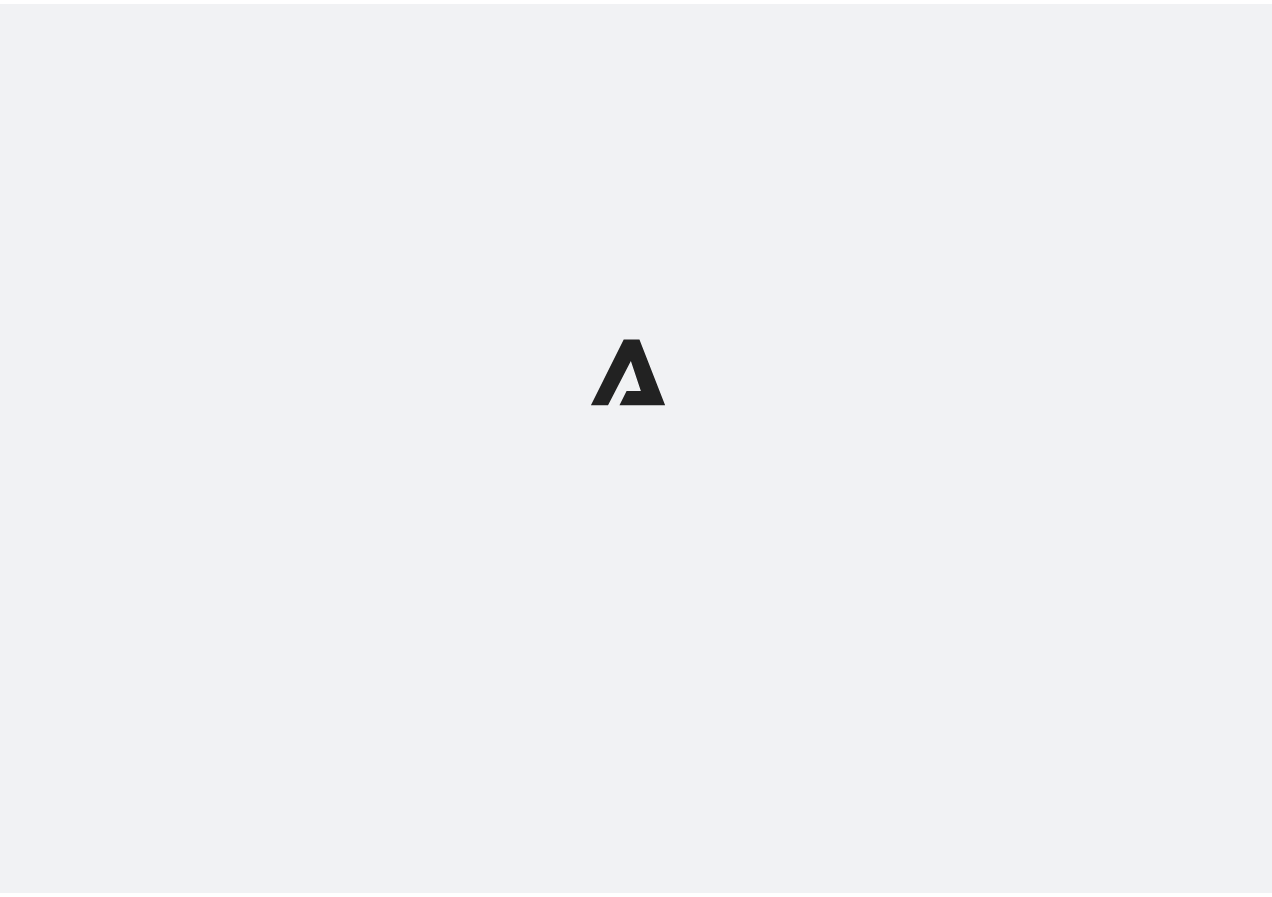 scroll, scrollTop: 0, scrollLeft: 0, axis: both 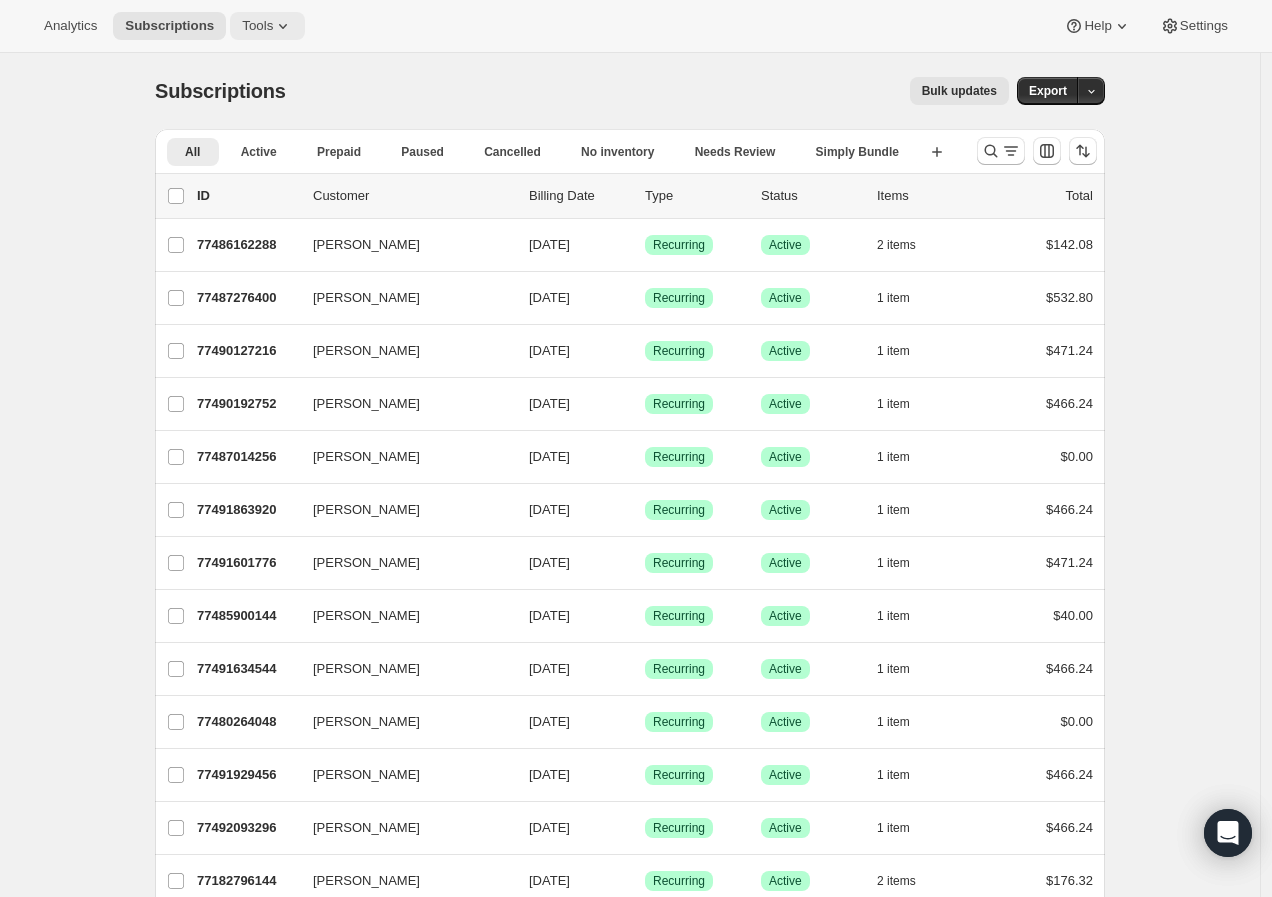 click on "Tools" at bounding box center [267, 26] 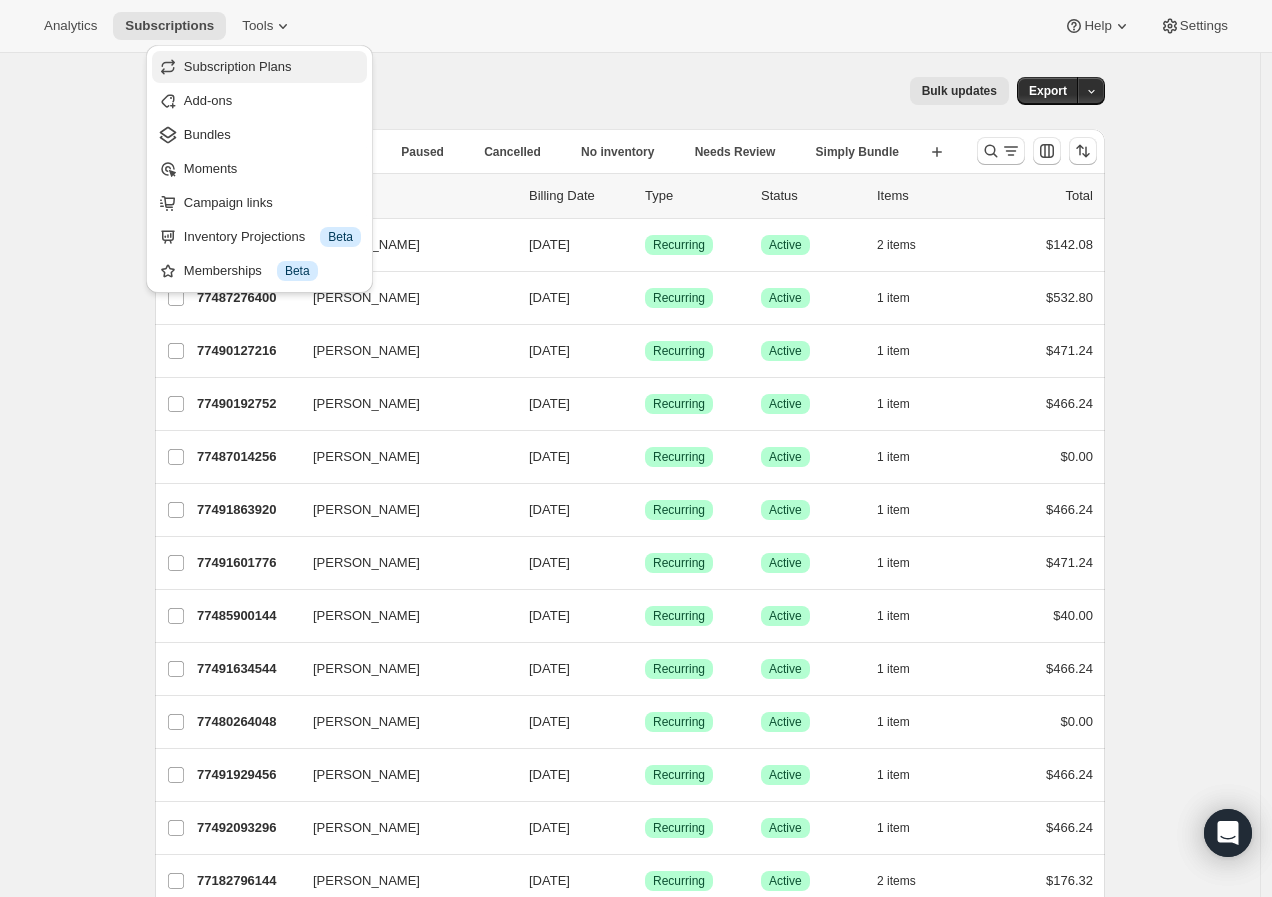 click on "Subscription Plans" at bounding box center (259, 67) 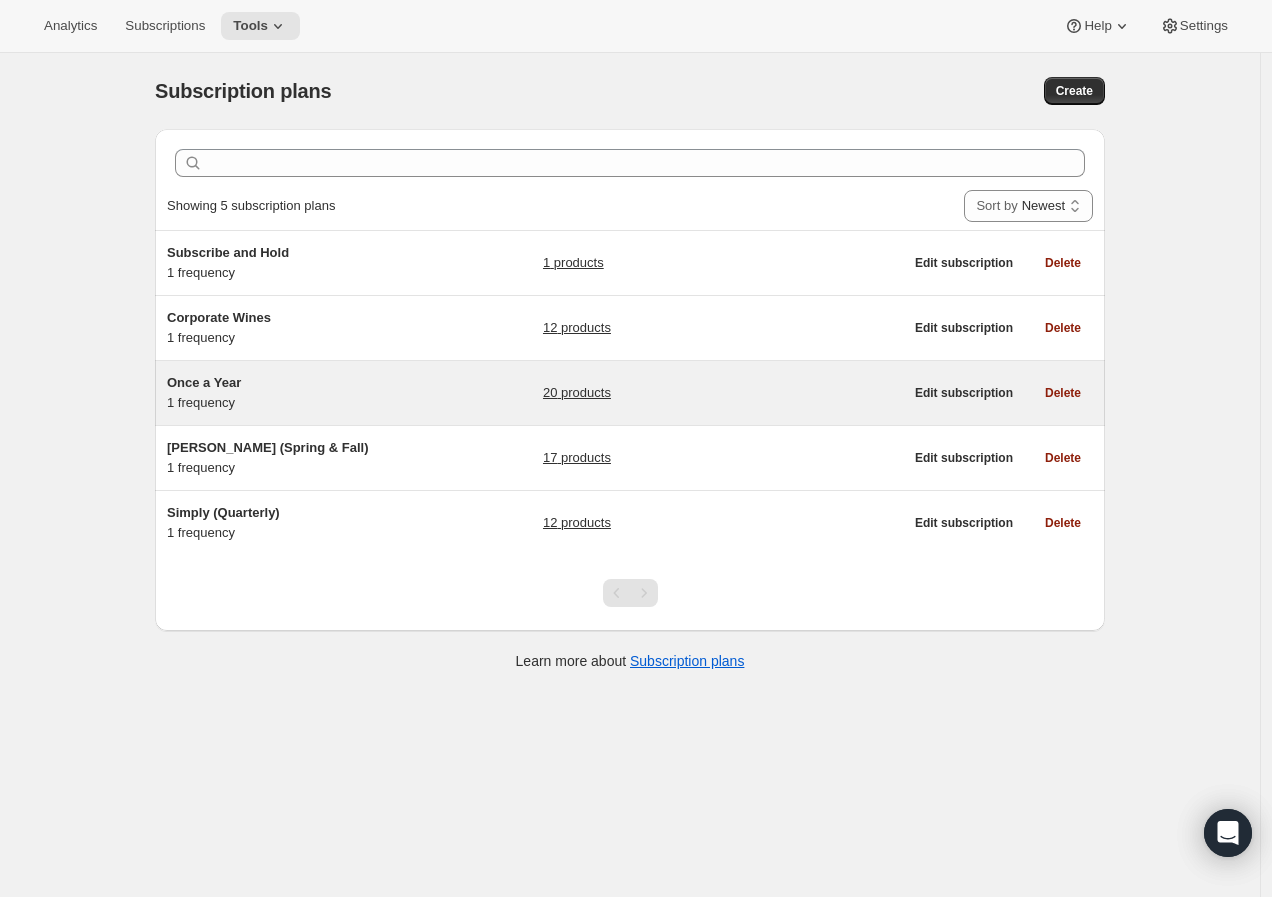 click on "Once a Year" at bounding box center [292, 383] 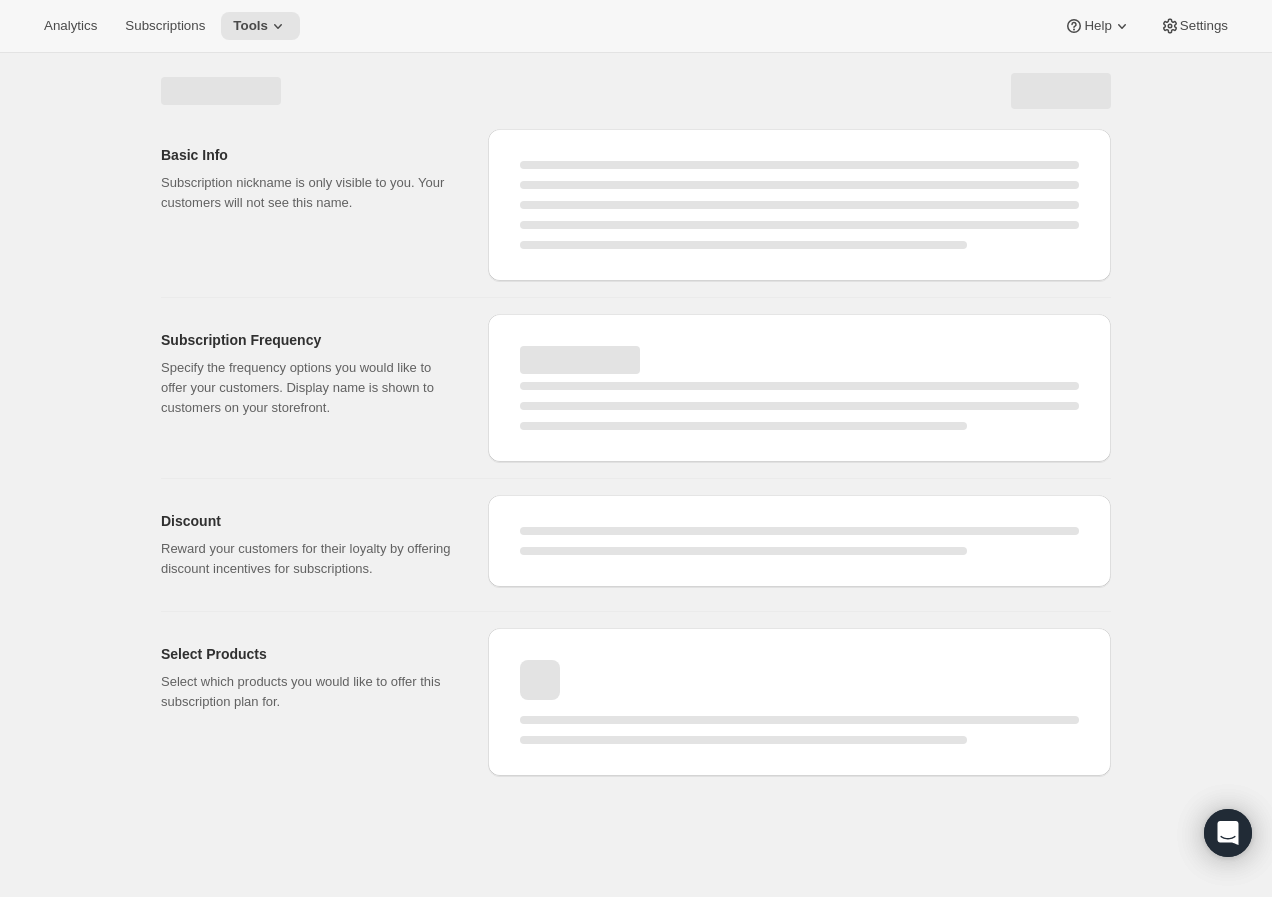 select on "WEEK" 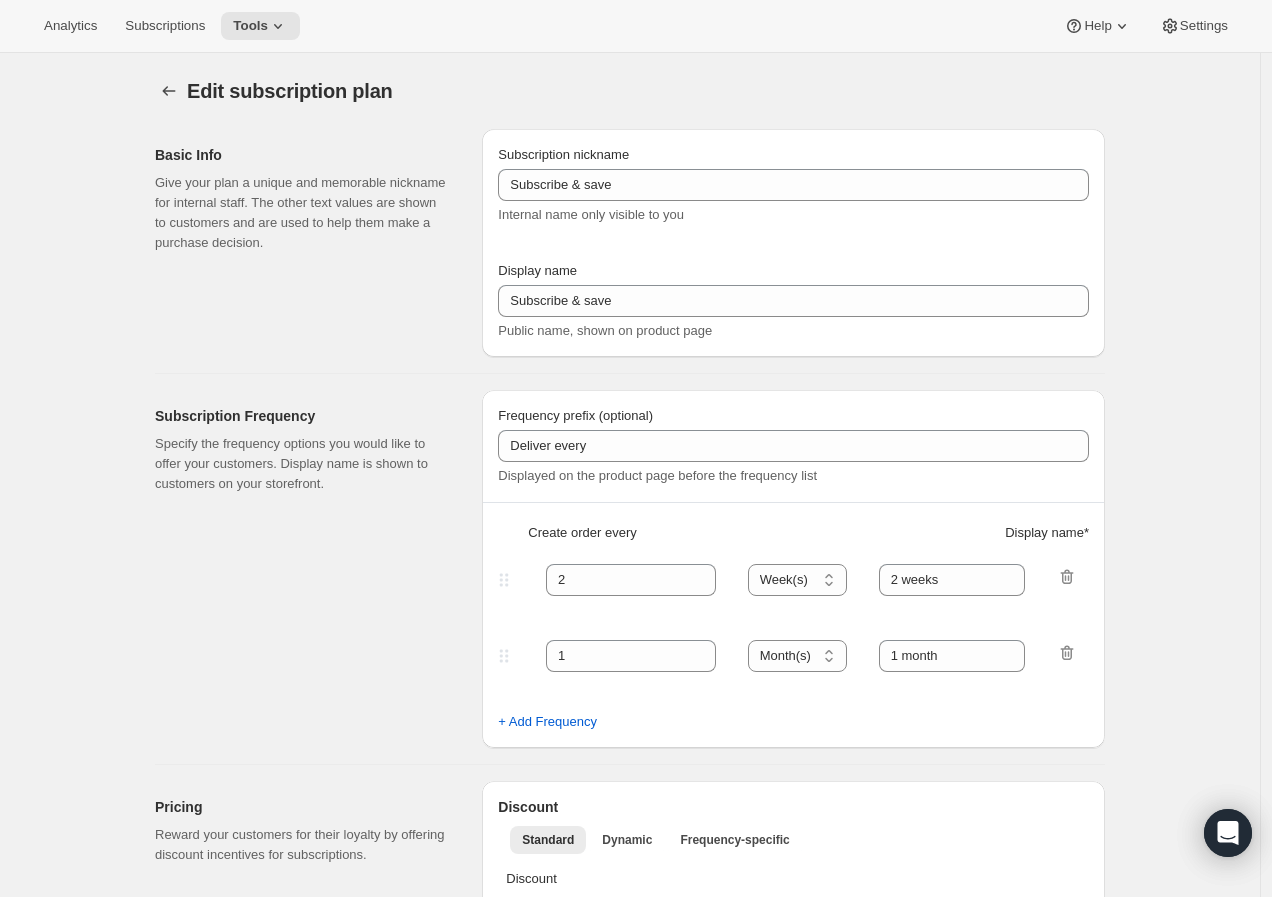 type on "Once a Year" 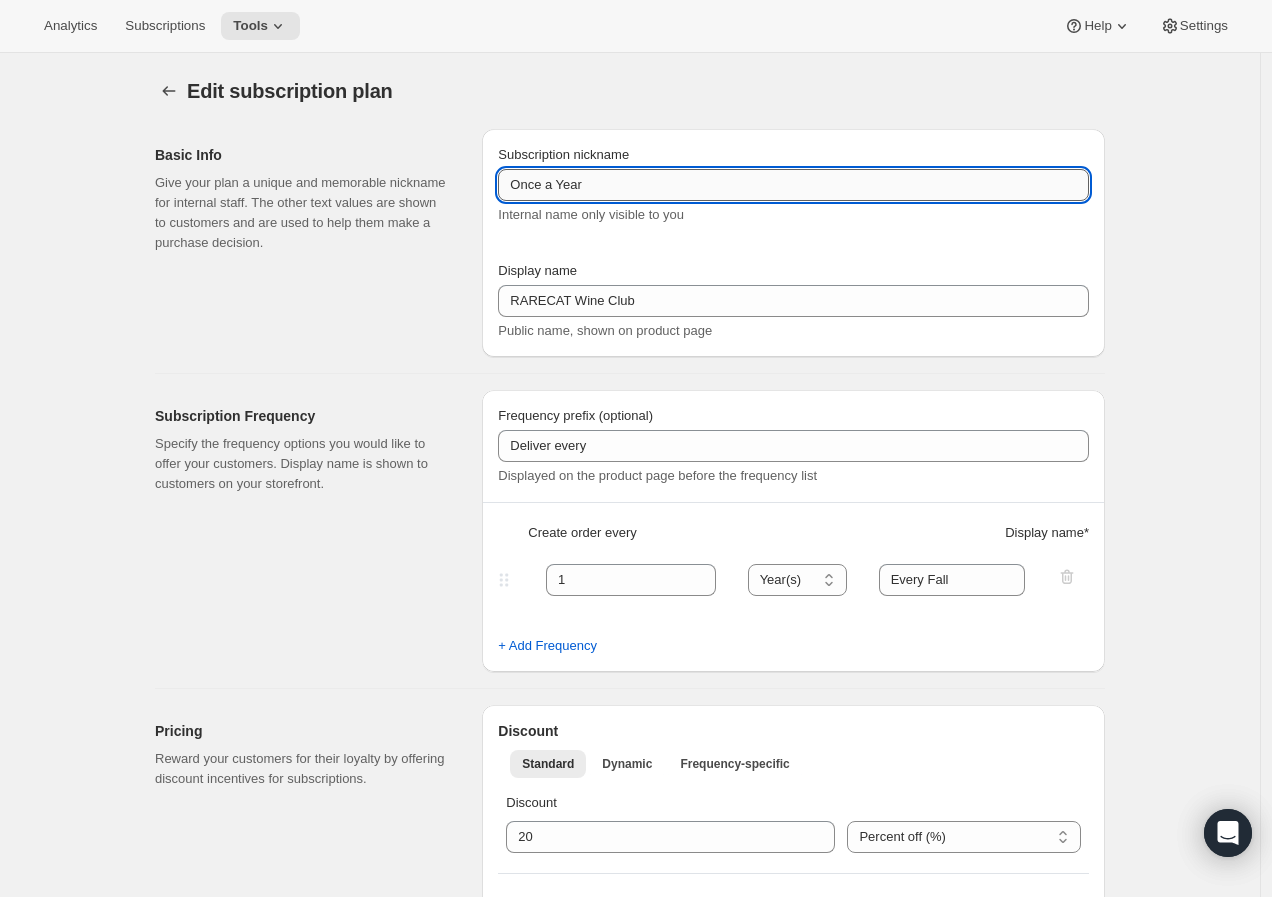 click on "Once a Year" at bounding box center [793, 185] 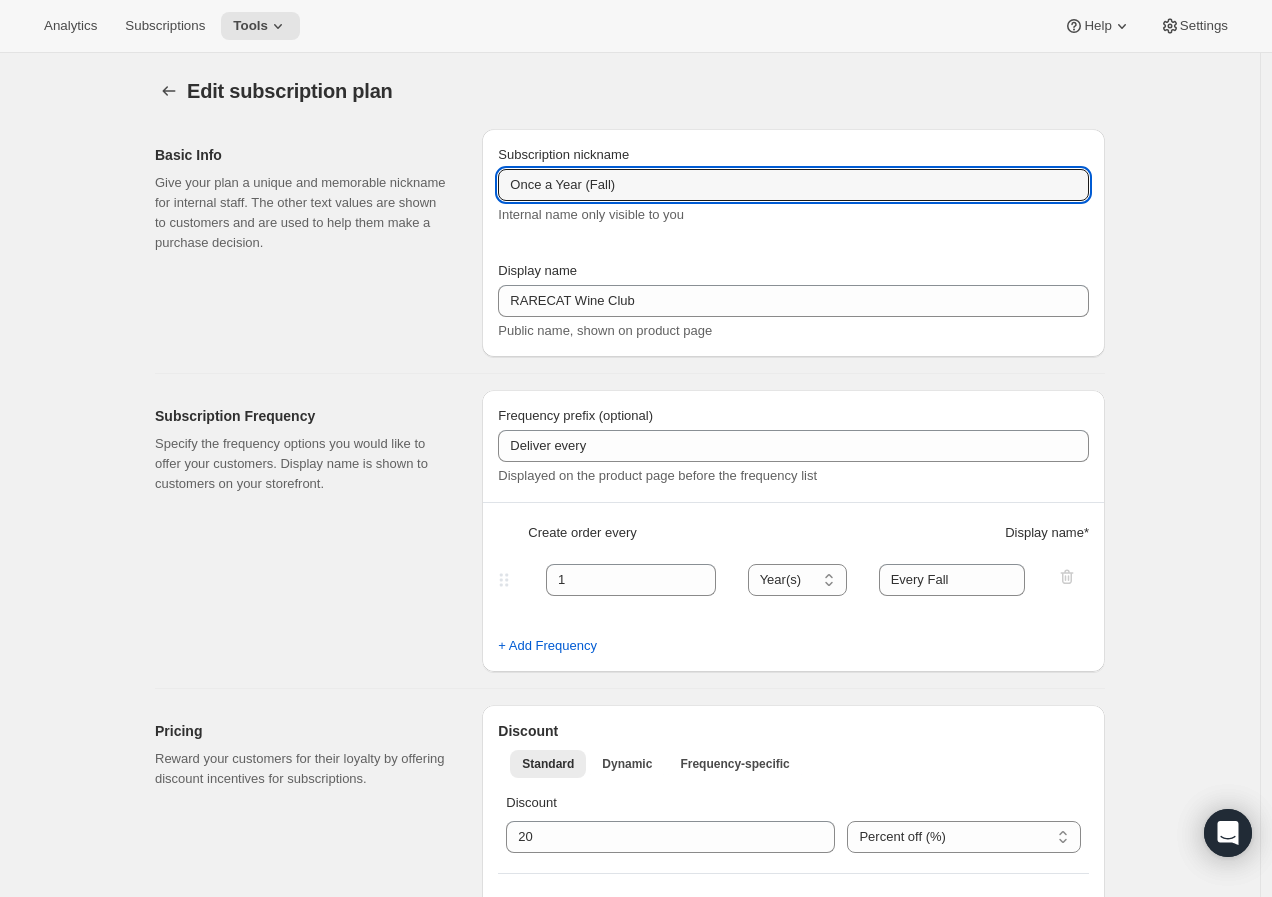 type on "Once a Year (Fall)" 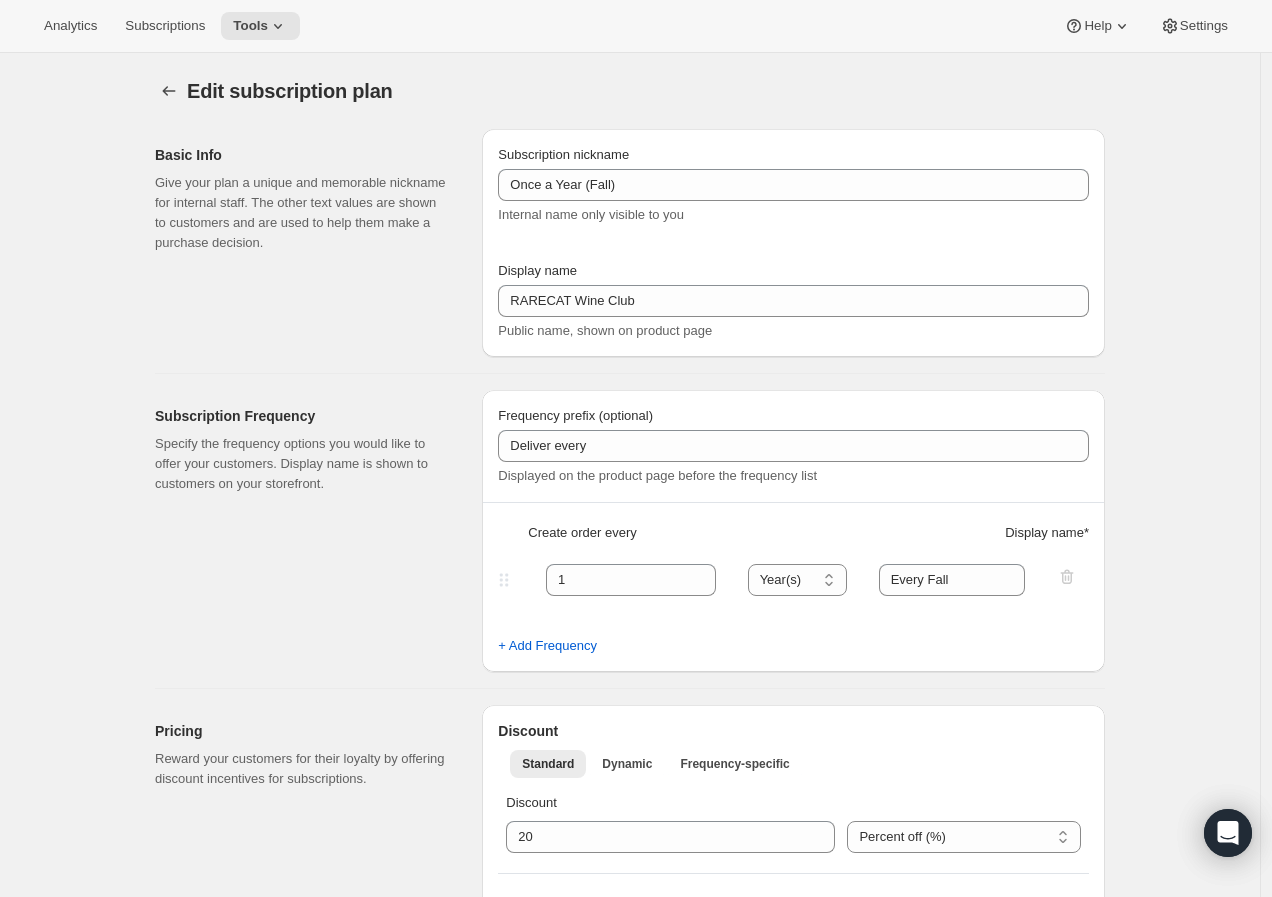 click on "Edit subscription plan" at bounding box center (630, 91) 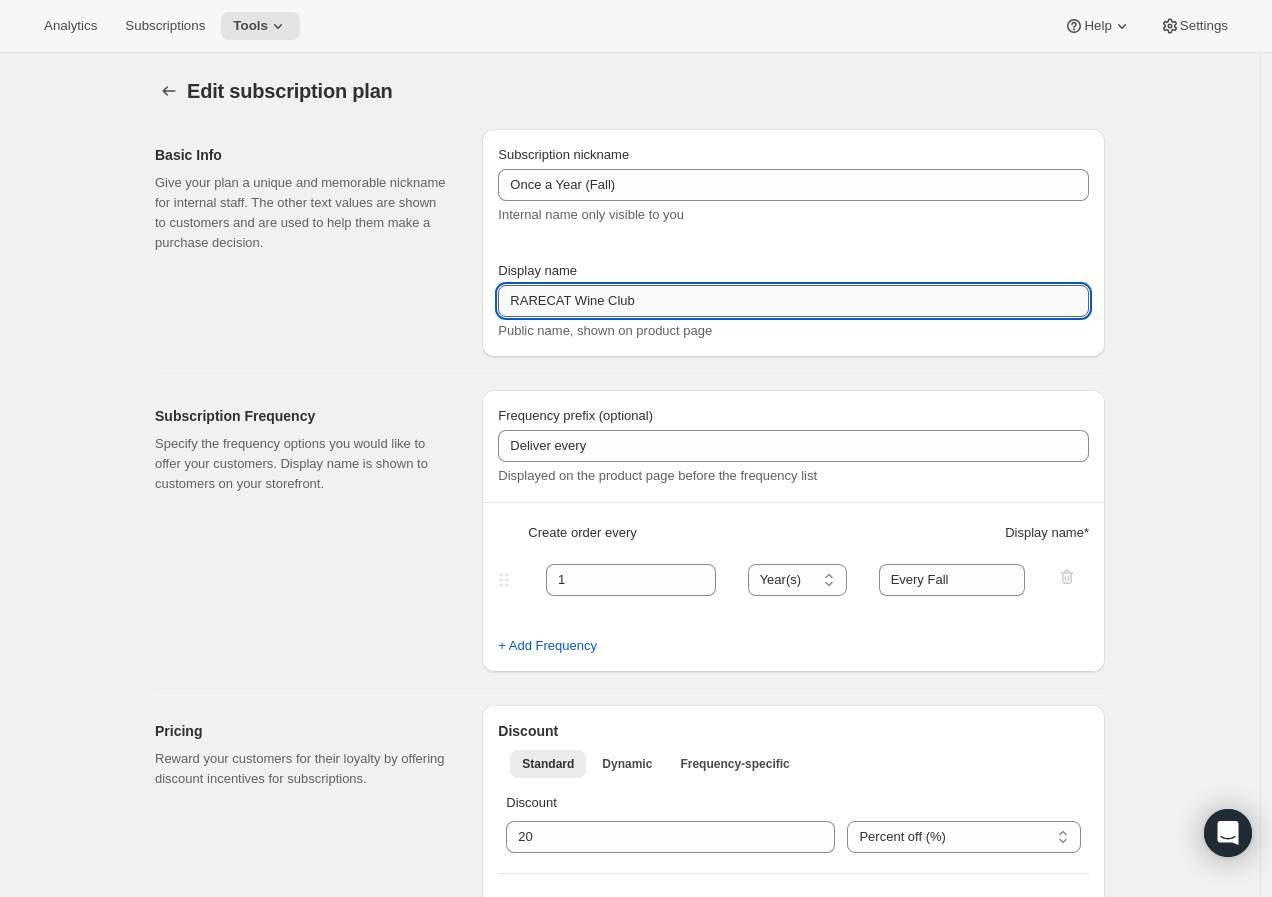 click on "RARECAT Wine Club" at bounding box center (793, 301) 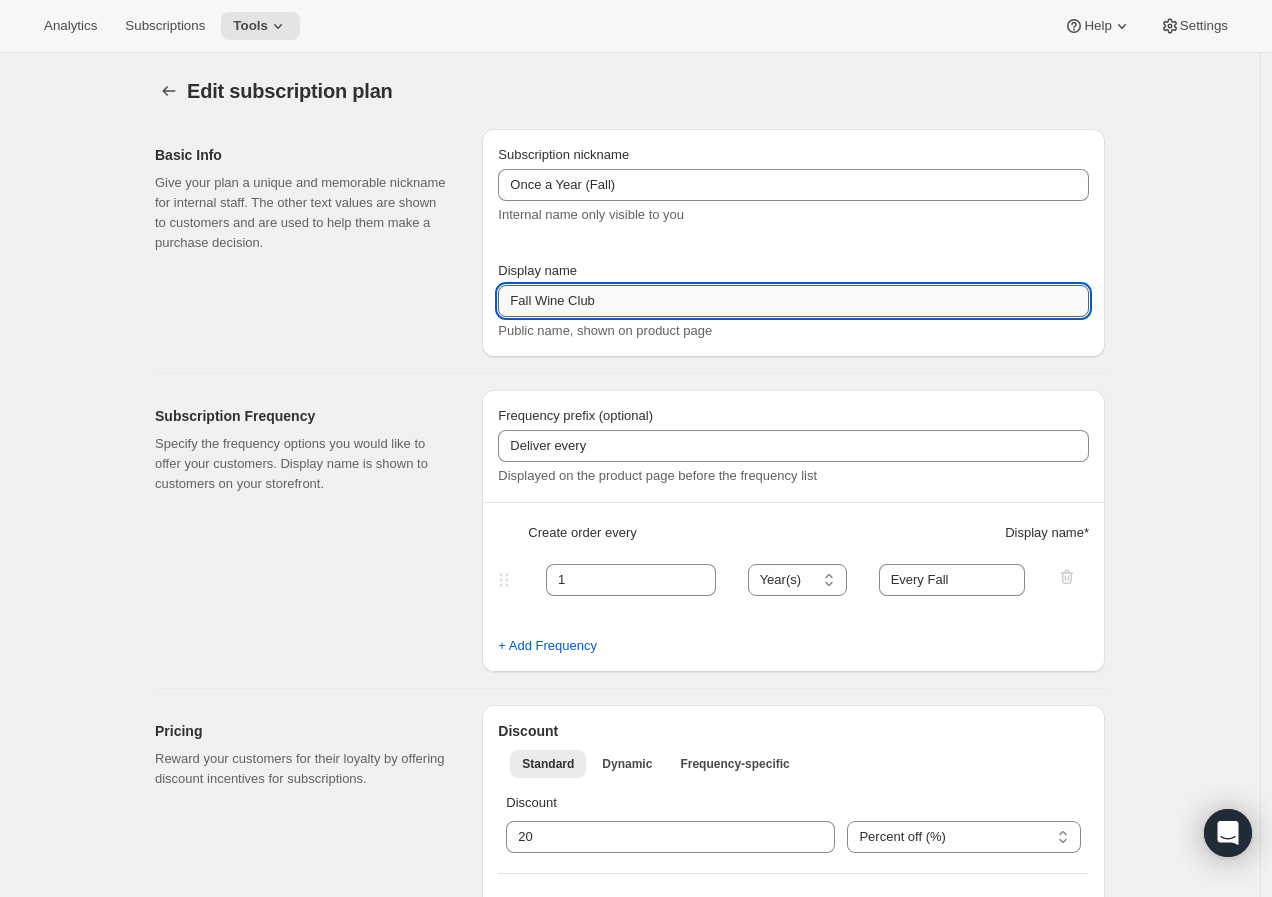 drag, startPoint x: 542, startPoint y: 300, endPoint x: 617, endPoint y: 294, distance: 75.23962 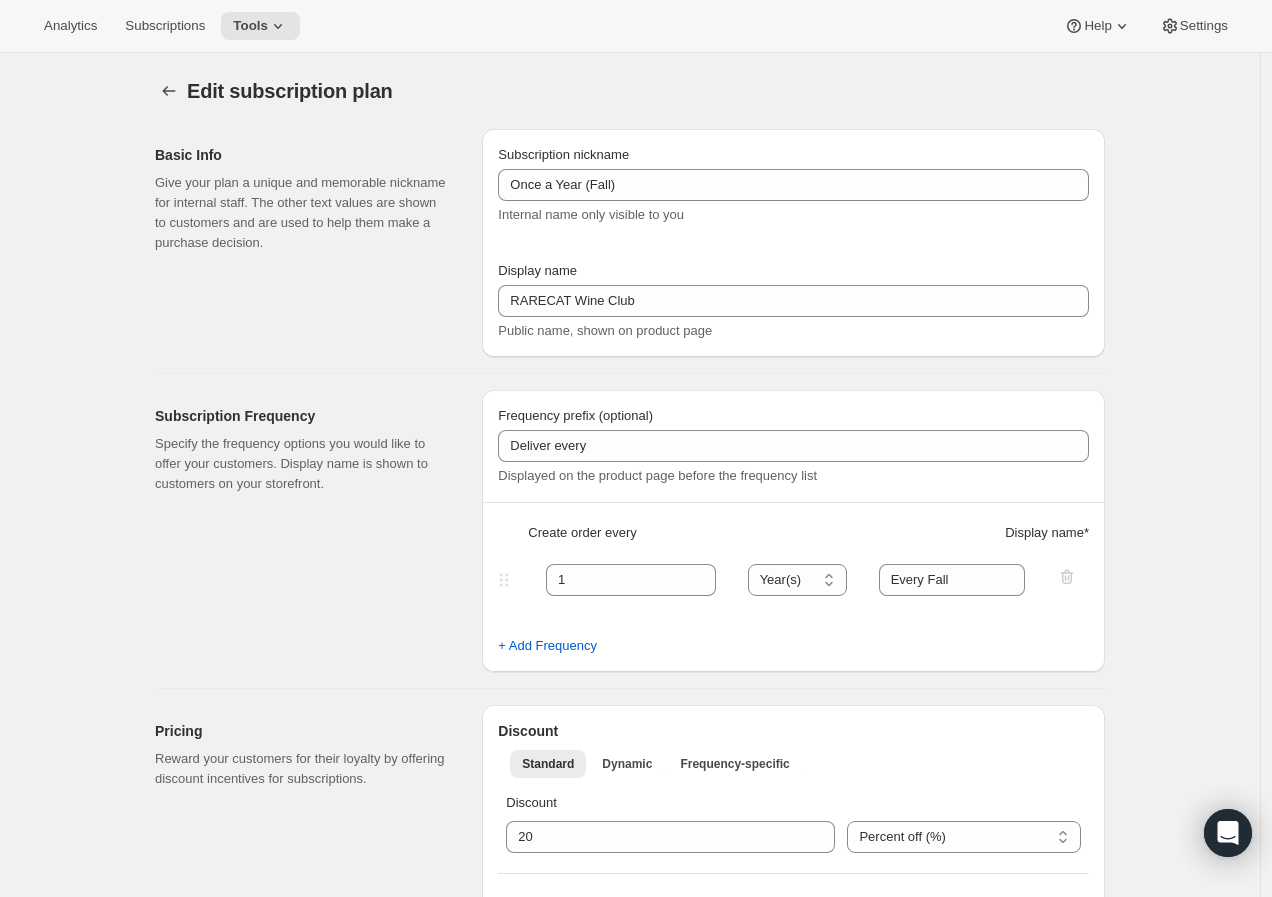 click on "Display name" at bounding box center [793, 271] 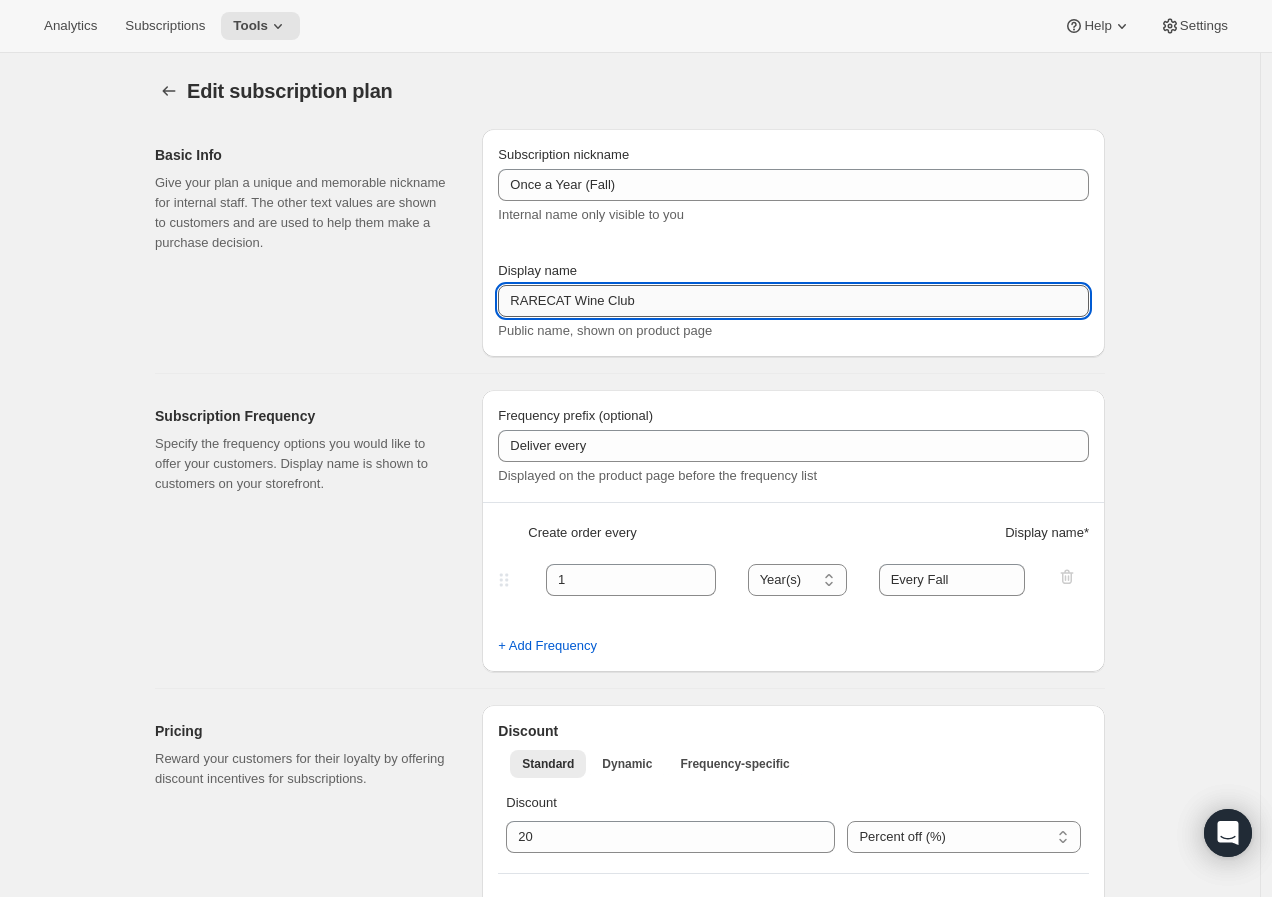 drag, startPoint x: 574, startPoint y: 296, endPoint x: 655, endPoint y: 290, distance: 81.22192 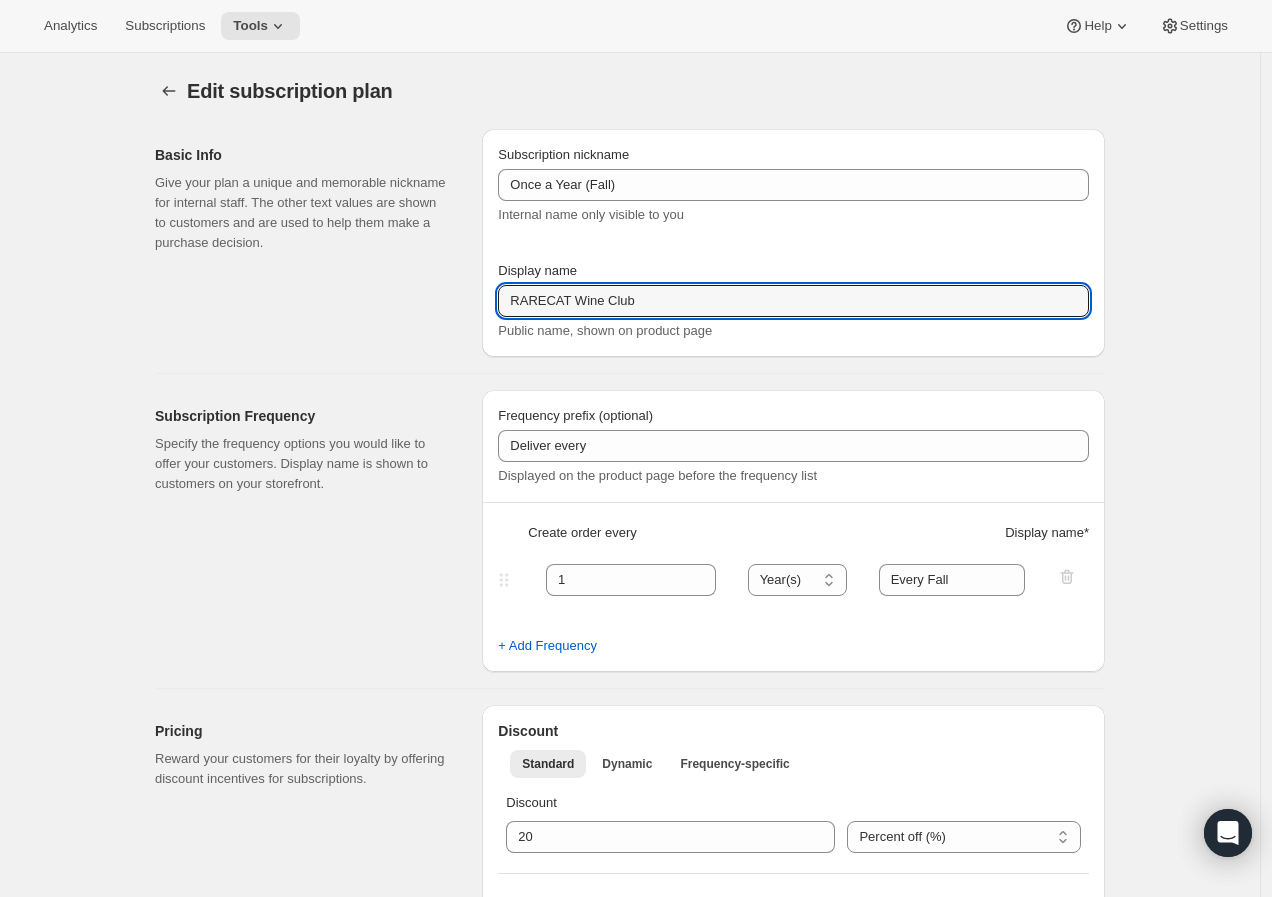 click on "Display name" at bounding box center [793, 271] 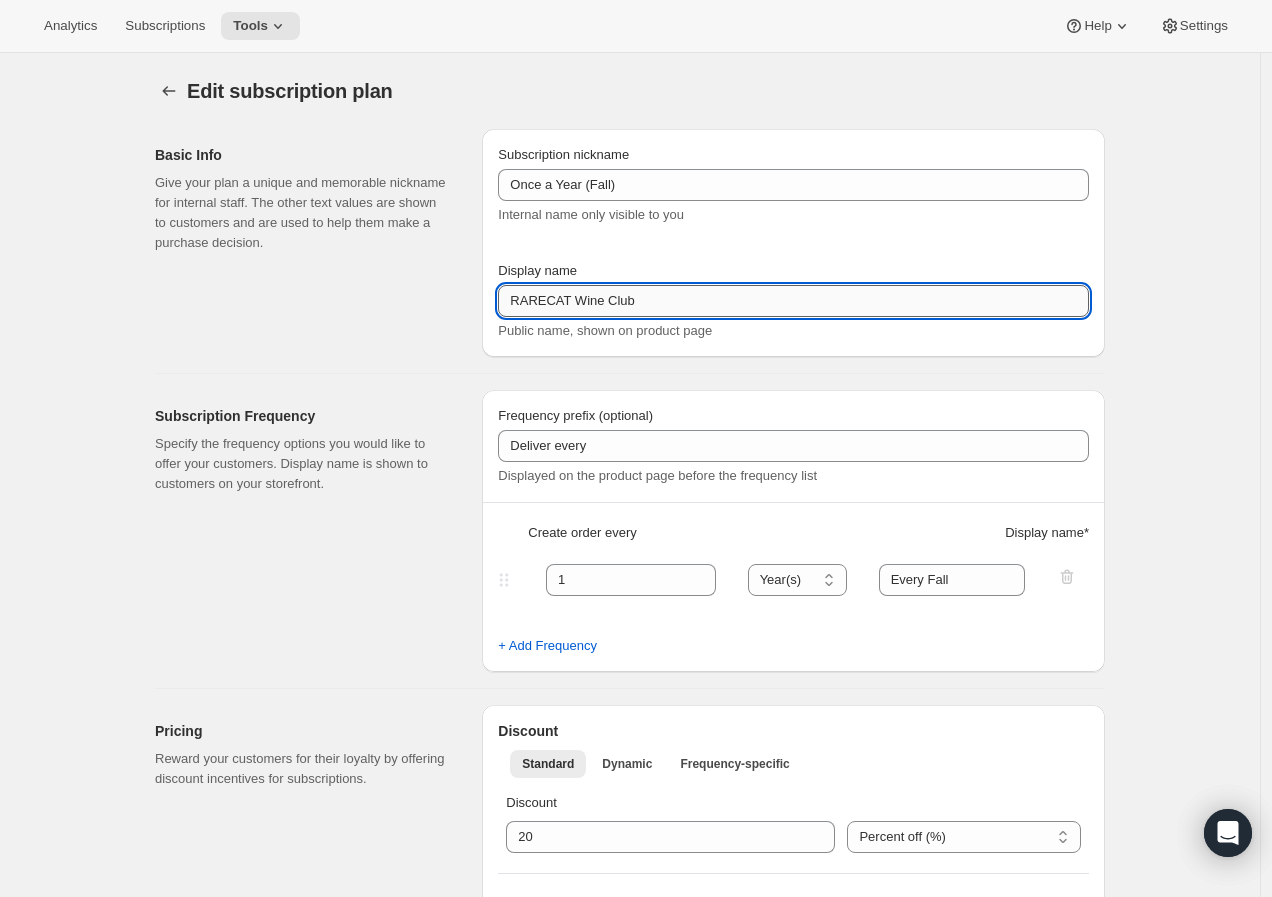 drag, startPoint x: 646, startPoint y: 311, endPoint x: 515, endPoint y: 294, distance: 132.09845 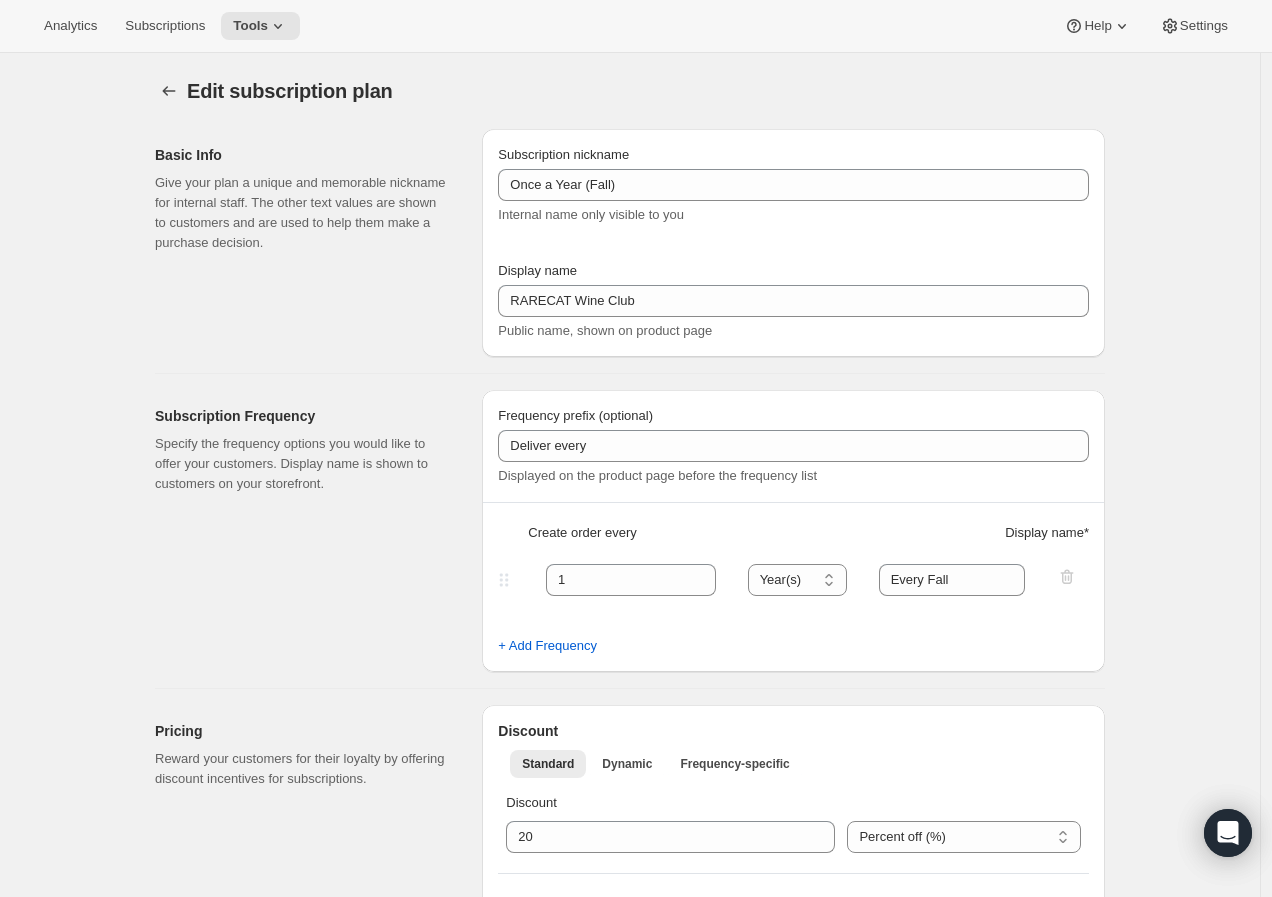 click on "Display name" at bounding box center (793, 271) 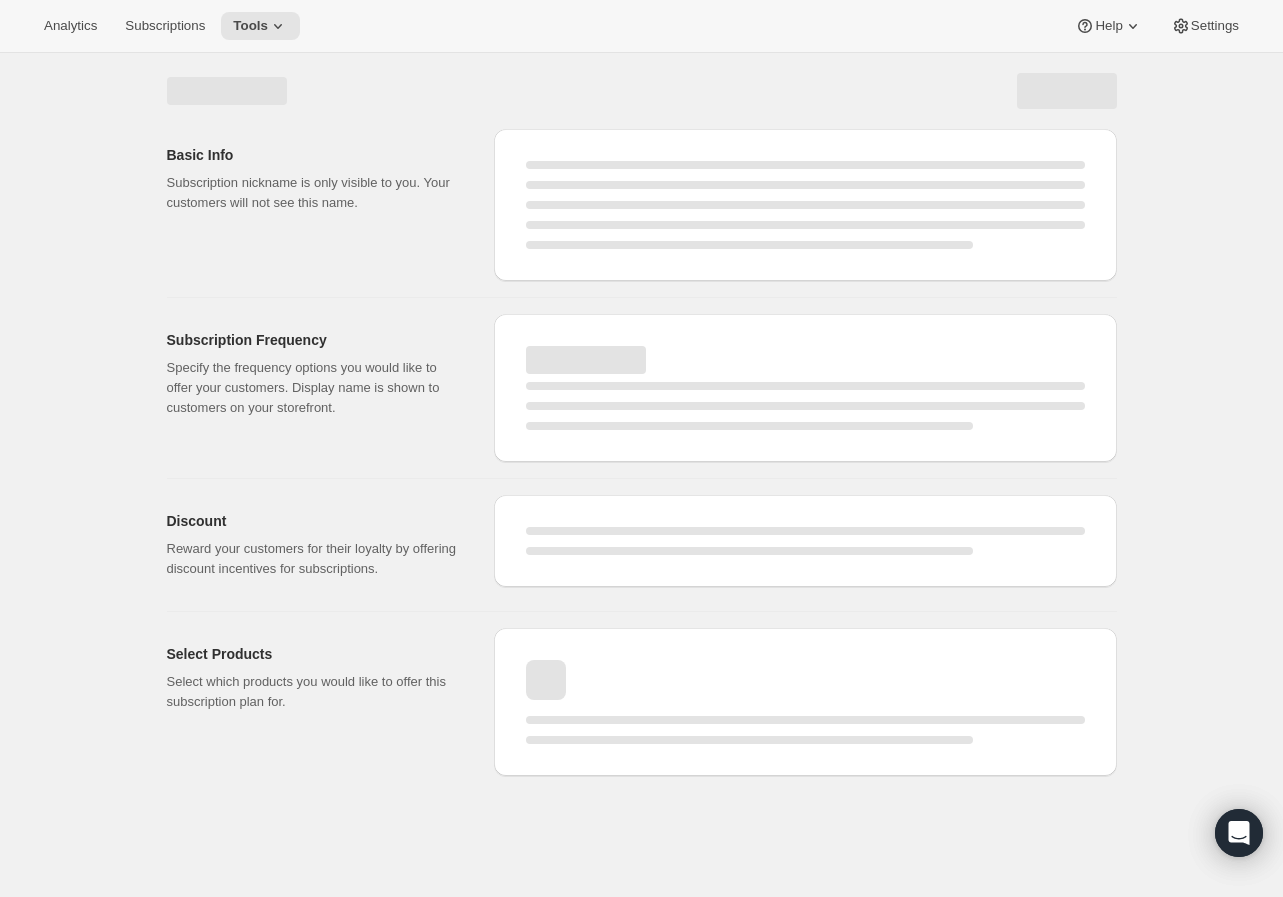 select on "YEAR" 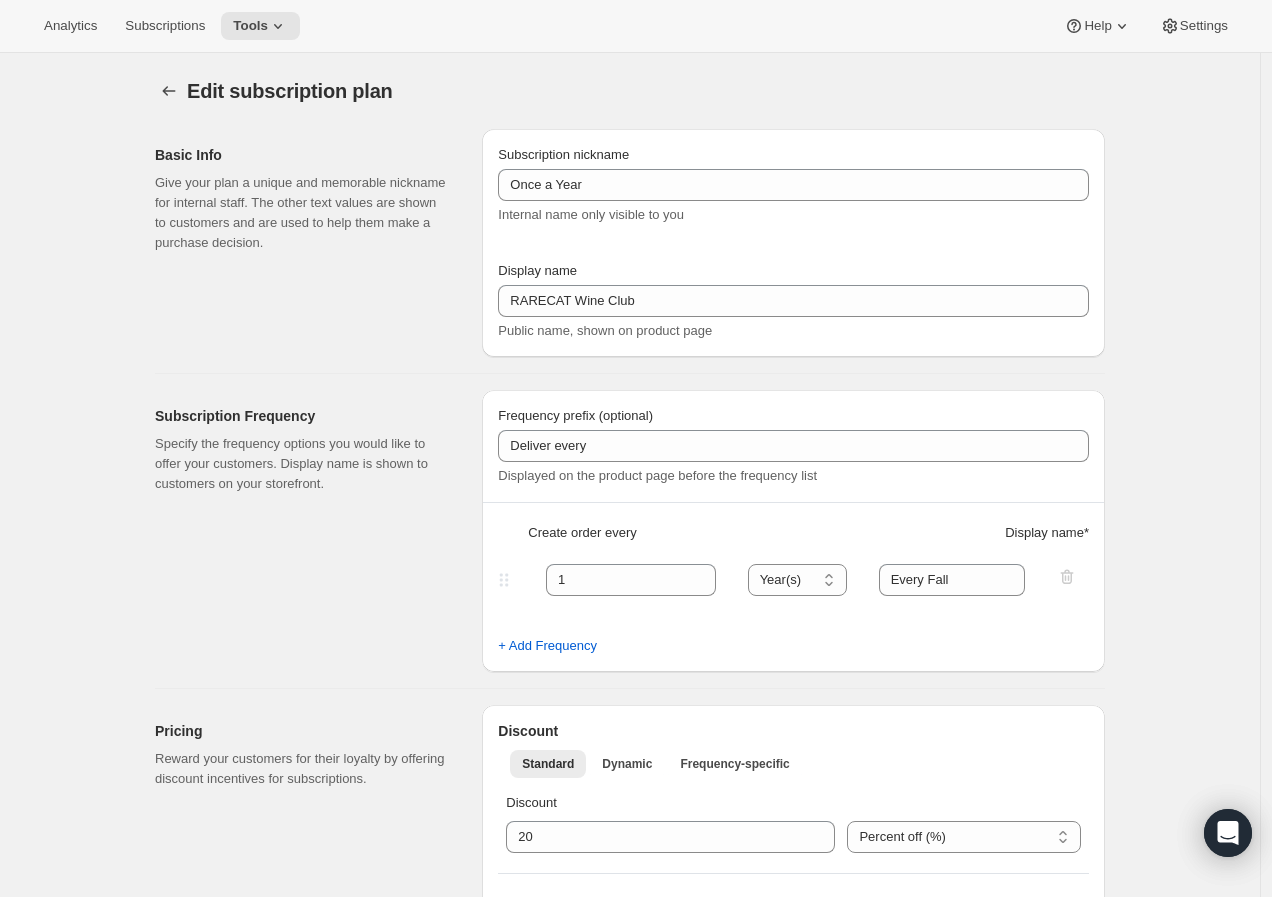 type on "Once a Year (Fall)" 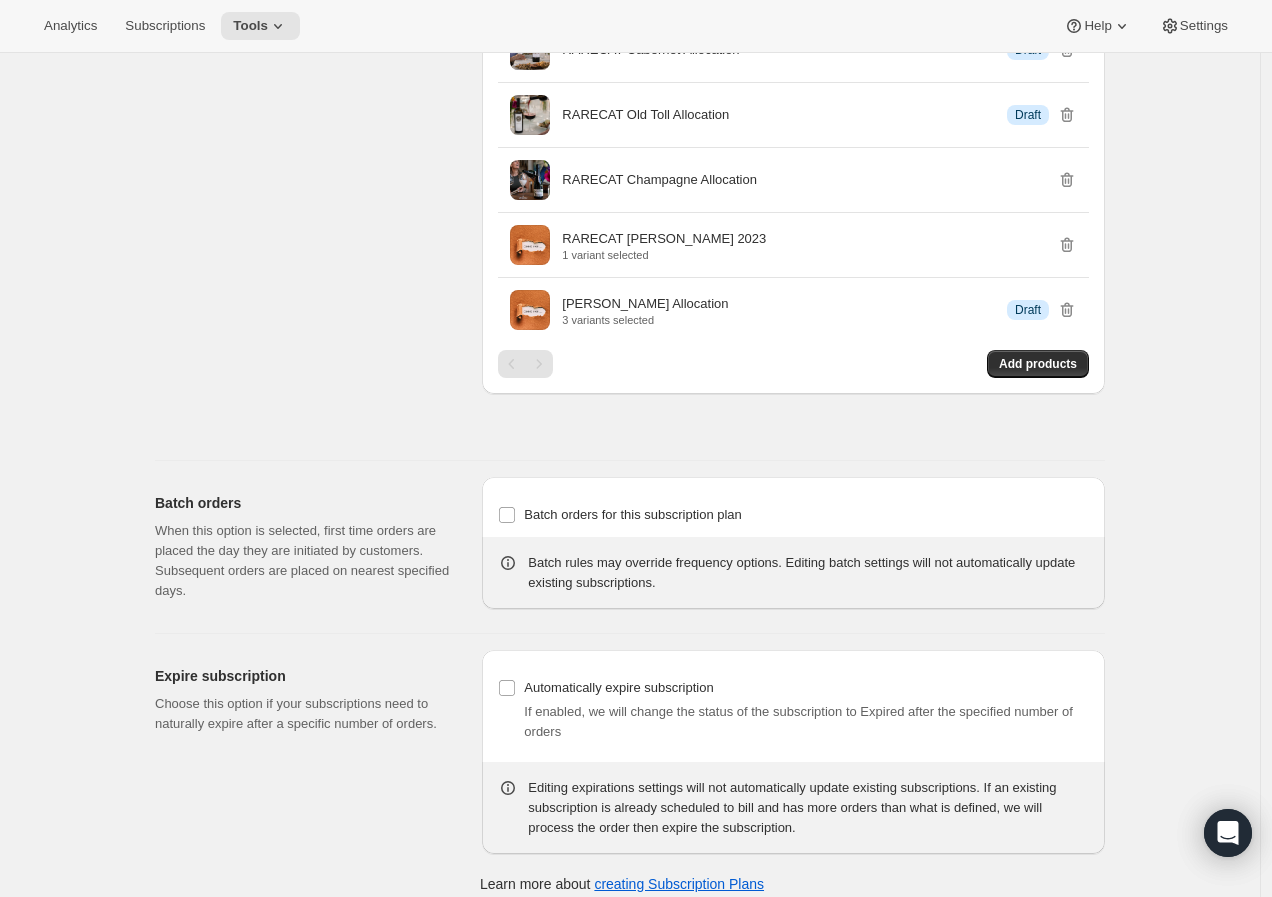 scroll, scrollTop: 2274, scrollLeft: 0, axis: vertical 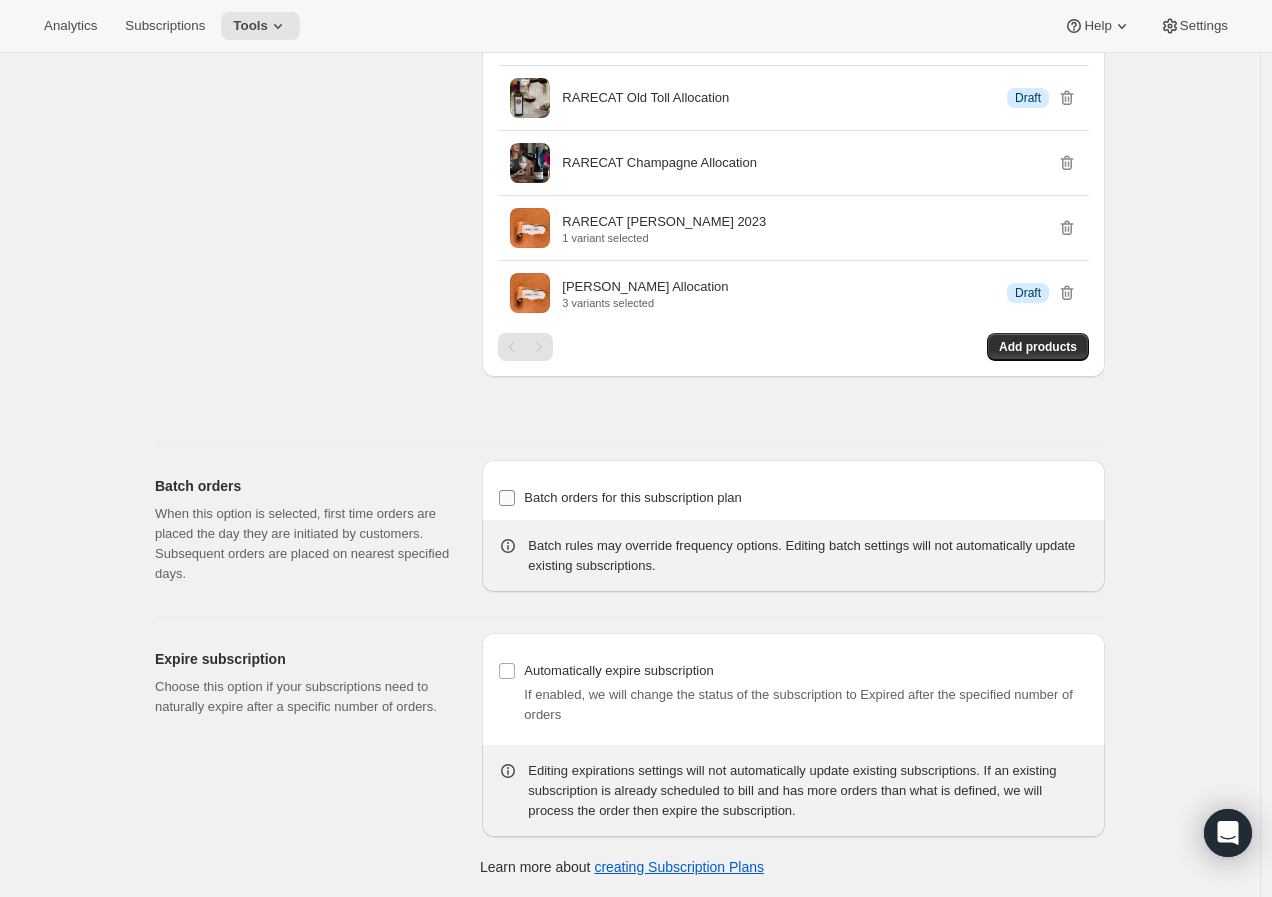 click on "Batch orders for this subscription plan" at bounding box center [633, 497] 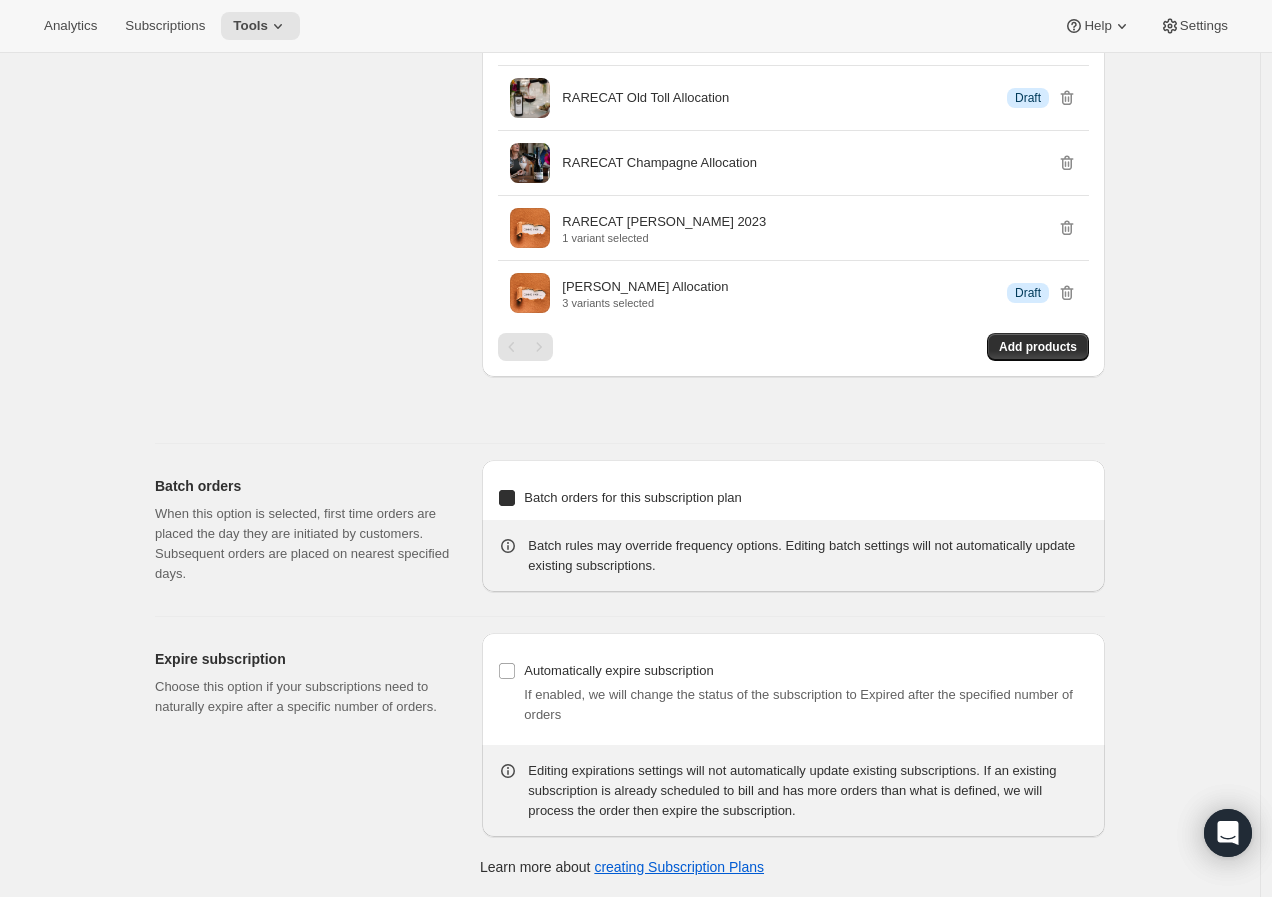 checkbox on "true" 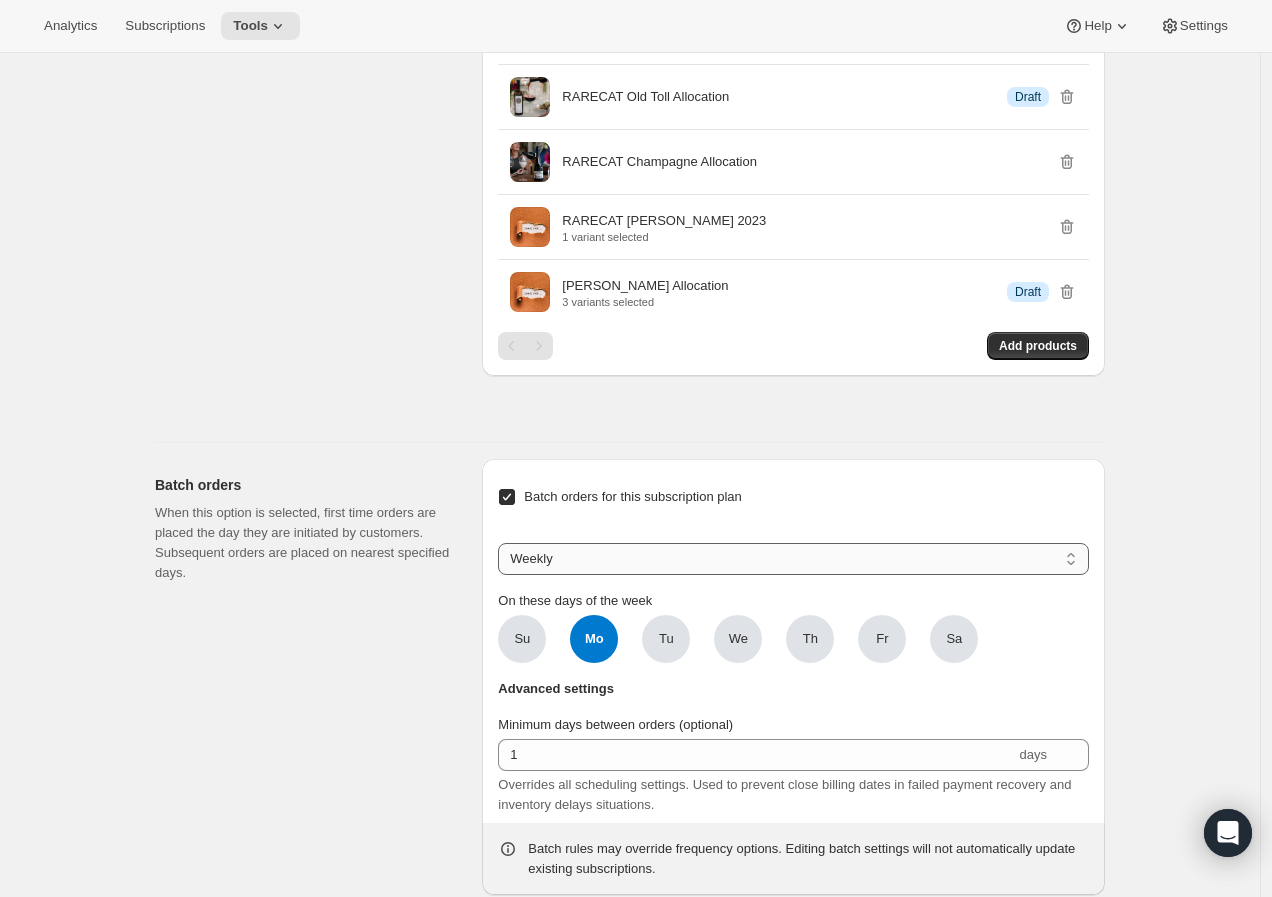 drag, startPoint x: 620, startPoint y: 556, endPoint x: 615, endPoint y: 573, distance: 17.720045 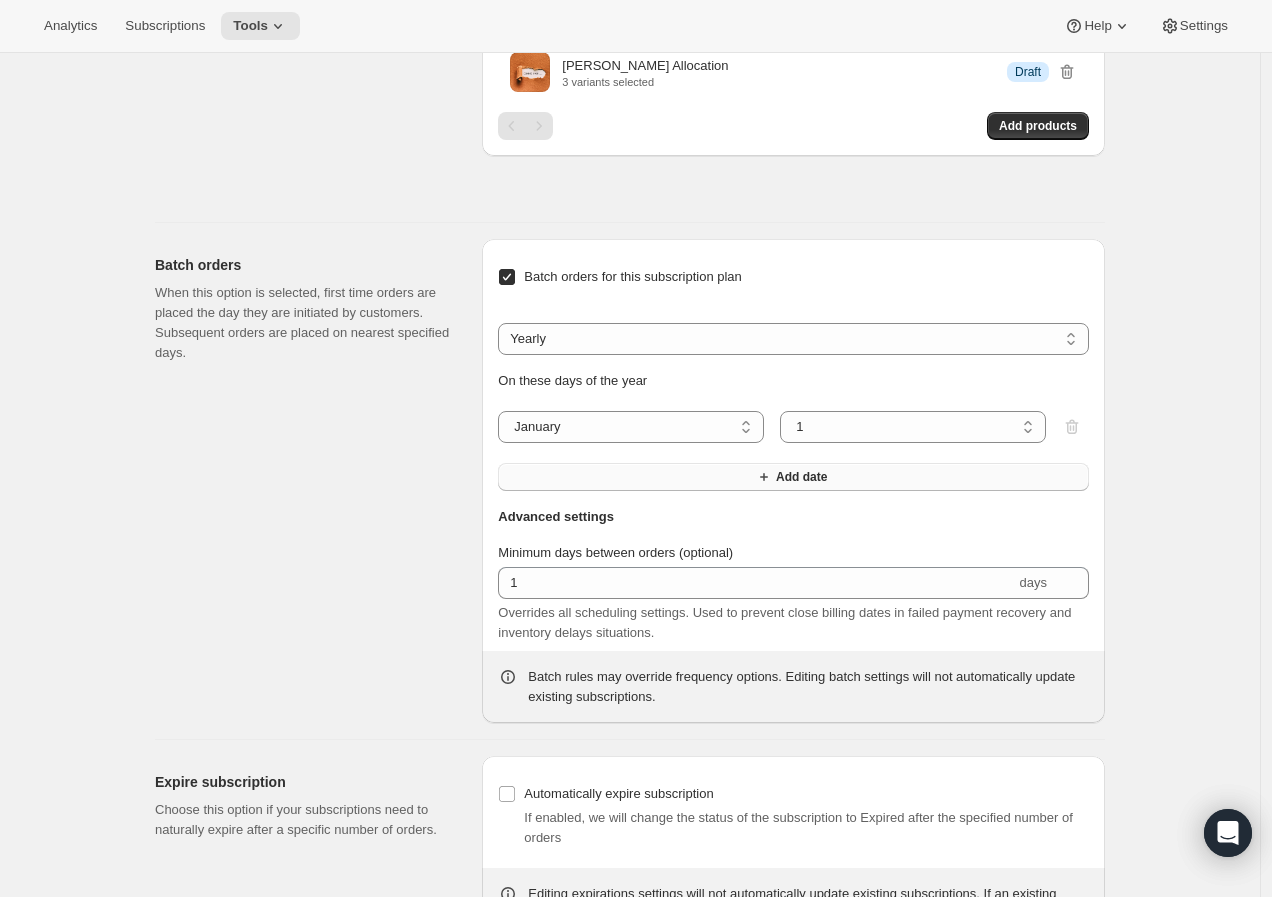 scroll, scrollTop: 2496, scrollLeft: 0, axis: vertical 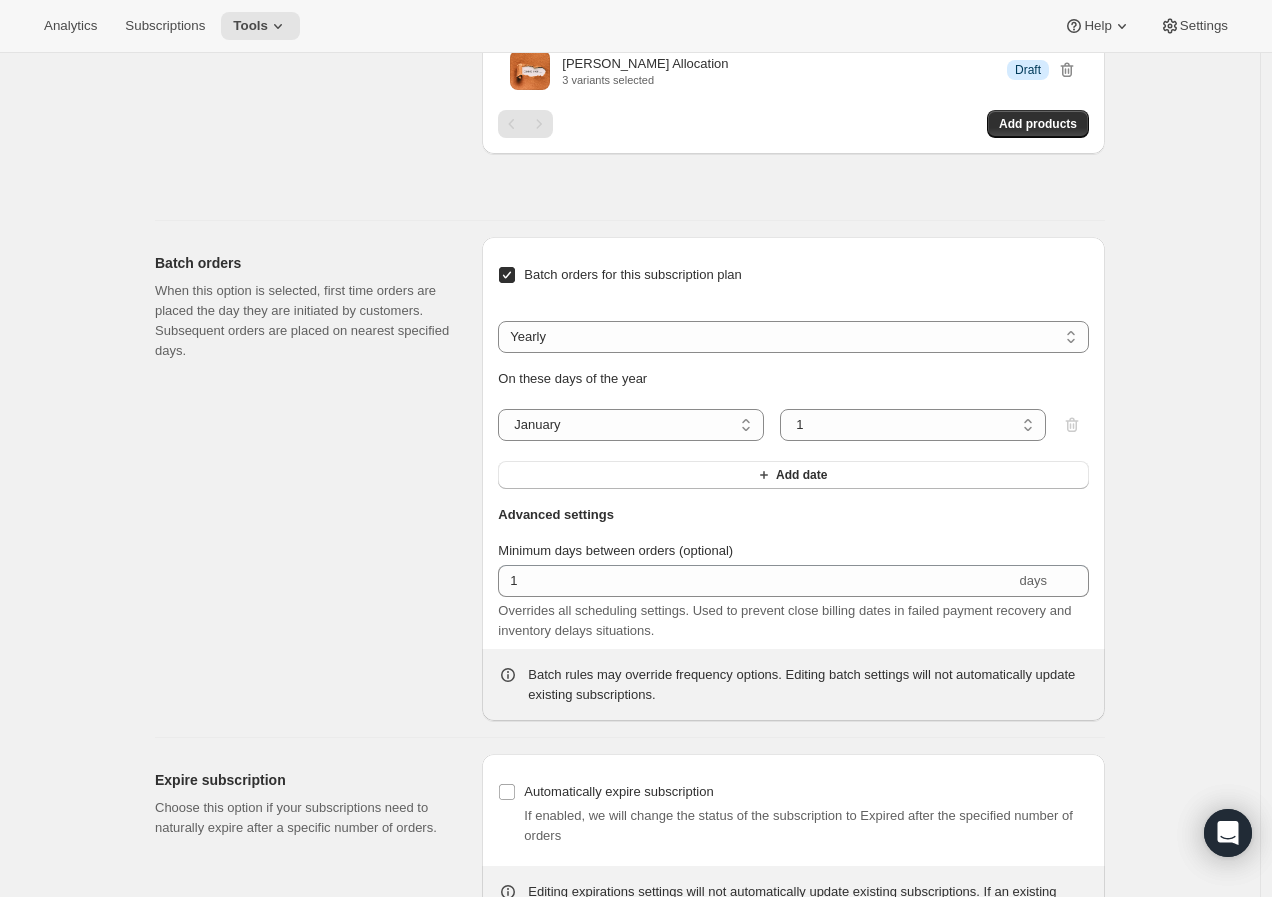 click on "On these days of the year January February March April May June July August September October November December January 1 2 3 4 5 6 7 8 9 10 11 12 13 14 15 16 17 18 19 20 21 22 23 24 25 26 27 28 29 30 31 1 Add date" at bounding box center [793, 429] 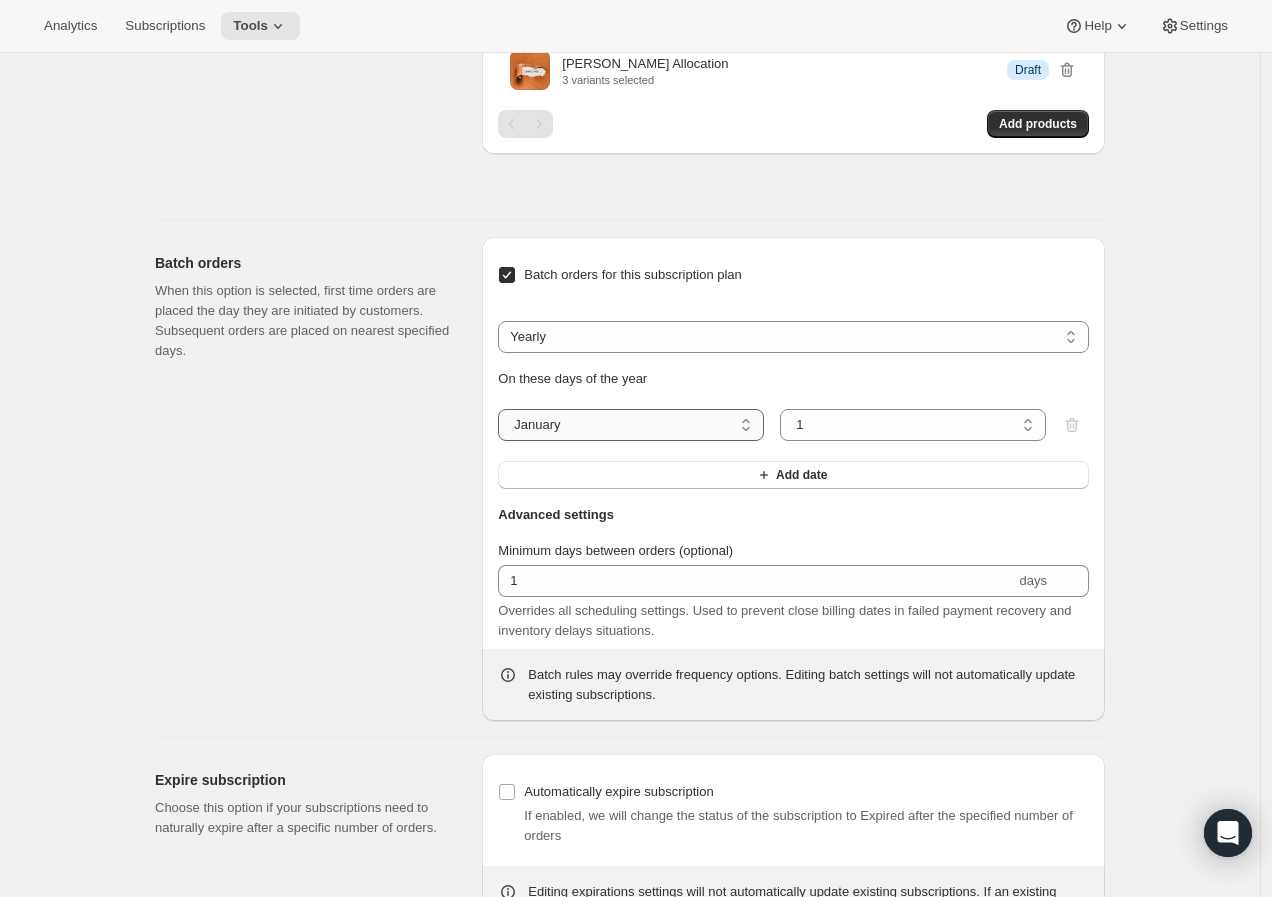 click on "January February March April May June July August September October November December" at bounding box center (631, 425) 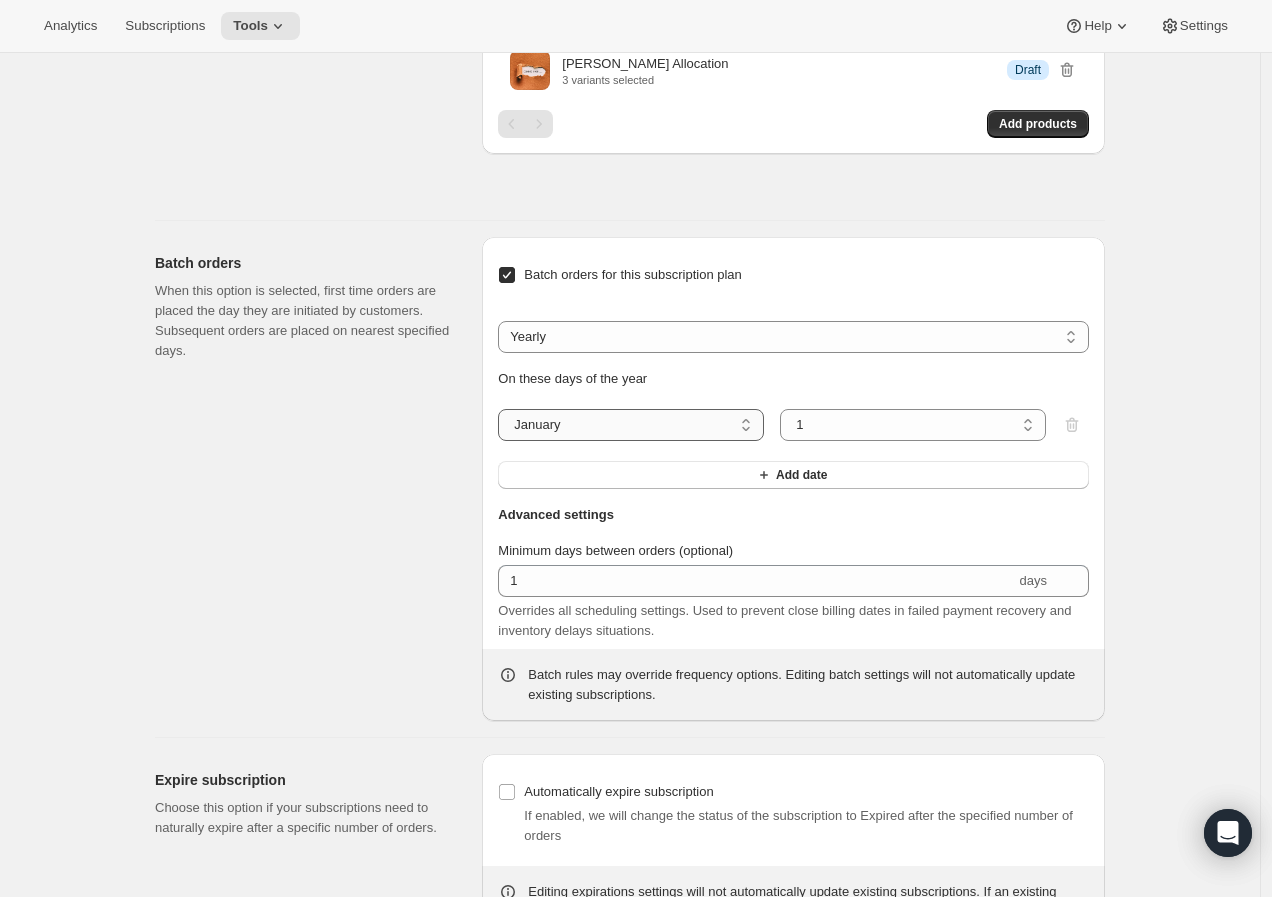 select on "10" 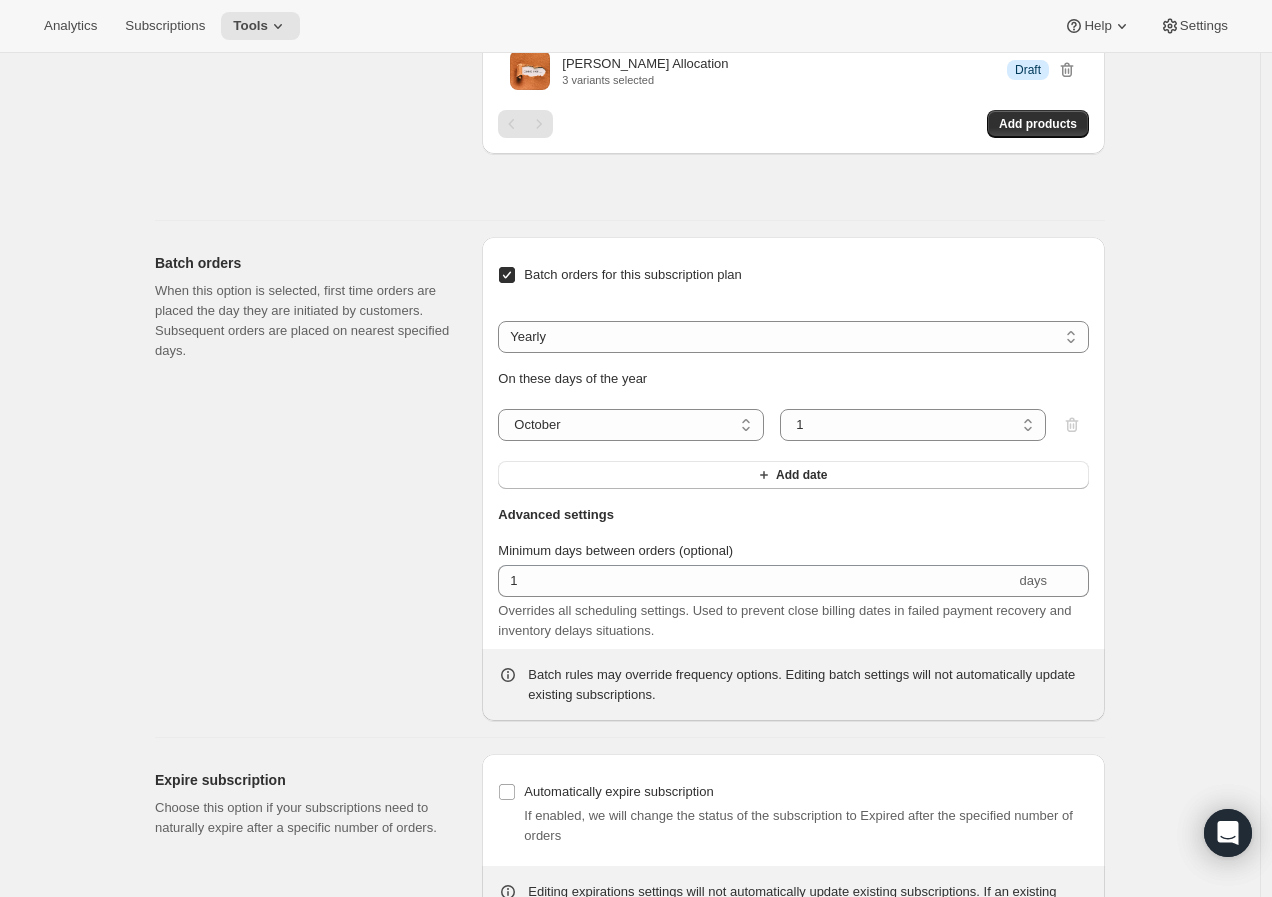 click on "On these days of the year January February March April May June July August September October November December October 1 2 3 4 5 6 7 8 9 10 11 12 13 14 15 16 17 18 19 20 21 22 23 24 25 26 27 28 29 30 31 1 Add date" at bounding box center [793, 429] 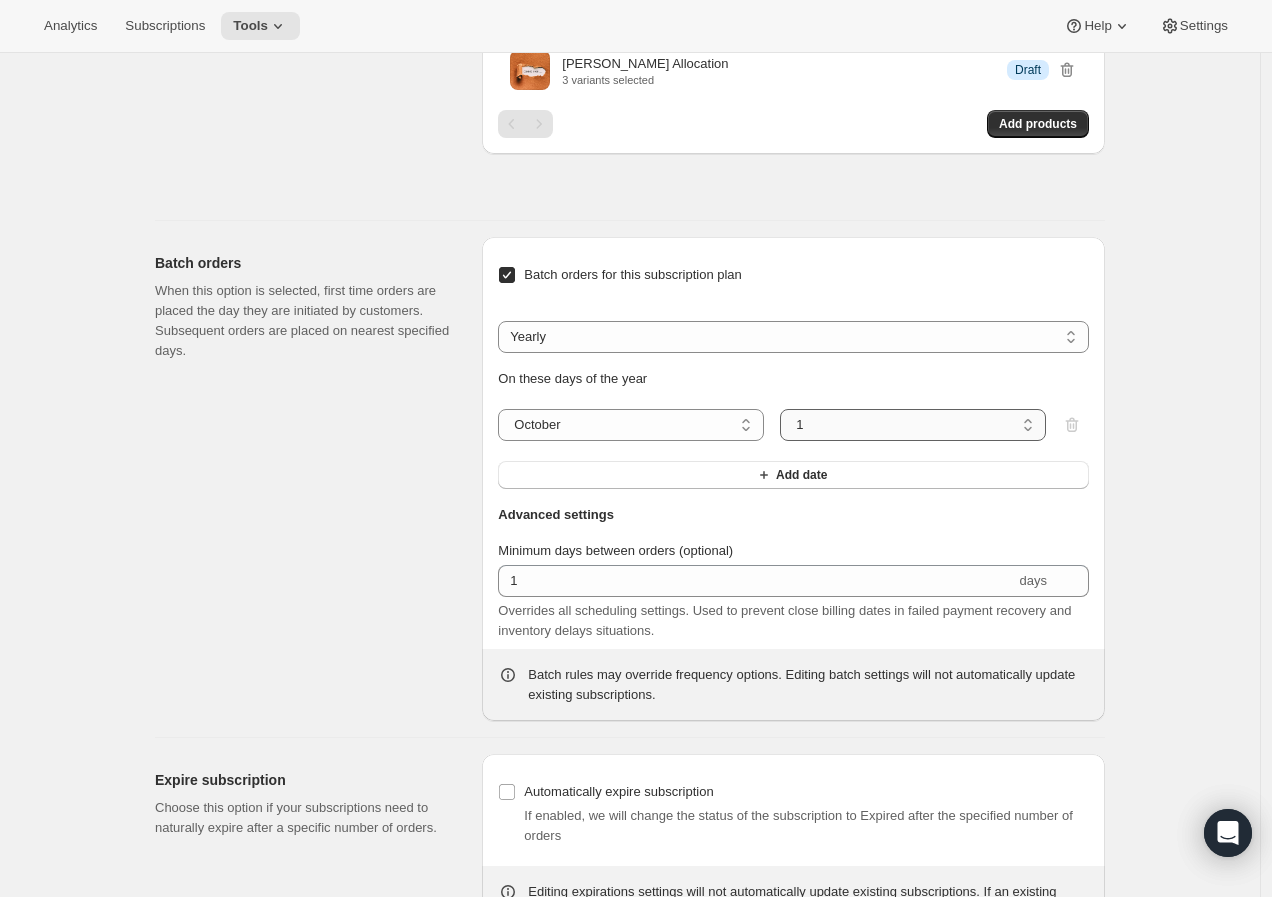 click on "1 2 3 4 5 6 7 8 9 10 11 12 13 14 15 16 17 18 19 20 21 22 23 24 25 26 27 28 29 30 31" at bounding box center [913, 425] 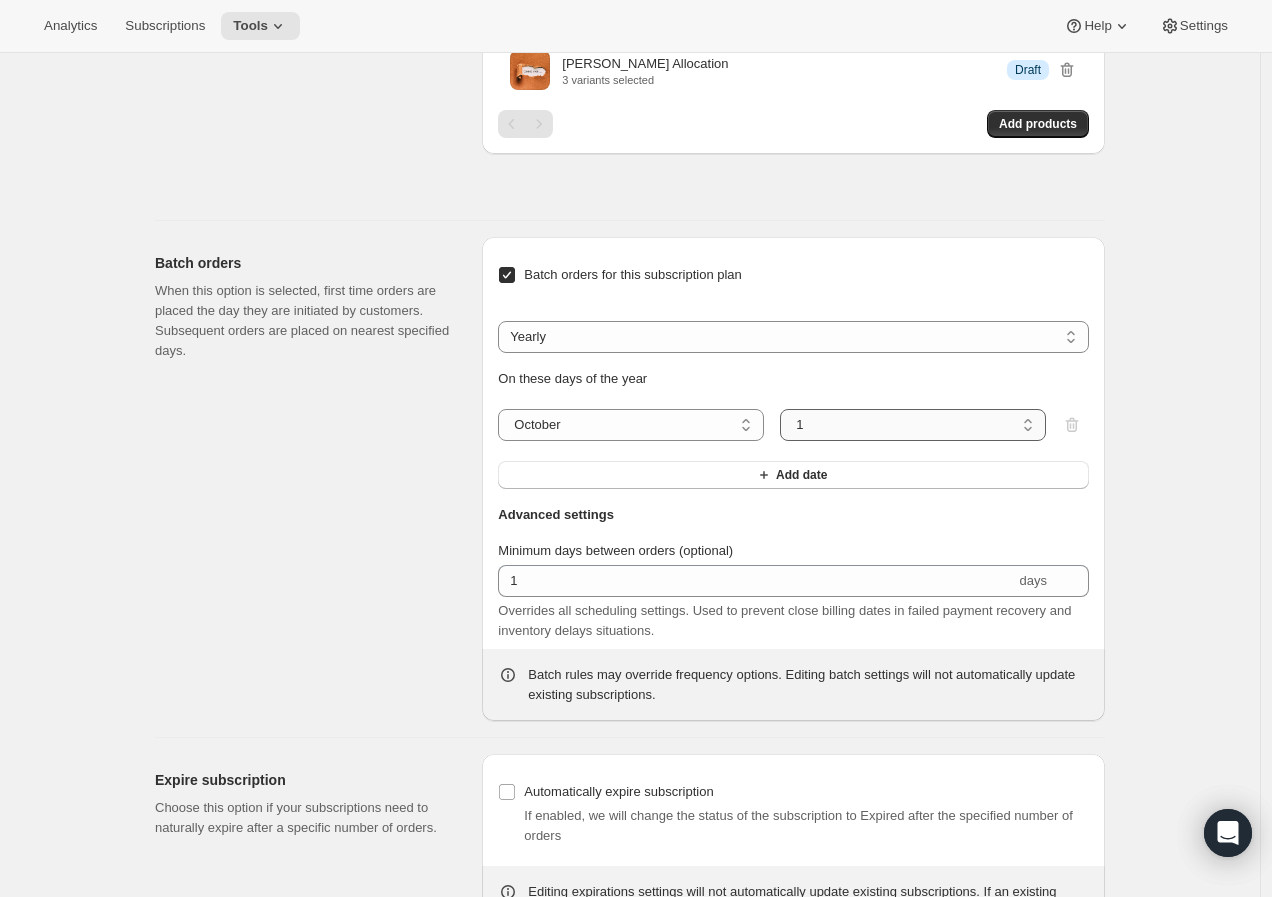 select on "15" 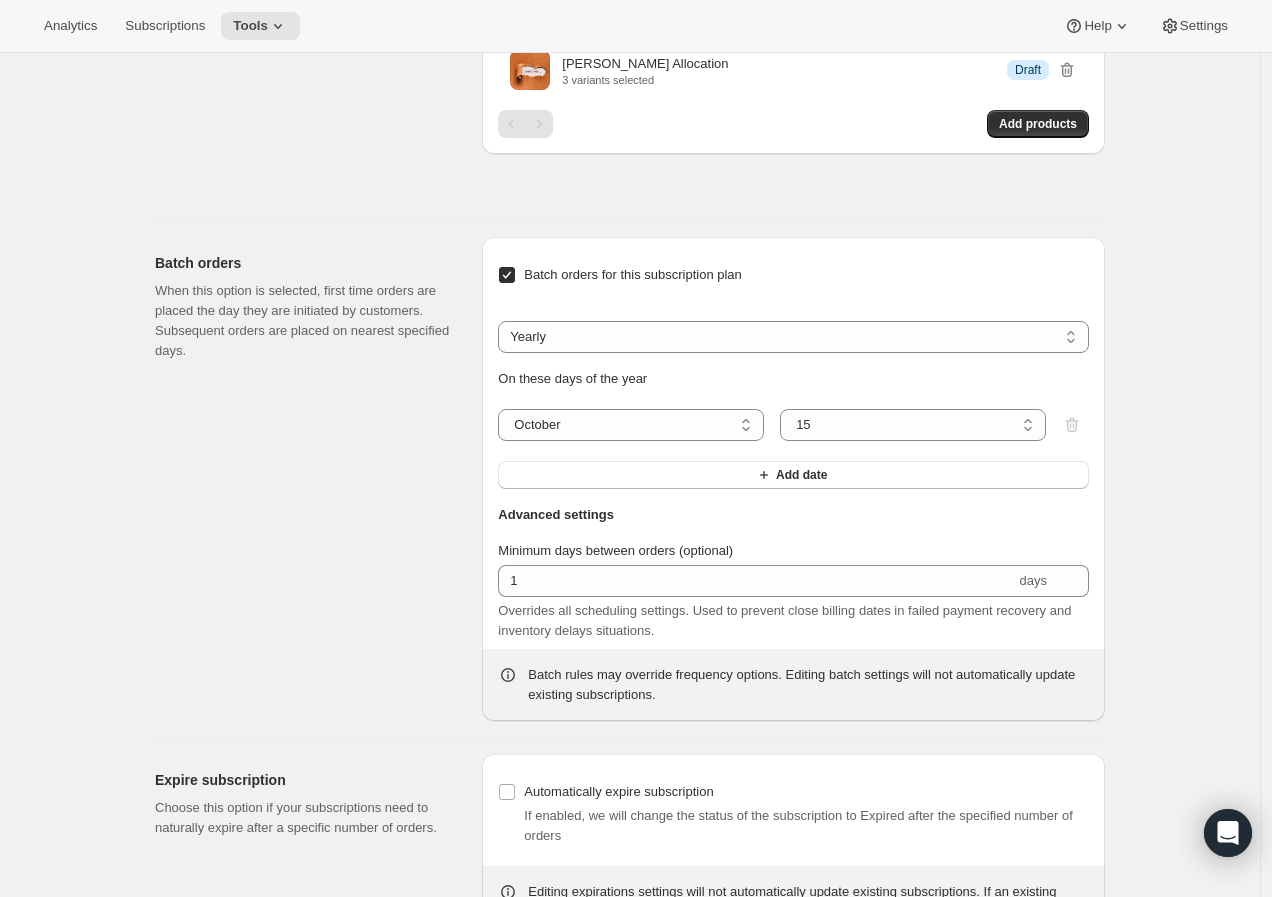 click on "Edit subscription plan. This page is ready Edit subscription plan Subscription plan updated Subscriptions that have already been purchased will not be updated to reflect these settings. Please contact Awtomic support if you need existing subscriptions updated. Basic Info Give your plan a unique and memorable nickname for internal staff. The other text values are shown to customers and are used to help them make a purchase decision. Subscription nickname Once a Year (Fall) Internal name only visible to you Display name RARECAT Wine Club Public name, shown on product page Subscription Frequency Specify the frequency options you would like to offer your customers. Display name is shown to customers on your storefront. Frequency prefix (optional) Deliver every Displayed on the product page before the frequency list Create order every Display name * 1 Day(s) Week(s) Month(s) Year(s) Year(s) Every Fall + Add Frequency Pricing Reward your customers for their loyalty by offering discount incentives for subscriptions." at bounding box center [630, -713] 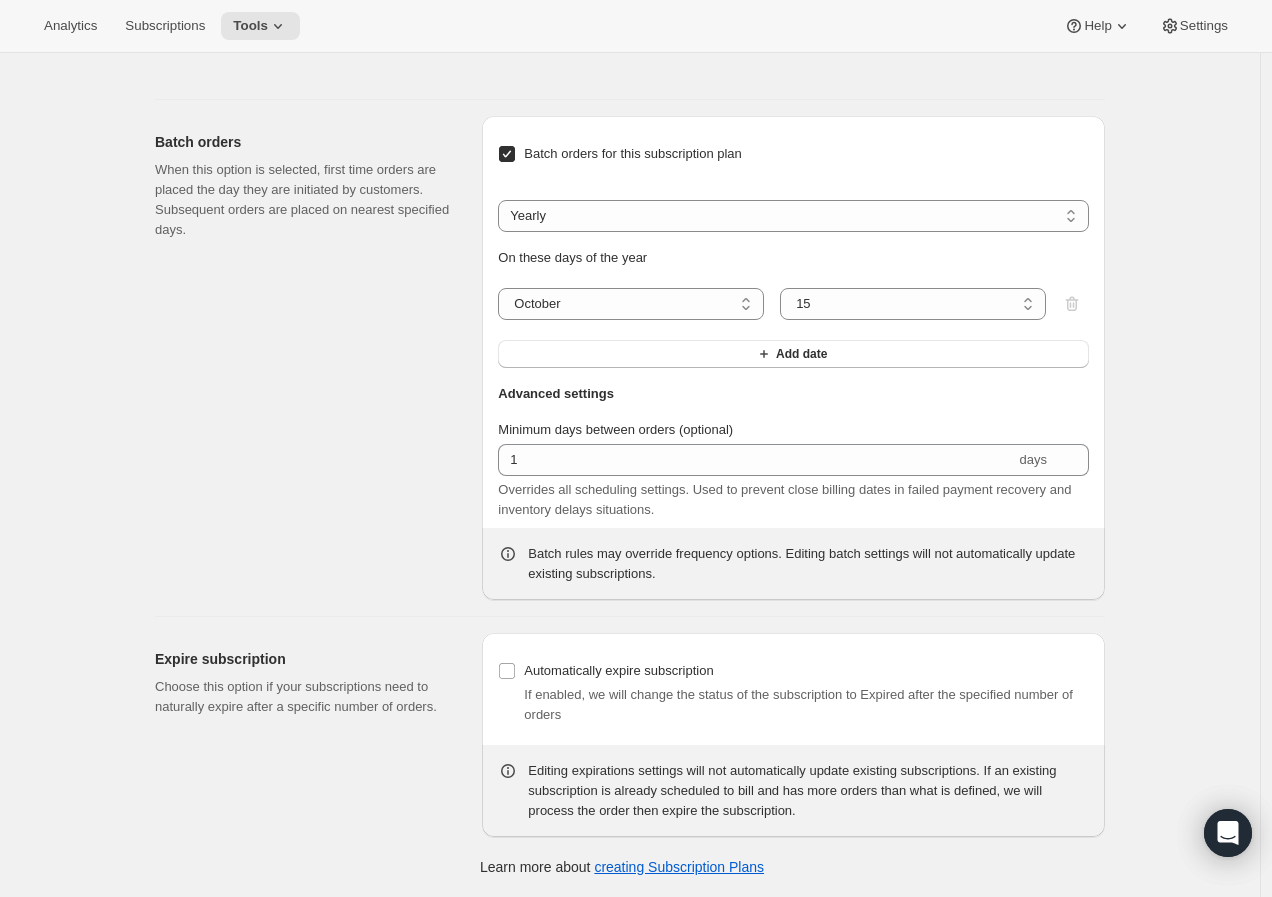 scroll, scrollTop: 0, scrollLeft: 0, axis: both 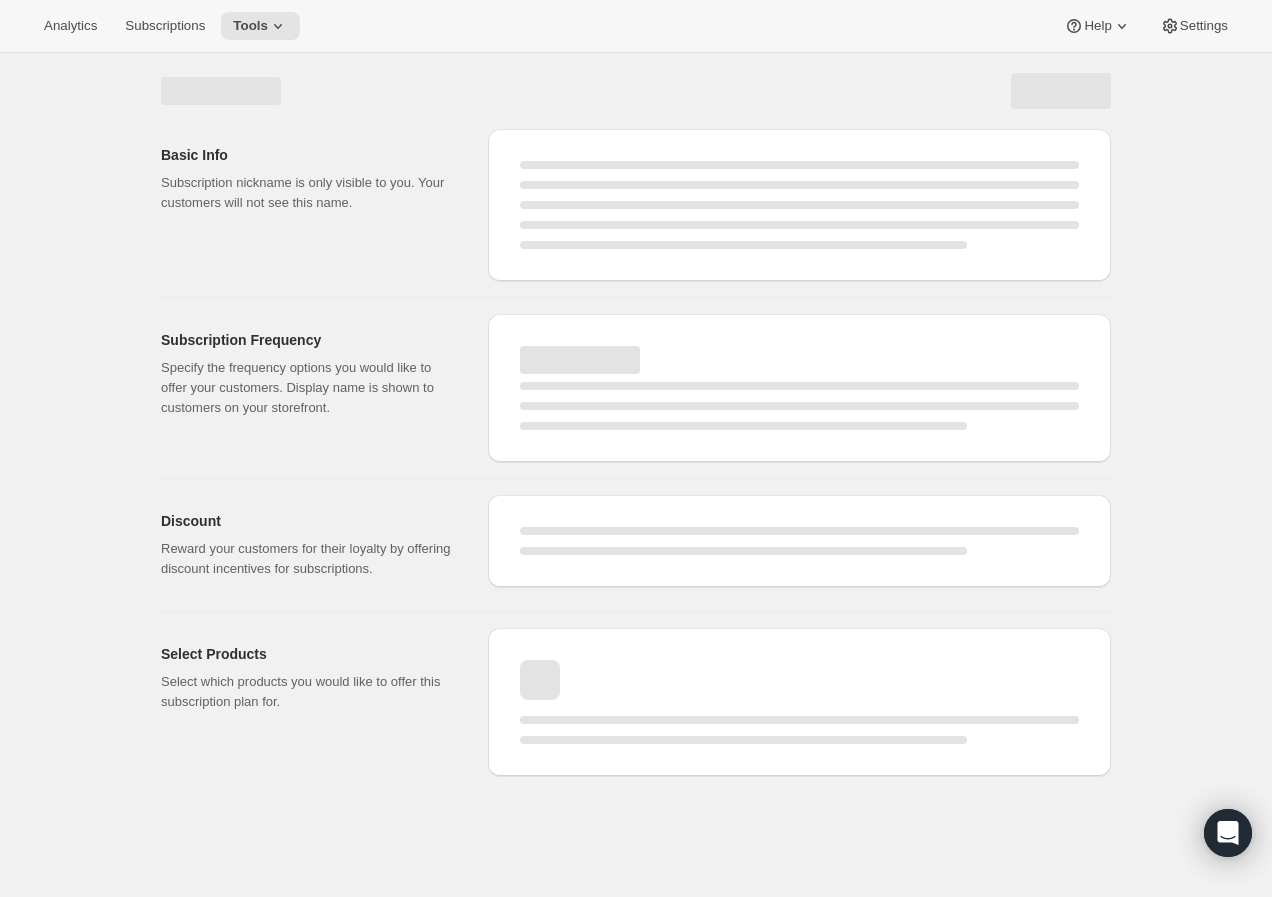 select on "YEAR" 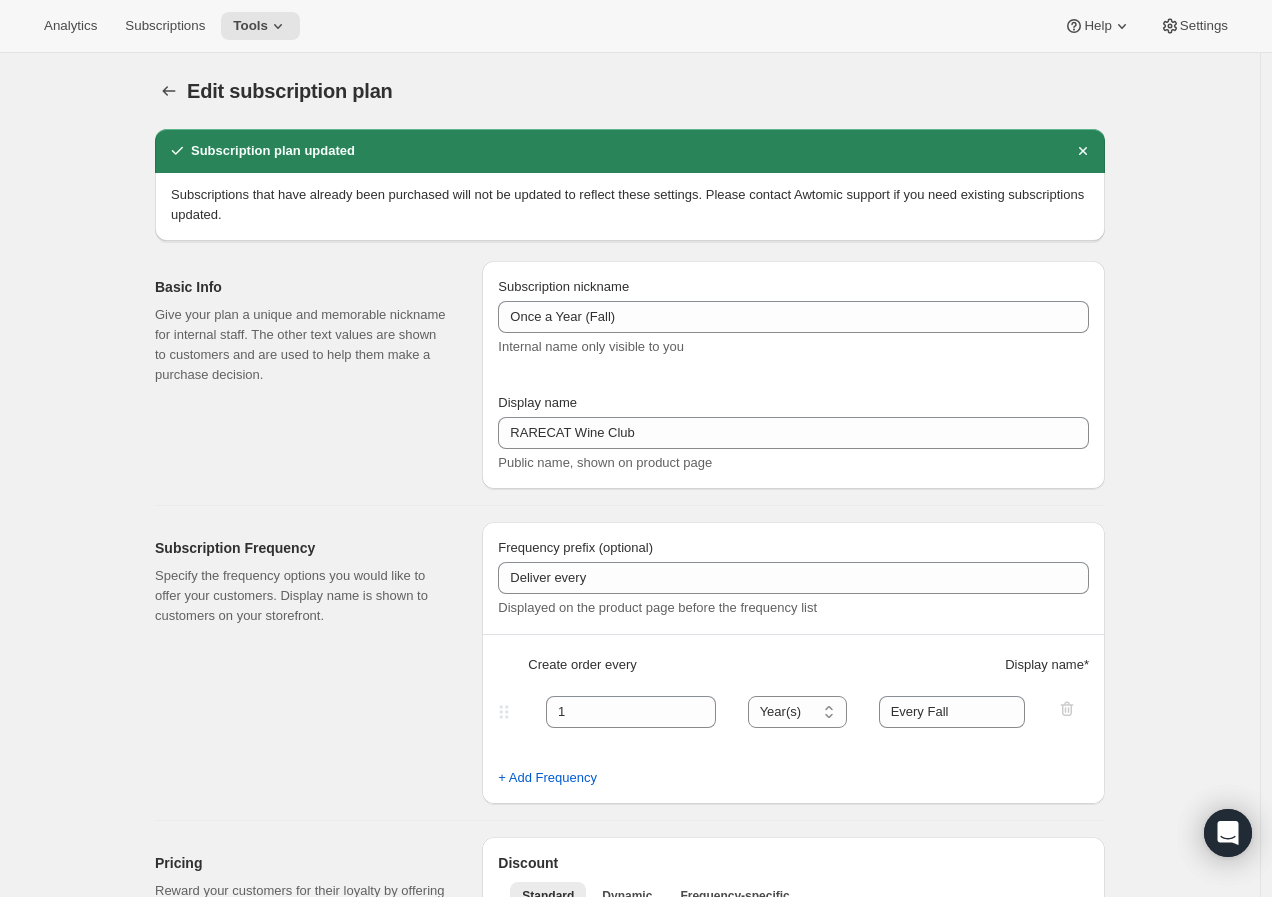 checkbox on "true" 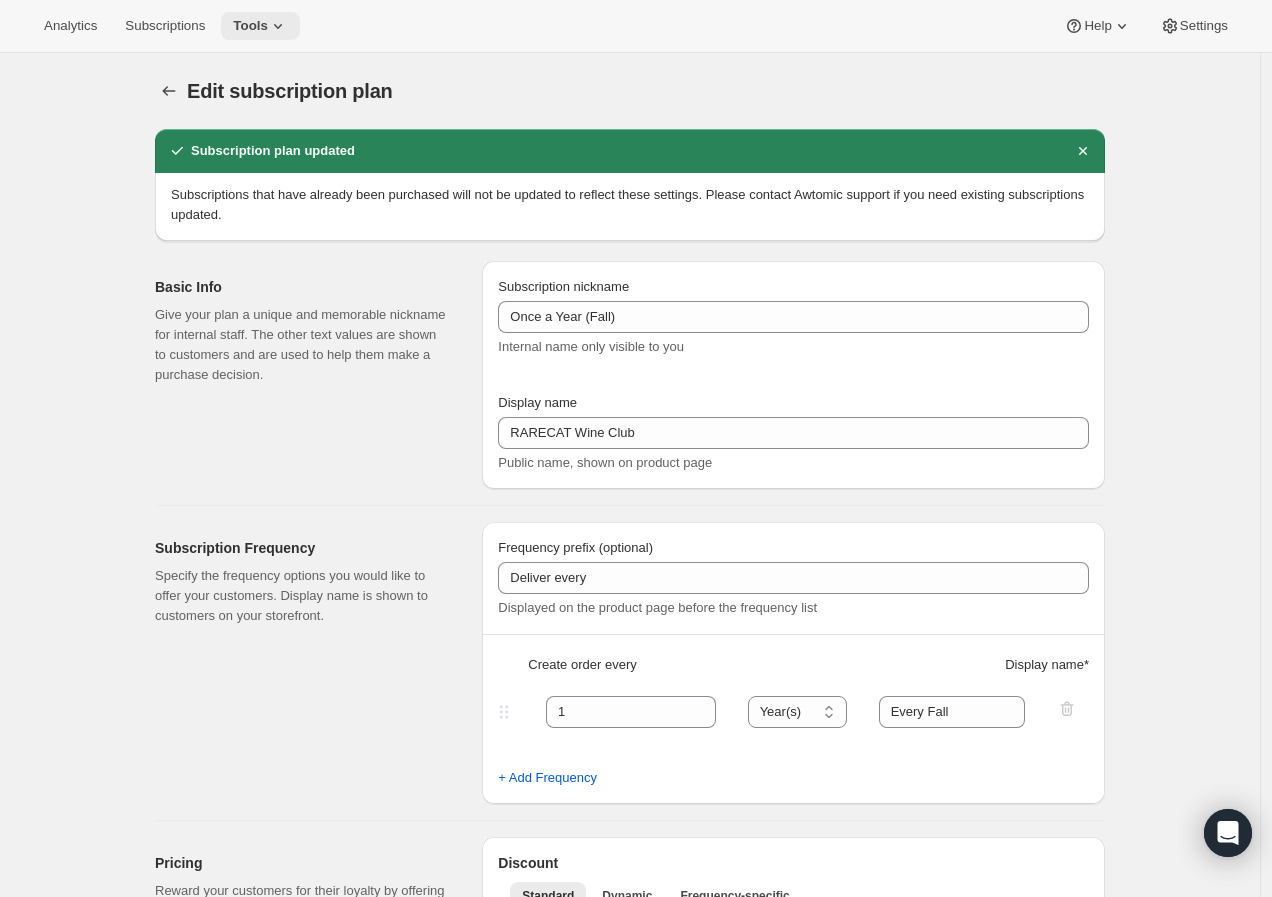 click on "Tools" at bounding box center [260, 26] 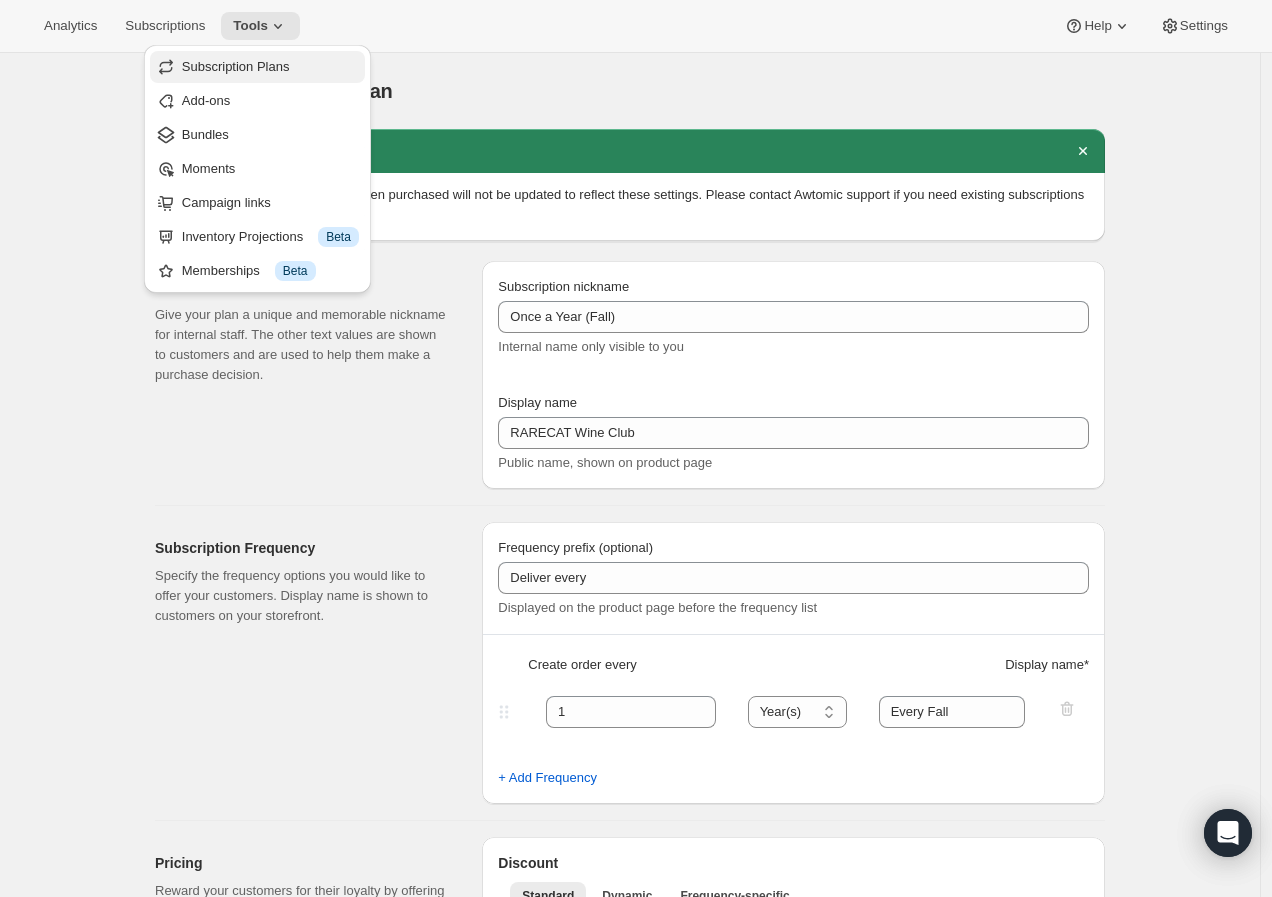 click on "Subscription Plans" at bounding box center [236, 66] 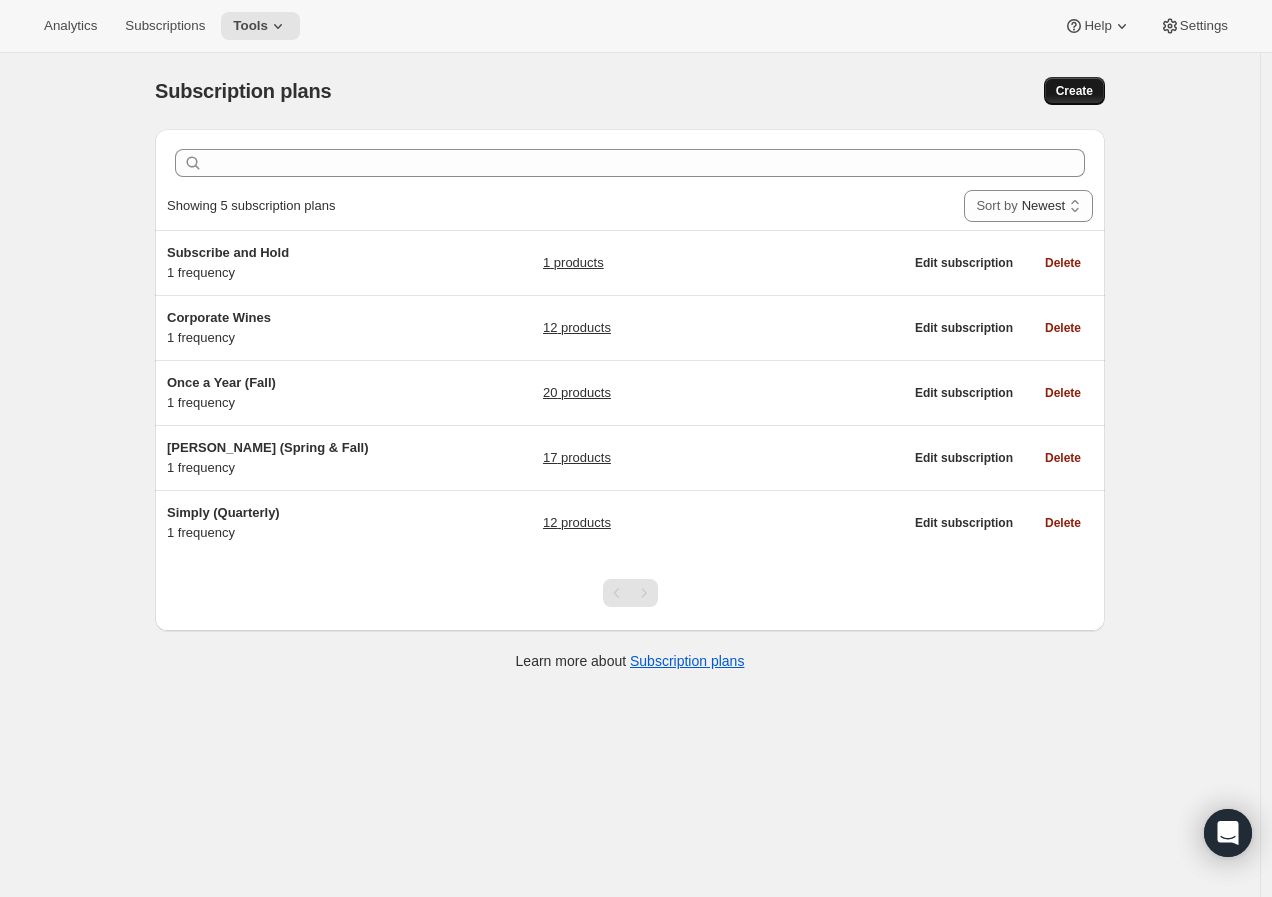 click on "Create" at bounding box center [1074, 91] 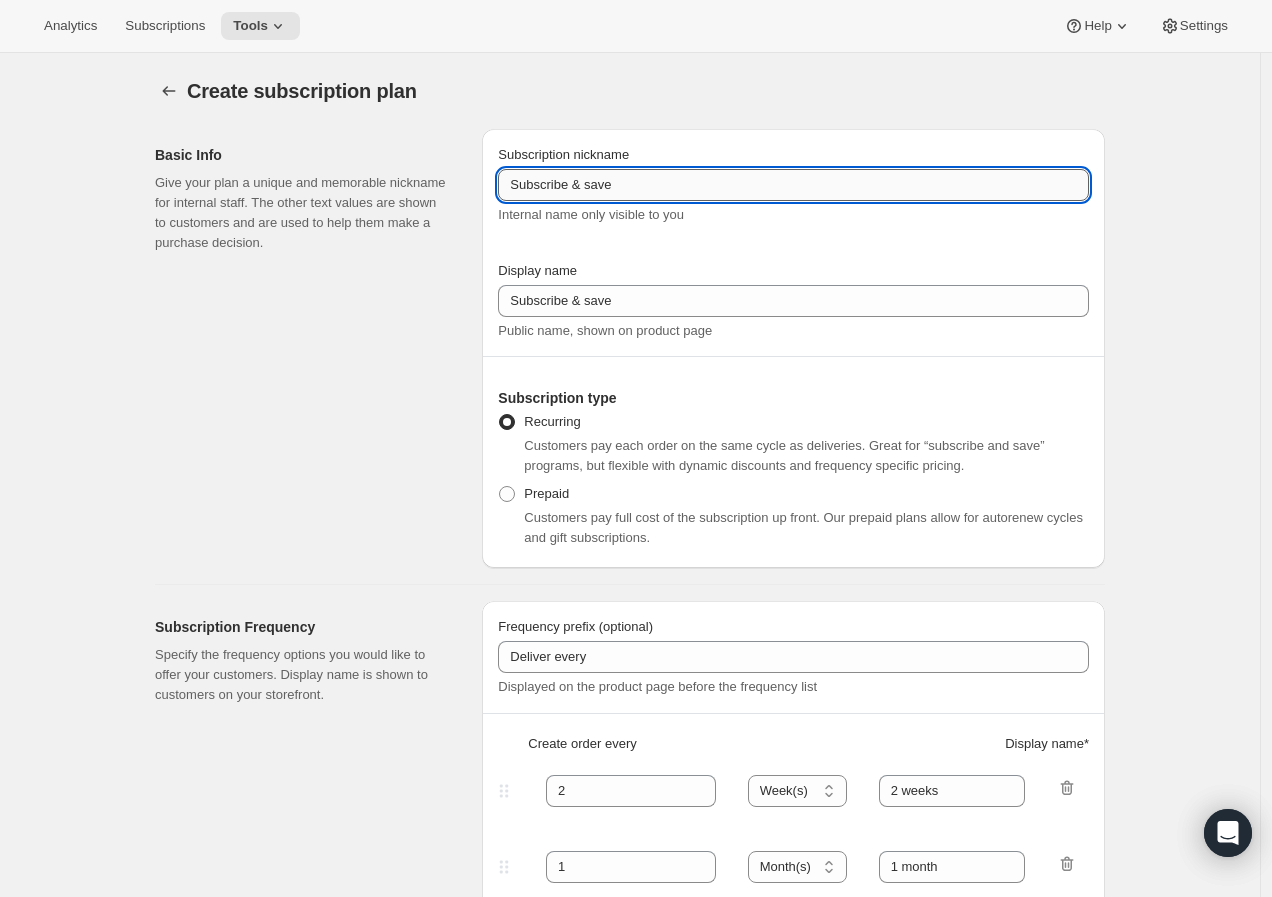 click on "Subscribe & save" at bounding box center [793, 185] 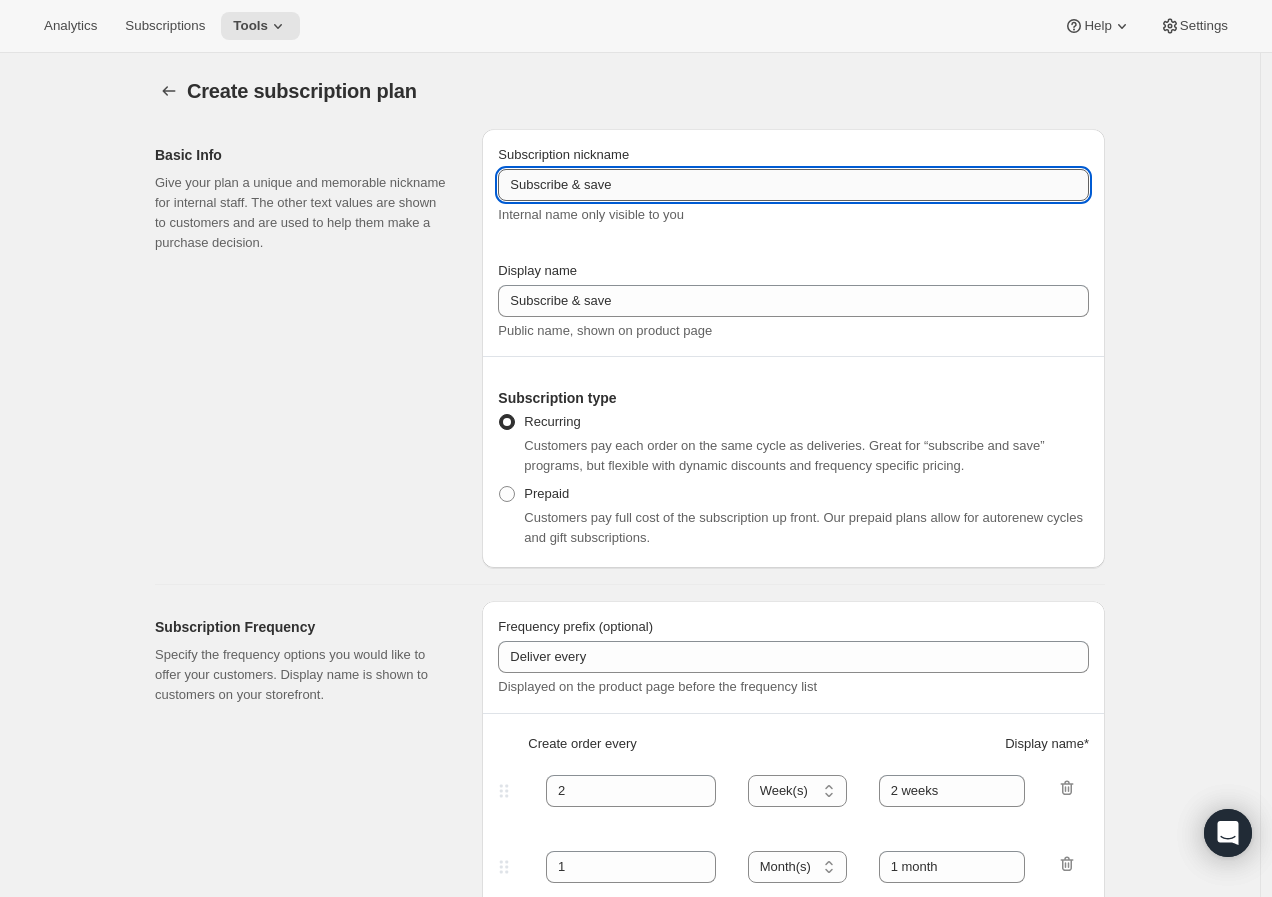 click on "Subscribe & save" at bounding box center [793, 185] 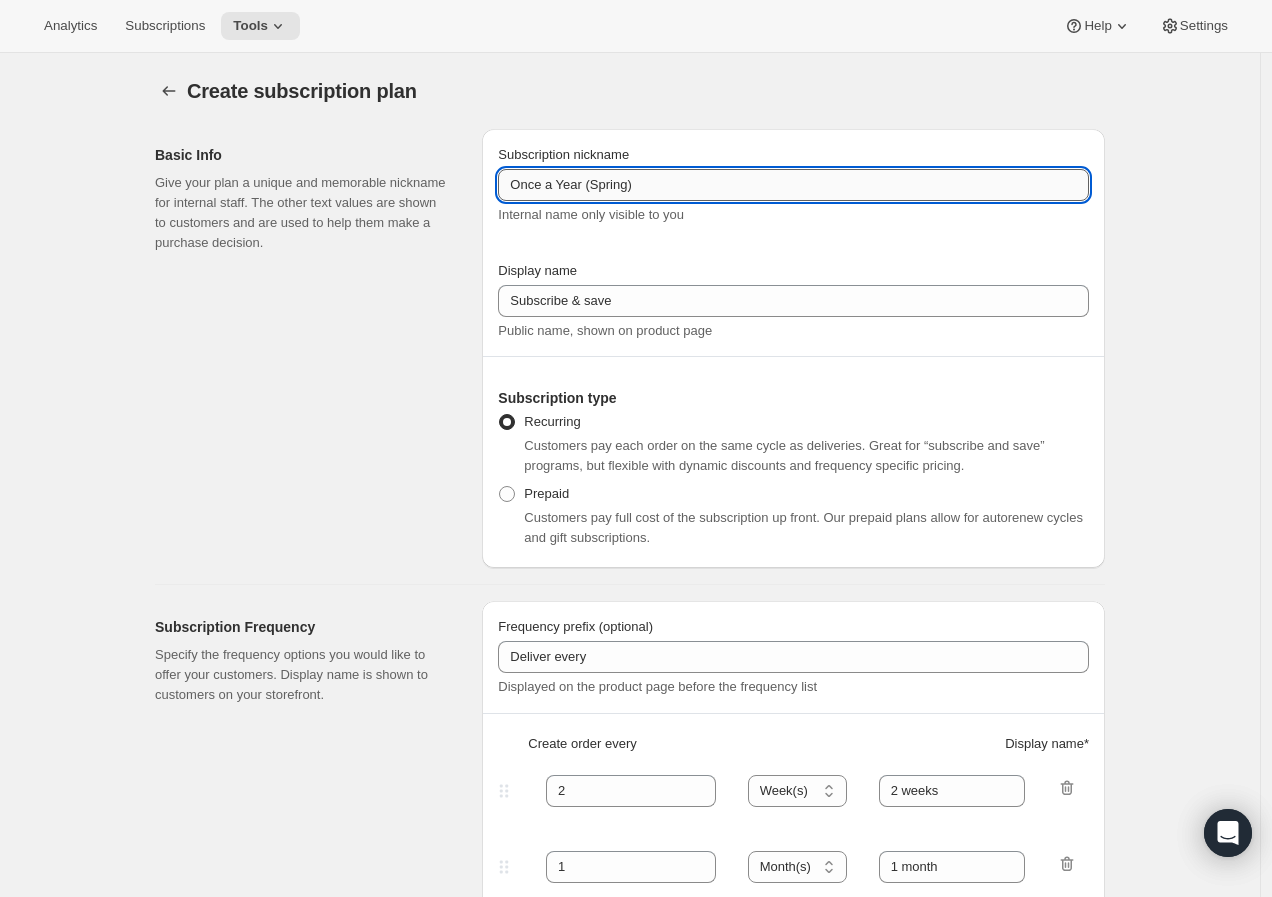type on "Once a Year (Spring)" 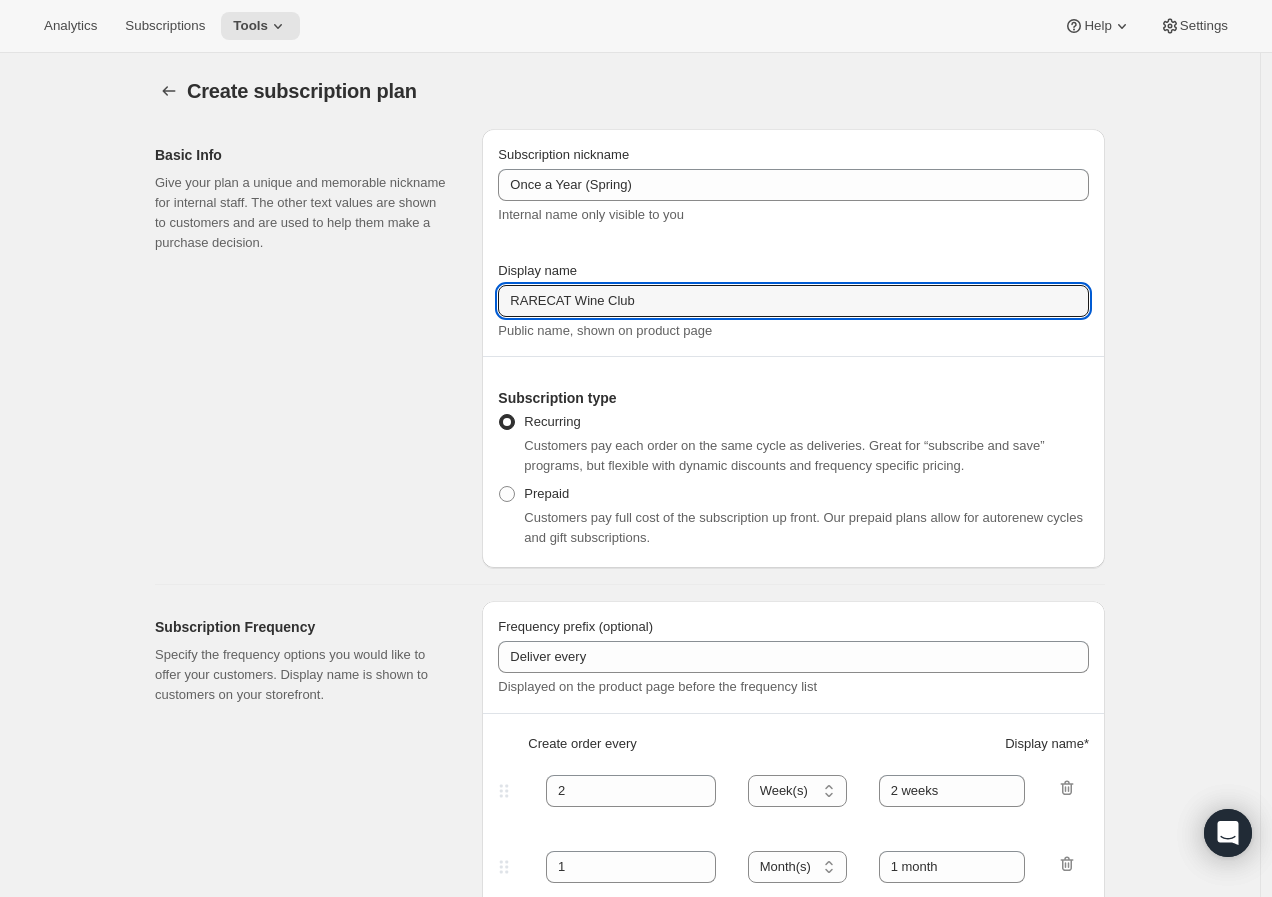 type on "RARECAT Wine Club" 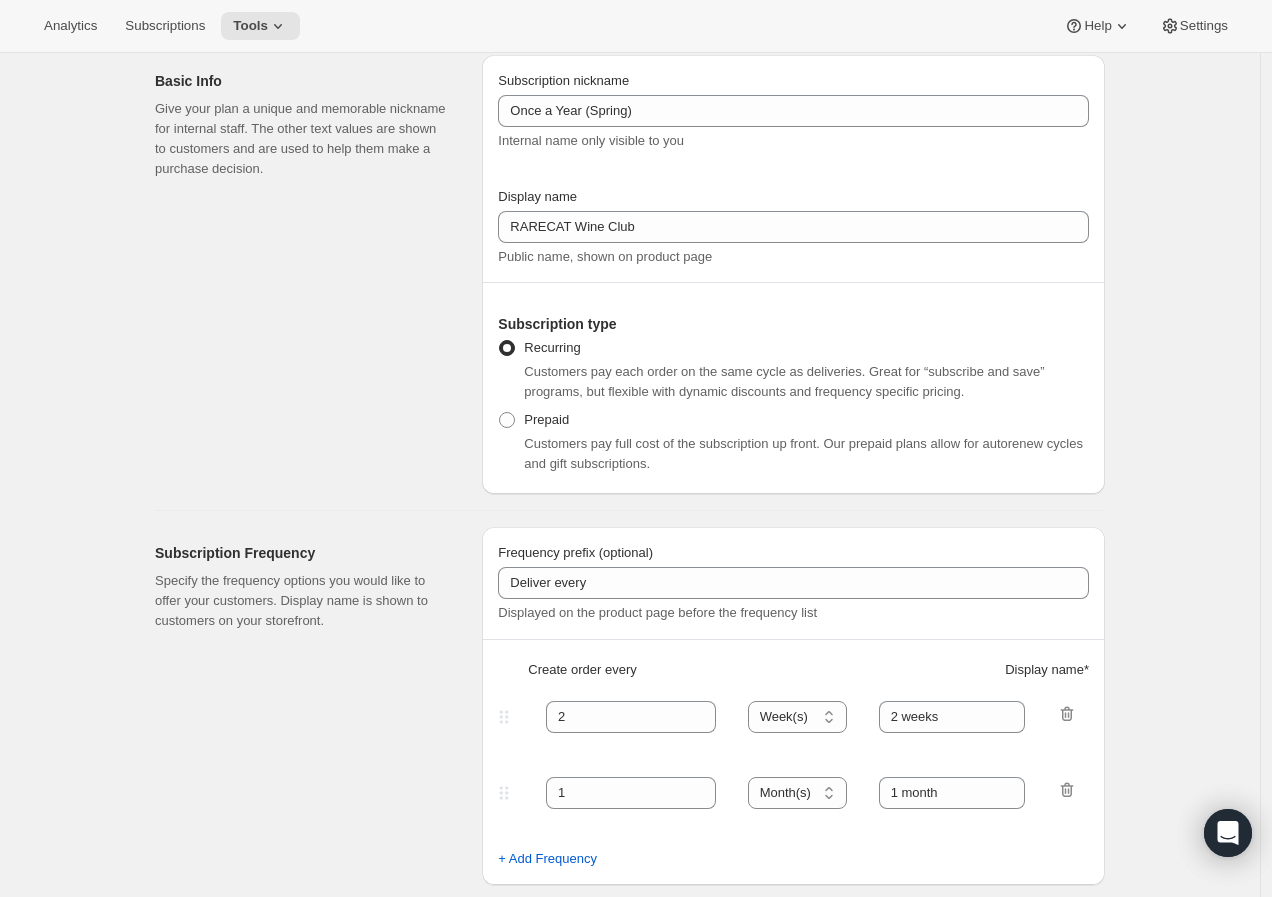 scroll, scrollTop: 111, scrollLeft: 0, axis: vertical 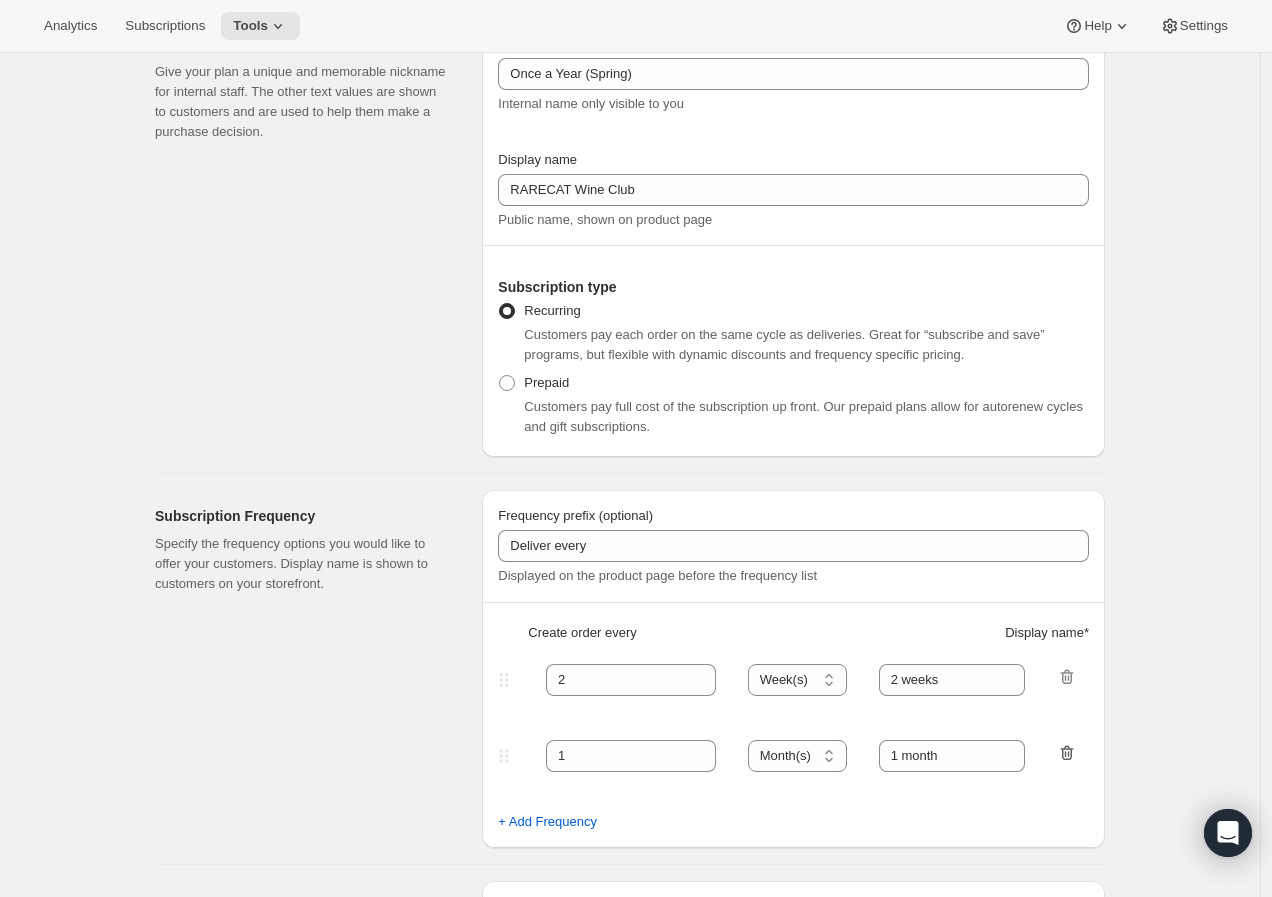 click 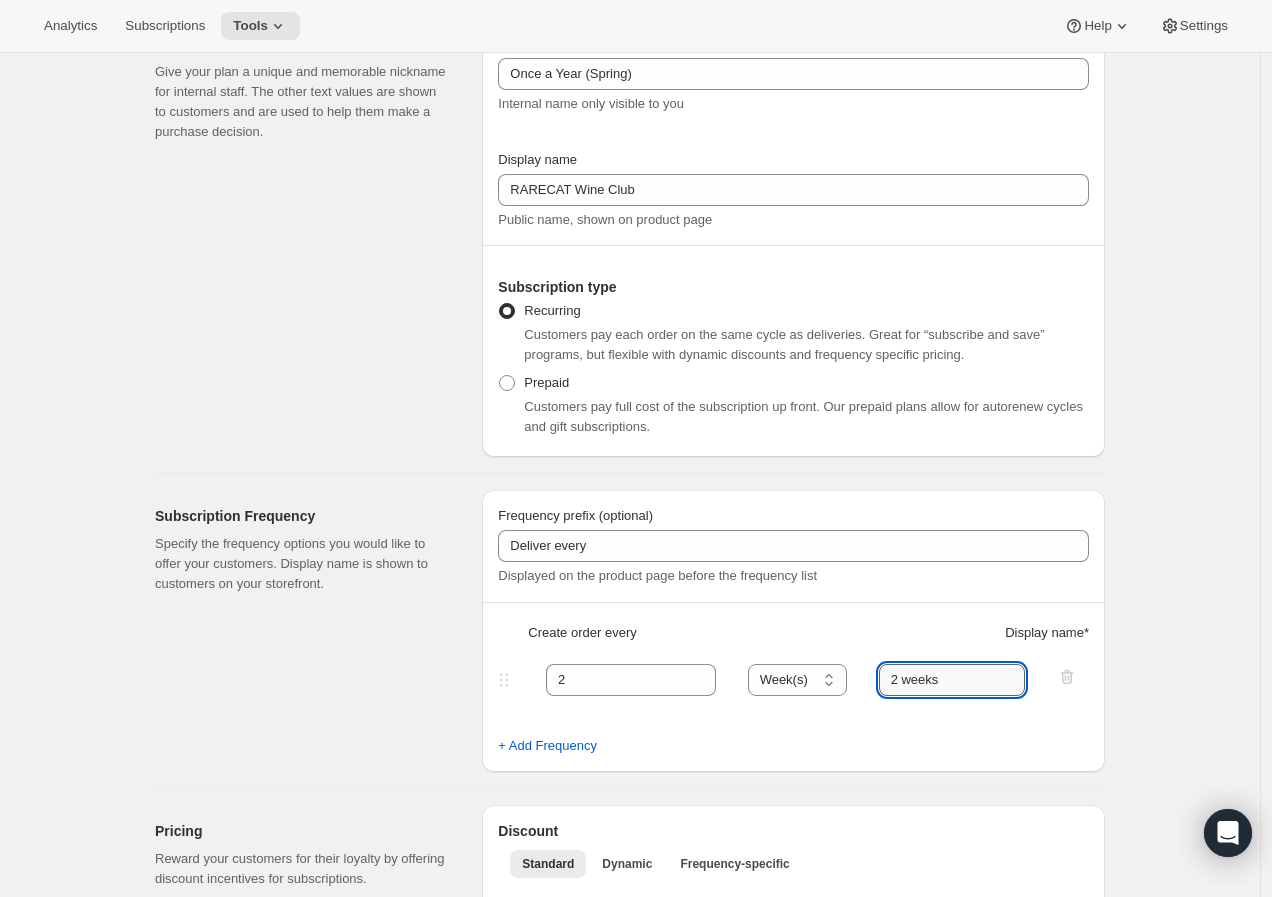 click on "2 weeks" at bounding box center [952, 680] 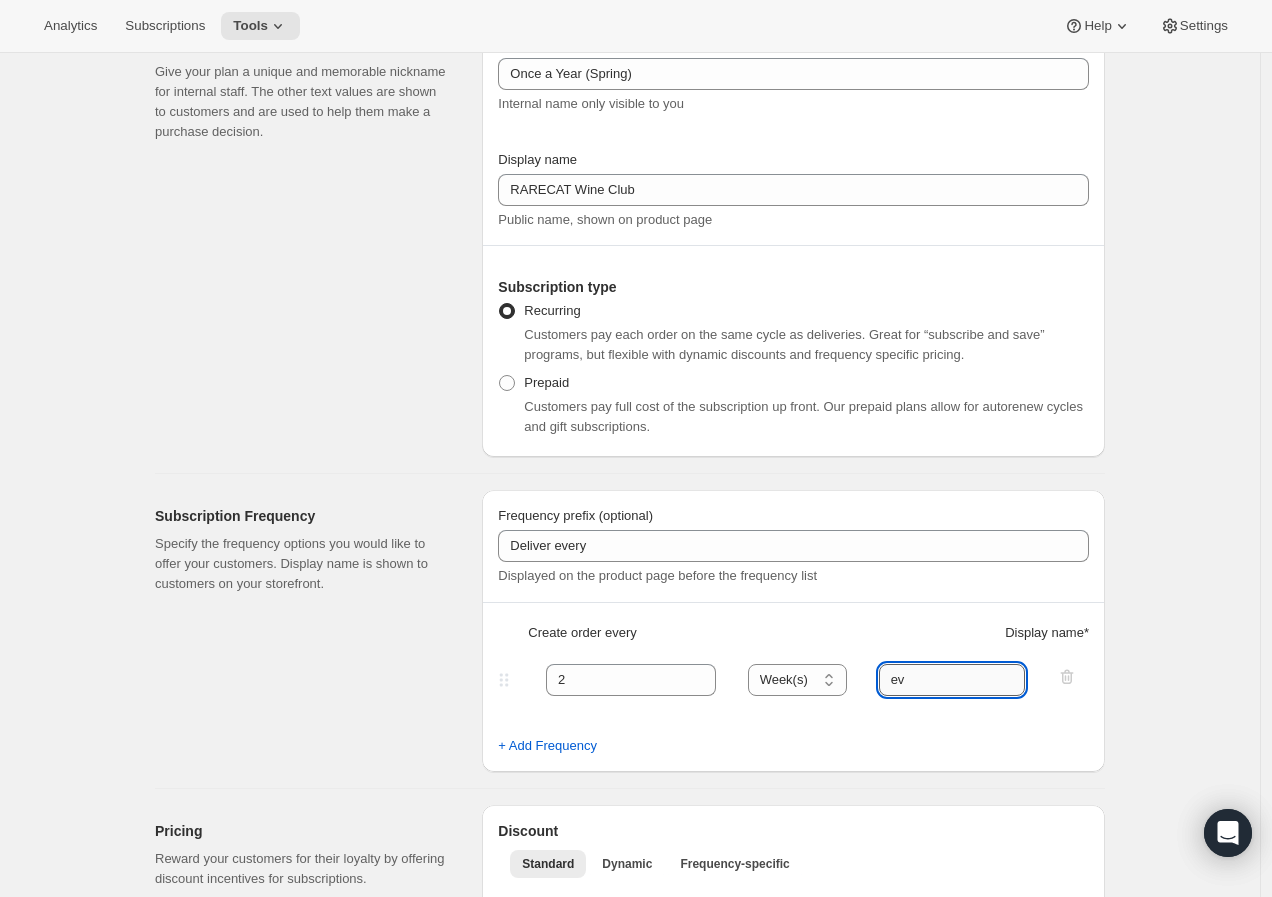 type on "e" 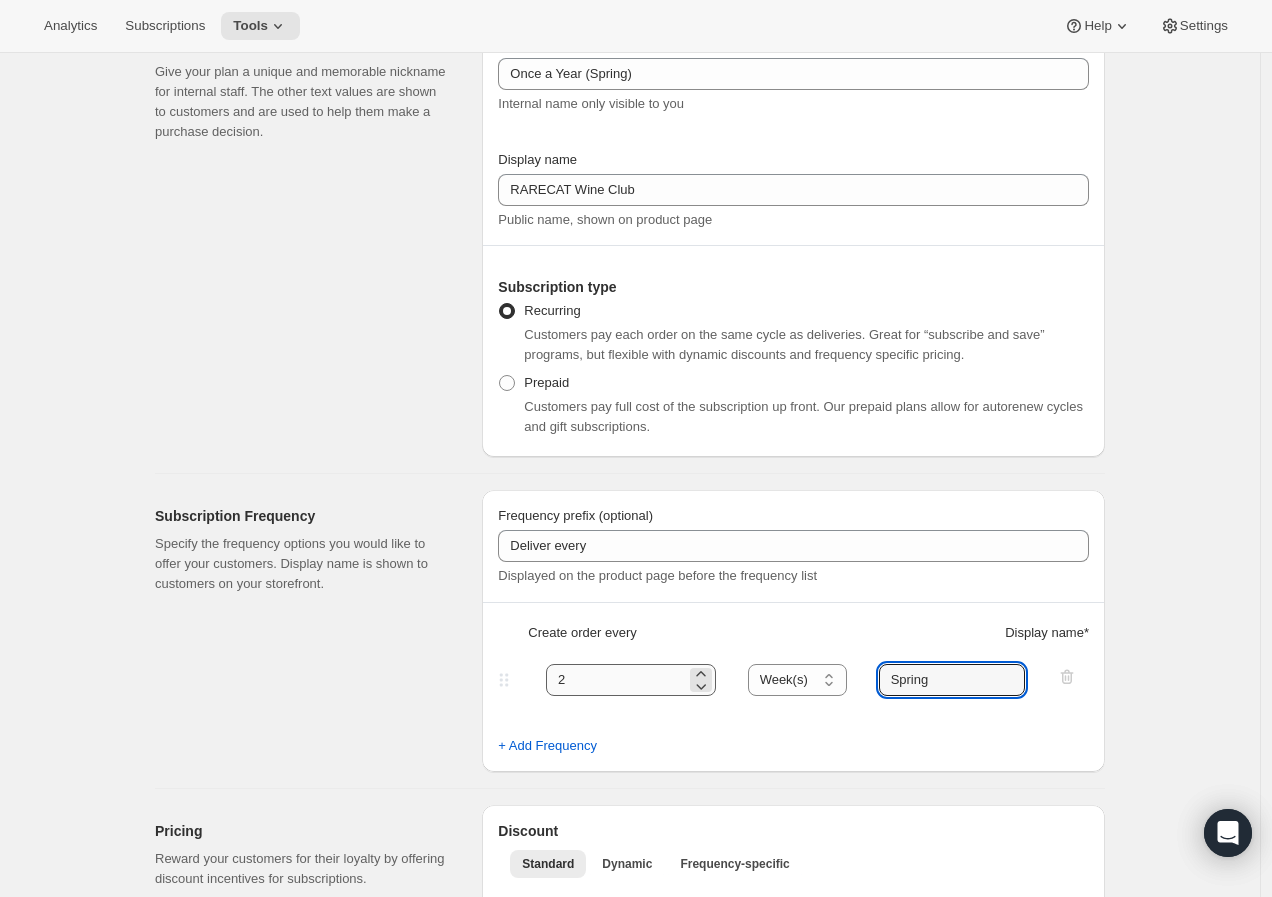 type on "Spring" 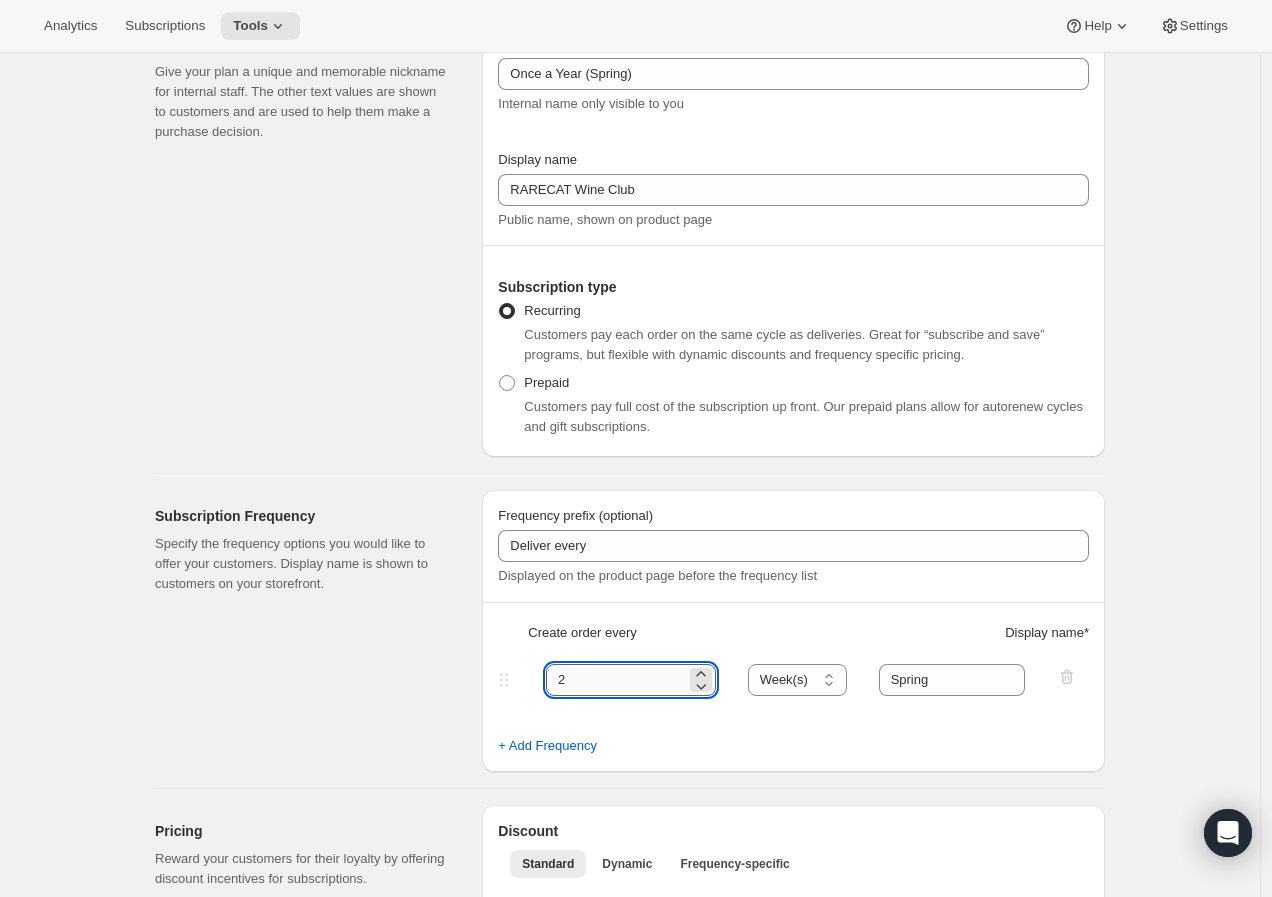 click on "2" at bounding box center (616, 680) 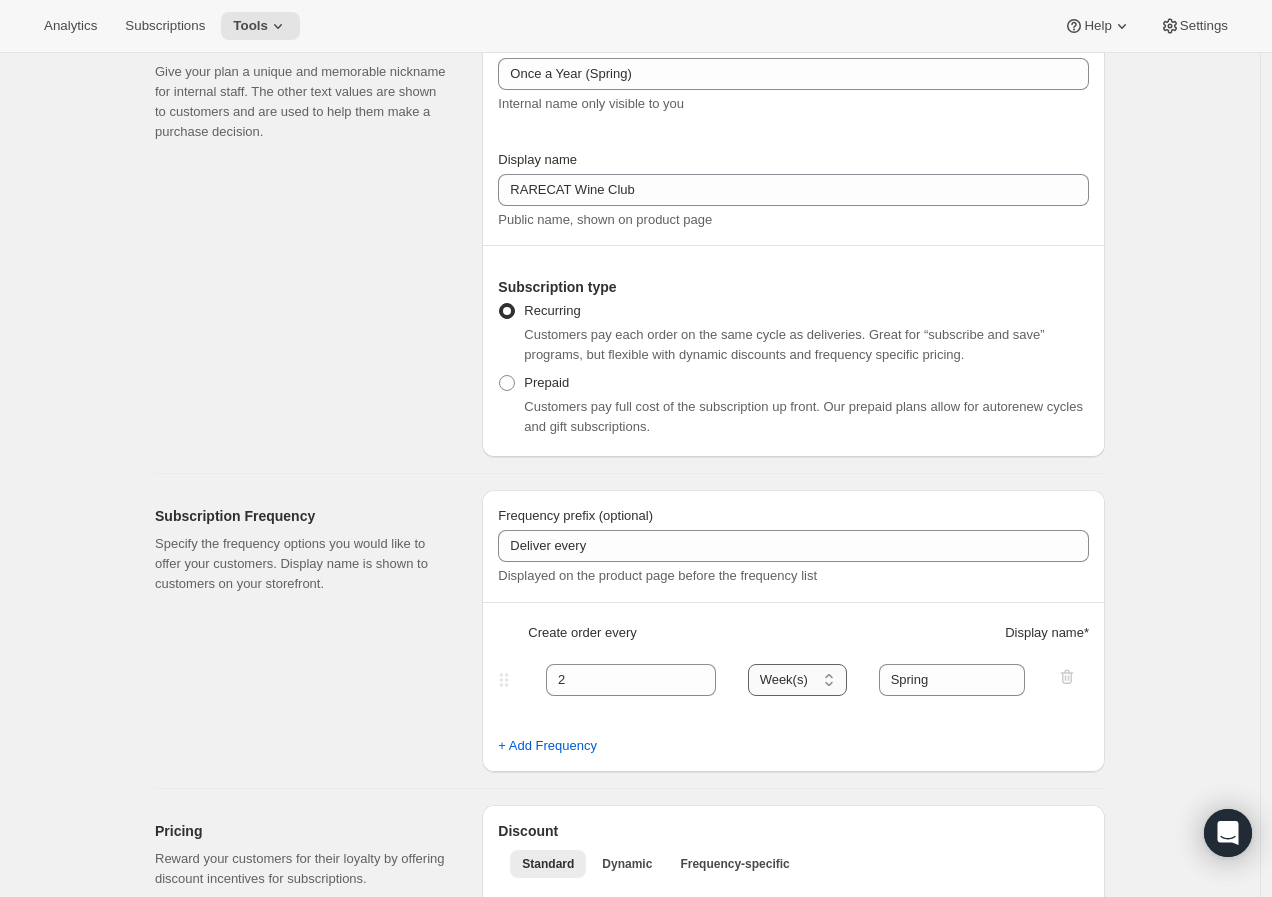 click on "Day(s) Week(s) Month(s) Year(s)" at bounding box center (797, 680) 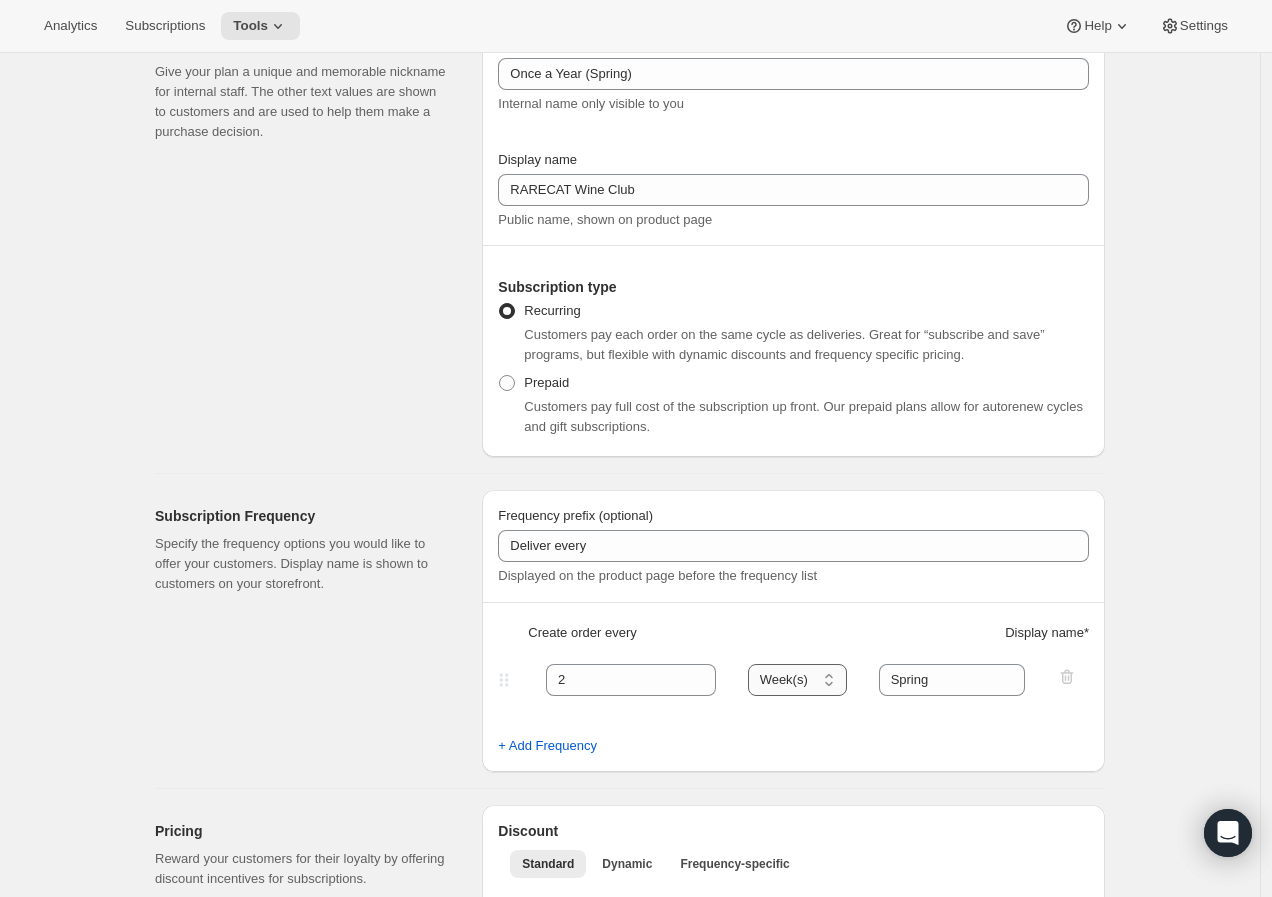 select on "YEAR" 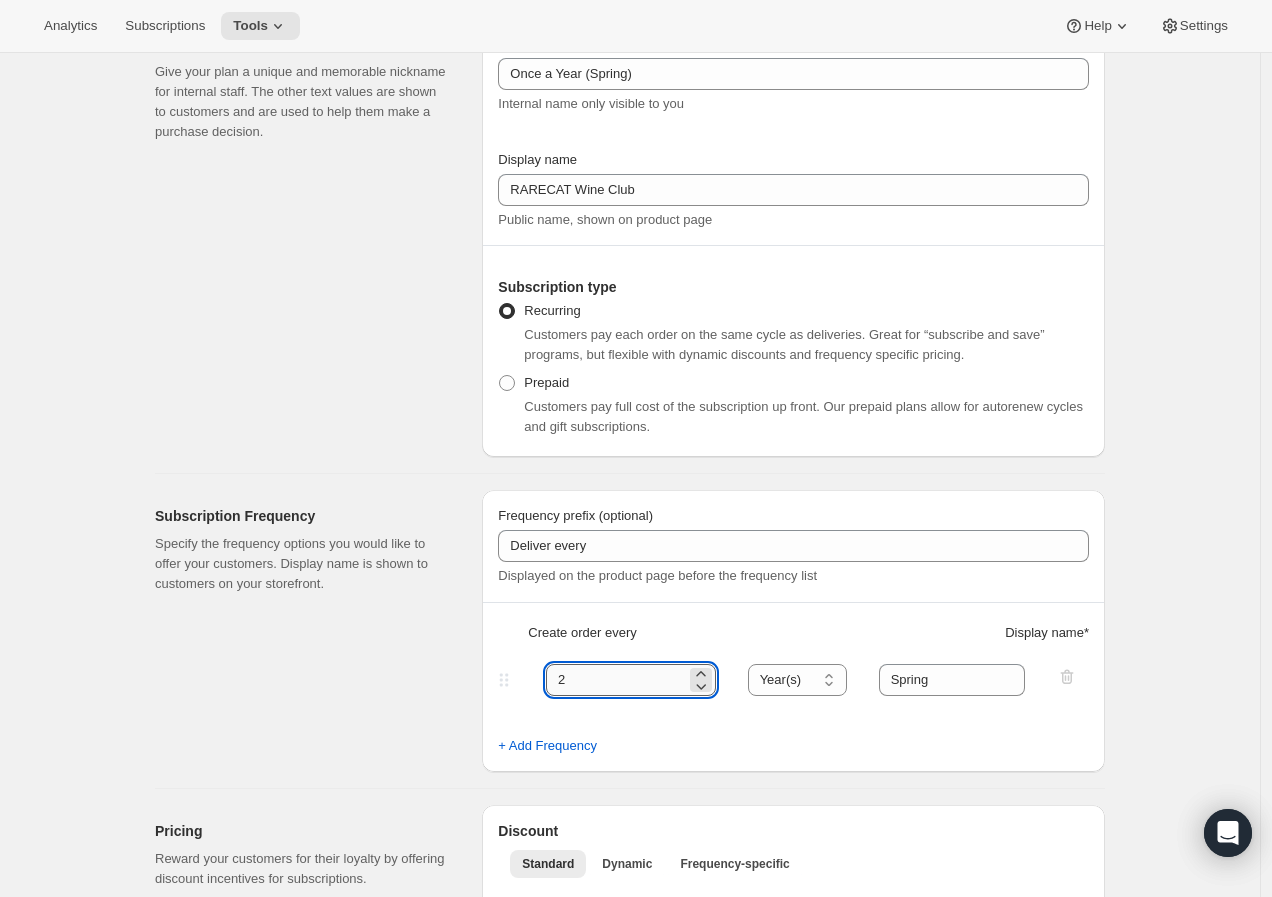 click on "2" at bounding box center [616, 680] 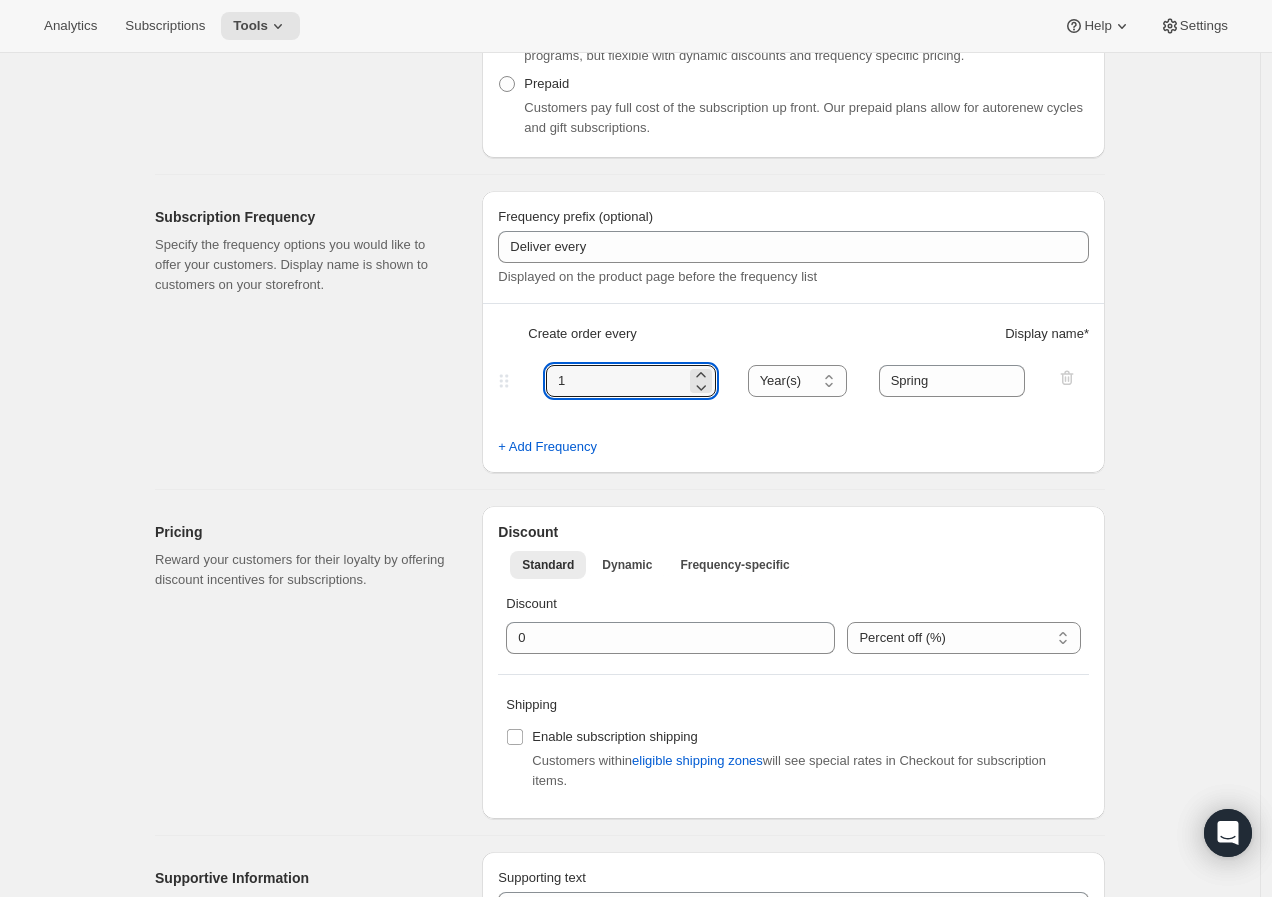 scroll, scrollTop: 444, scrollLeft: 0, axis: vertical 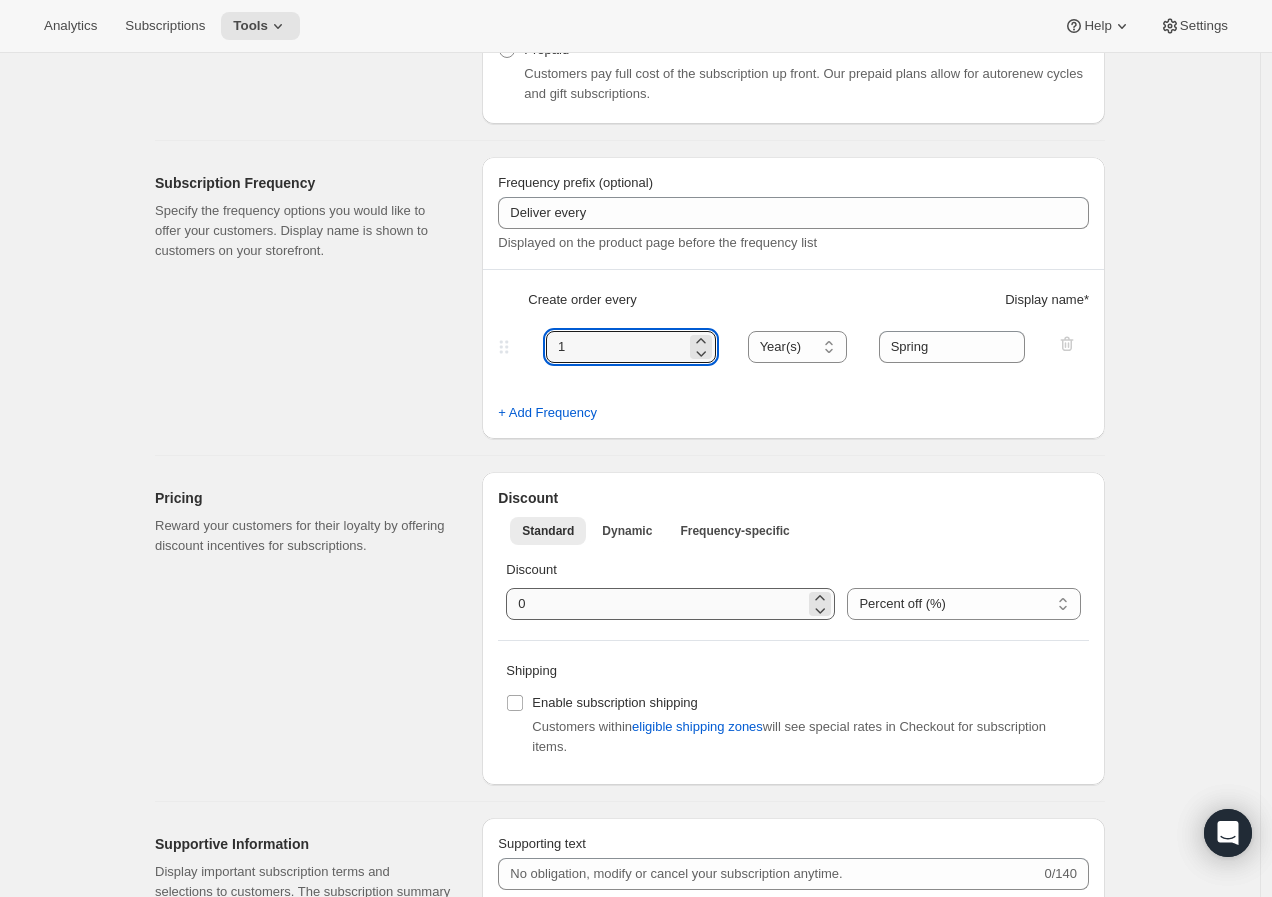 type on "1" 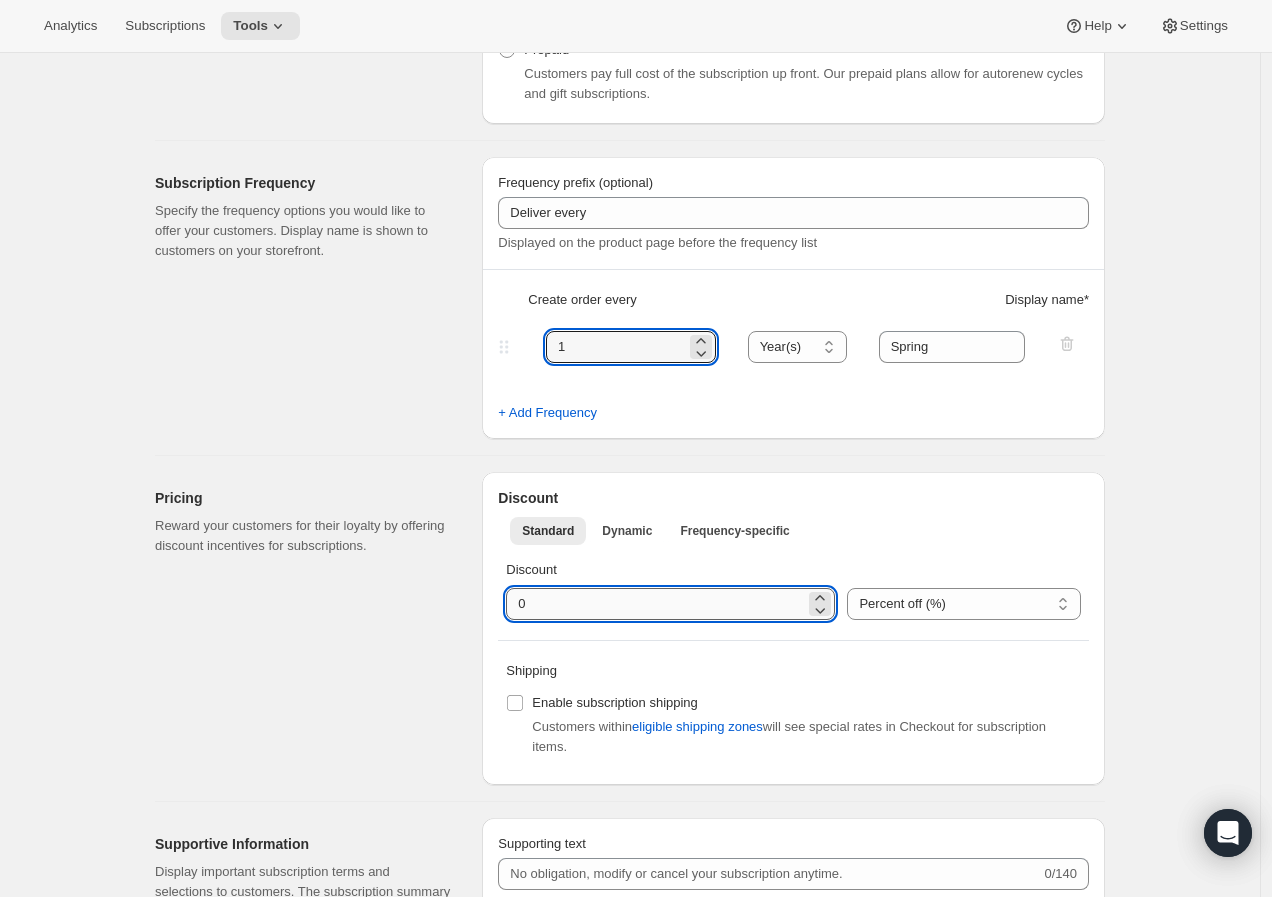 click at bounding box center [655, 604] 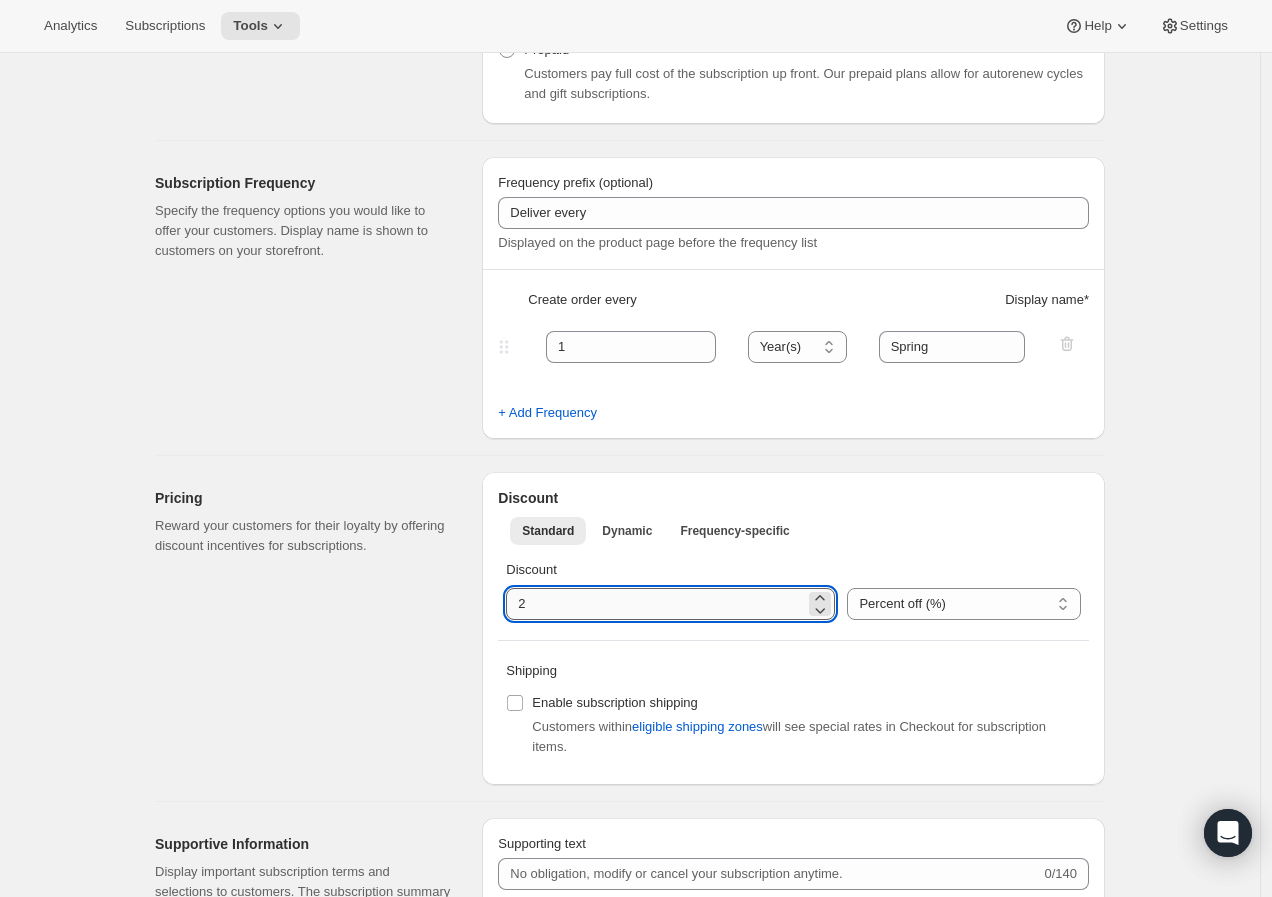 type on "2" 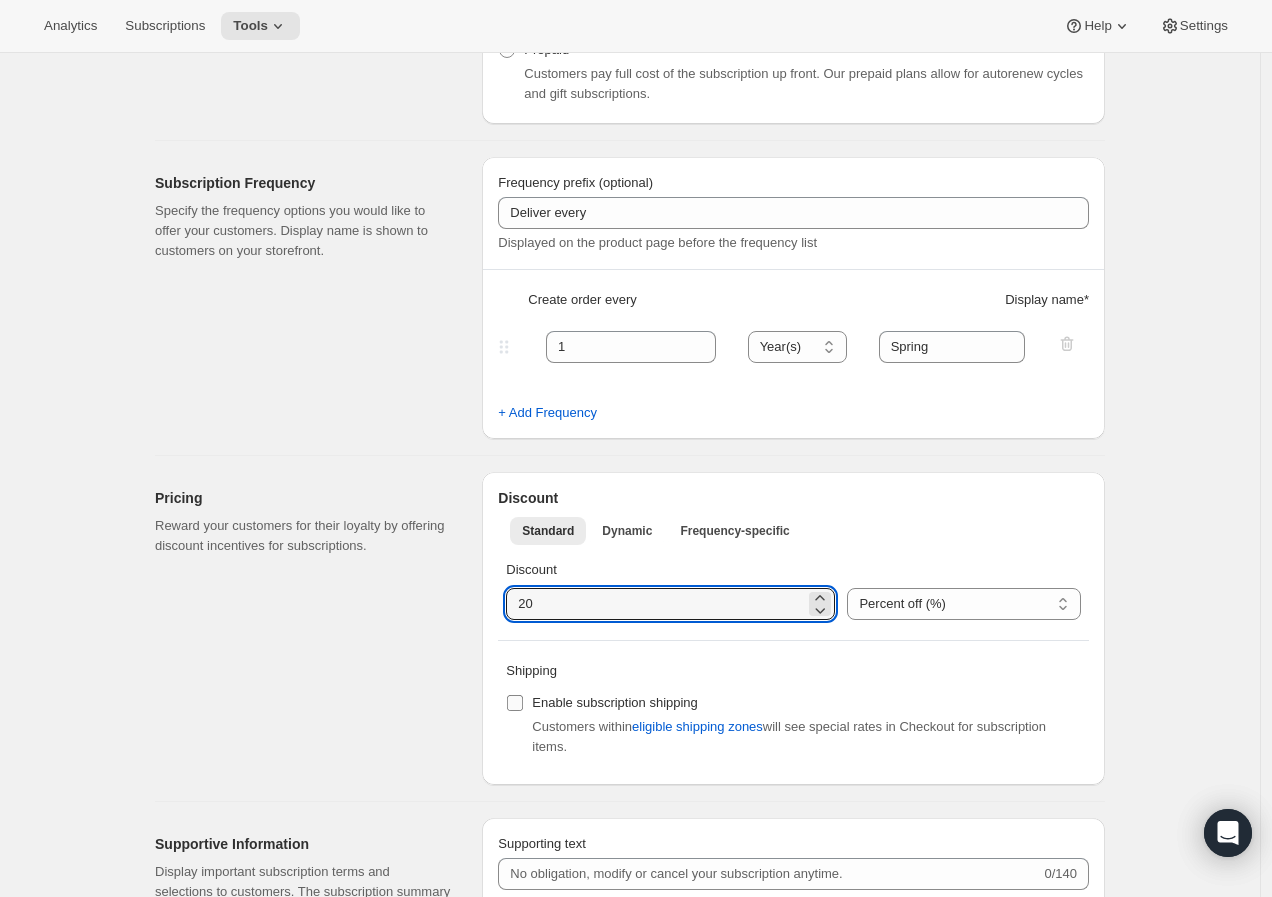 type on "20" 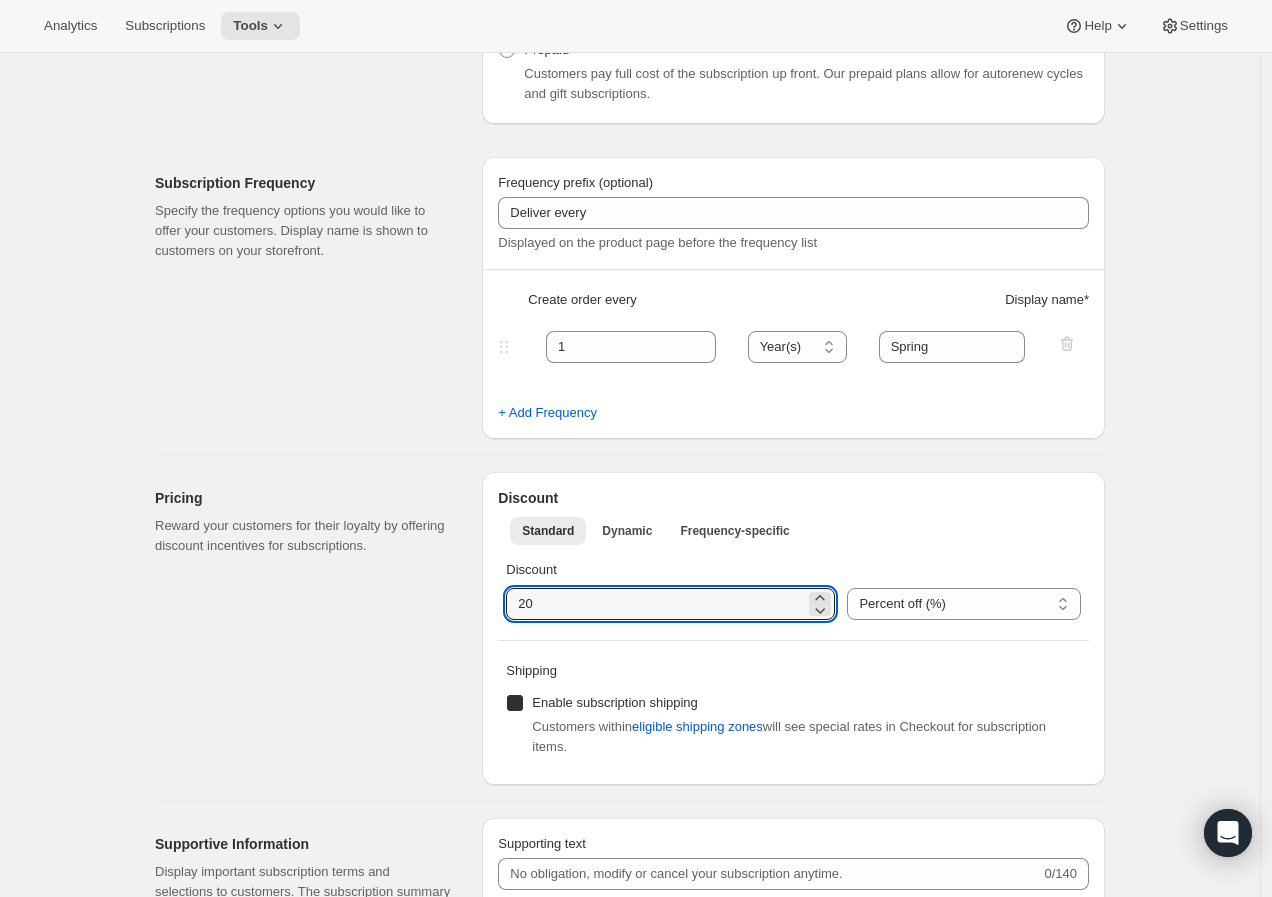 checkbox on "true" 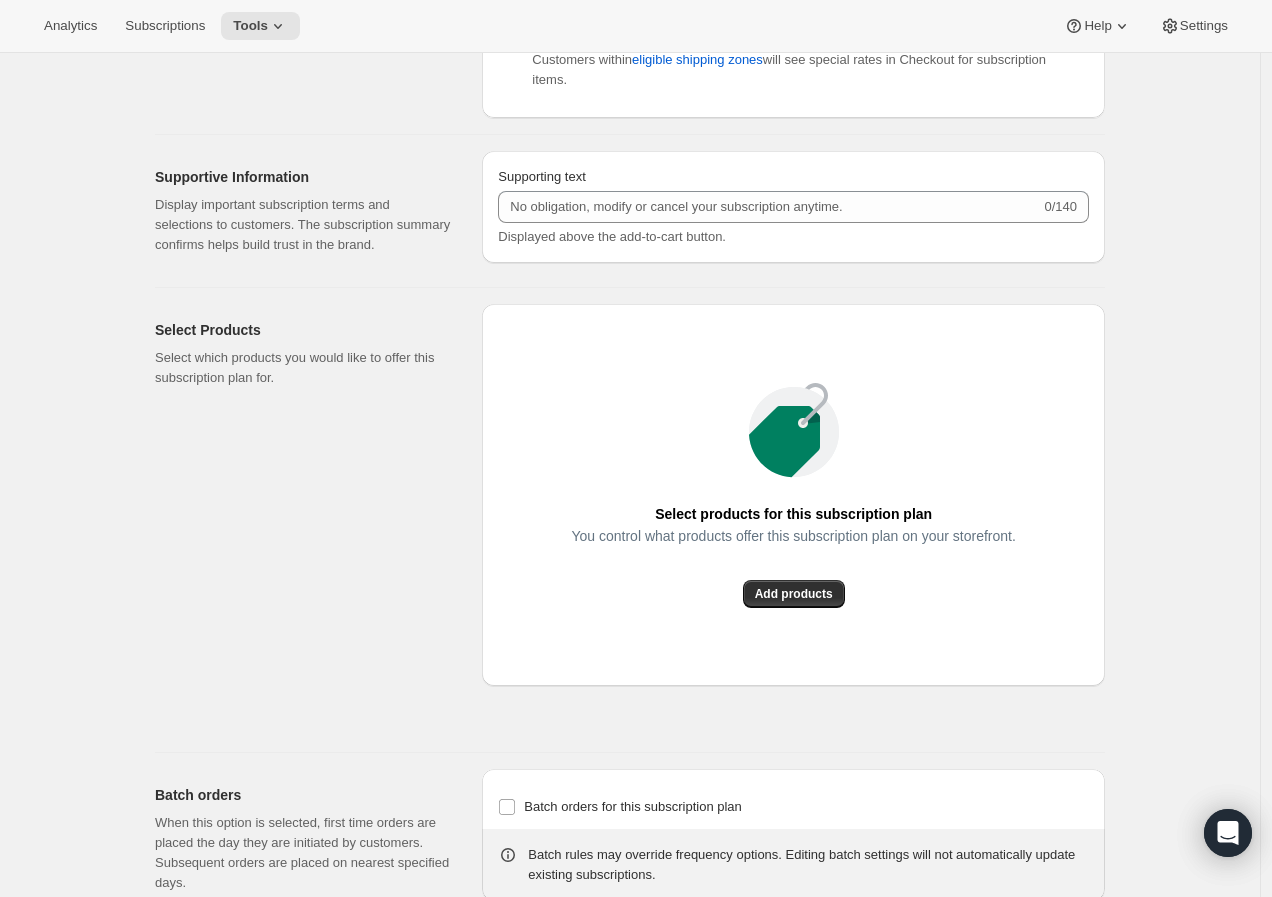 scroll, scrollTop: 0, scrollLeft: 0, axis: both 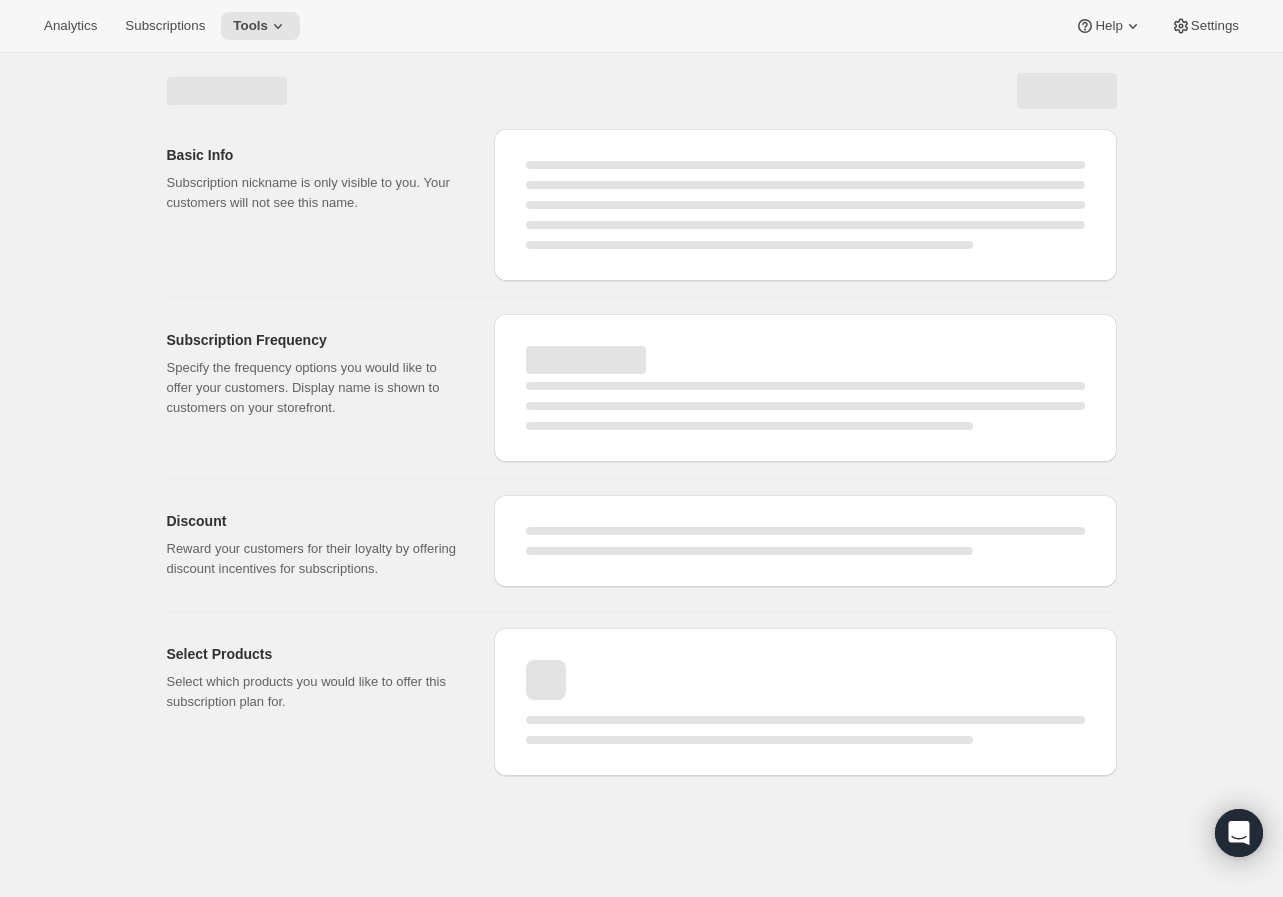 select on "WEEK" 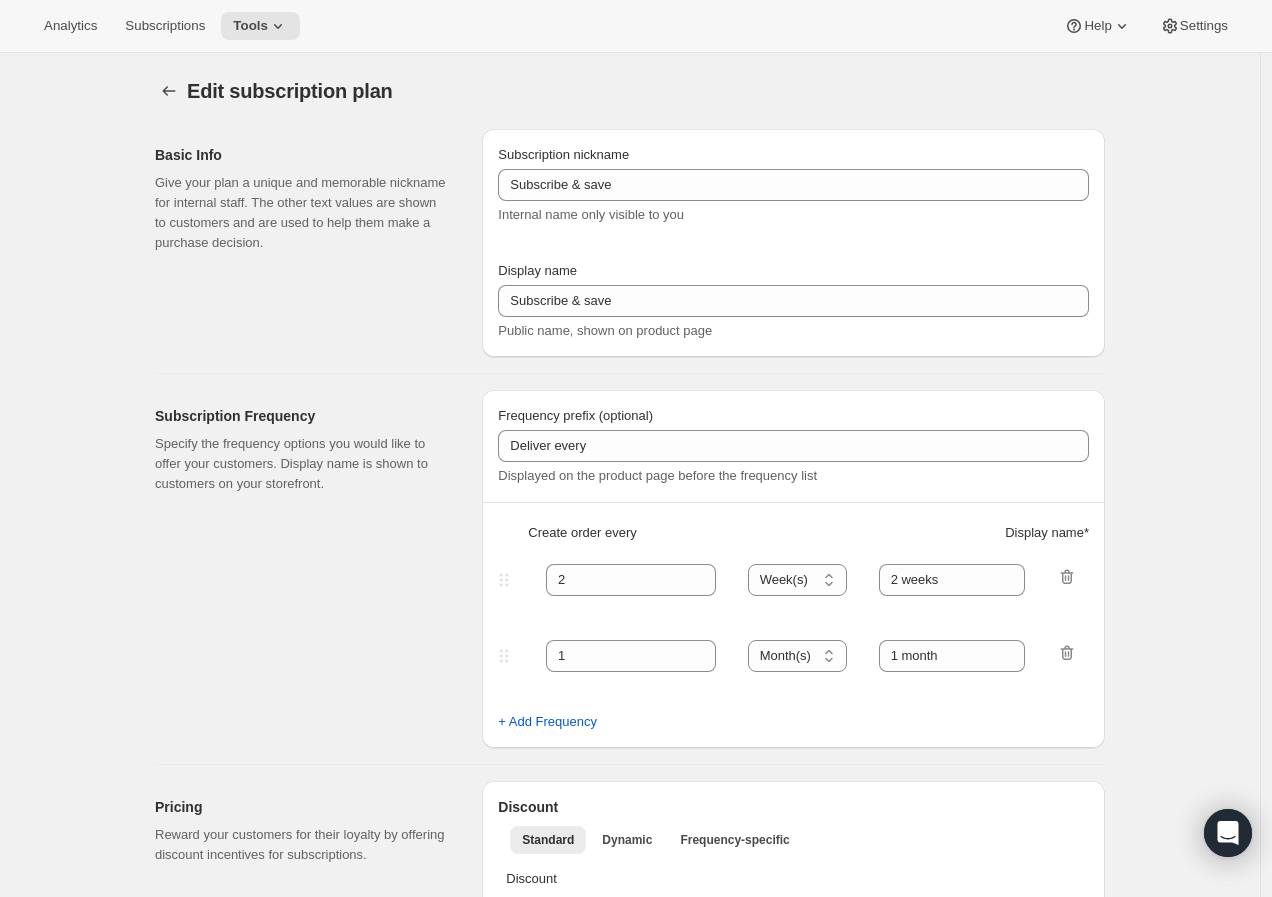 type on "Once a Year (Spring)" 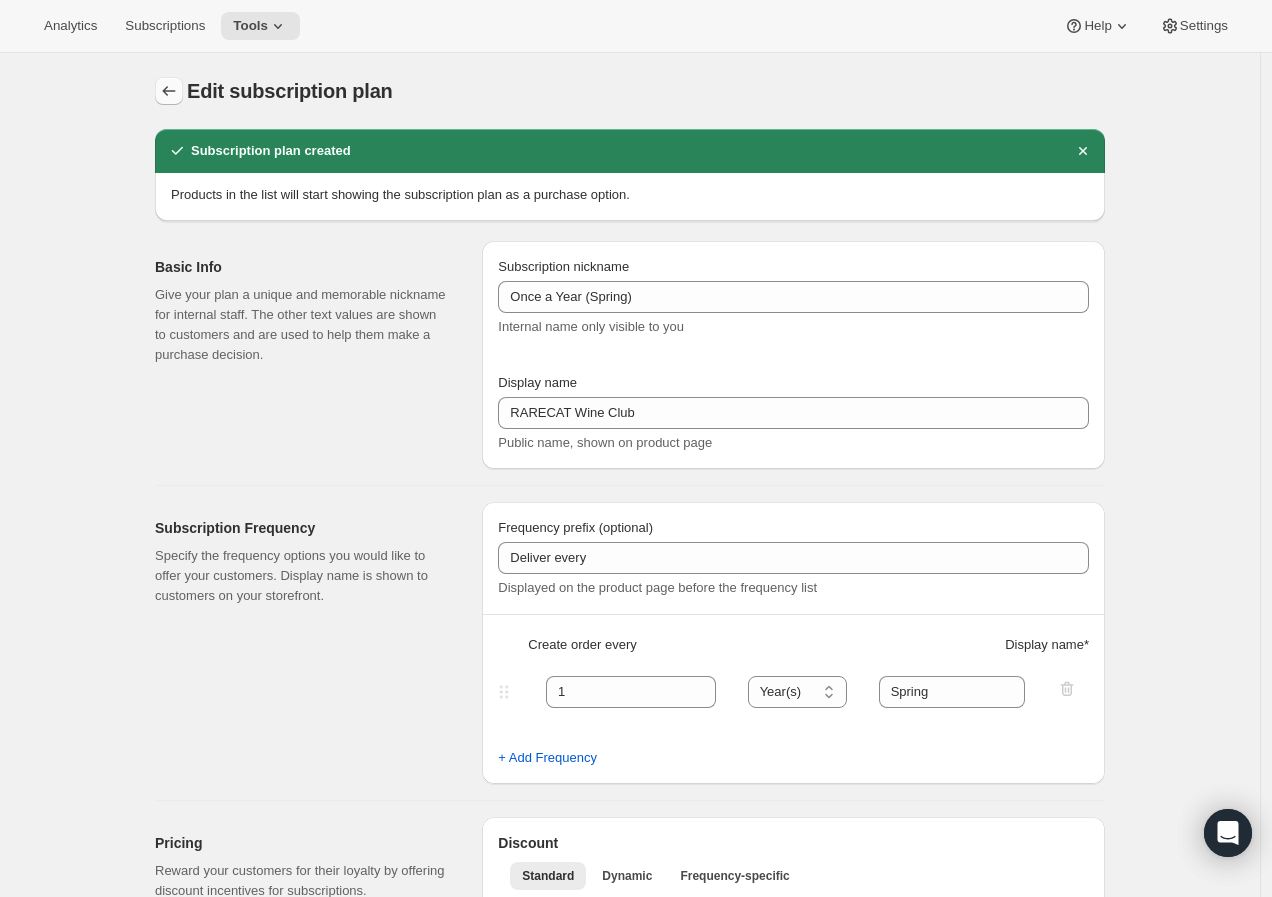 click 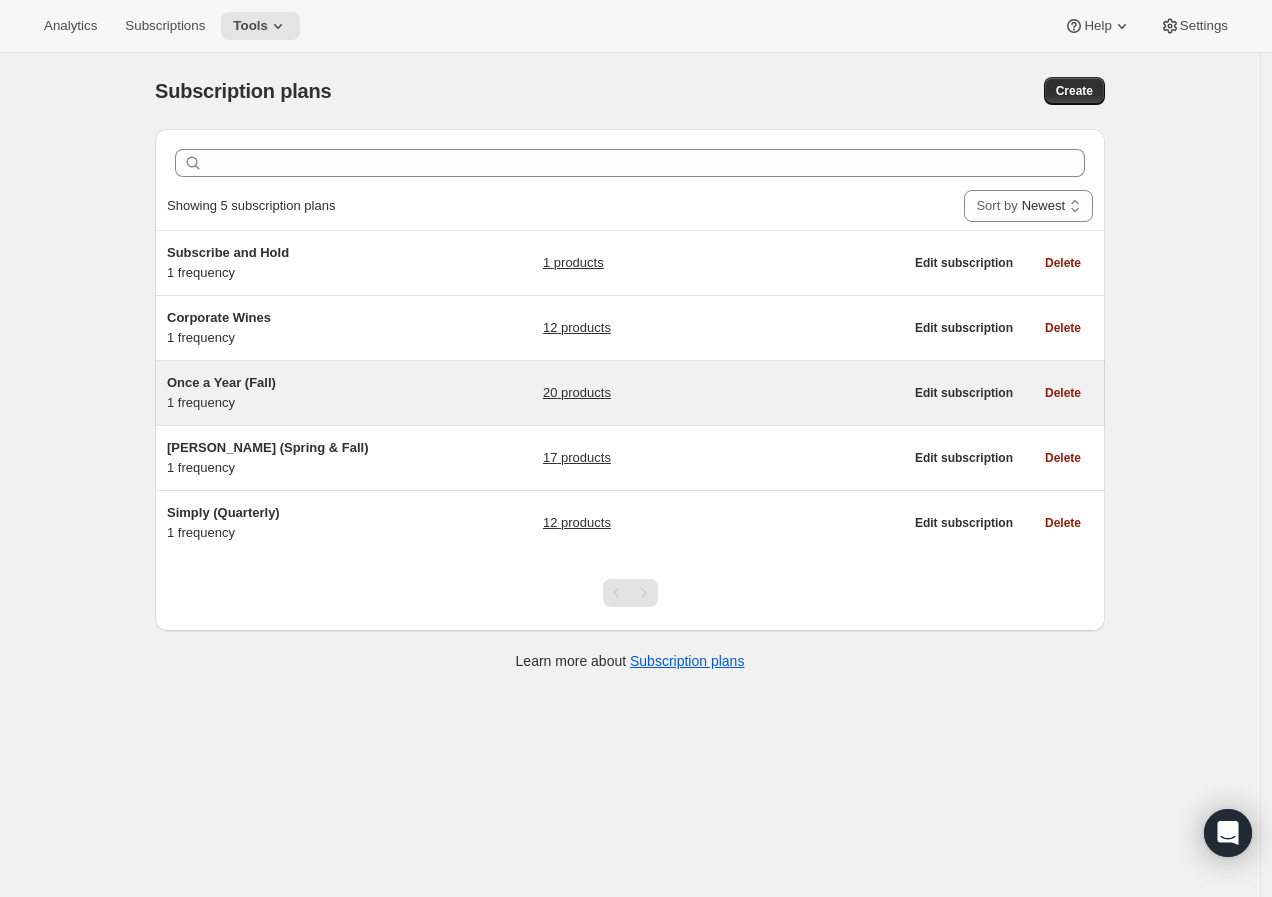 click on "Once a Year (Fall) 1 frequency" at bounding box center (292, 393) 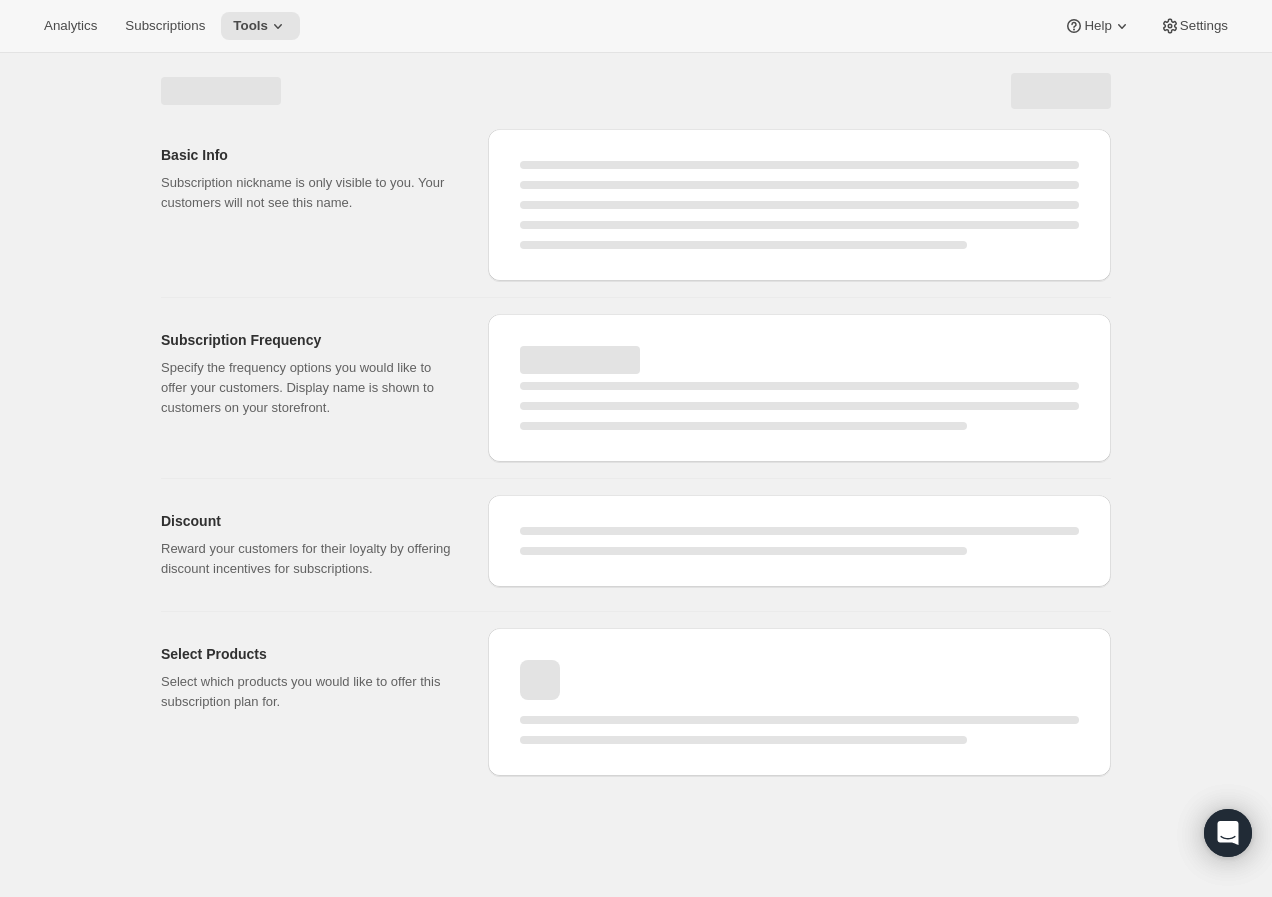 select on "WEEK" 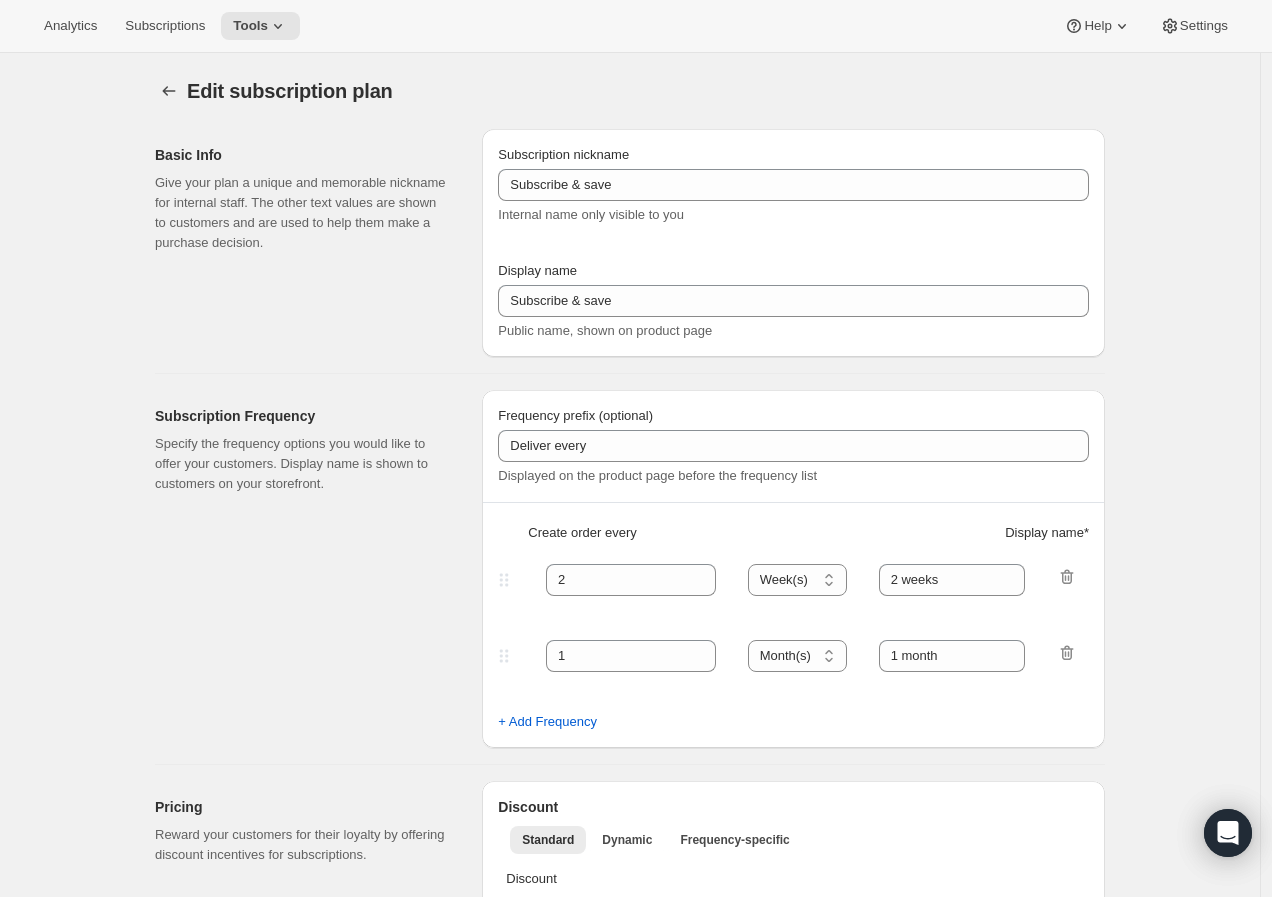 type on "Once a Year (Fall)" 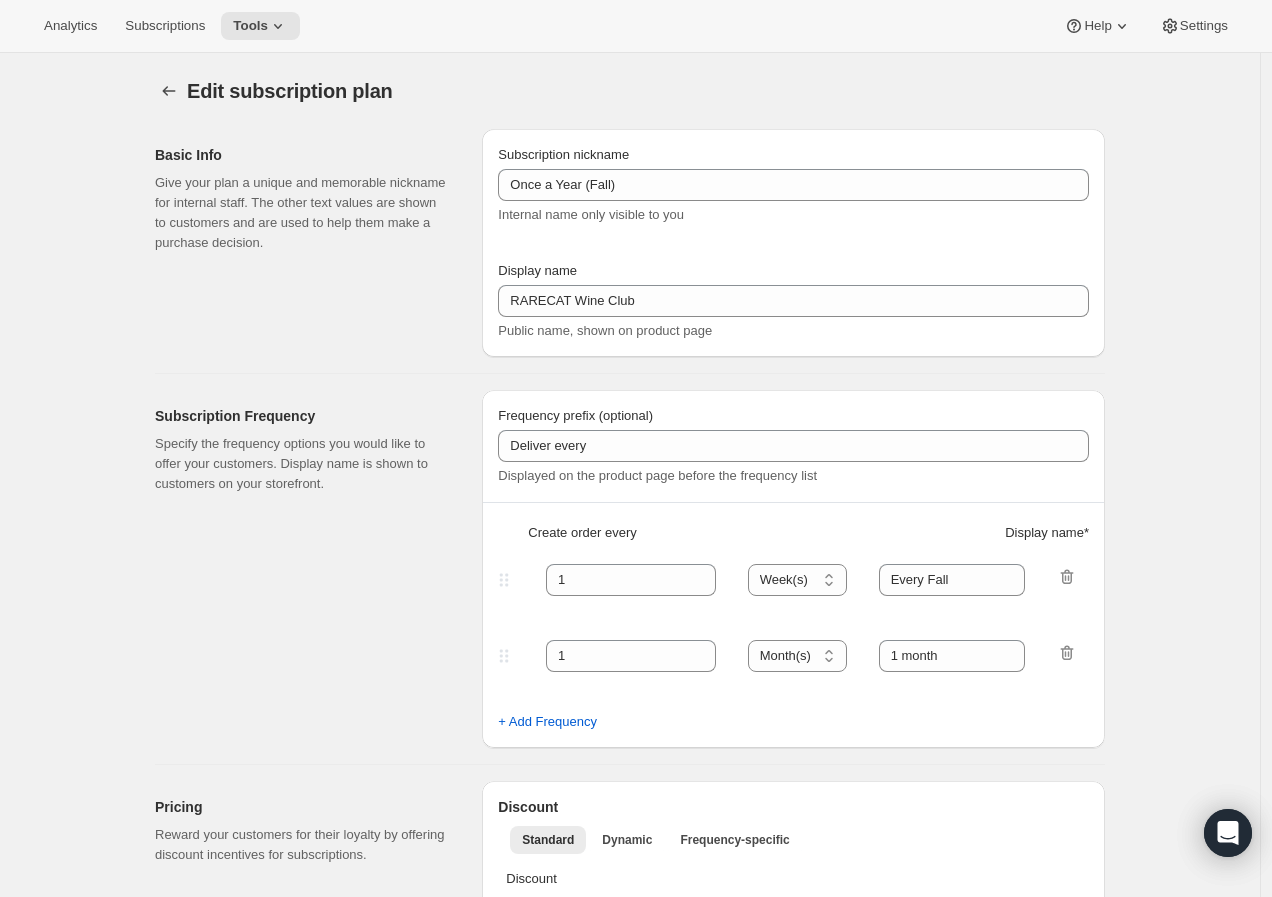 select on "YEARDAY" 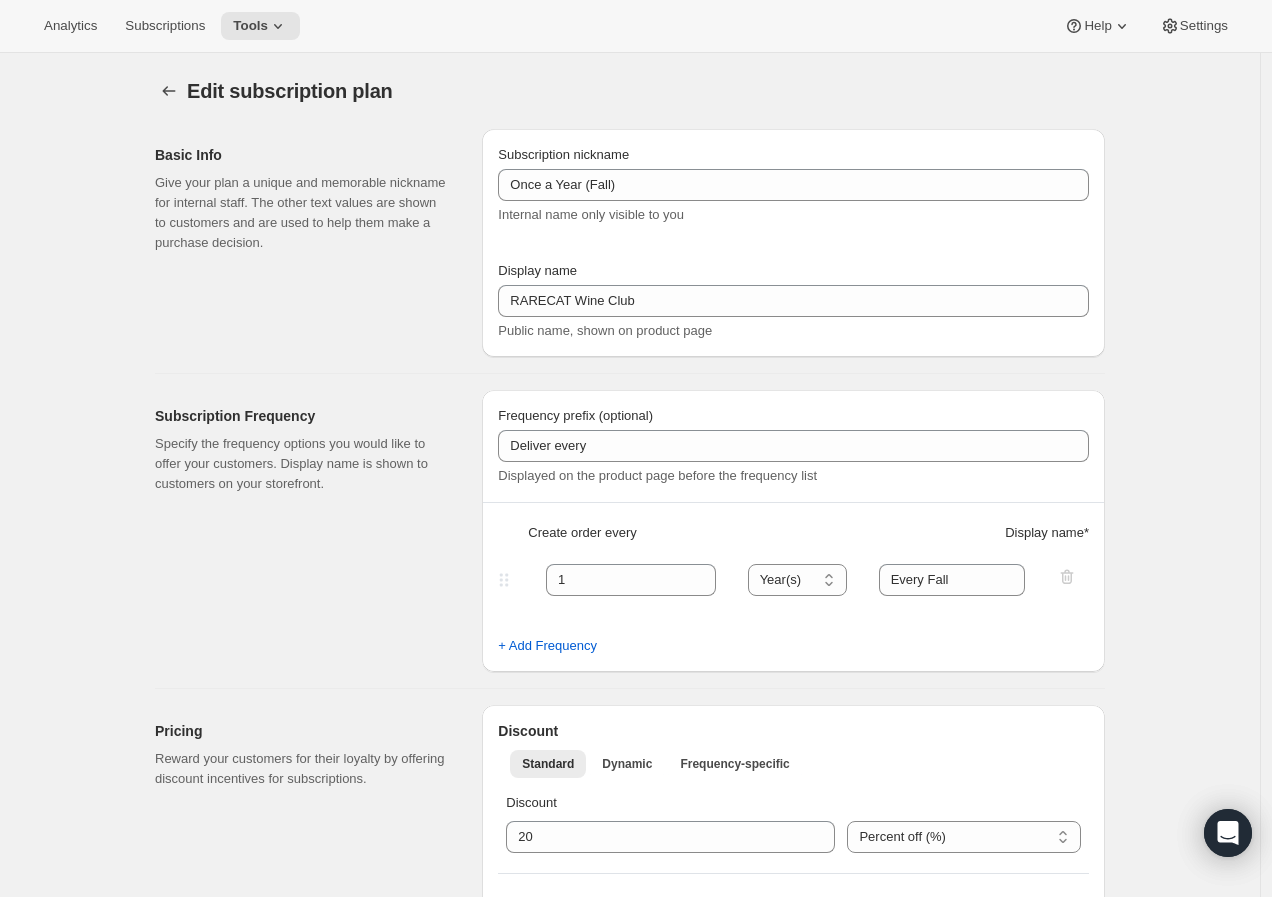 scroll, scrollTop: 222, scrollLeft: 0, axis: vertical 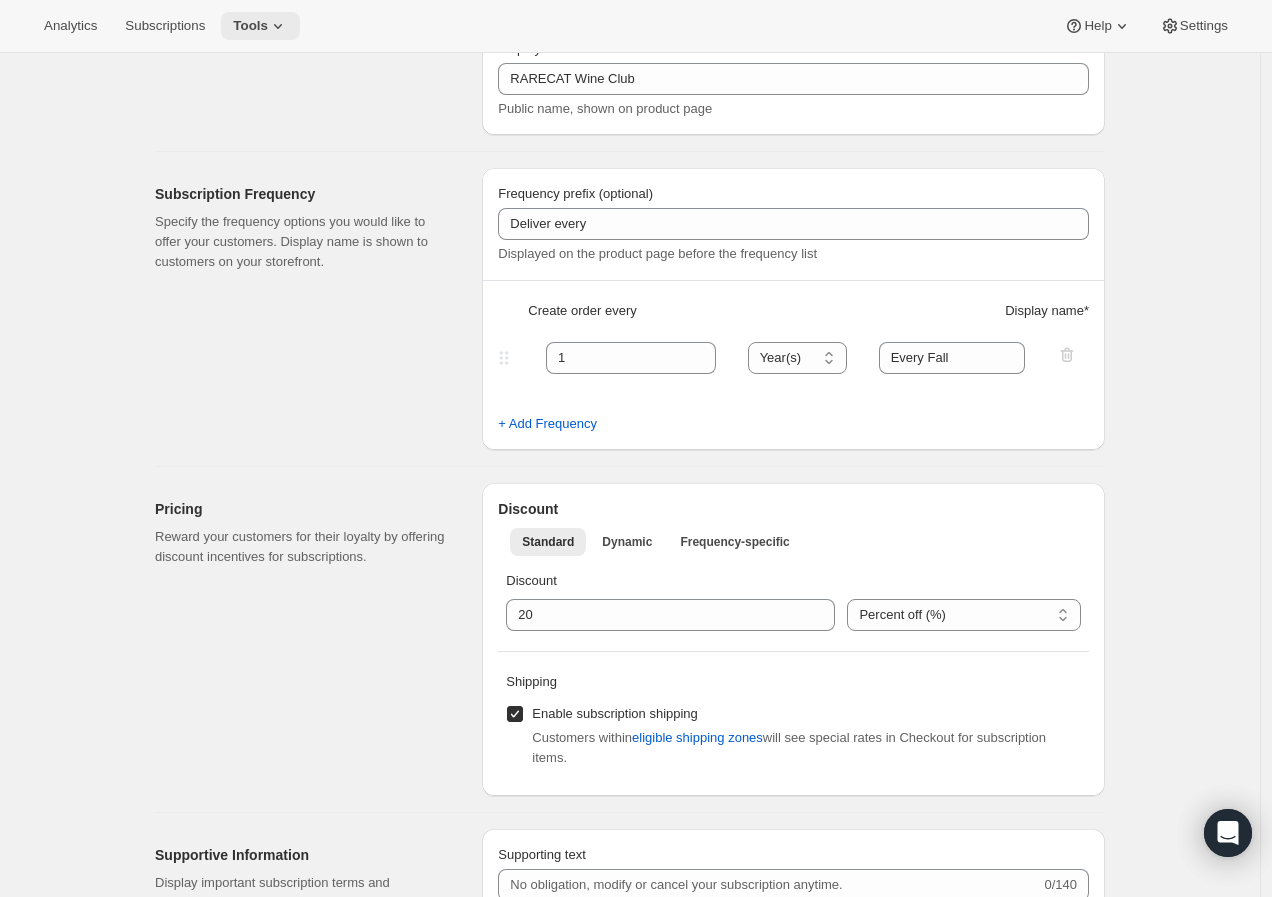 click 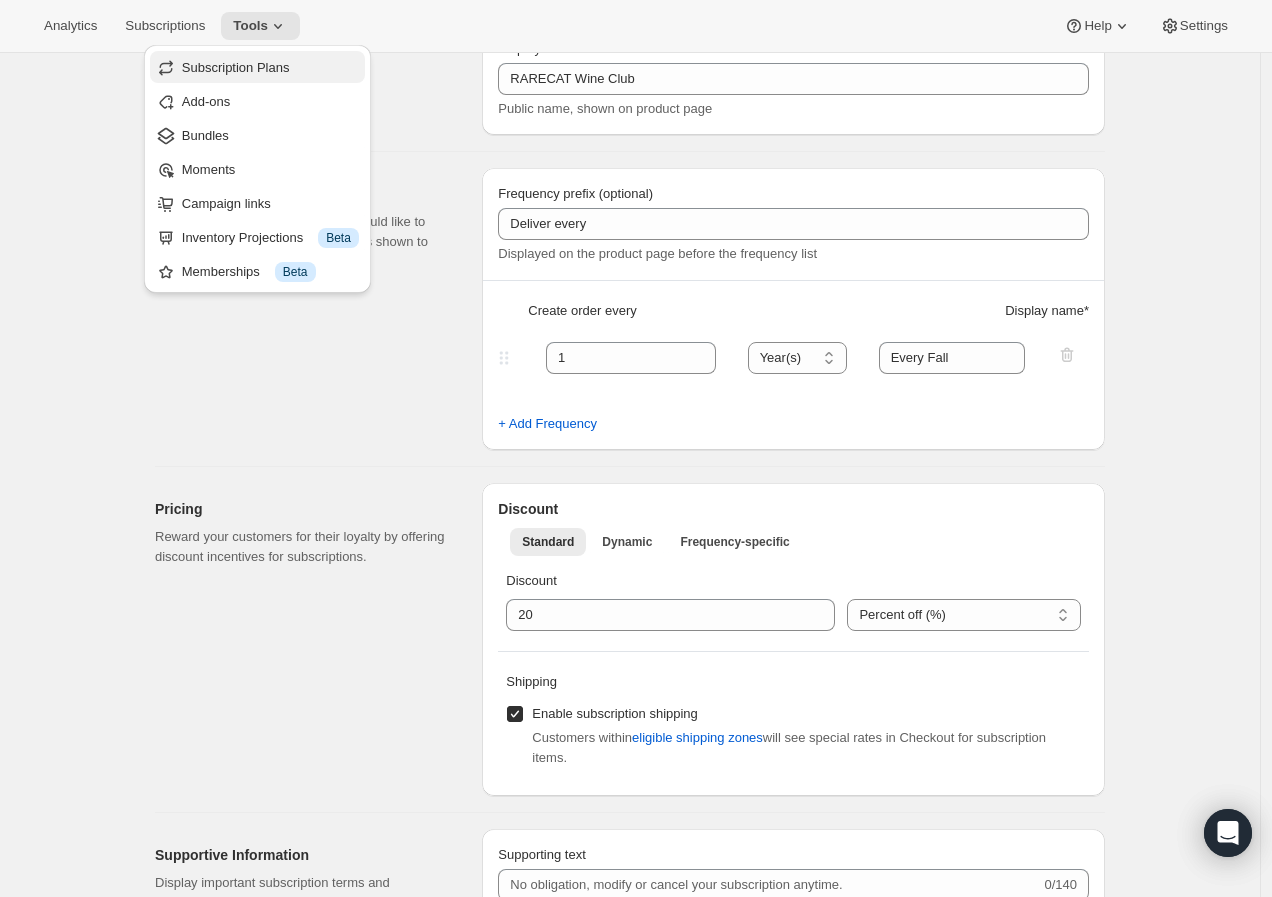 click on "Subscription Plans" at bounding box center (270, 68) 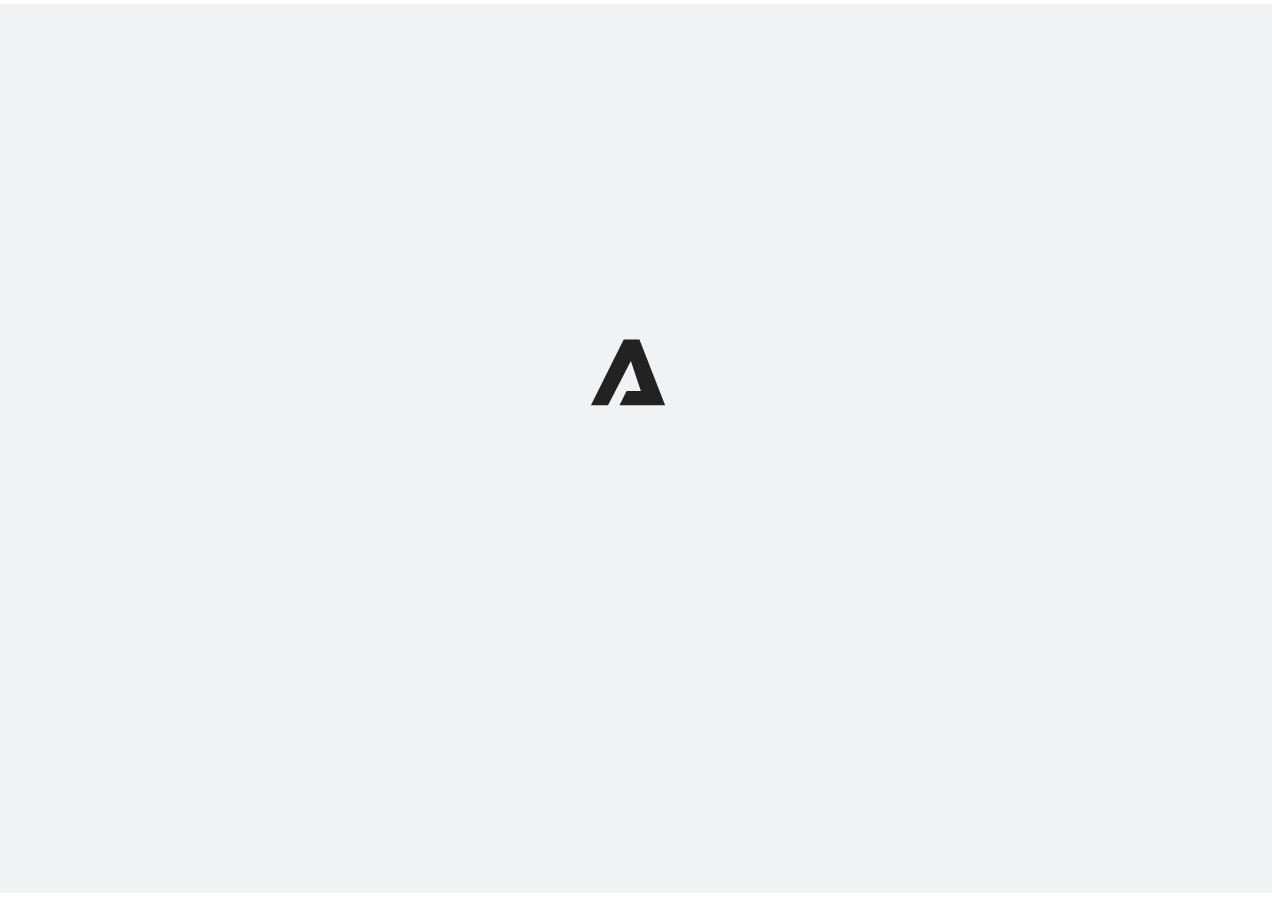 scroll, scrollTop: 0, scrollLeft: 0, axis: both 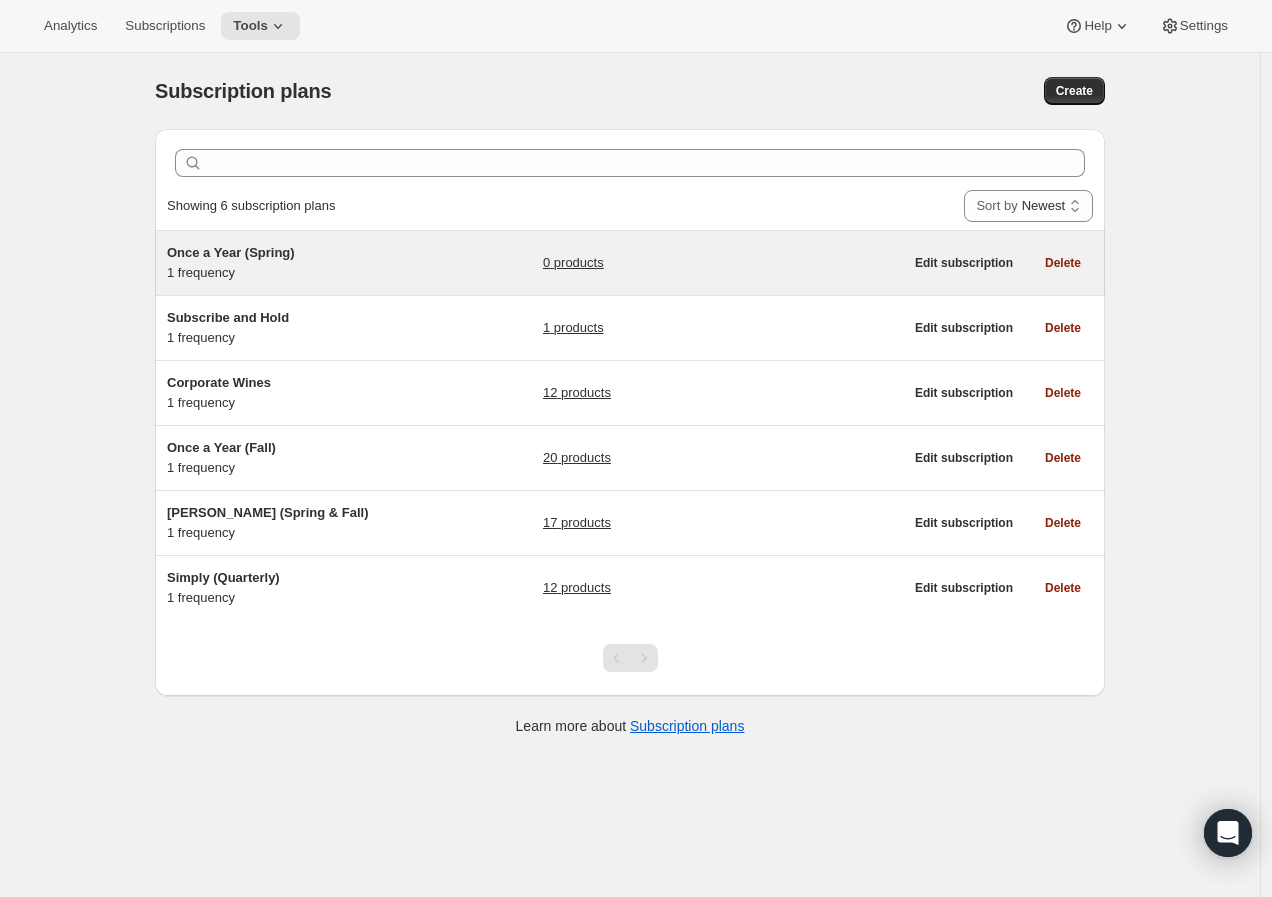 click on "Once a Year (Spring) 1 frequency" at bounding box center [292, 263] 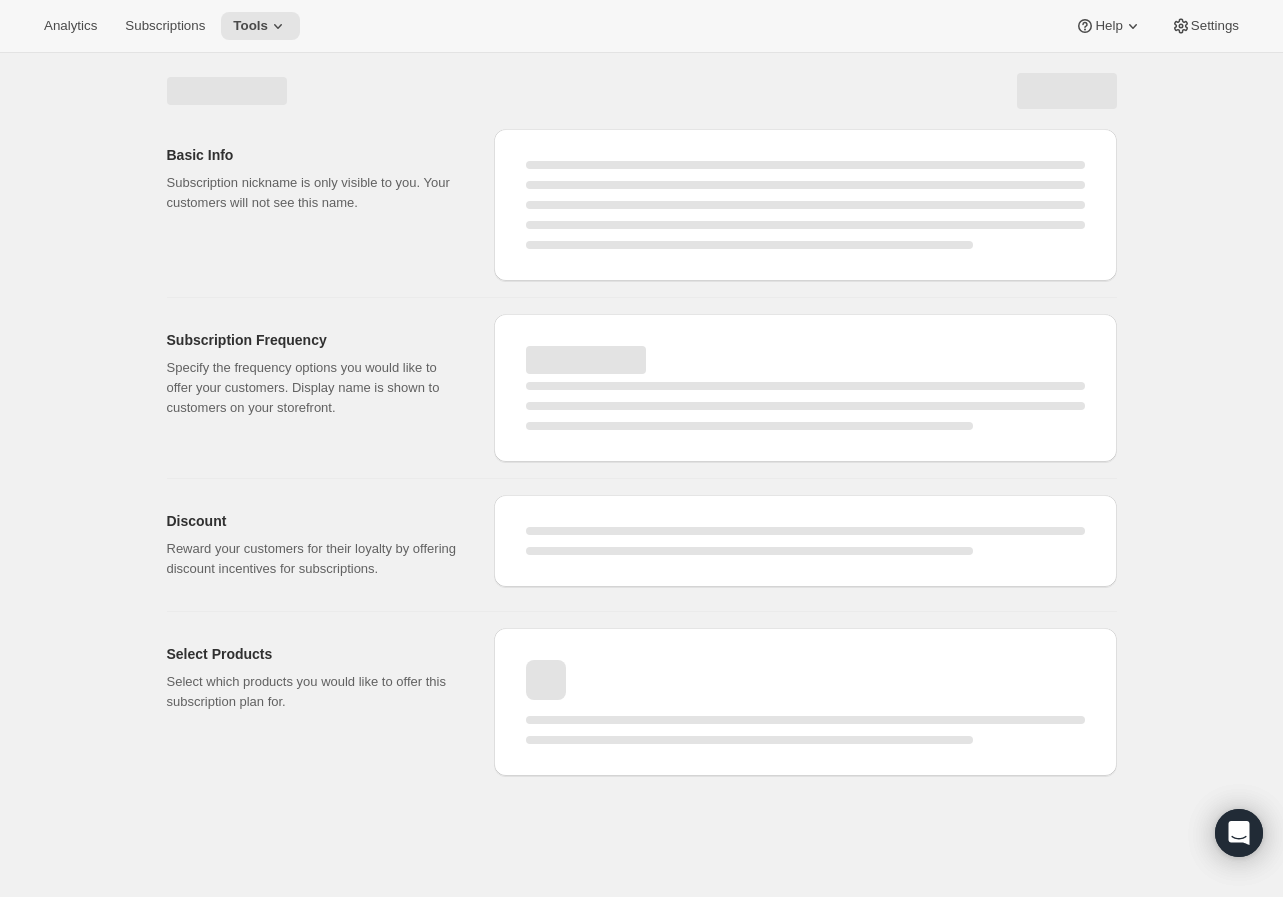 select on "WEEK" 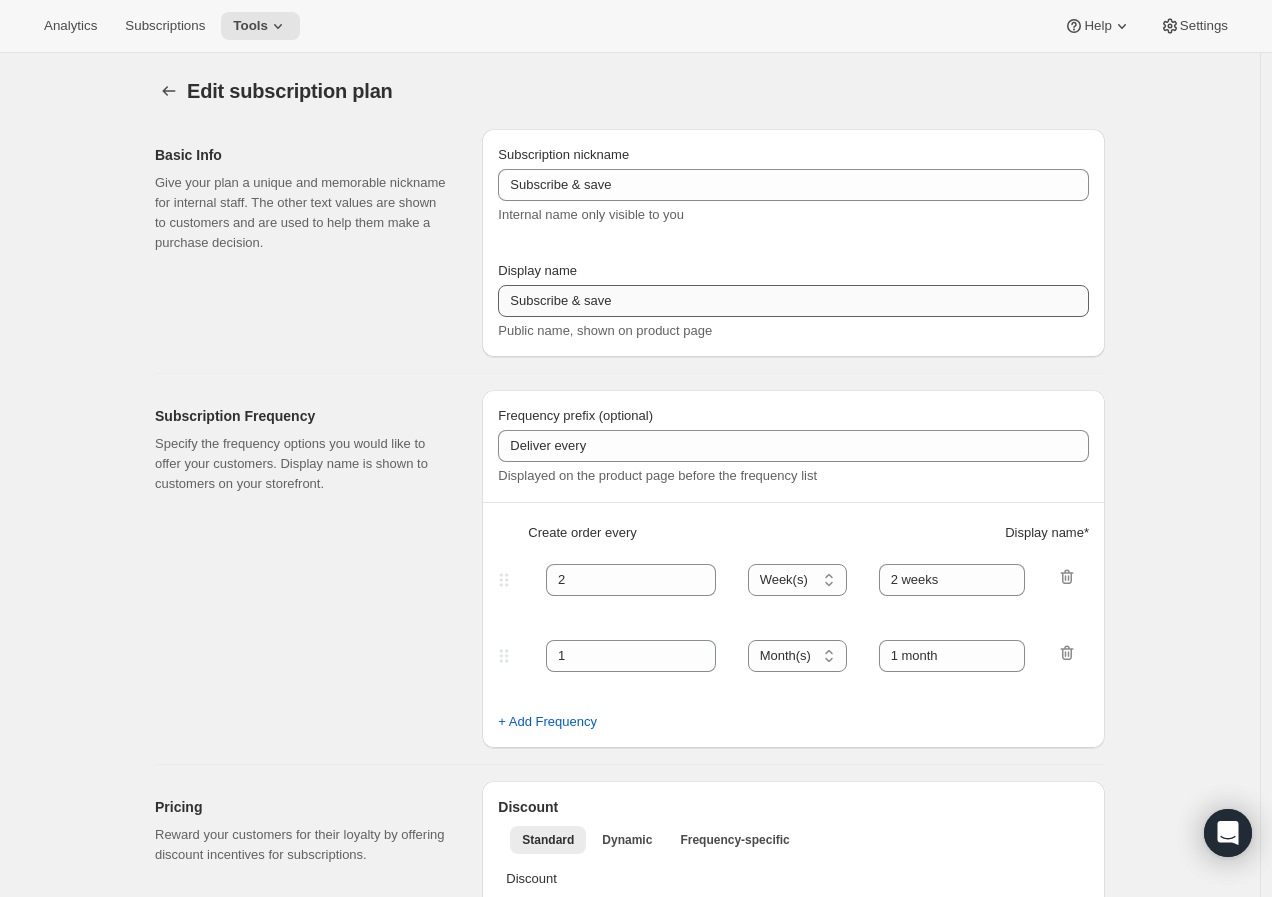 type on "Once a Year (Spring)" 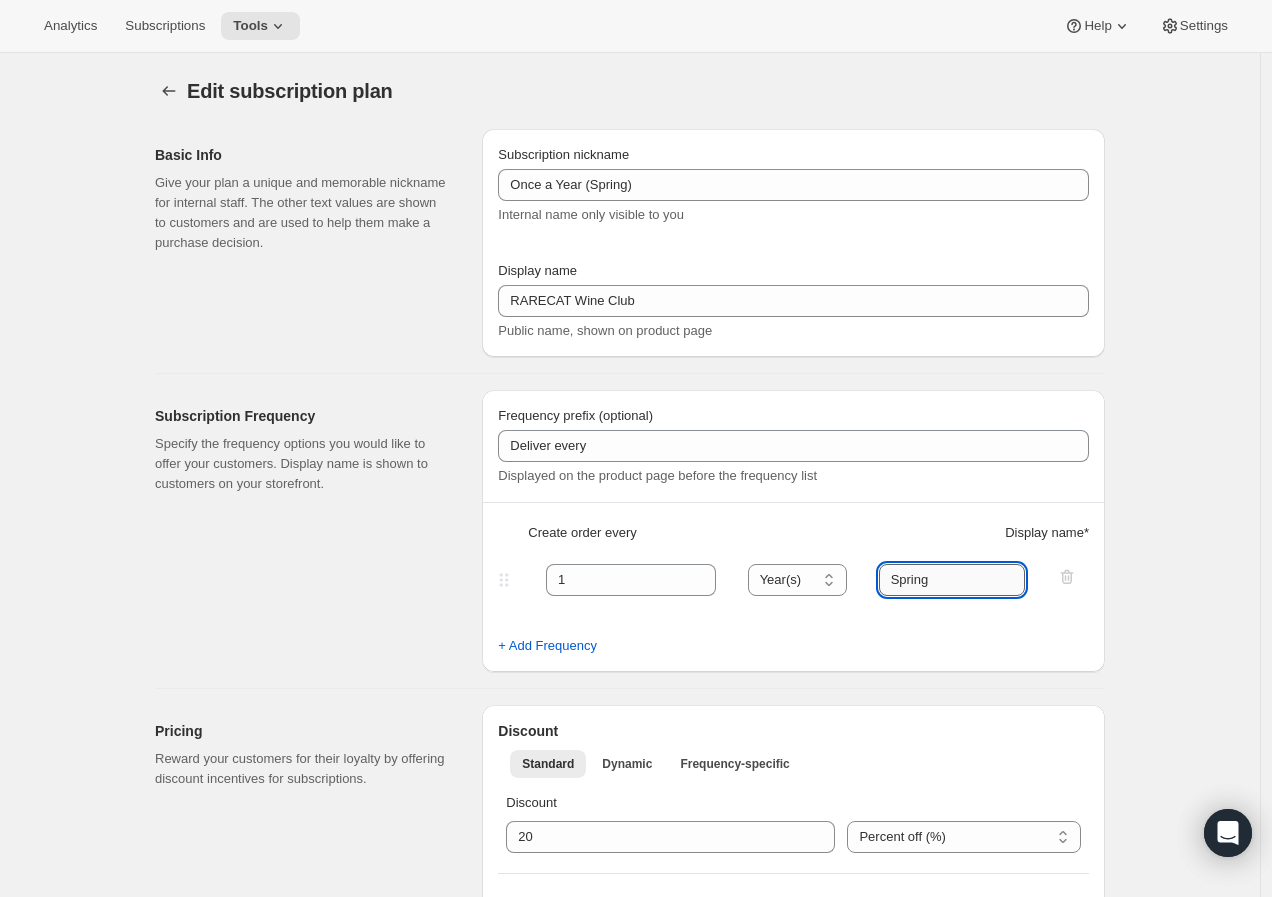 click on "Spring" at bounding box center (952, 580) 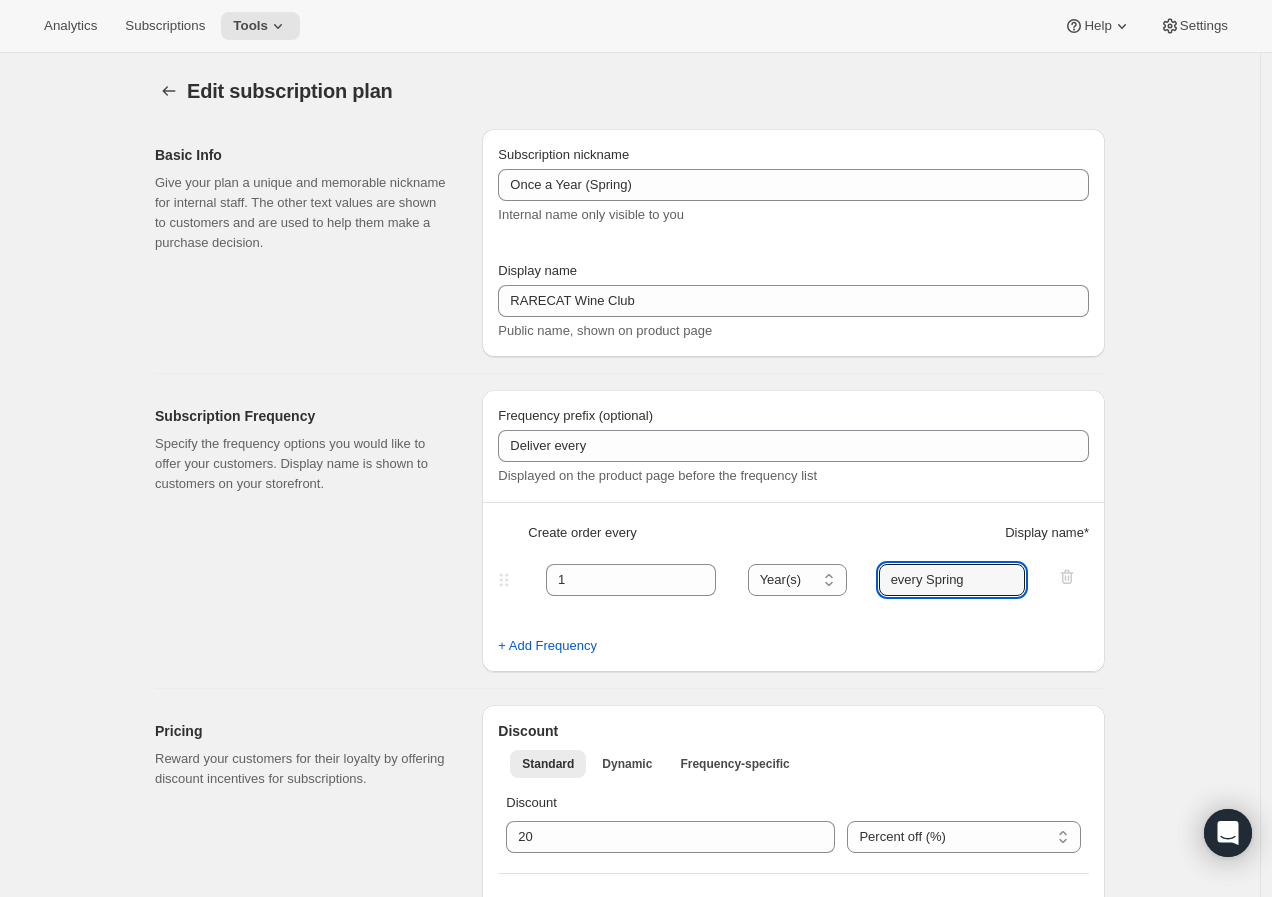 type on "every Spring" 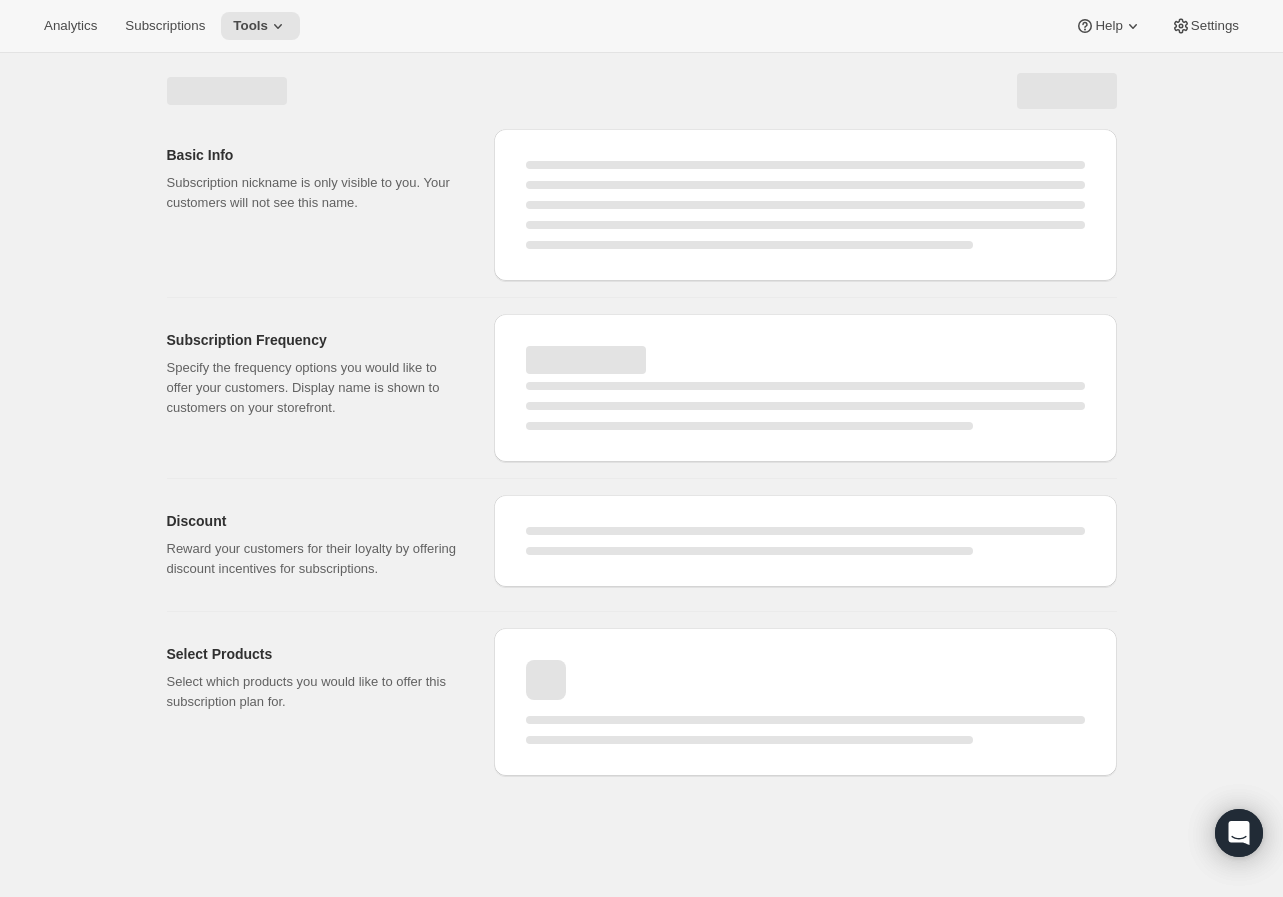 select on "YEAR" 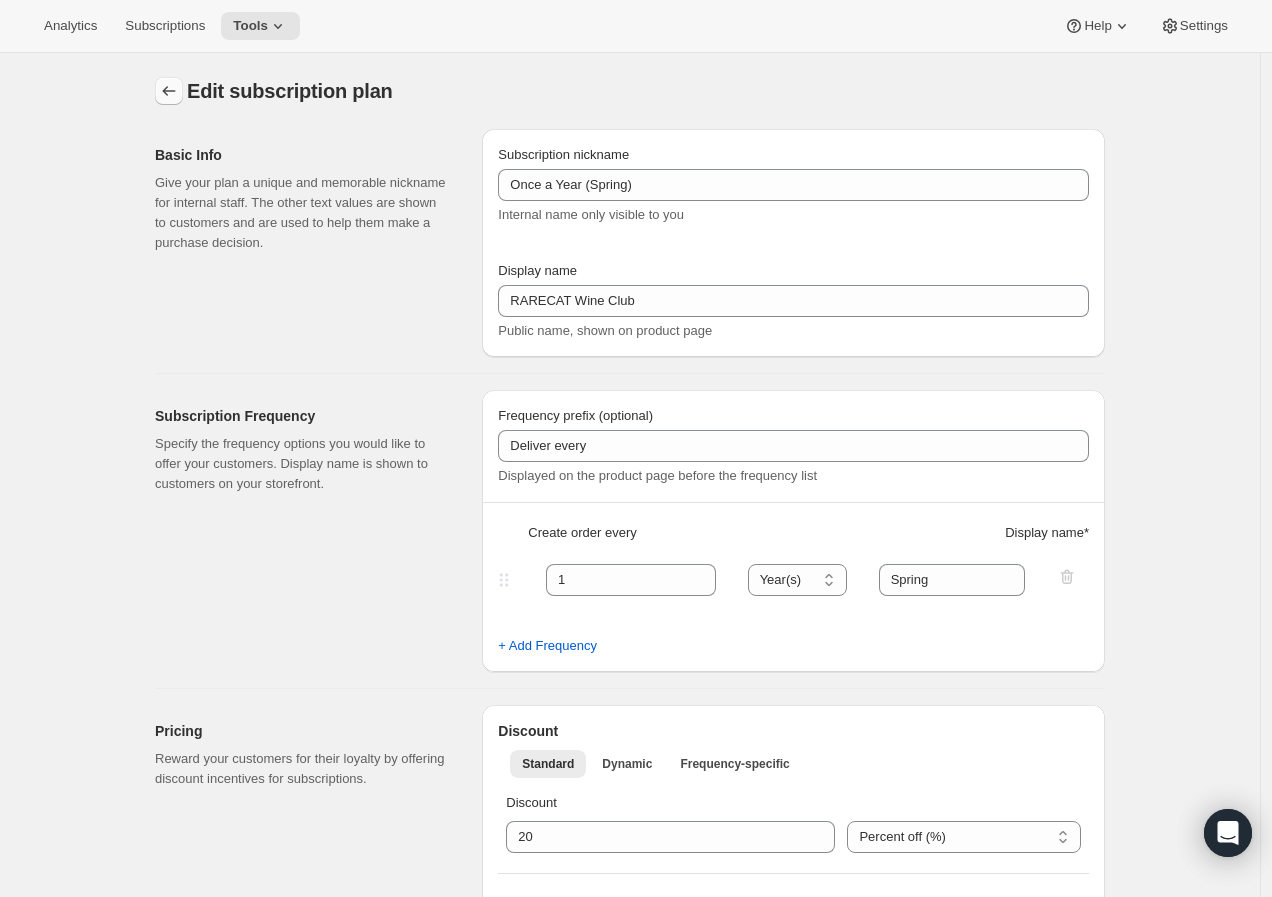 type on "every Spring" 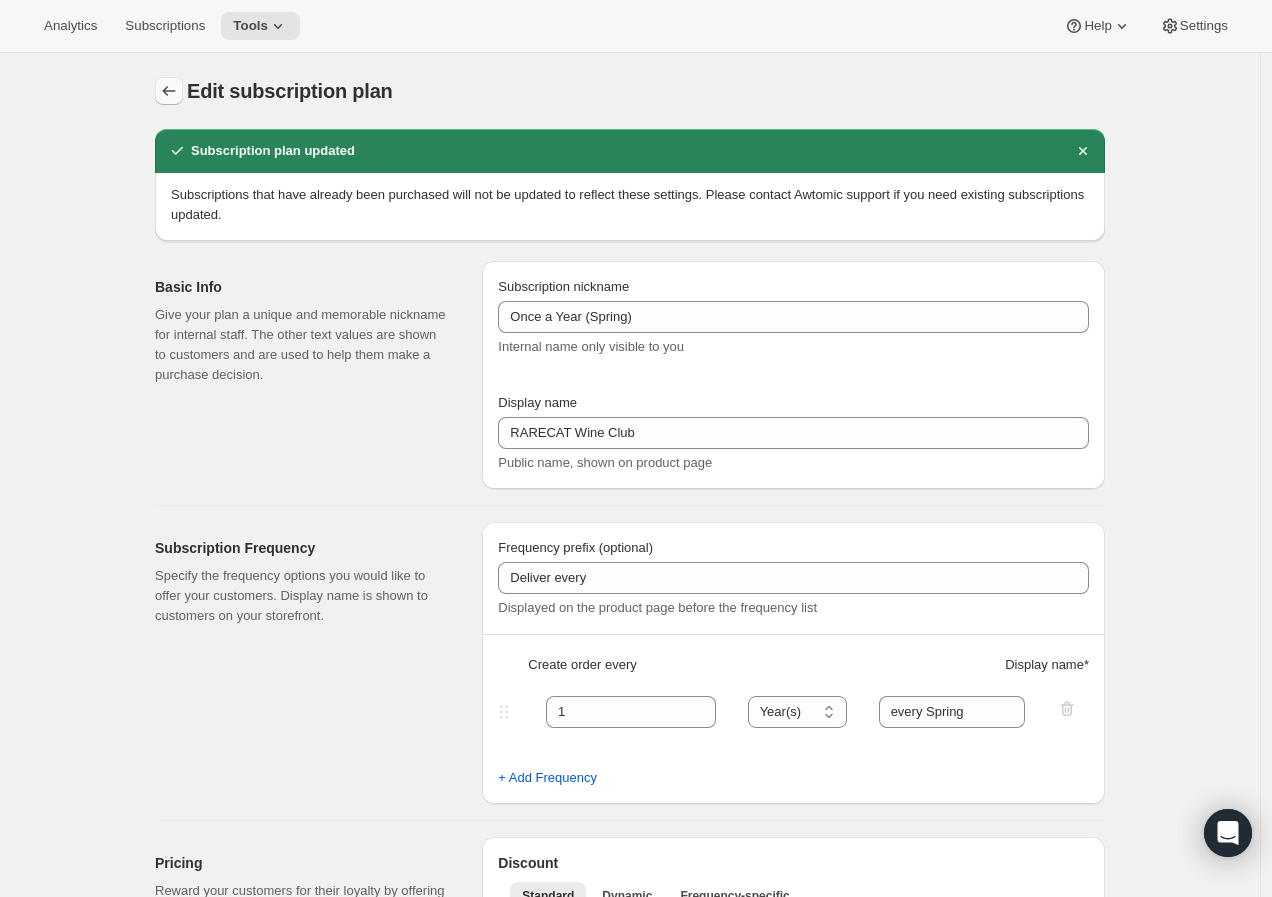 click 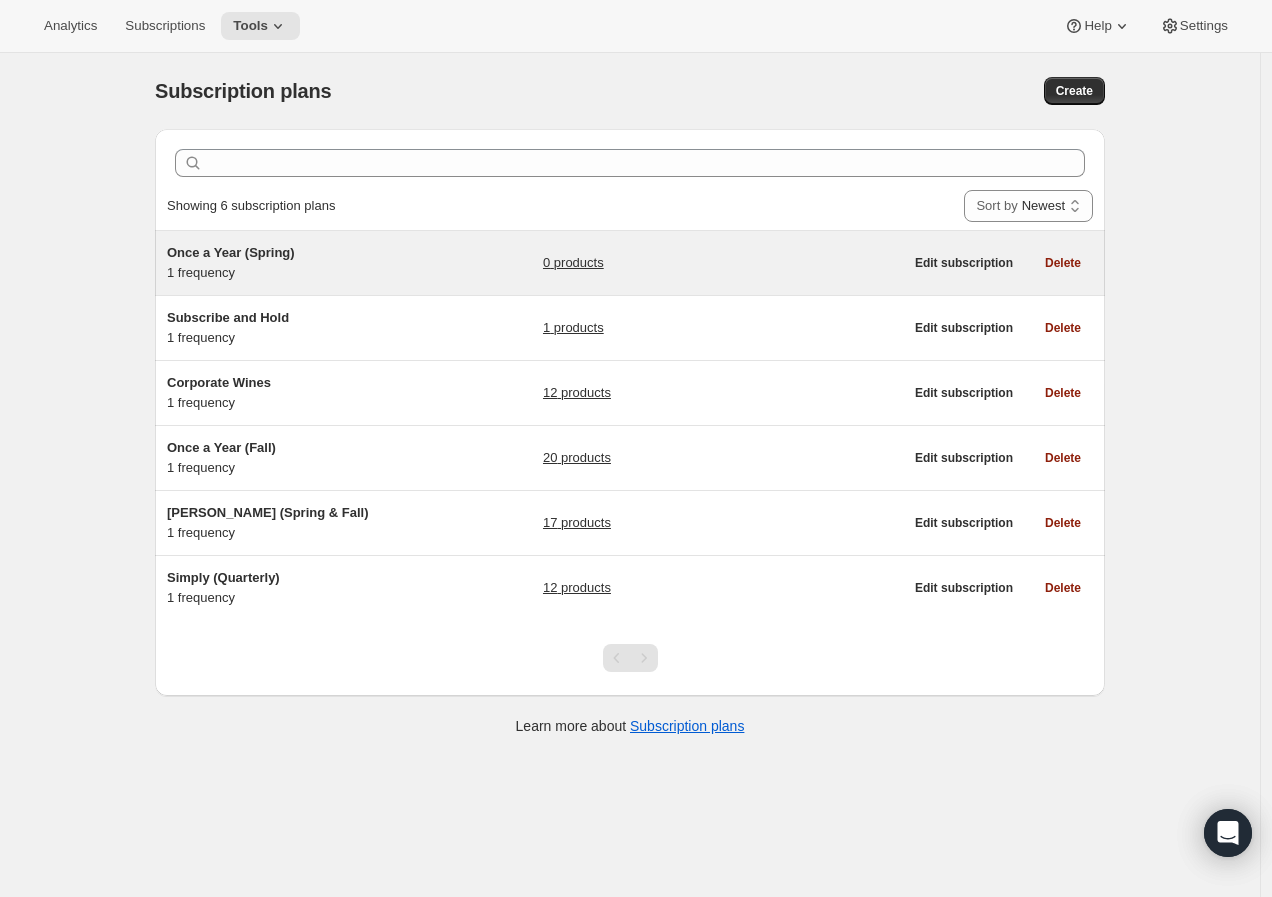 click on "Once a Year (Spring)" at bounding box center [292, 253] 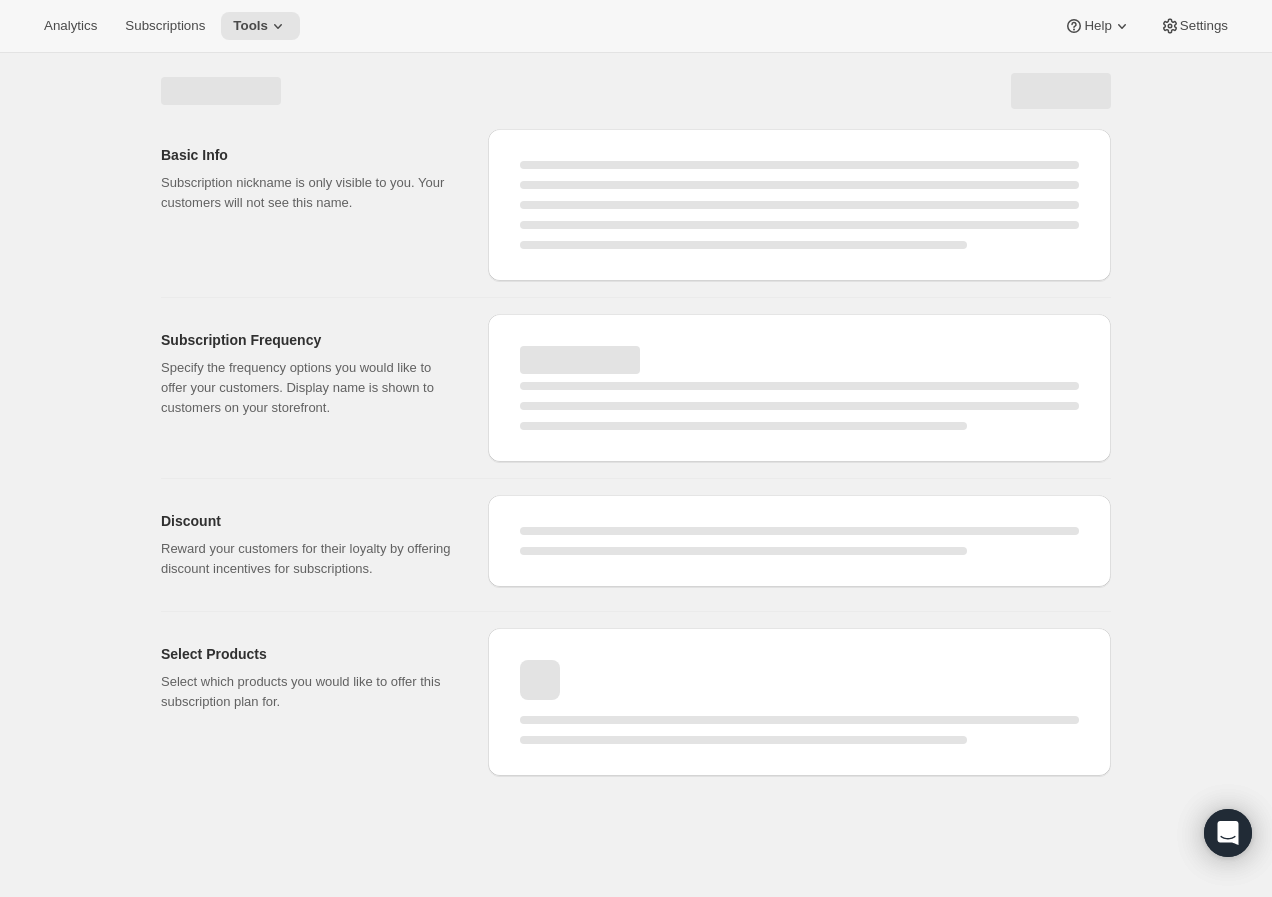 select on "WEEK" 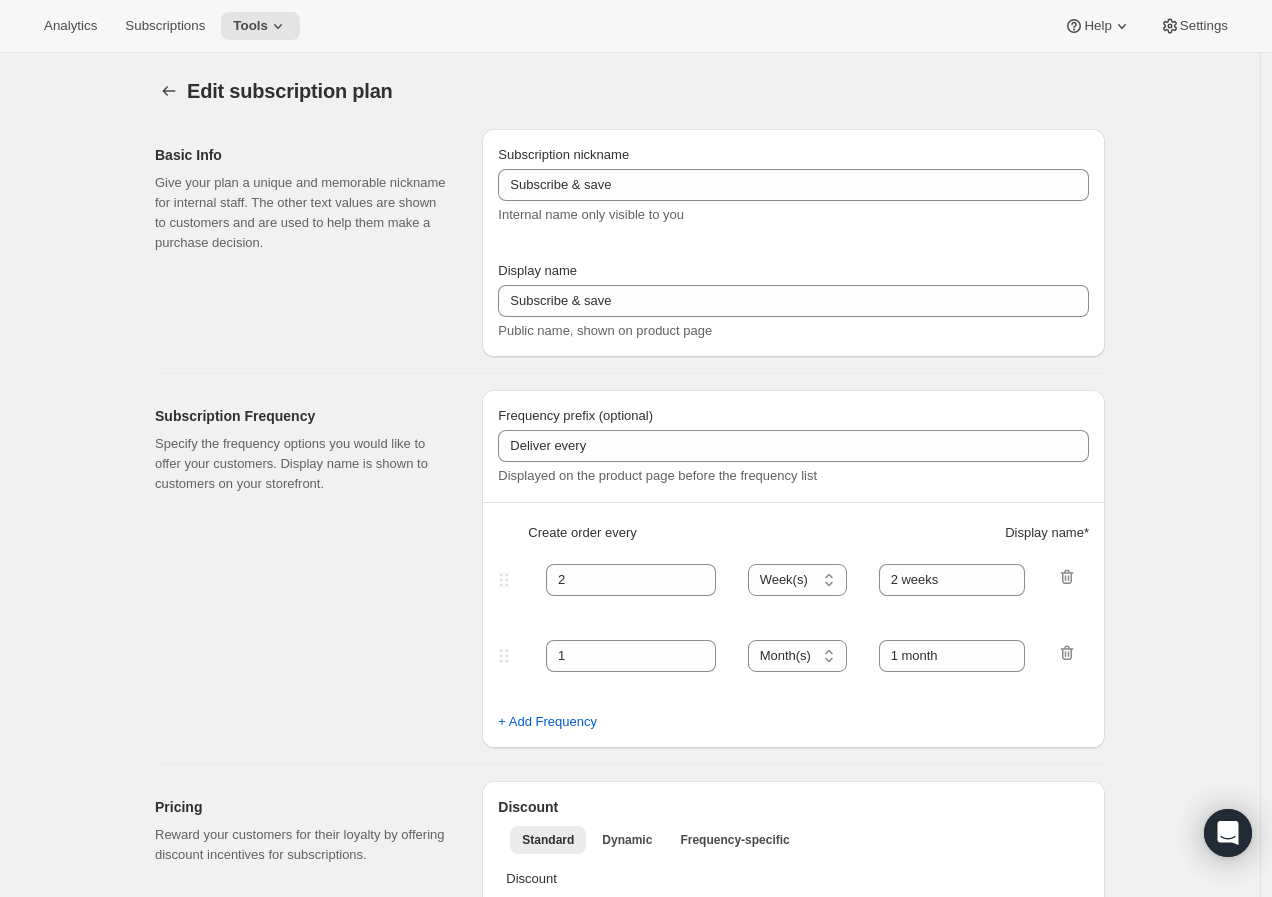 type on "Once a Year (Spring)" 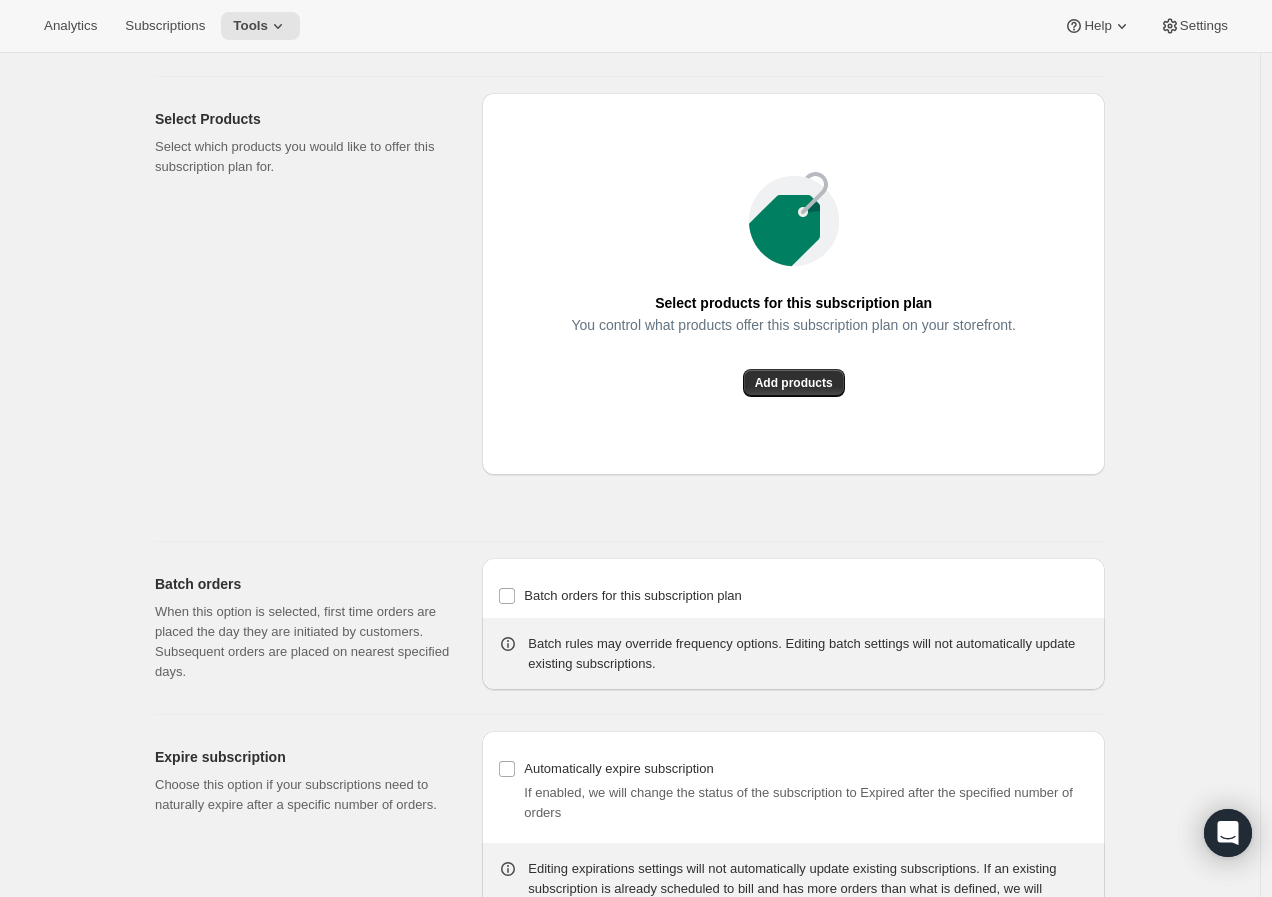 scroll, scrollTop: 1207, scrollLeft: 0, axis: vertical 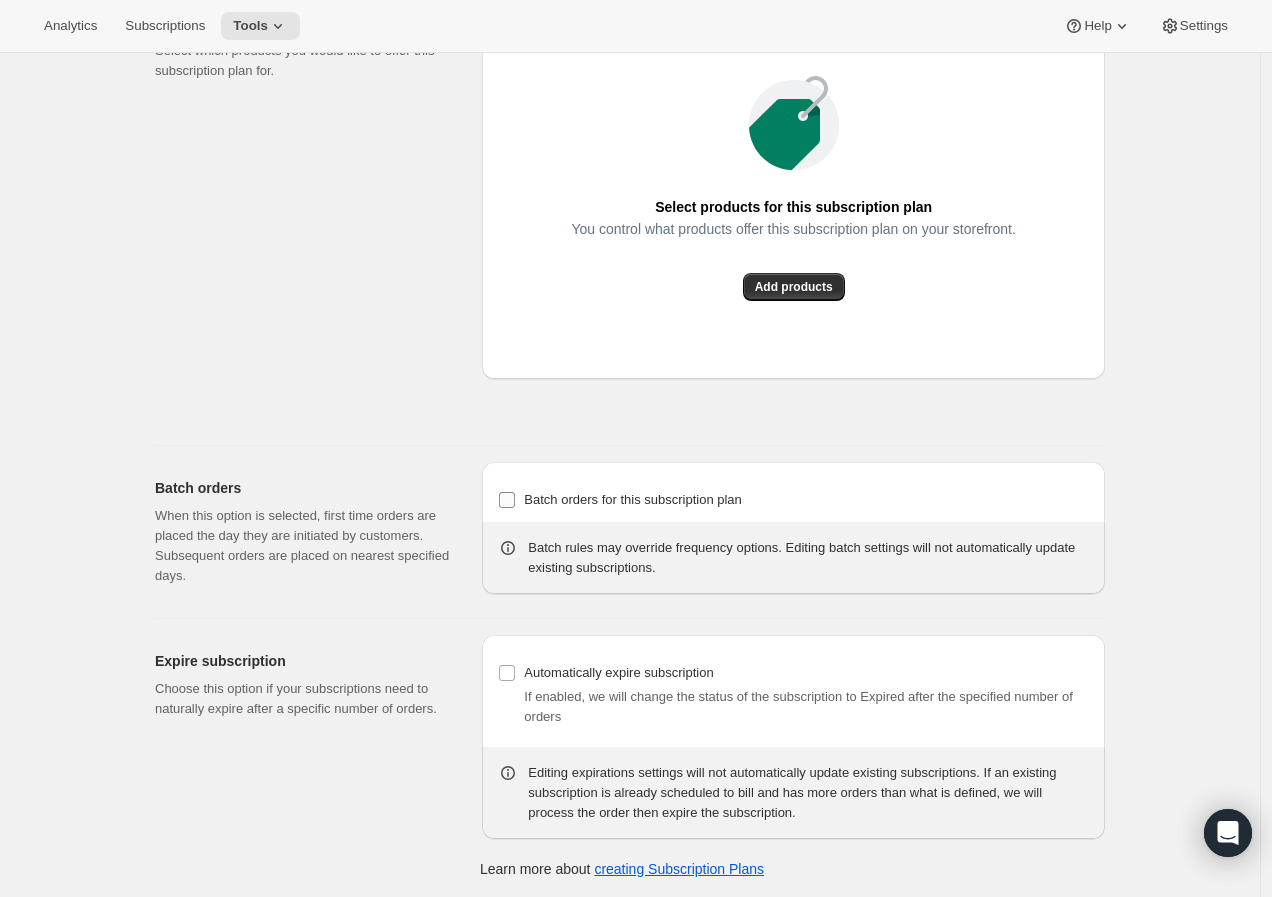 click on "Batch orders for this subscription plan" at bounding box center [633, 499] 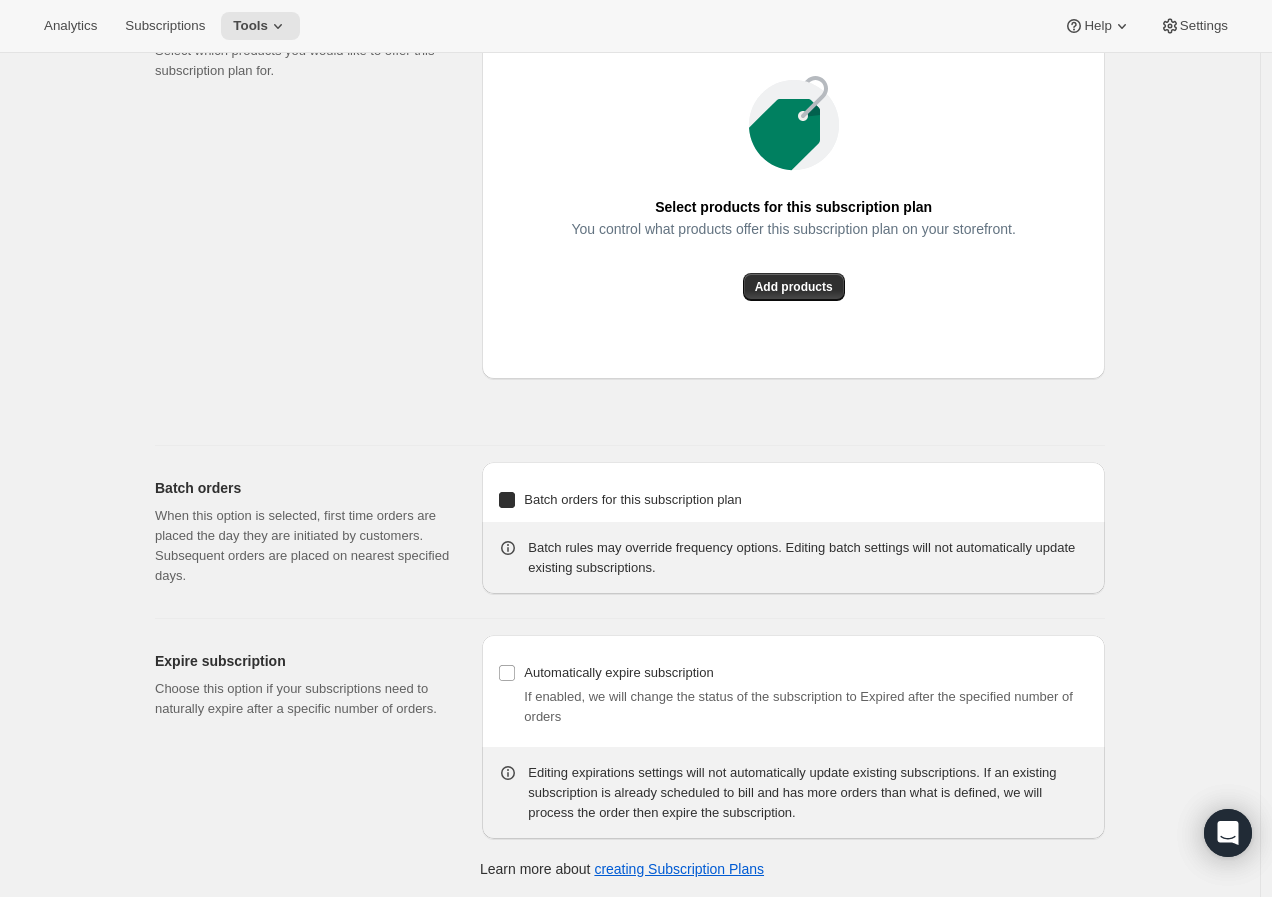checkbox on "true" 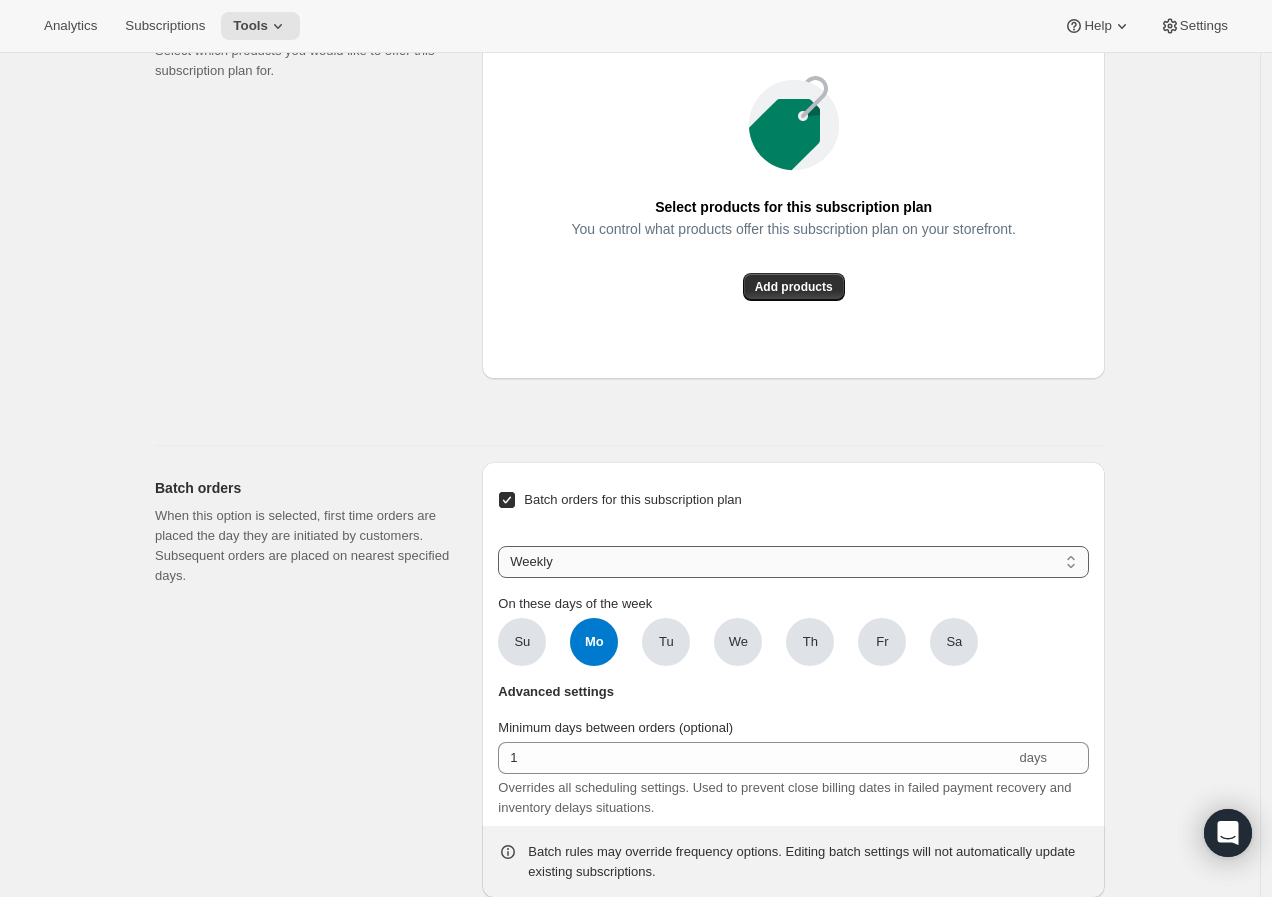 click on "Weekly Monthly Yearly" at bounding box center [793, 562] 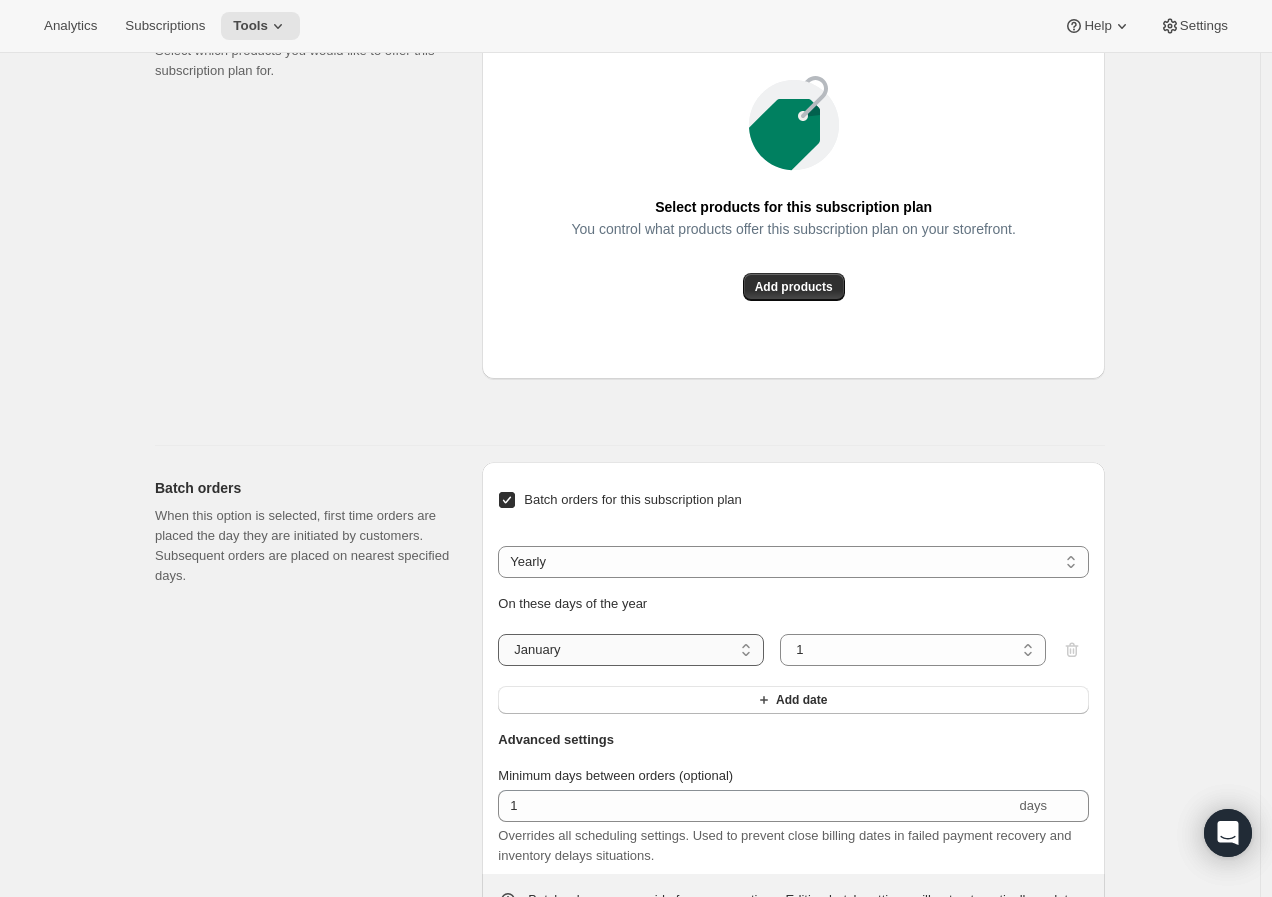 click on "January February March April May June July August September October November December" at bounding box center [631, 650] 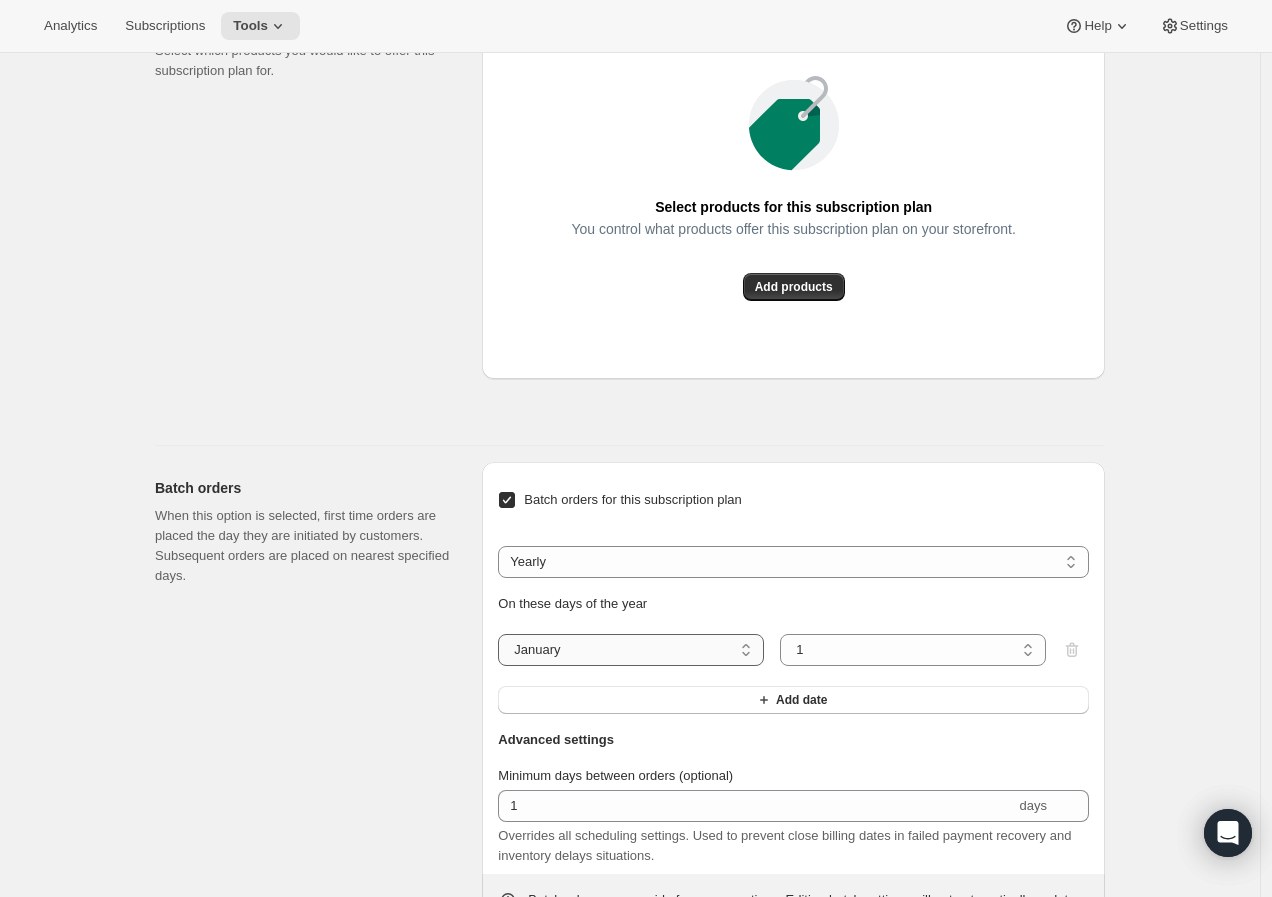 click on "January February March April May June July August September October November December" at bounding box center [631, 650] 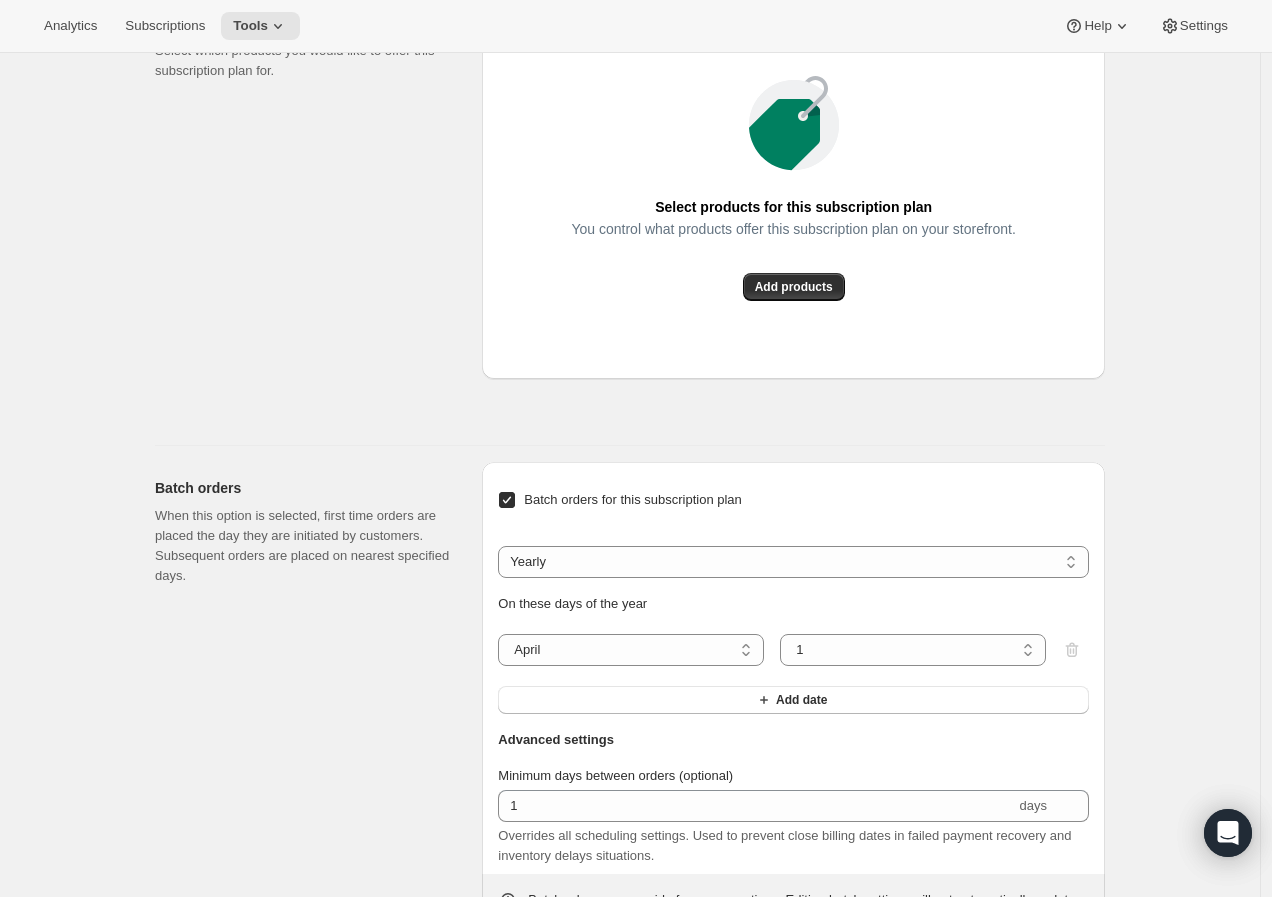 click on "On these days of the year January February March April May June July August September October November December April 1 2 3 4 5 6 7 8 9 10 11 12 13 14 15 16 17 18 19 20 21 22 23 24 25 26 27 28 29 30 1 Add date" at bounding box center [793, 654] 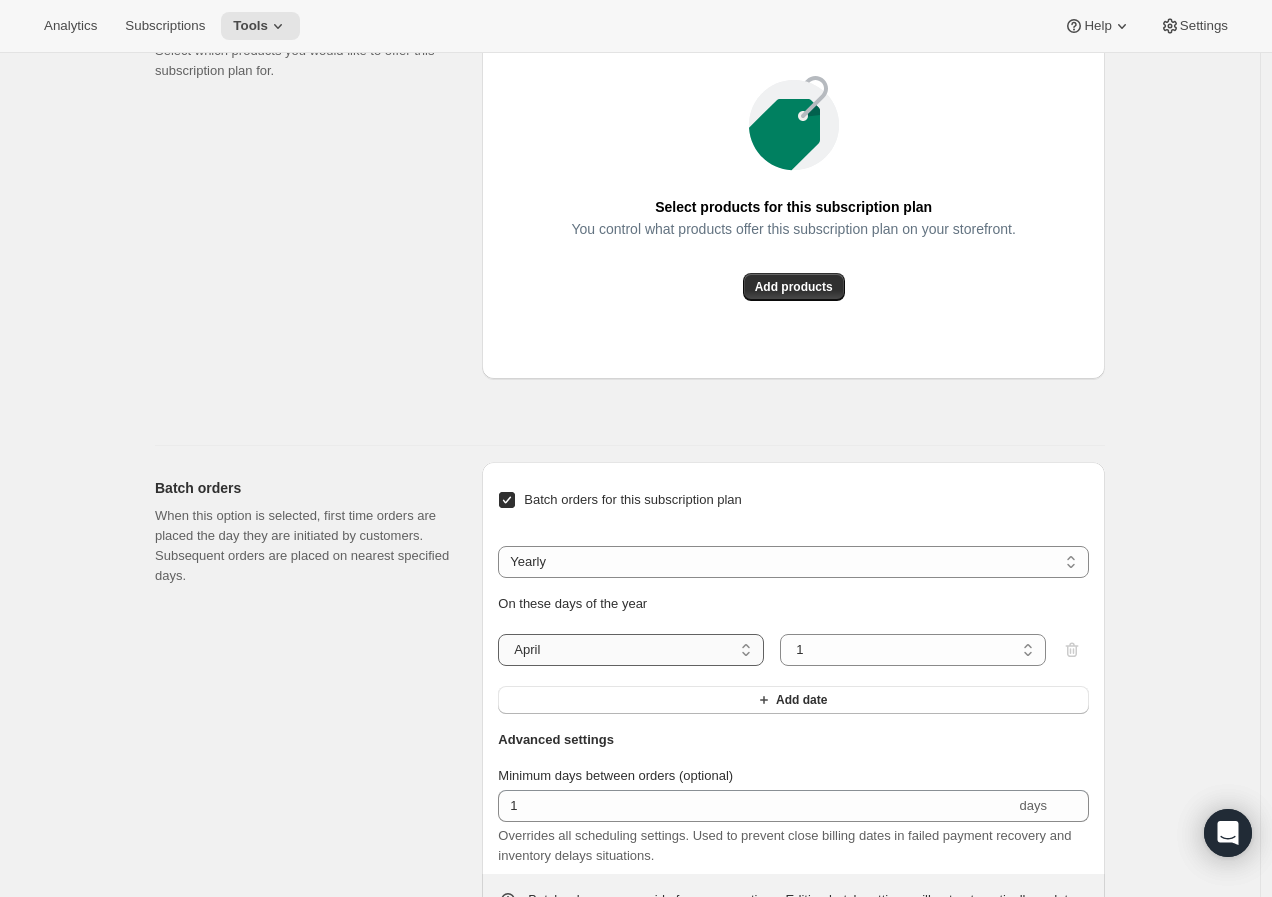 click on "January February March April May June July August September October November December" at bounding box center [631, 650] 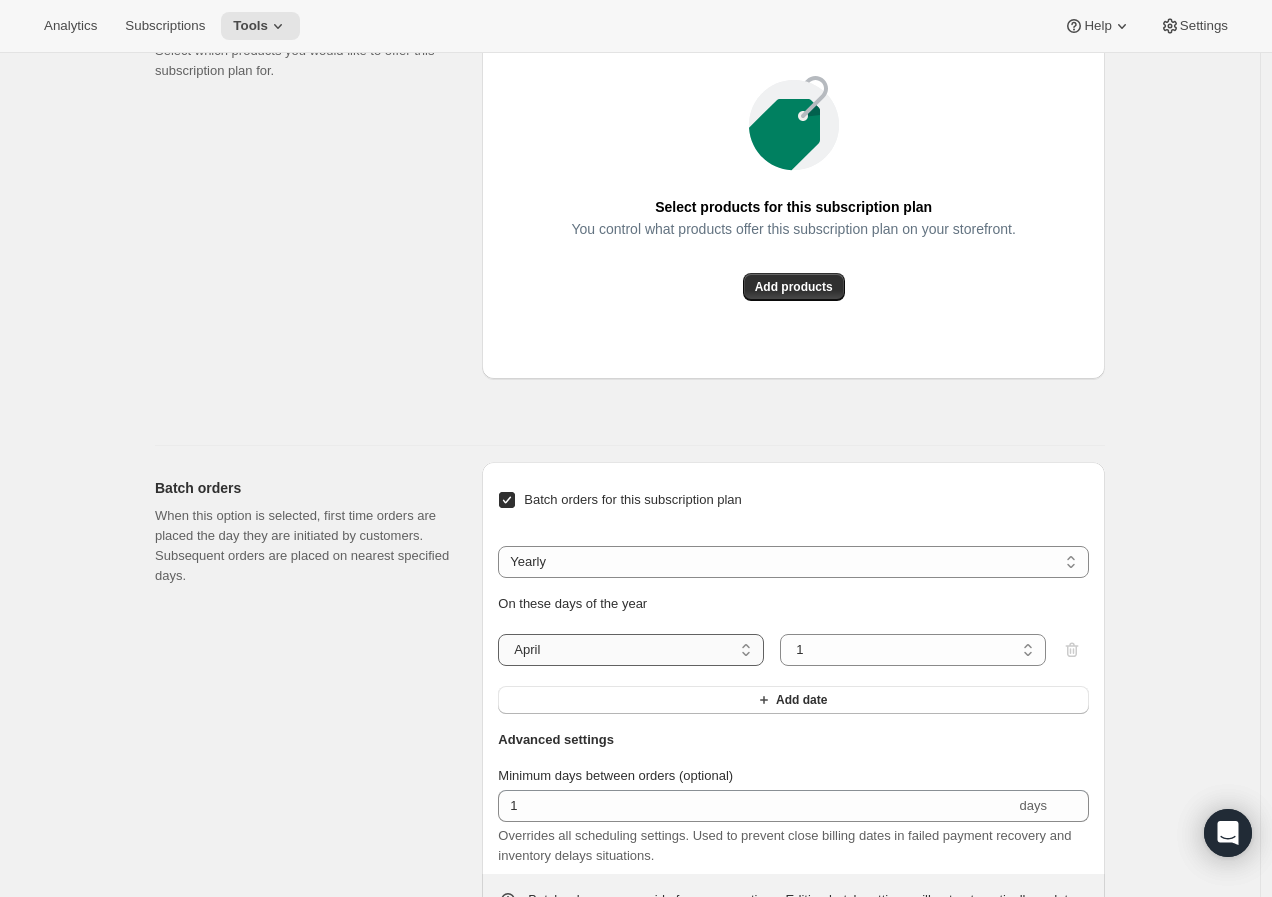 select on "3" 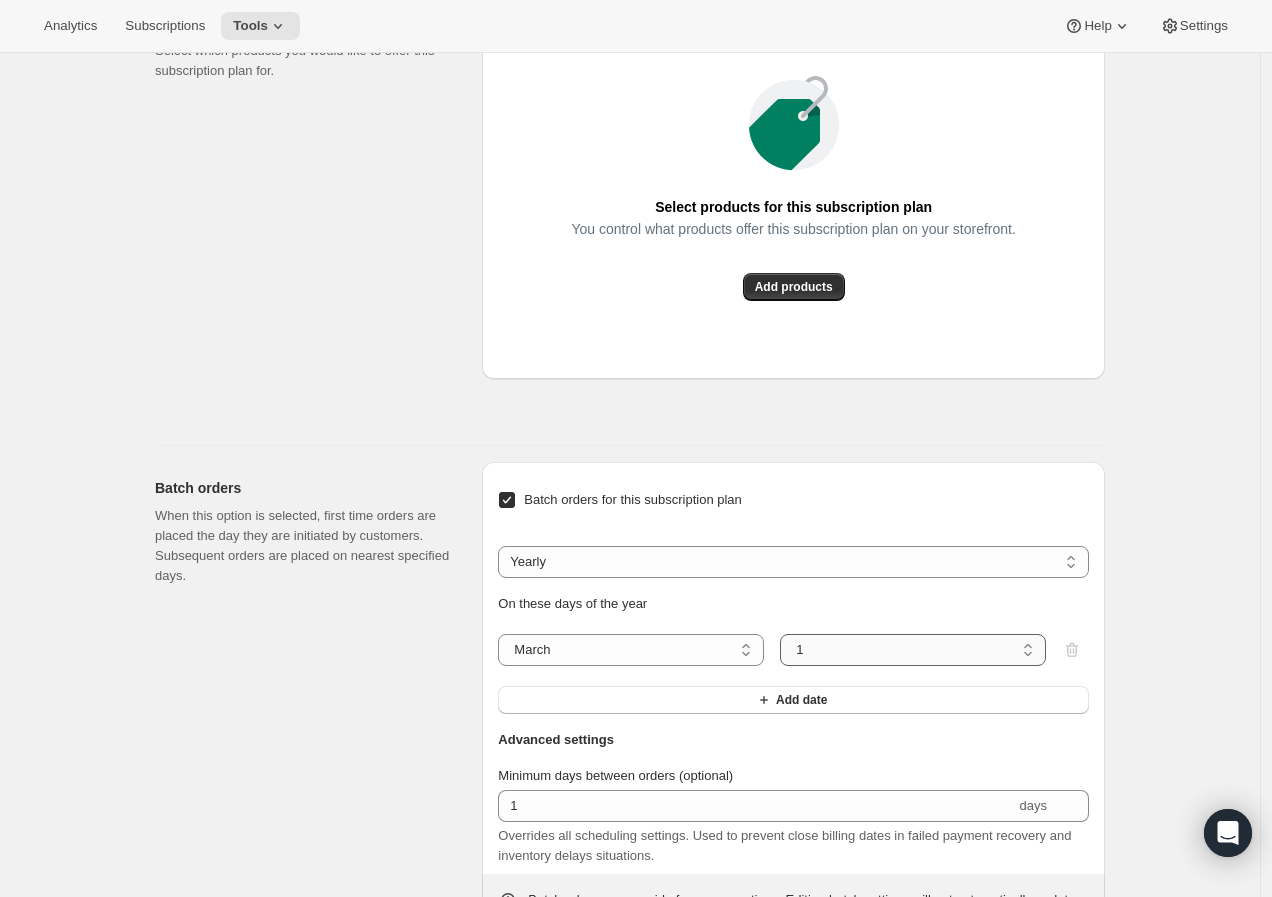 click on "1 2 3 4 5 6 7 8 9 10 11 12 13 14 15 16 17 18 19 20 21 22 23 24 25 26 27 28 29 30 31" at bounding box center [913, 650] 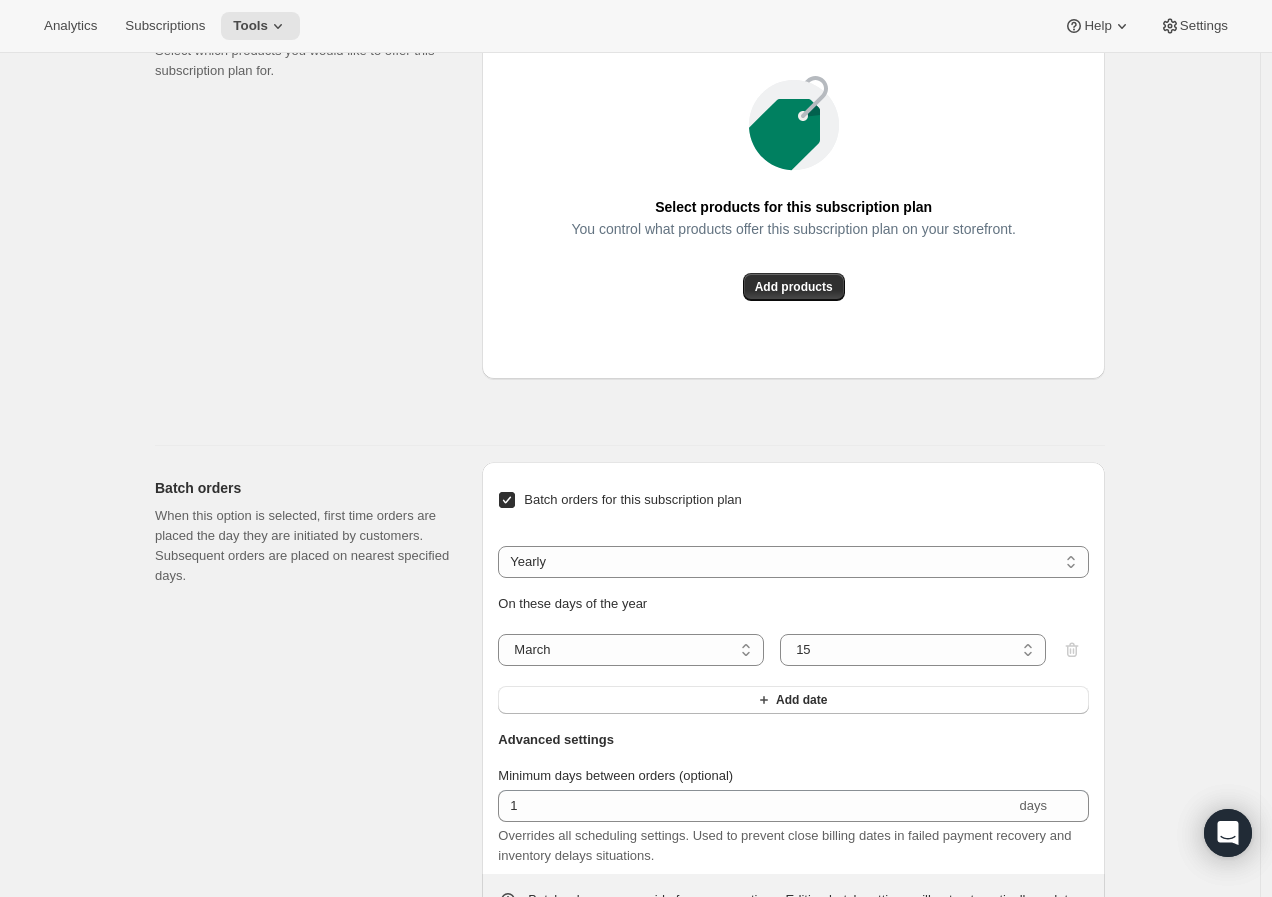 click on "Edit subscription plan. This page is ready Edit subscription plan Basic Info Give your plan a unique and memorable nickname for internal staff. The other text values are shown to customers and are used to help them make a purchase decision. Subscription nickname Once a Year (Spring) Internal name only visible to you Display name RARECAT Wine Club Public name, shown on product page Subscription Frequency Specify the frequency options you would like to offer your customers. Display name is shown to customers on your storefront. Frequency prefix (optional) Deliver every Displayed on the product page before the frequency list Create order every Display name * 1 Day(s) Week(s) Month(s) Year(s) Year(s) every Spring + Add Frequency Pricing Reward your customers for their loyalty by offering discount incentives for subscriptions. Discount Standard Dynamic Frequency-specific More views Standard Dynamic Frequency-specific More views Discount Percent off (%) US Dollars off ($) Percent off (%) Shipping Customers within" at bounding box center (630, 44) 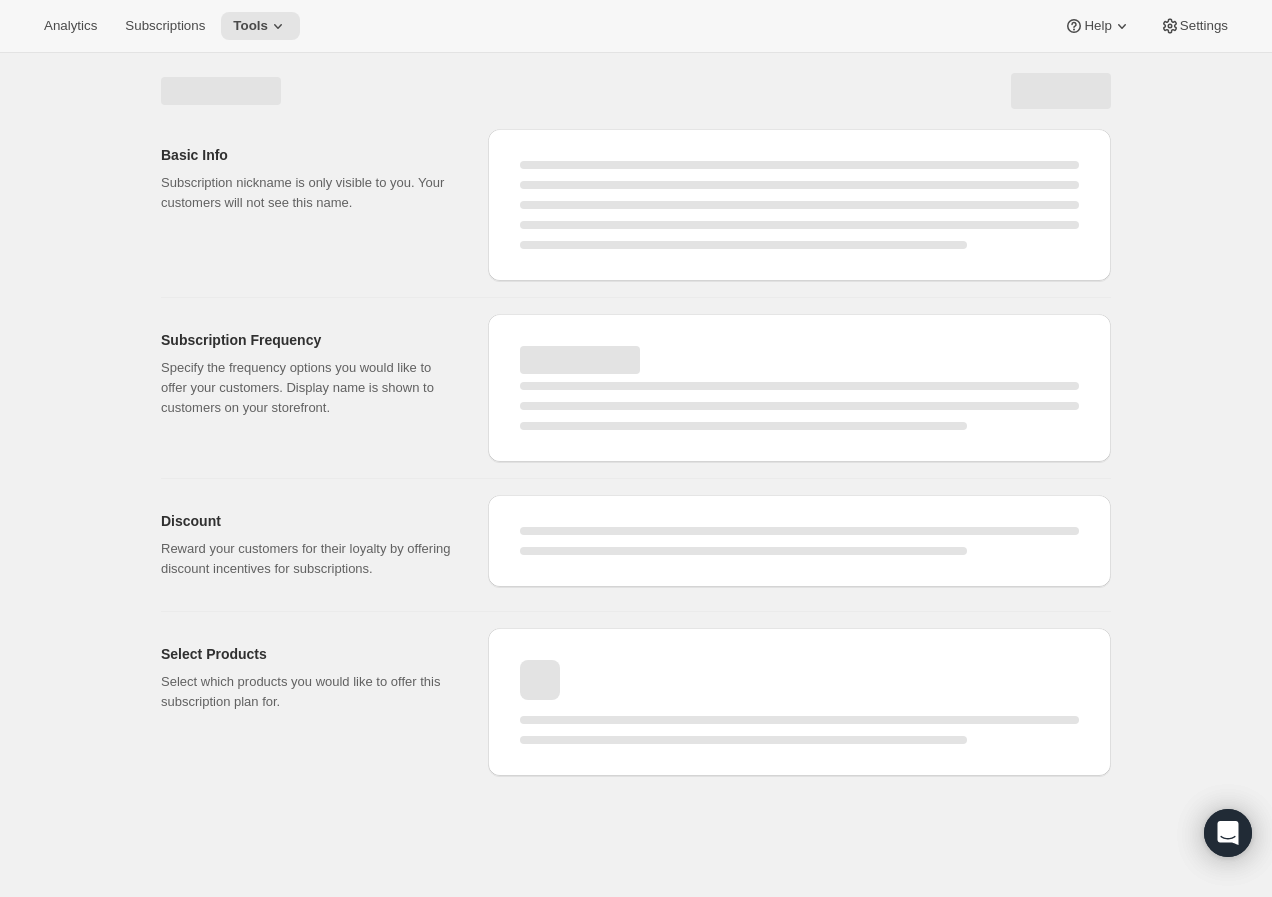 scroll, scrollTop: 0, scrollLeft: 0, axis: both 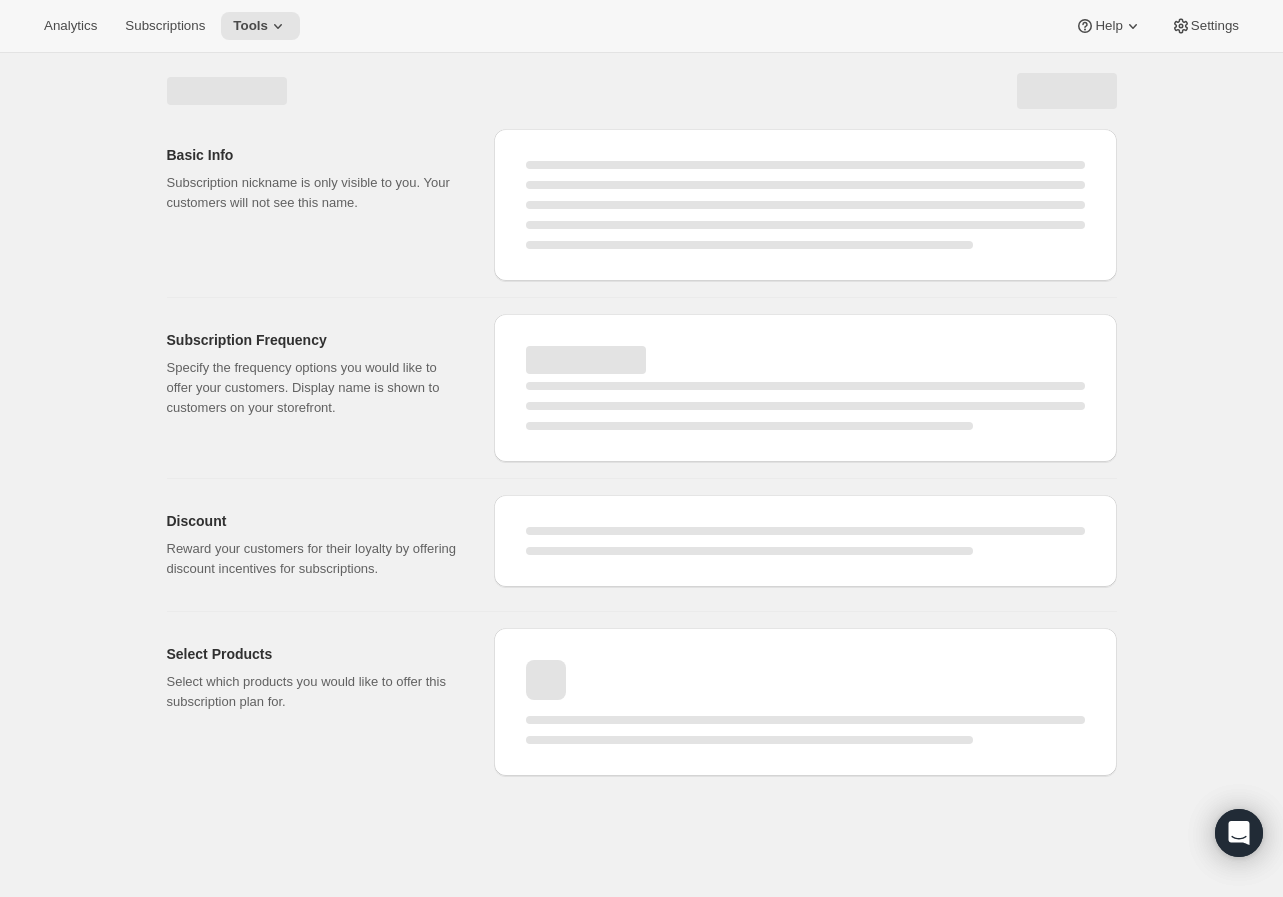 select on "YEAR" 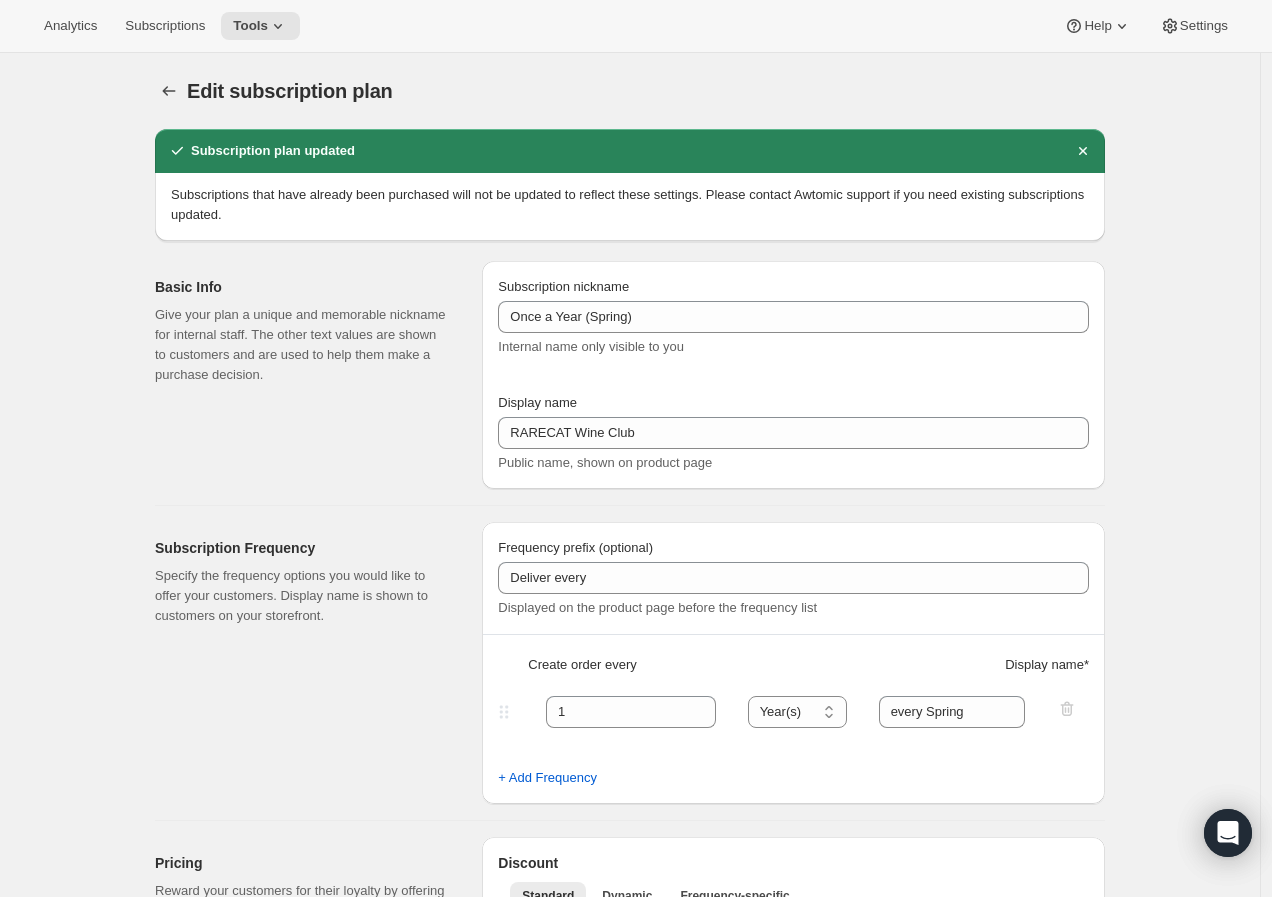checkbox on "true" 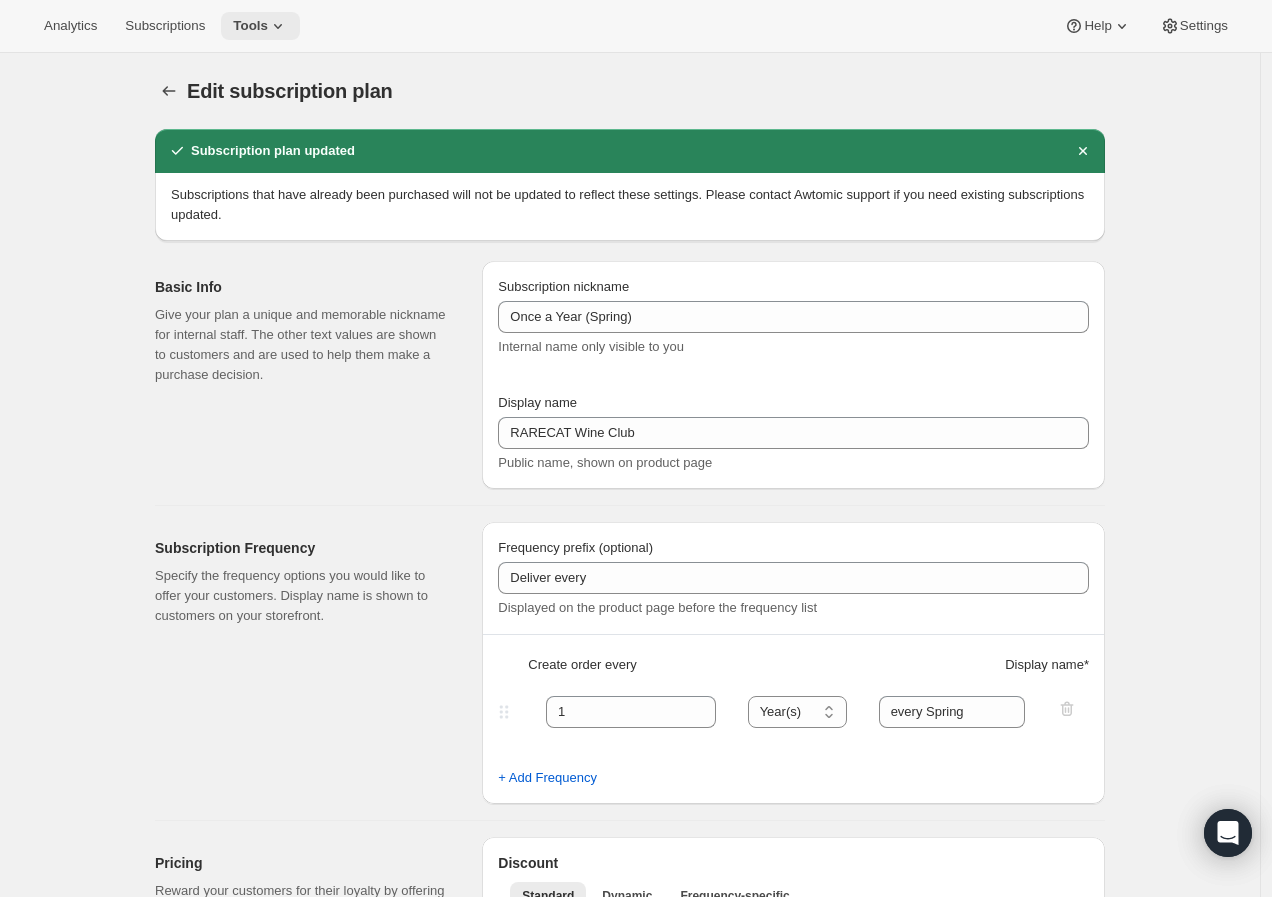 click on "Tools" at bounding box center [250, 26] 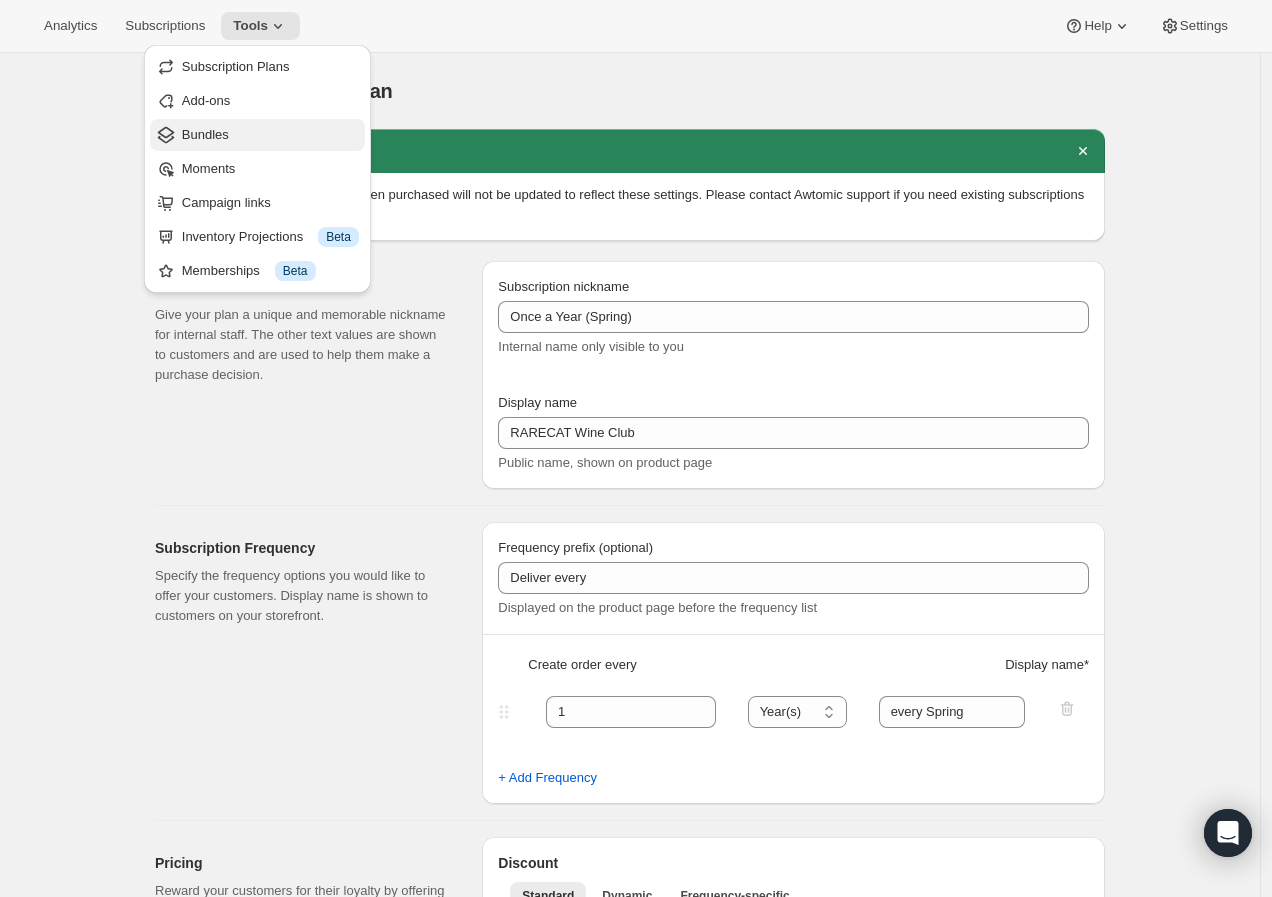 click on "Bundles" at bounding box center [205, 134] 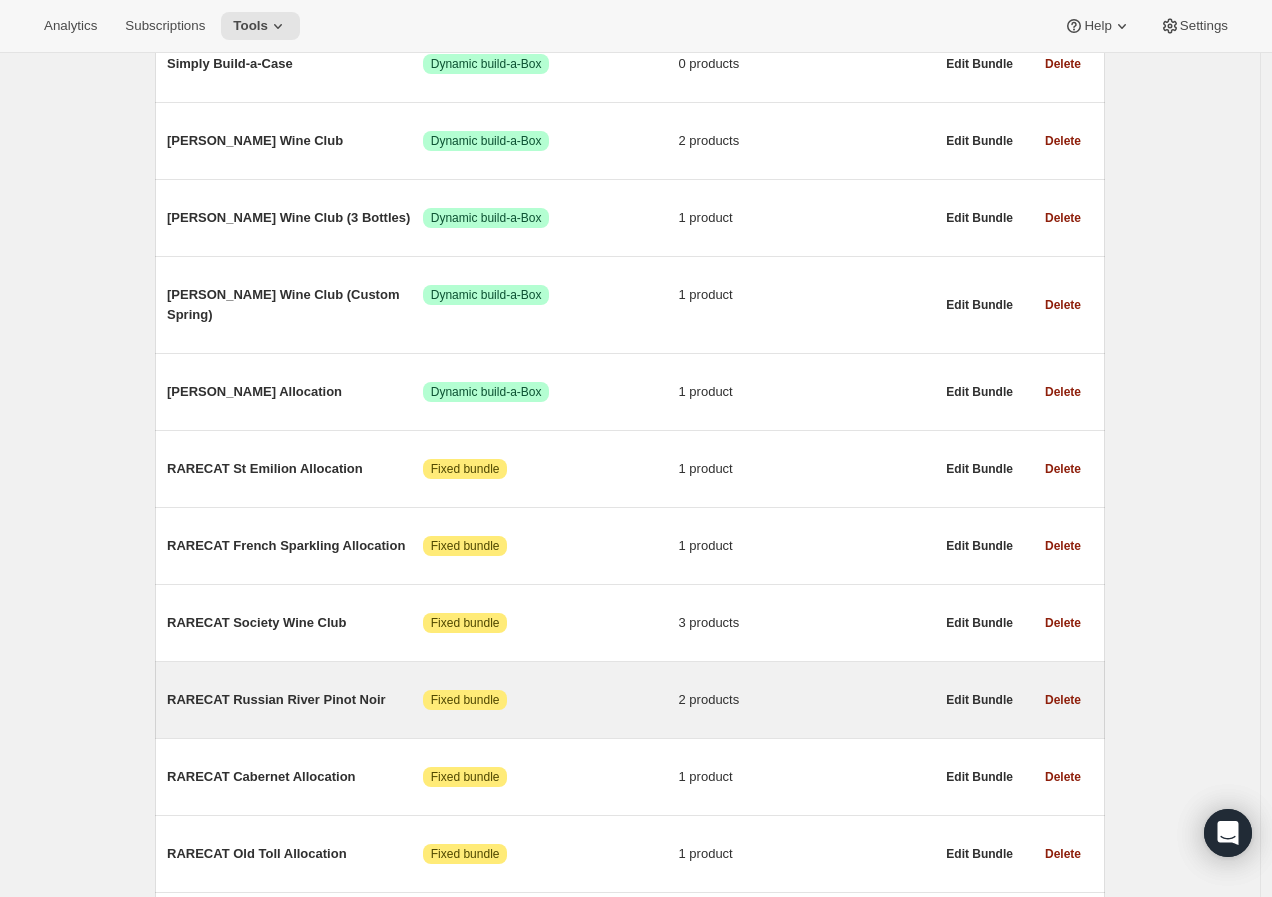 scroll, scrollTop: 206, scrollLeft: 0, axis: vertical 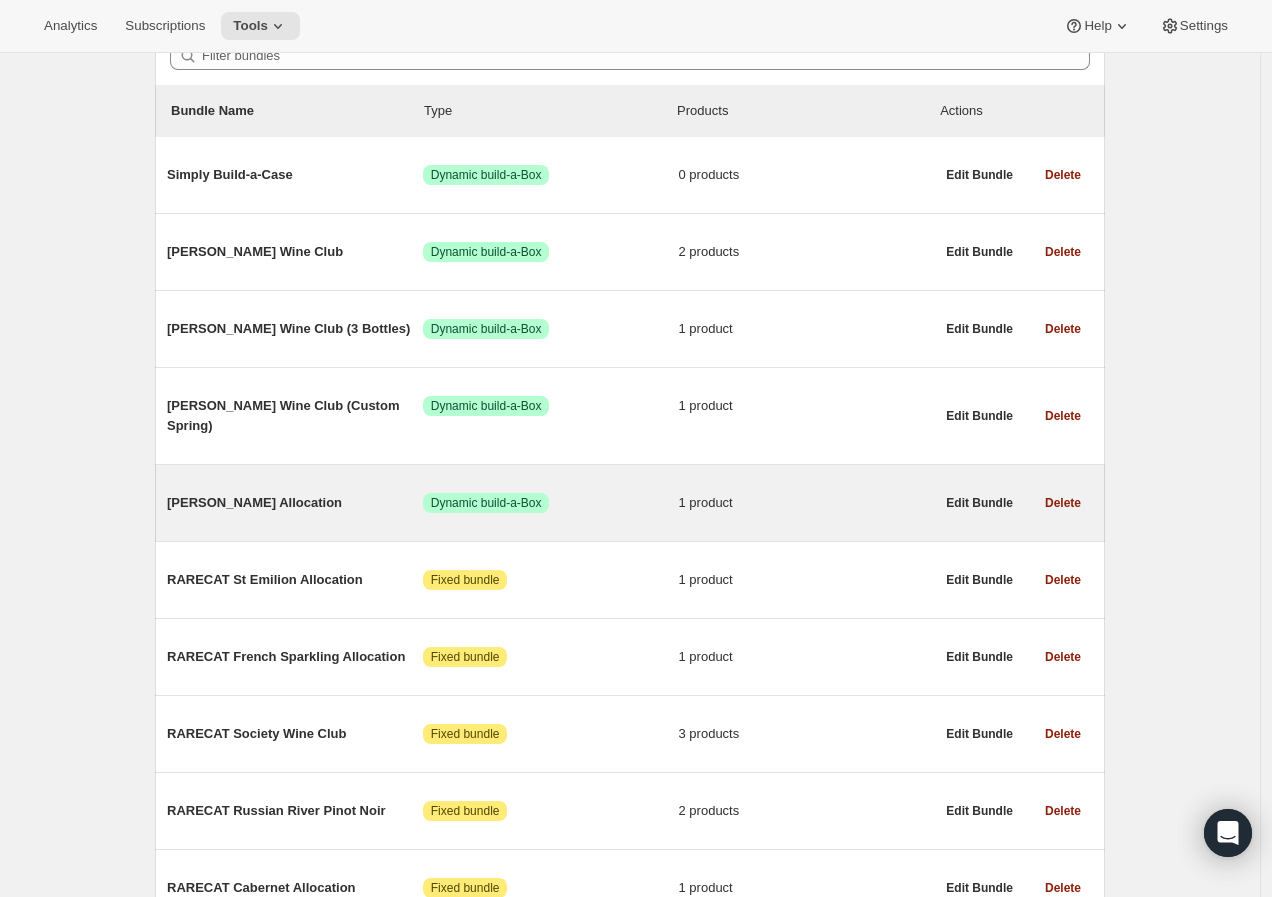 click on "VIRGIL Allocation" at bounding box center (295, 503) 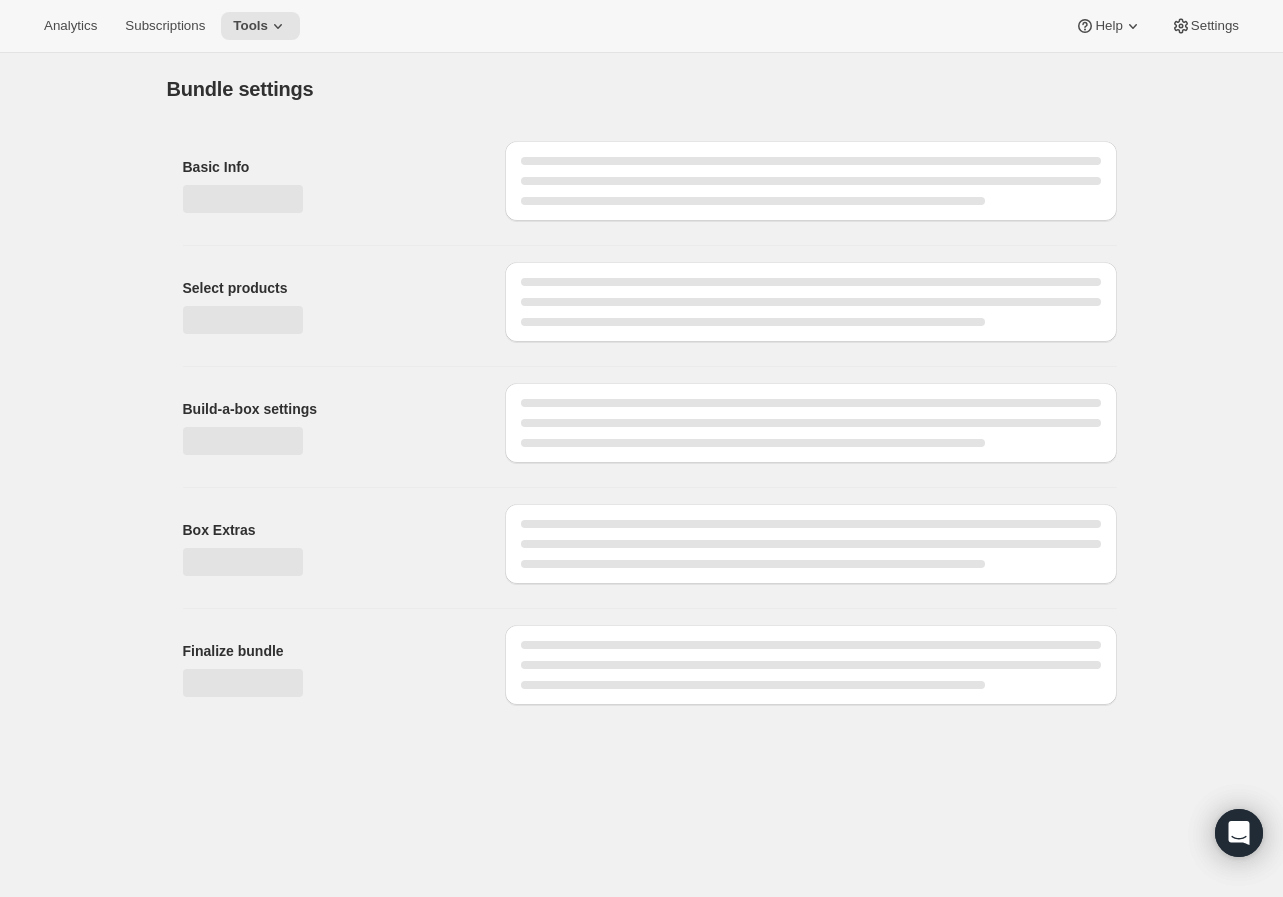 type on "VIRGIL Allocation" 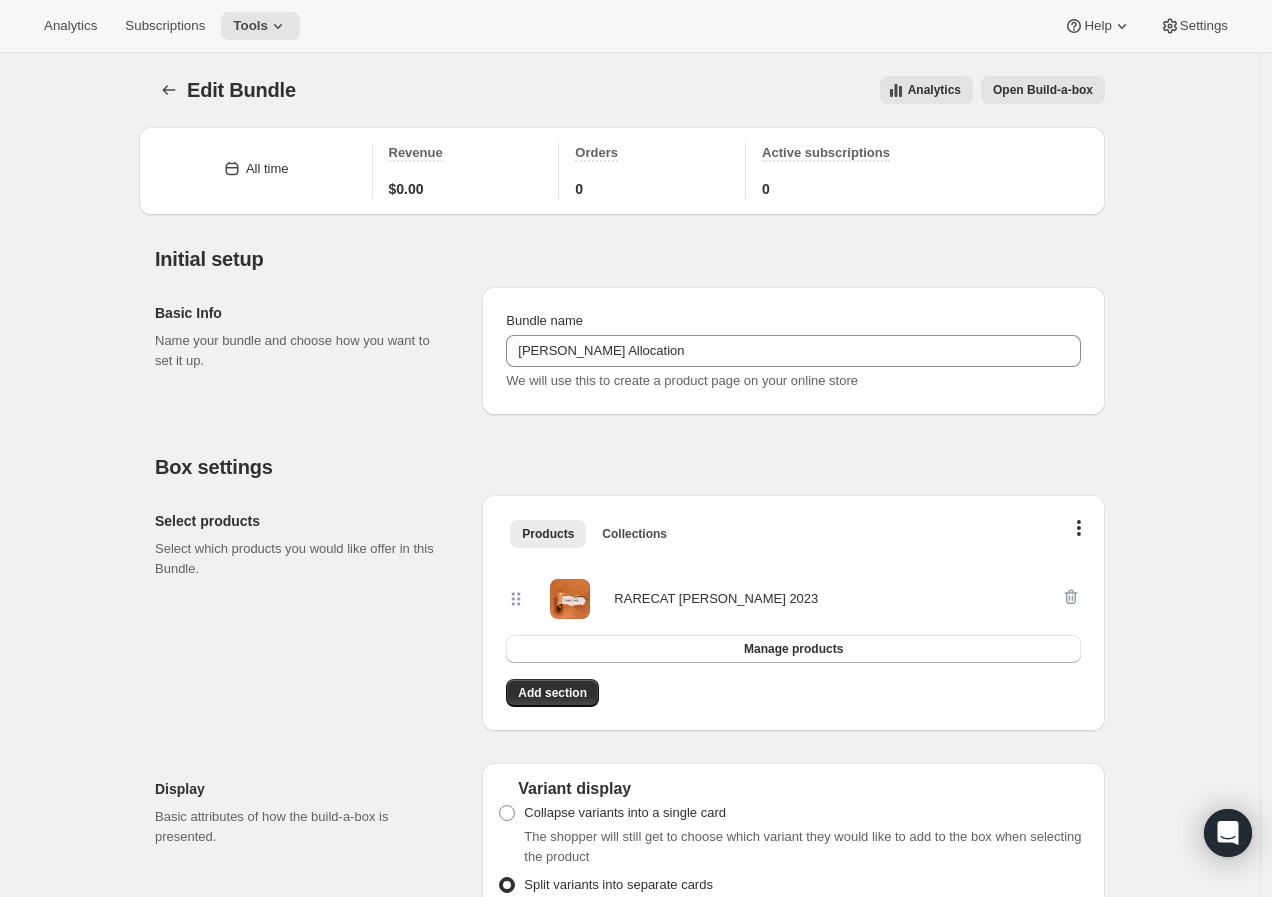 scroll, scrollTop: 0, scrollLeft: 0, axis: both 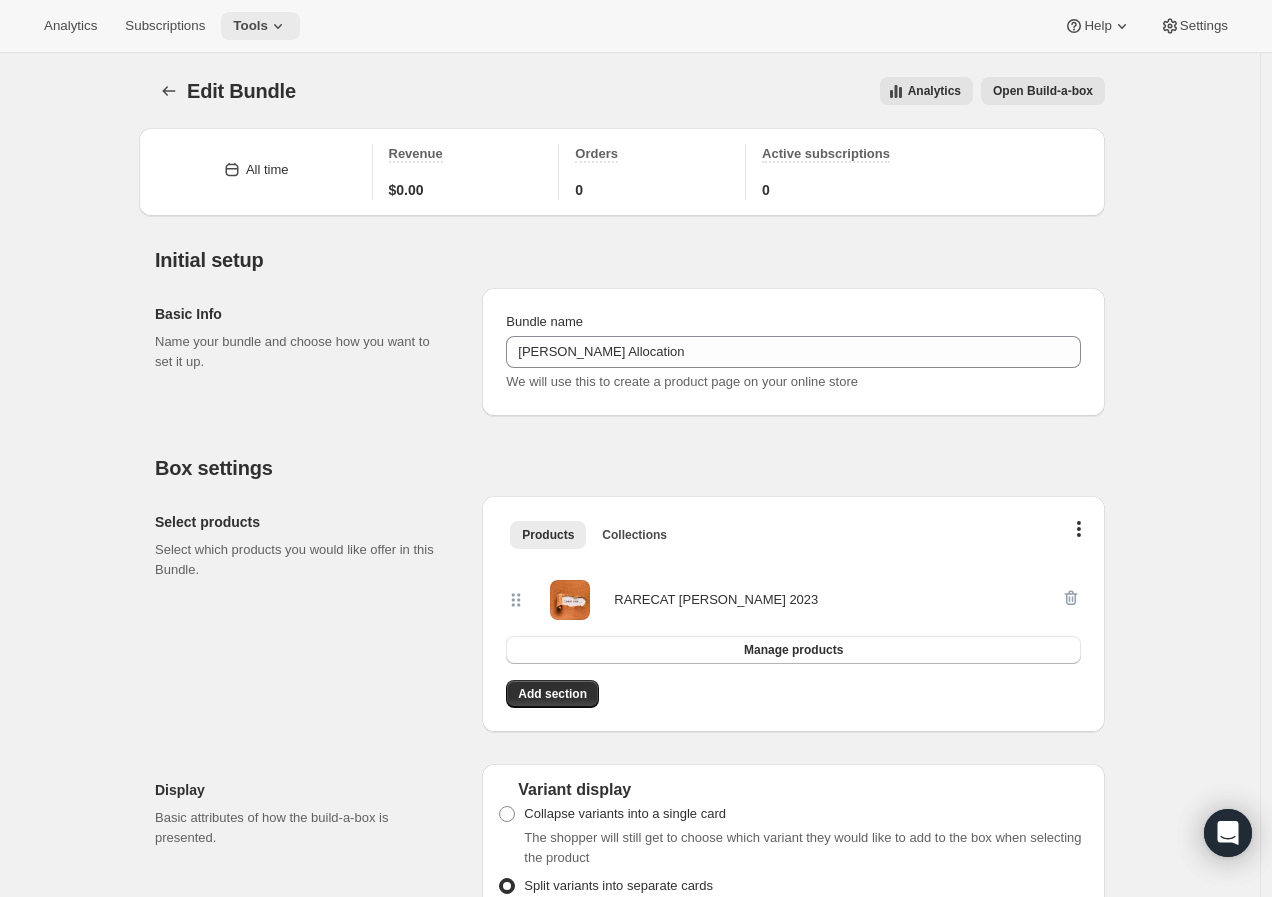 click on "Tools" at bounding box center (260, 26) 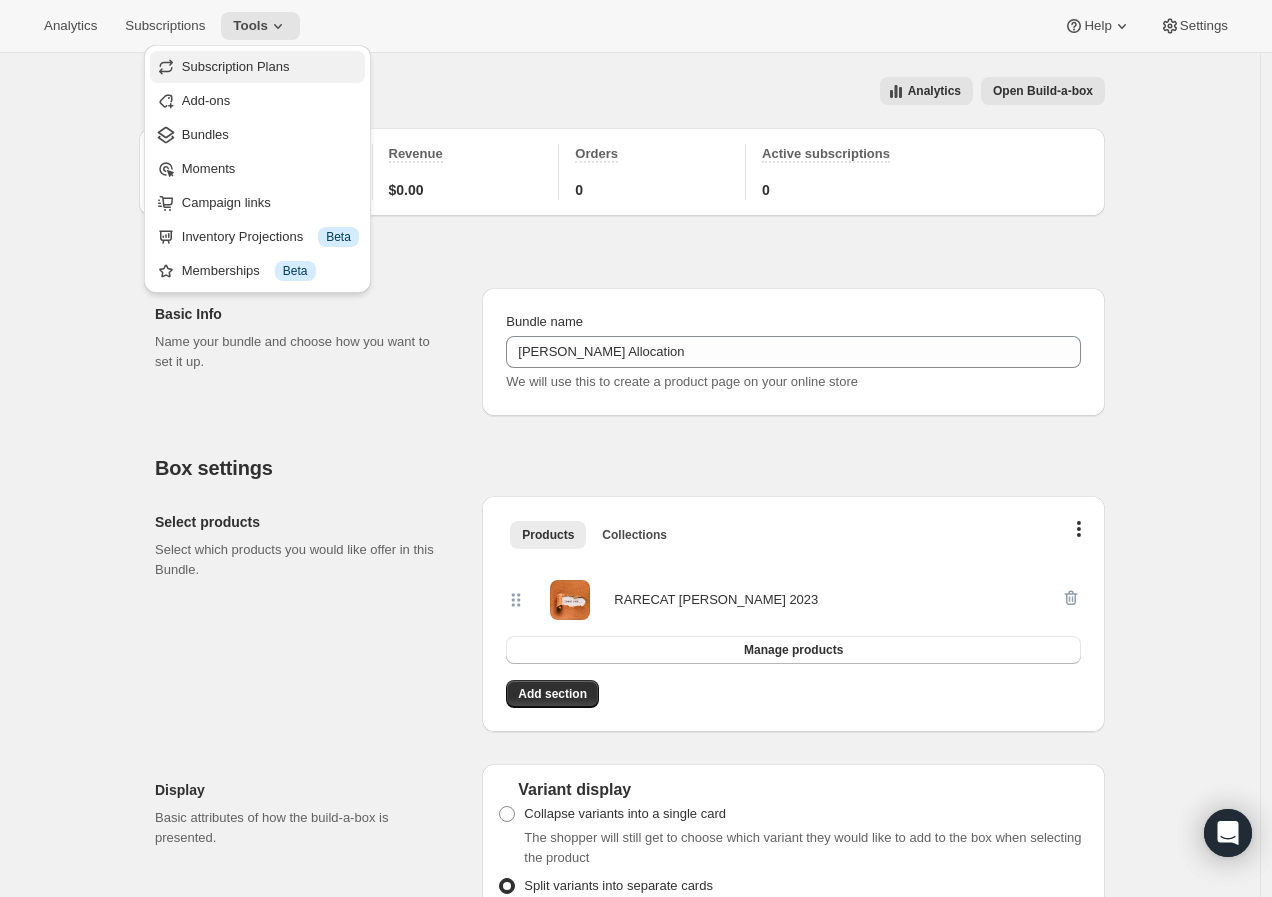click on "Subscription Plans" at bounding box center [257, 67] 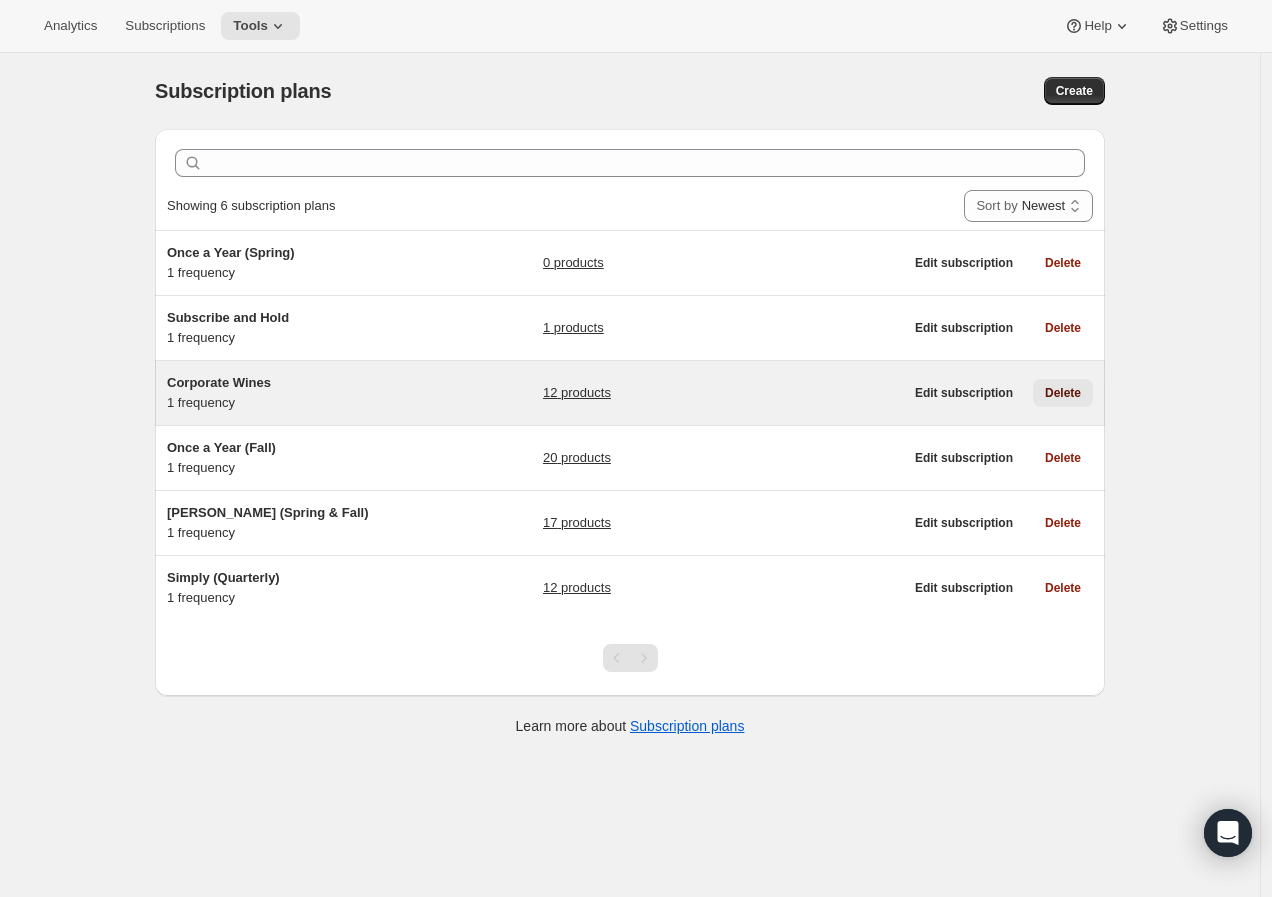click on "Delete" at bounding box center (1063, 393) 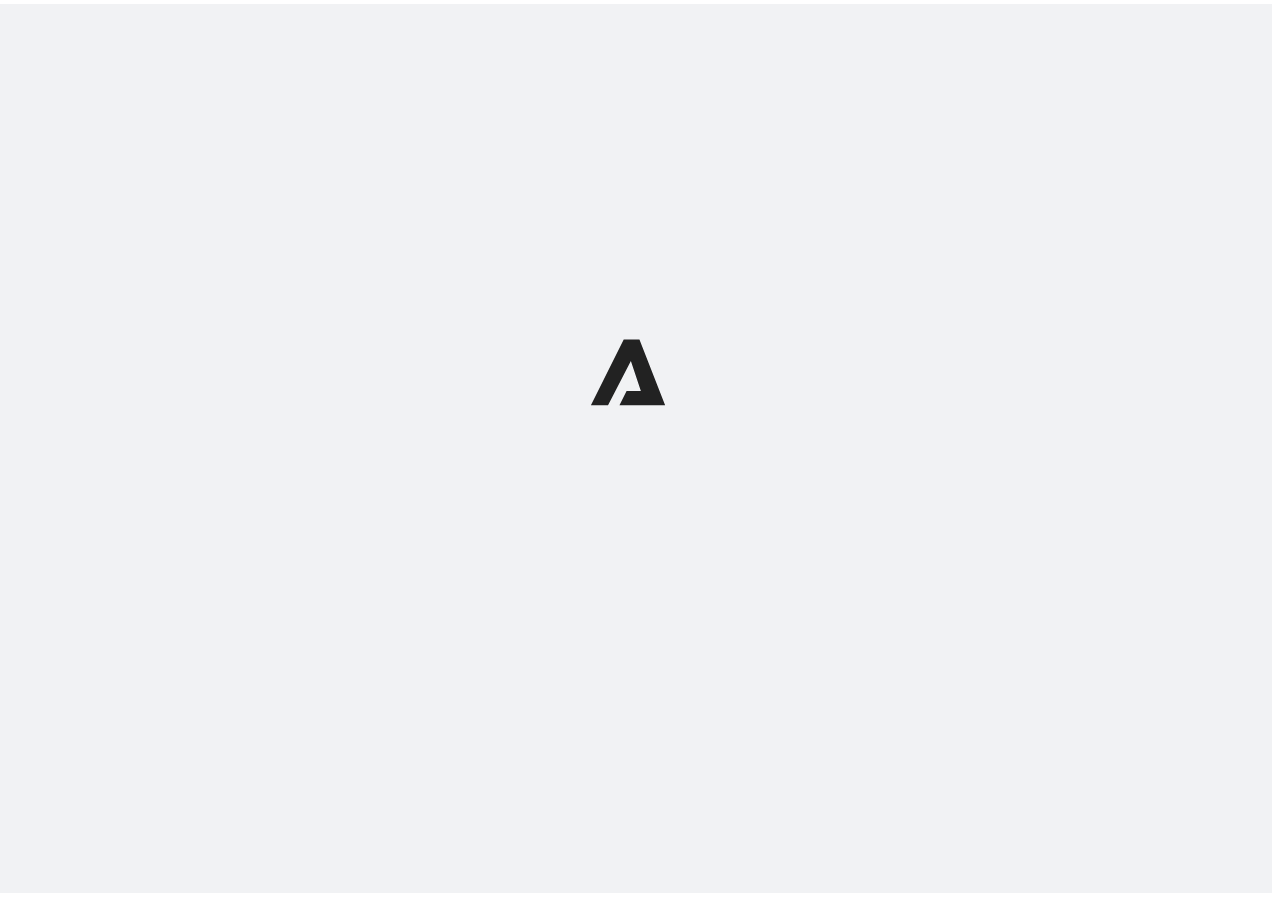 scroll, scrollTop: 0, scrollLeft: 0, axis: both 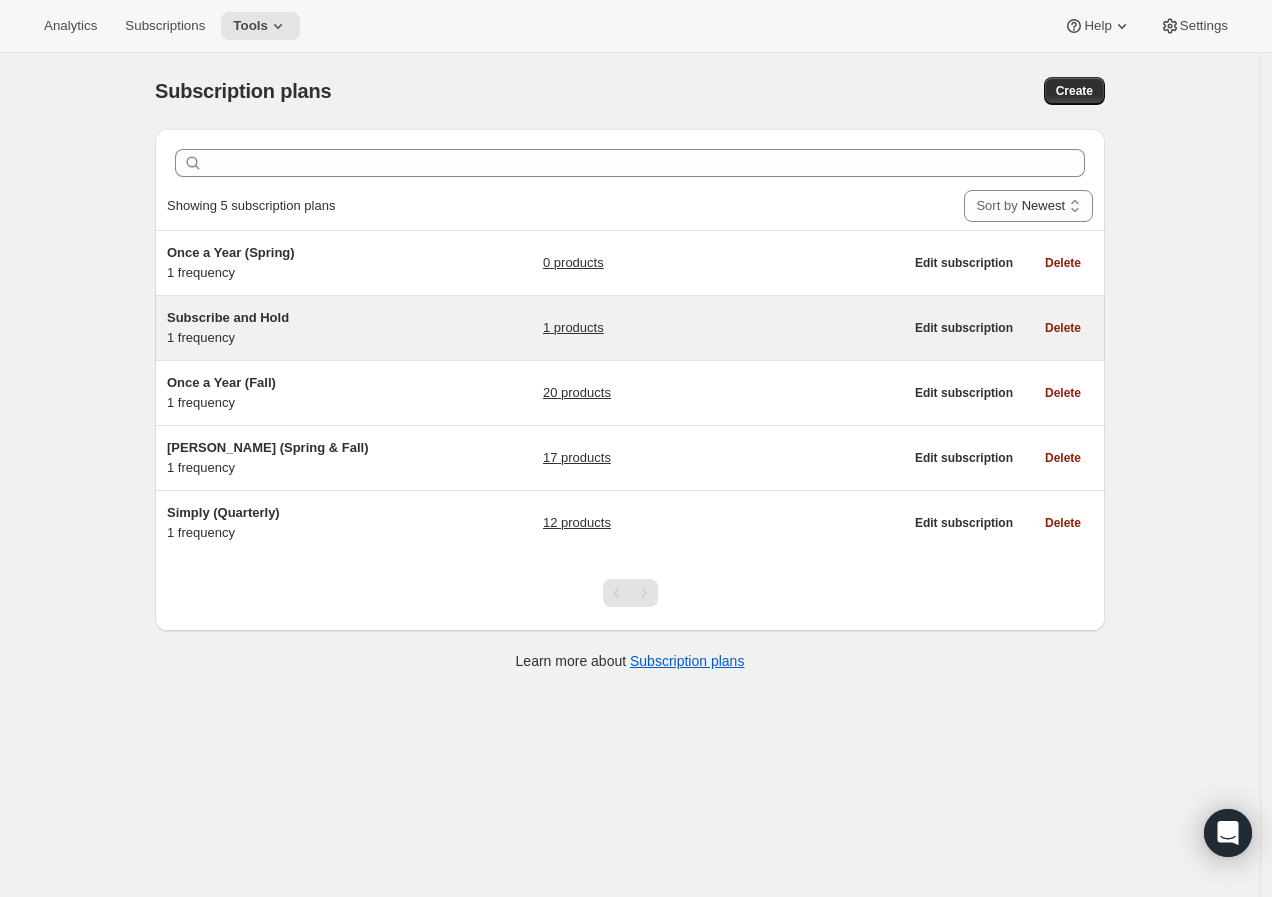 click on "Subscribe and Hold 1 frequency" at bounding box center [292, 328] 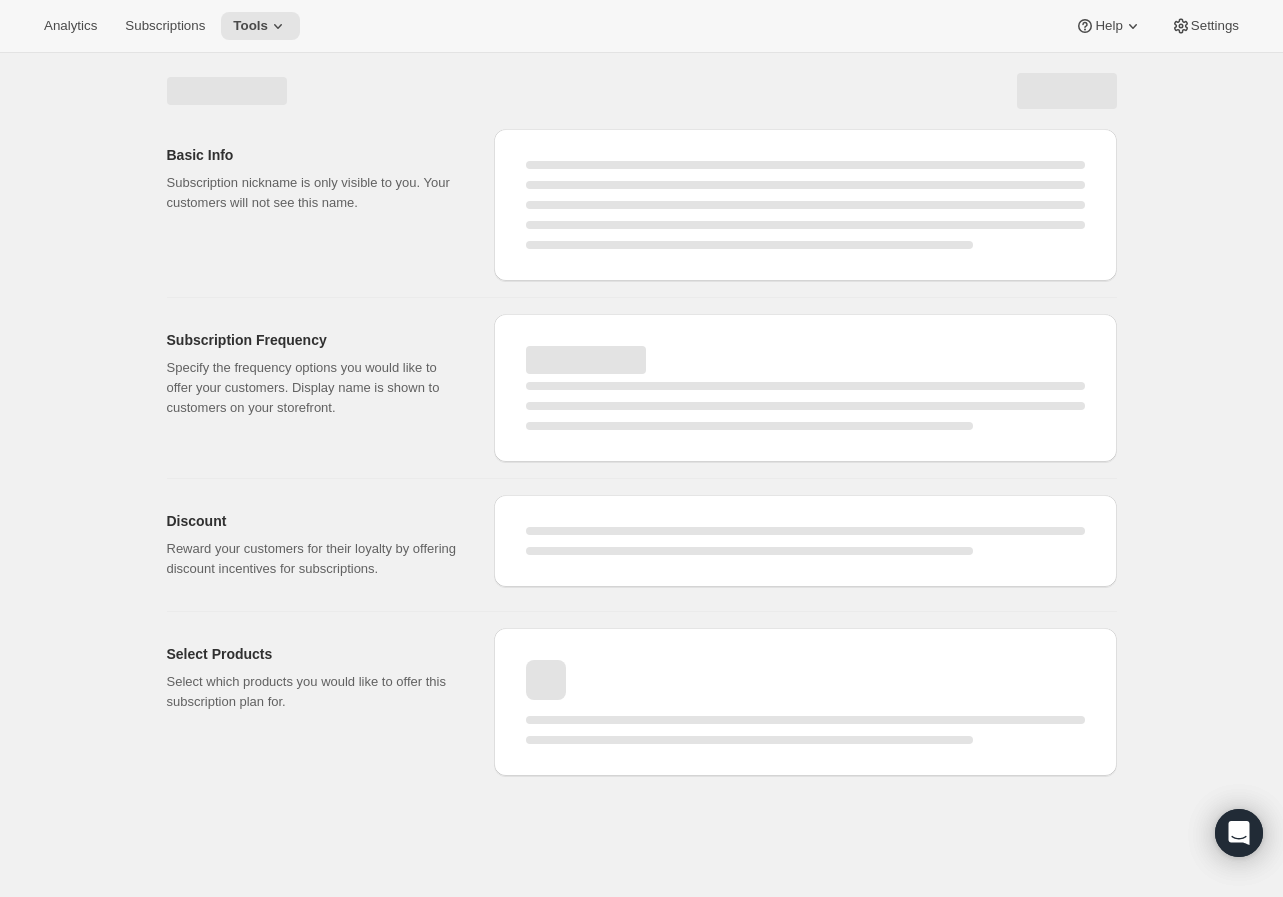 select on "WEEK" 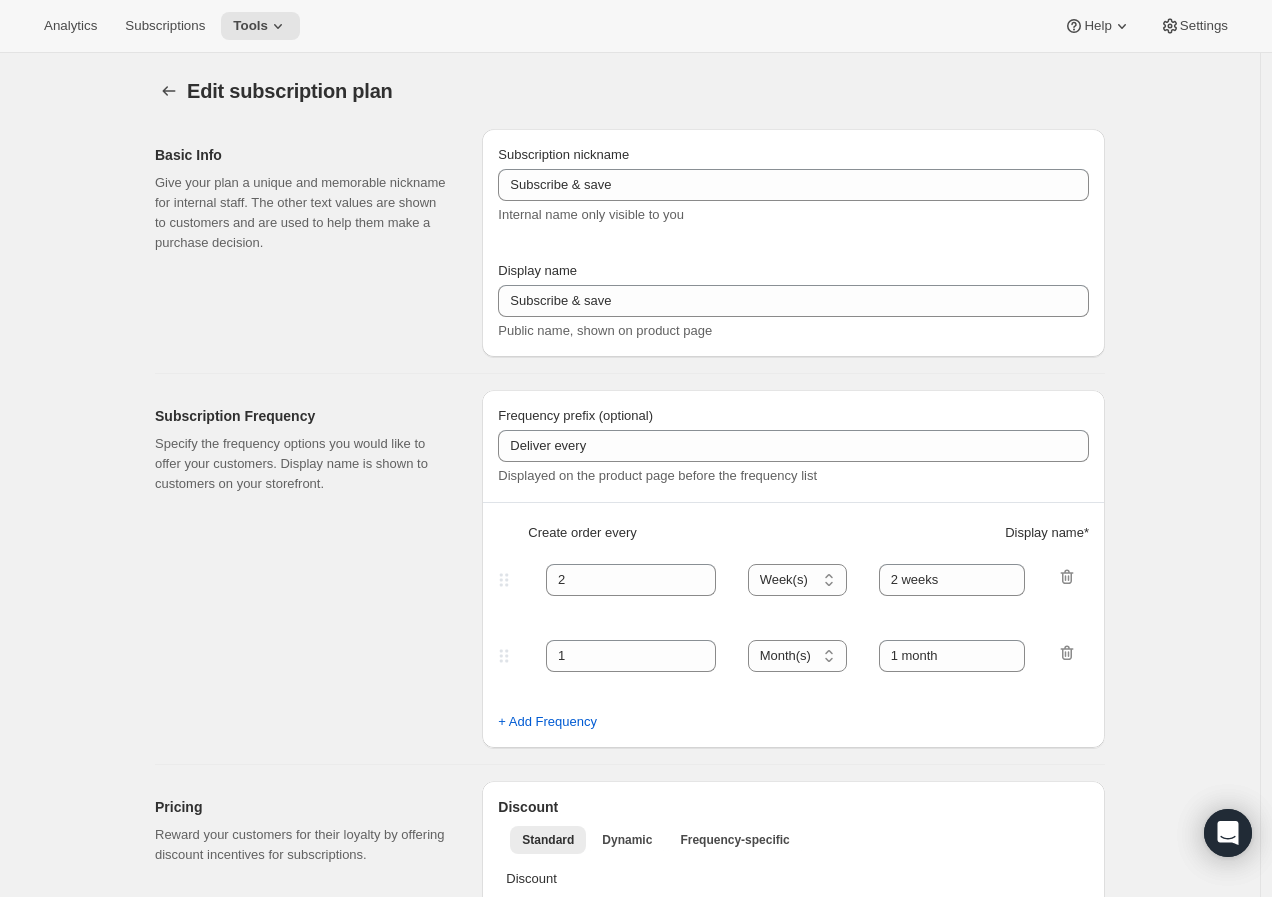 type on "Subscribe and Hold" 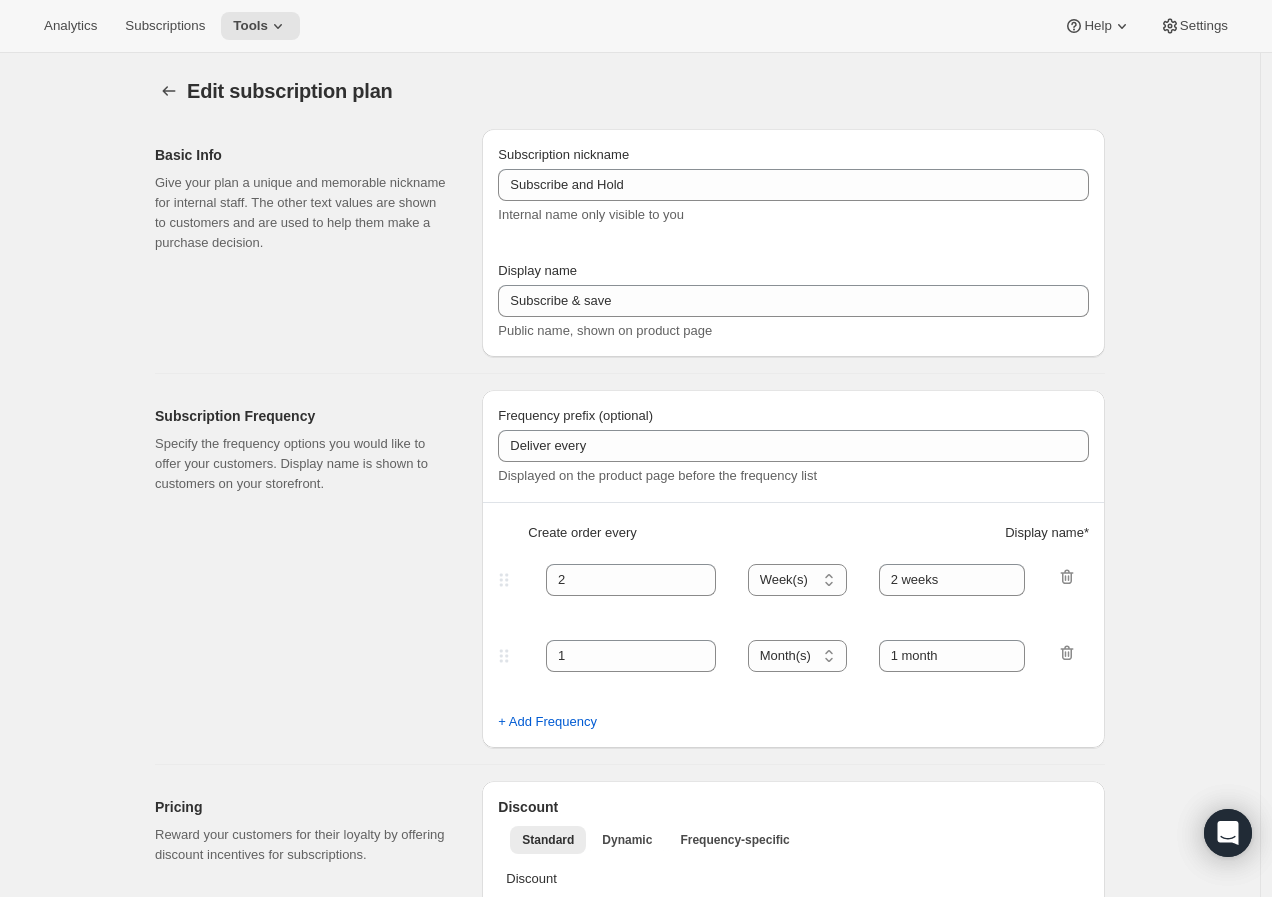 type on "Join Membership" 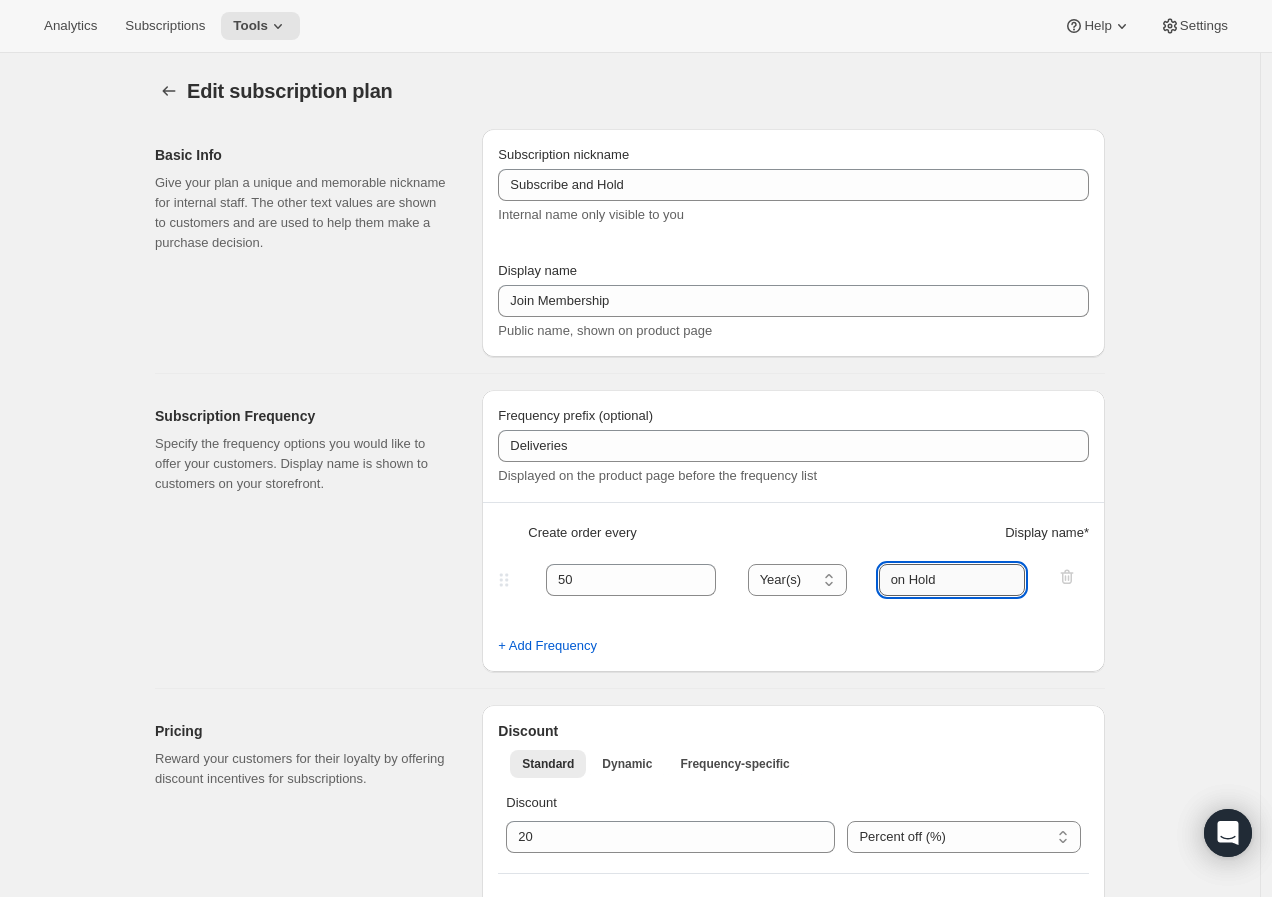 click on "on Hold" at bounding box center (952, 580) 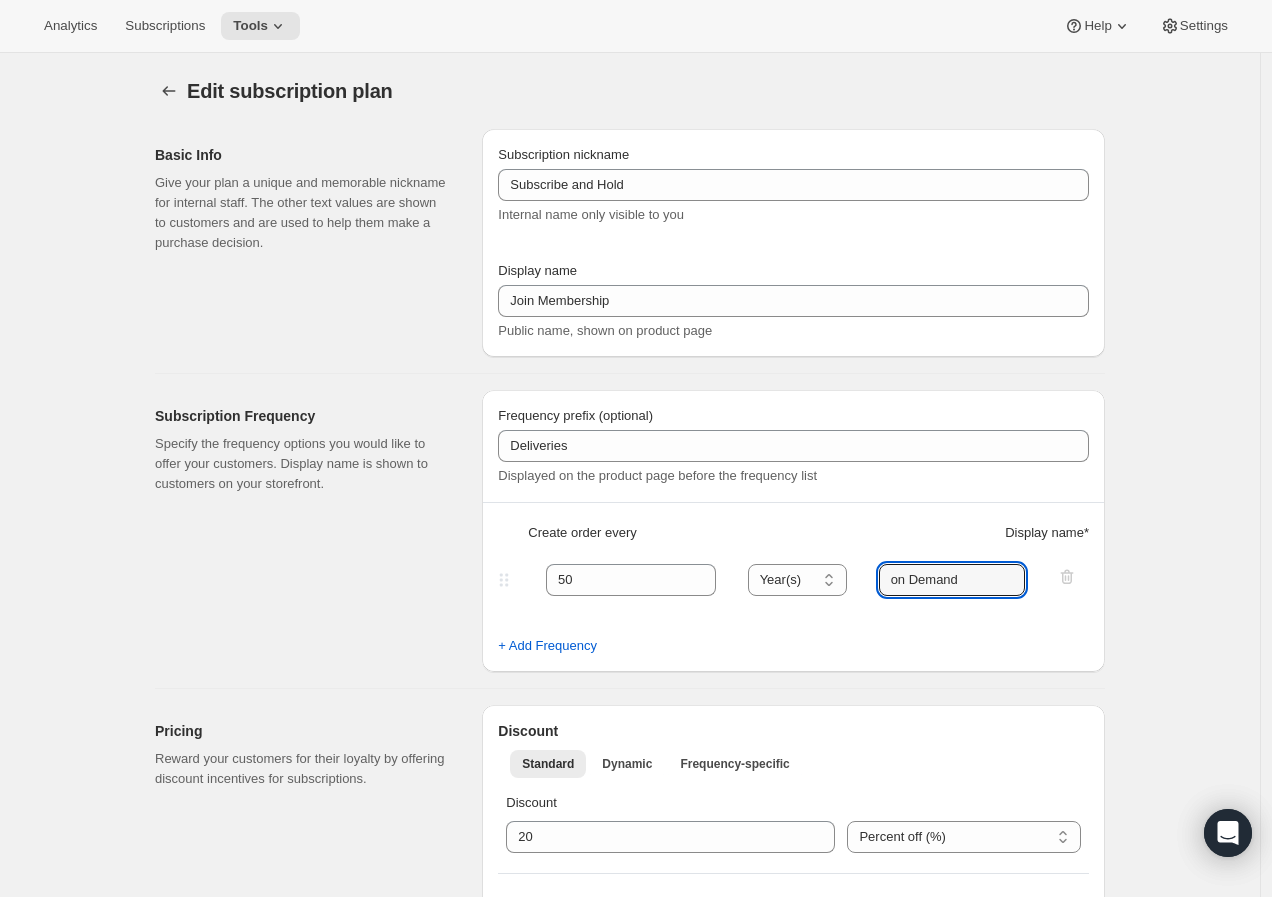 type on "on Demand" 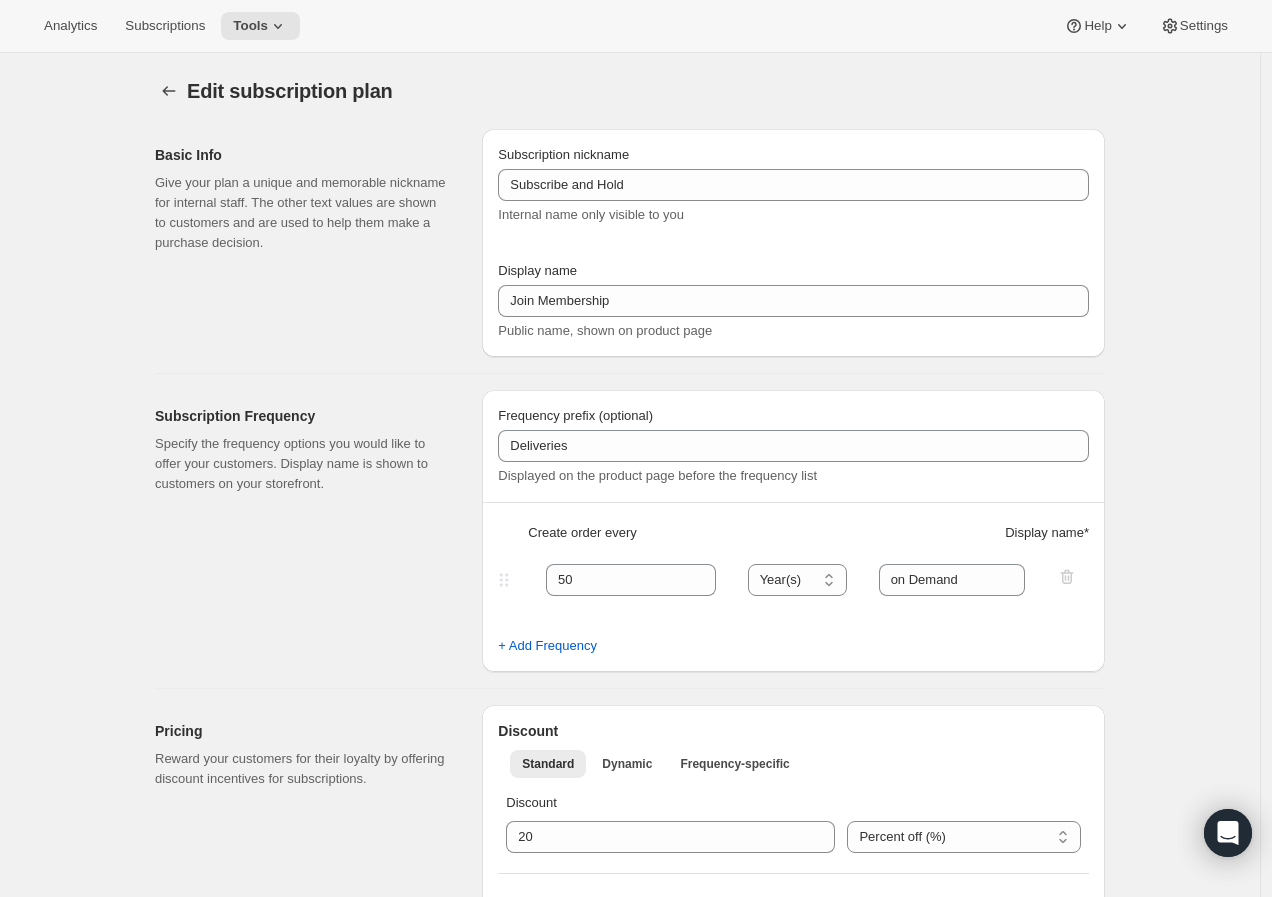 click on "Subscription Frequency Specify the frequency options you would like to offer your customers. Display name is shown to customers on your storefront. Frequency prefix (optional) Deliveries Displayed on the product page before the frequency list Create order every Display name * 50 Day(s) Week(s) Month(s) Year(s) Year(s) on Demand + Add Frequency" at bounding box center [622, 523] 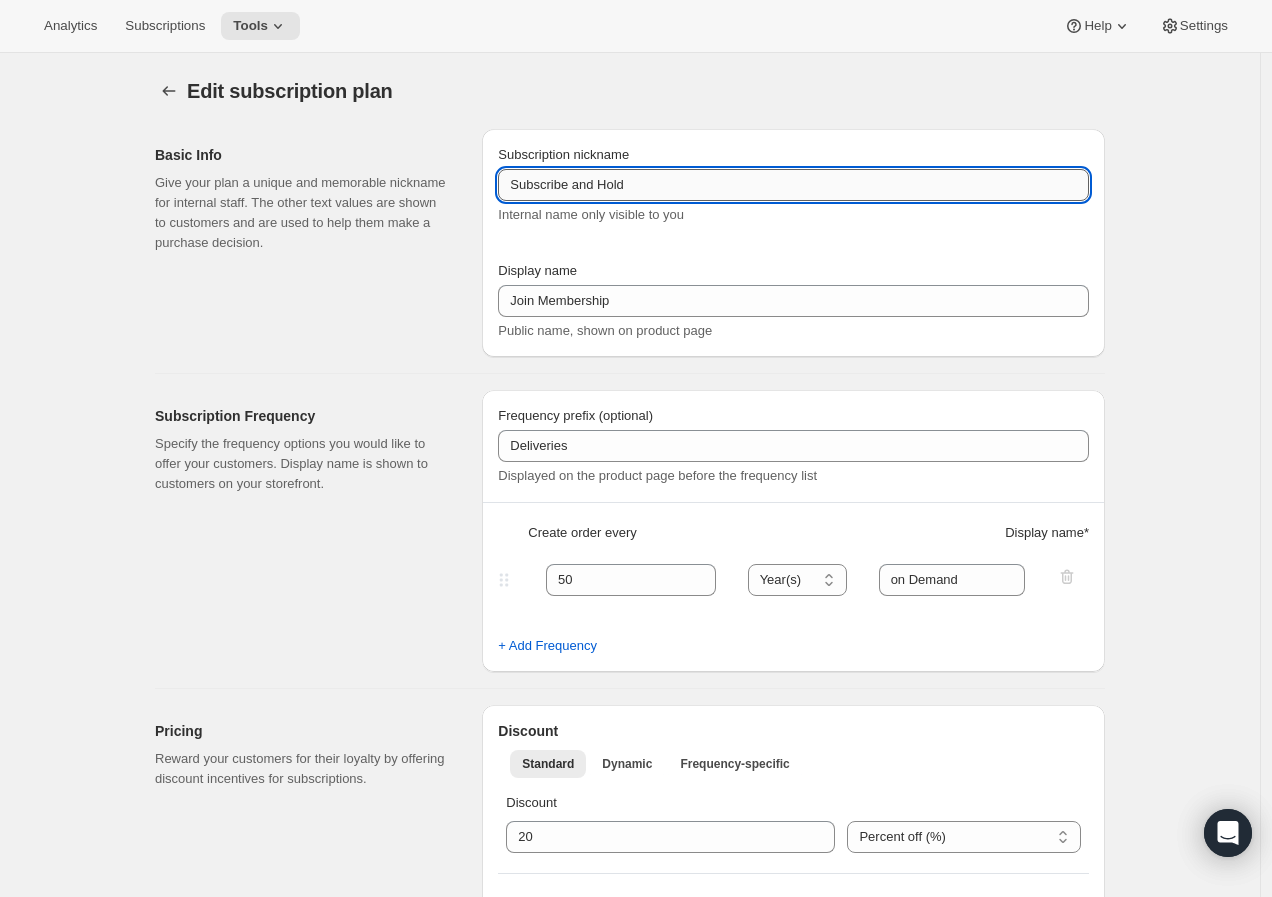 click on "Subscribe and Hold" at bounding box center [793, 185] 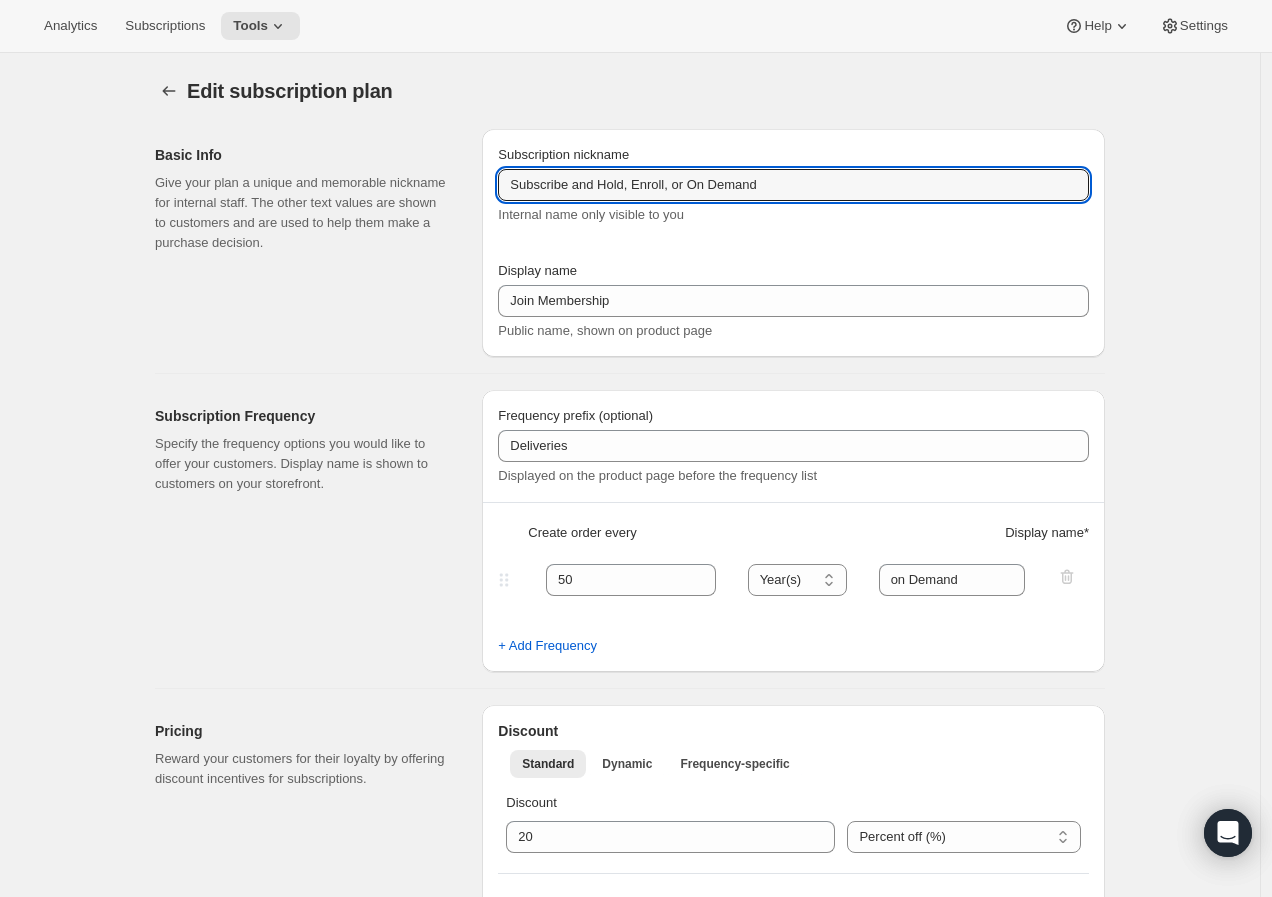 drag, startPoint x: 596, startPoint y: 182, endPoint x: 460, endPoint y: 180, distance: 136.01471 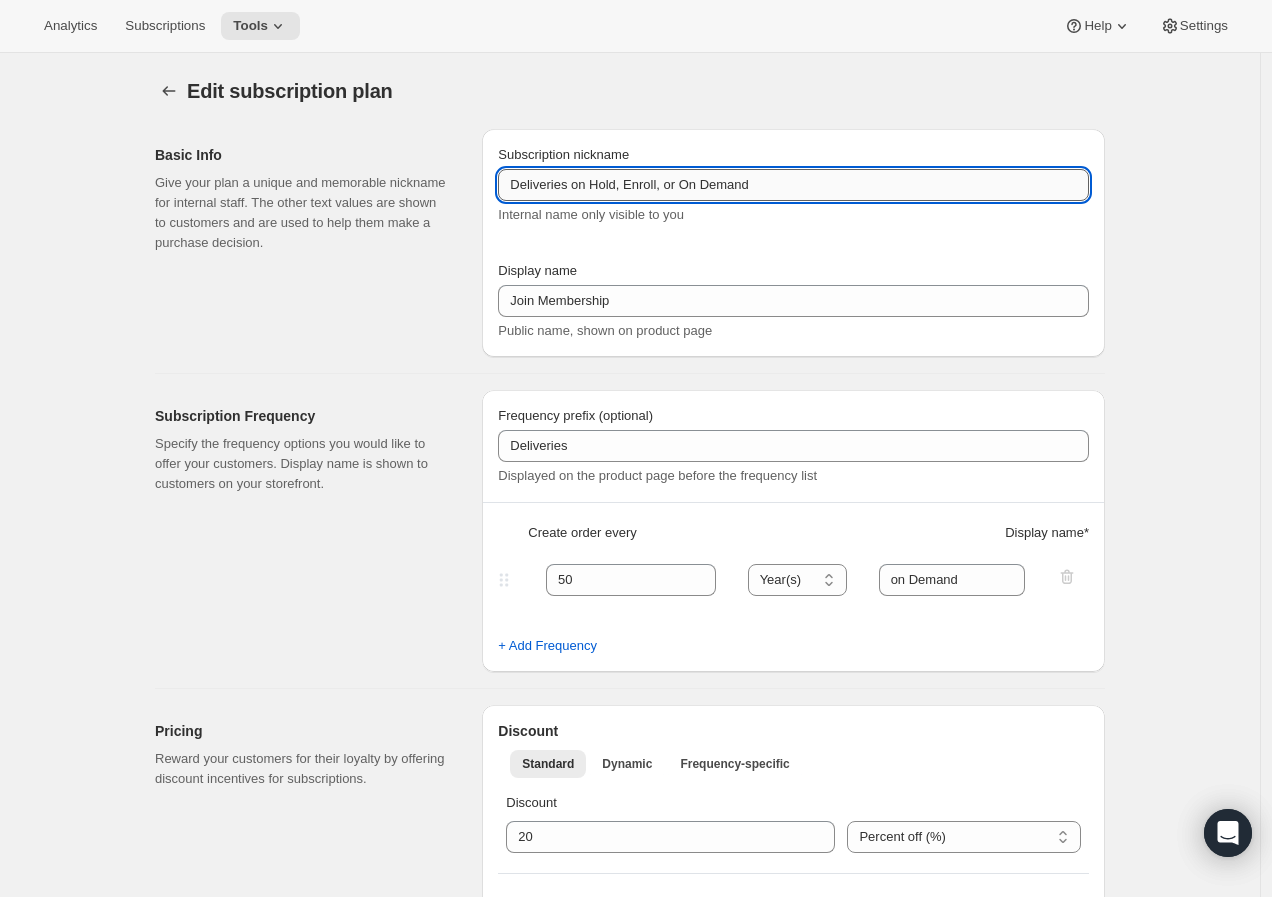 click on "Deliveries on Hold, Enroll, or On Demand" at bounding box center (793, 185) 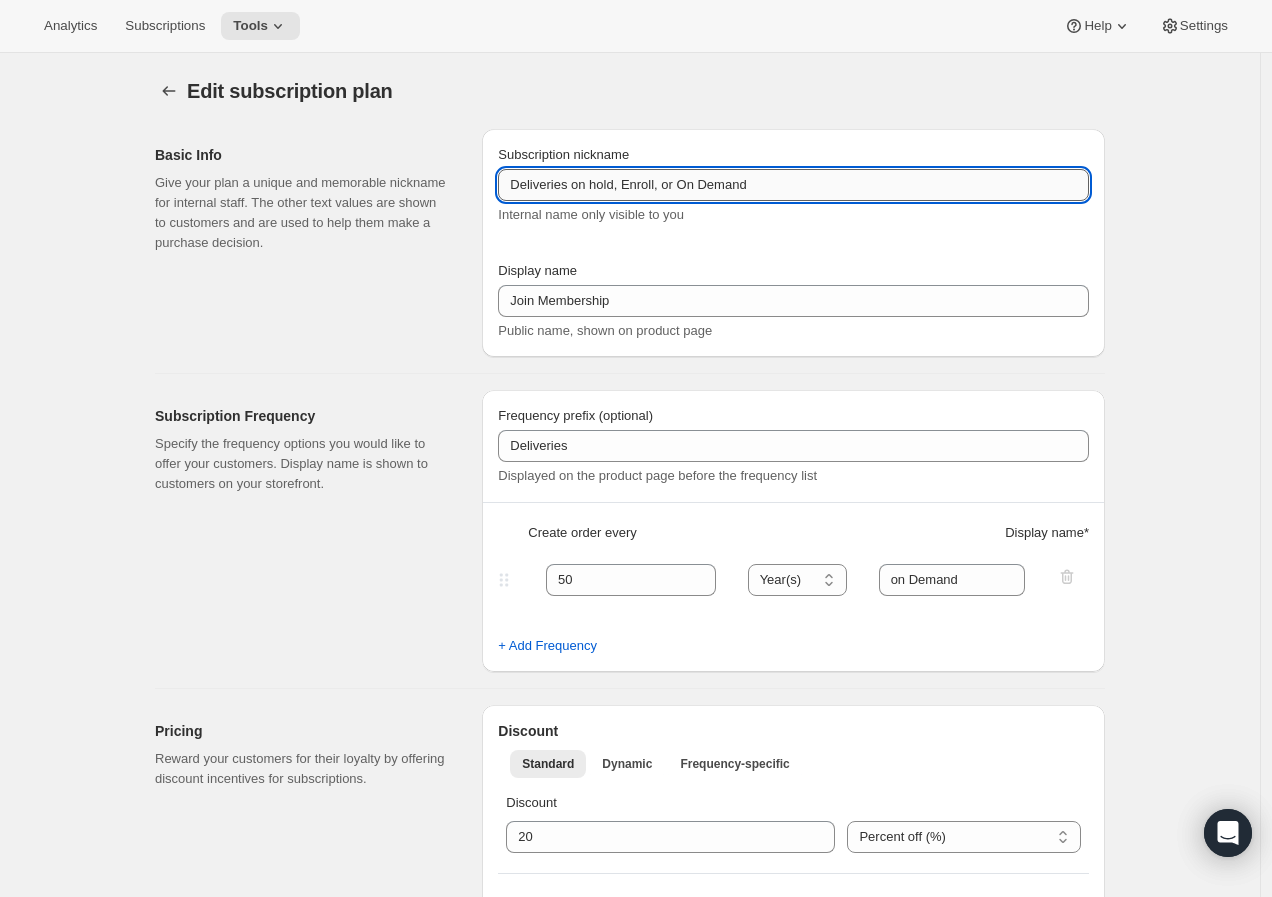 click on "Deliveries on hold, Enroll, or On Demand" at bounding box center (793, 185) 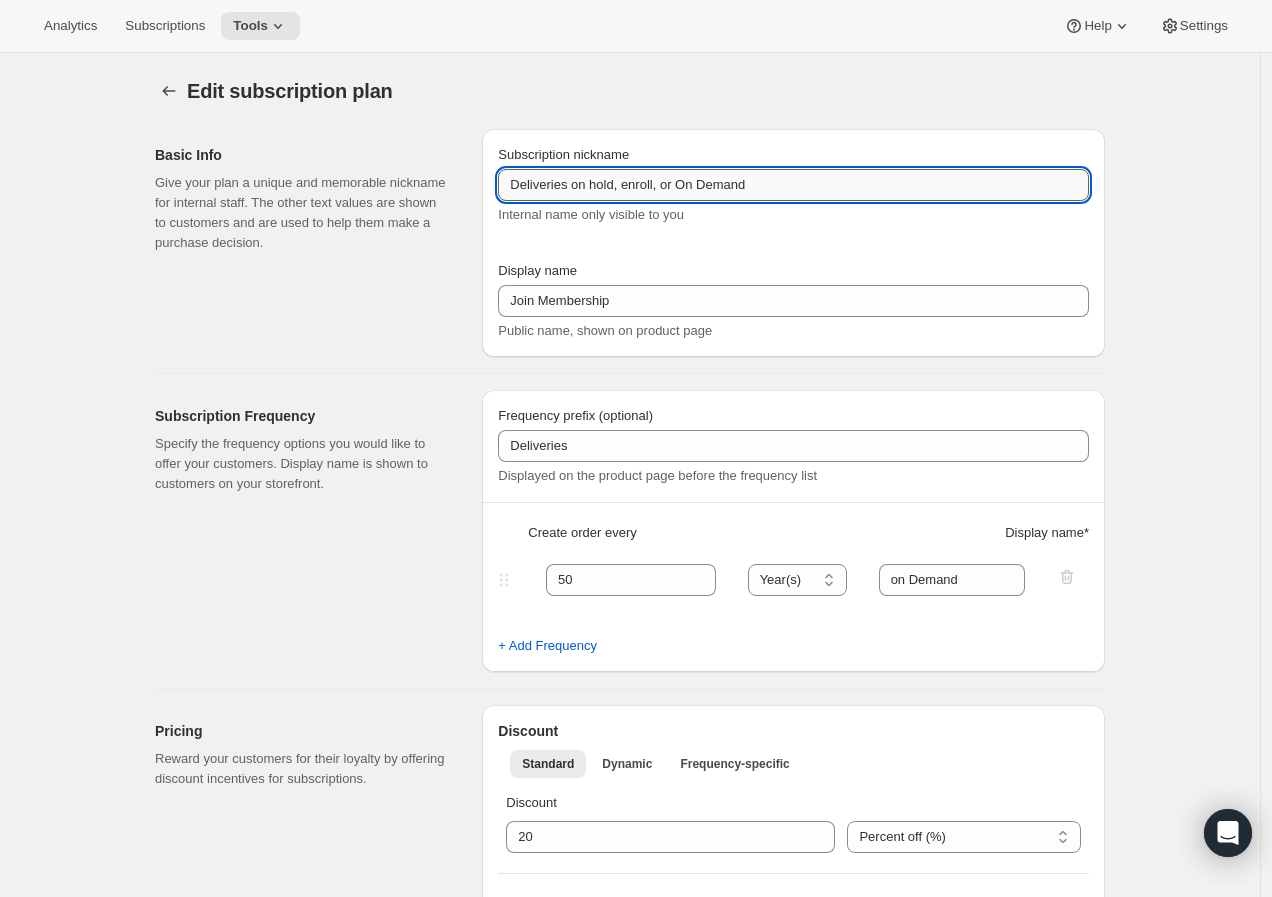 click on "Deliveries on hold, enroll, or On Demand" at bounding box center [793, 185] 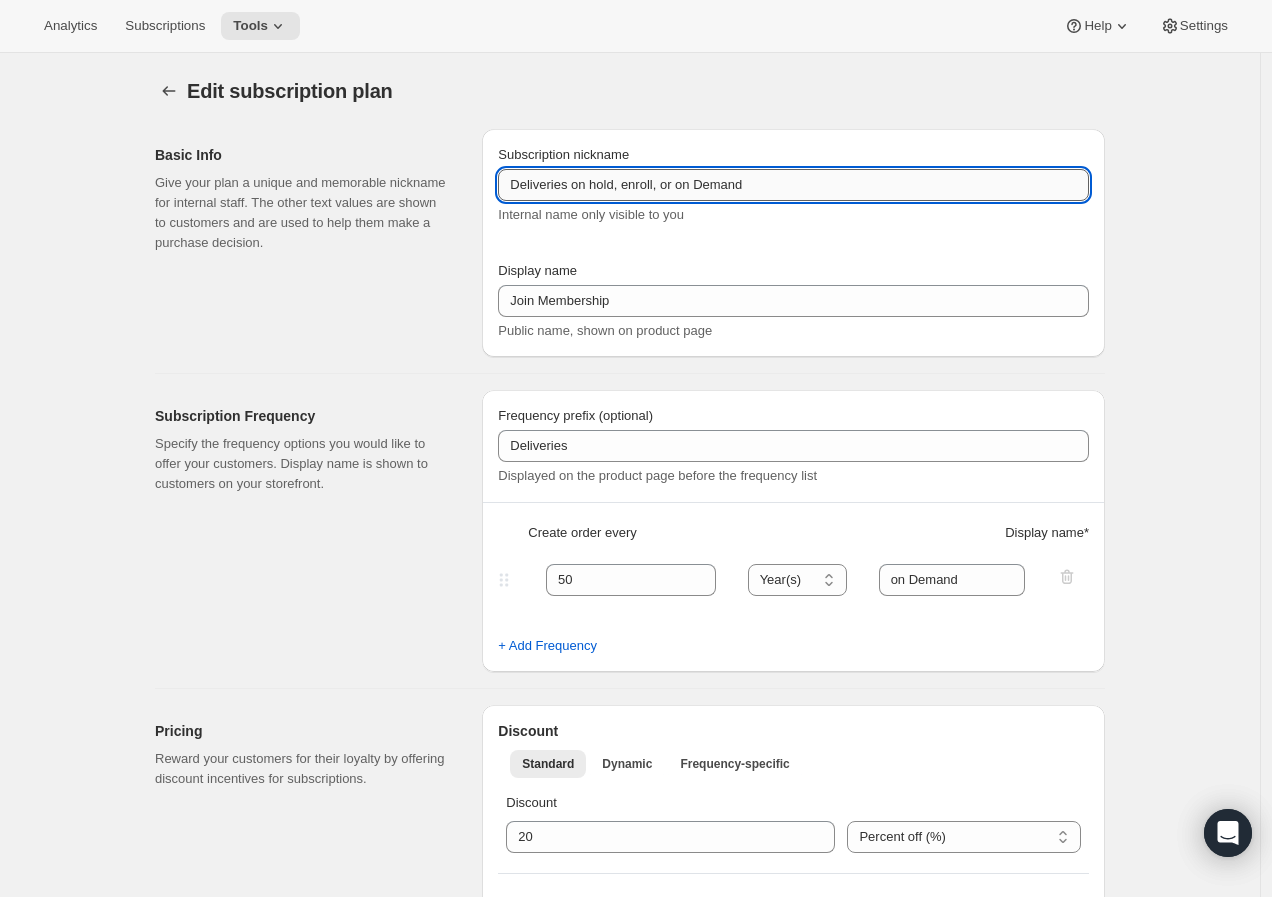 click on "Deliveries on hold, enroll, or on Demand" at bounding box center (793, 185) 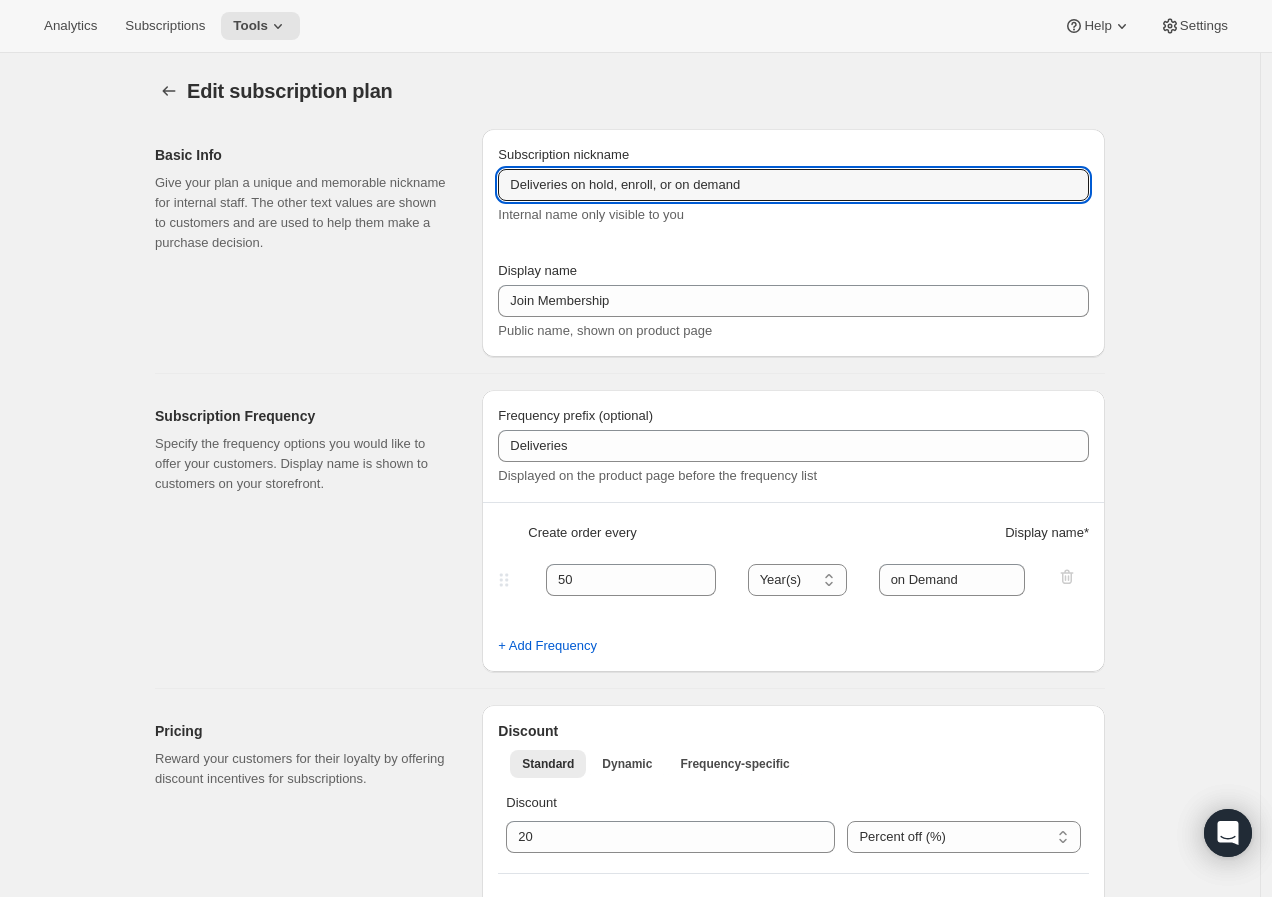 click on "Subscription nickname Deliveries on hold, enroll, or on demand Internal name only visible to you Display name Join Membership Public name, shown on product page" at bounding box center [793, 243] 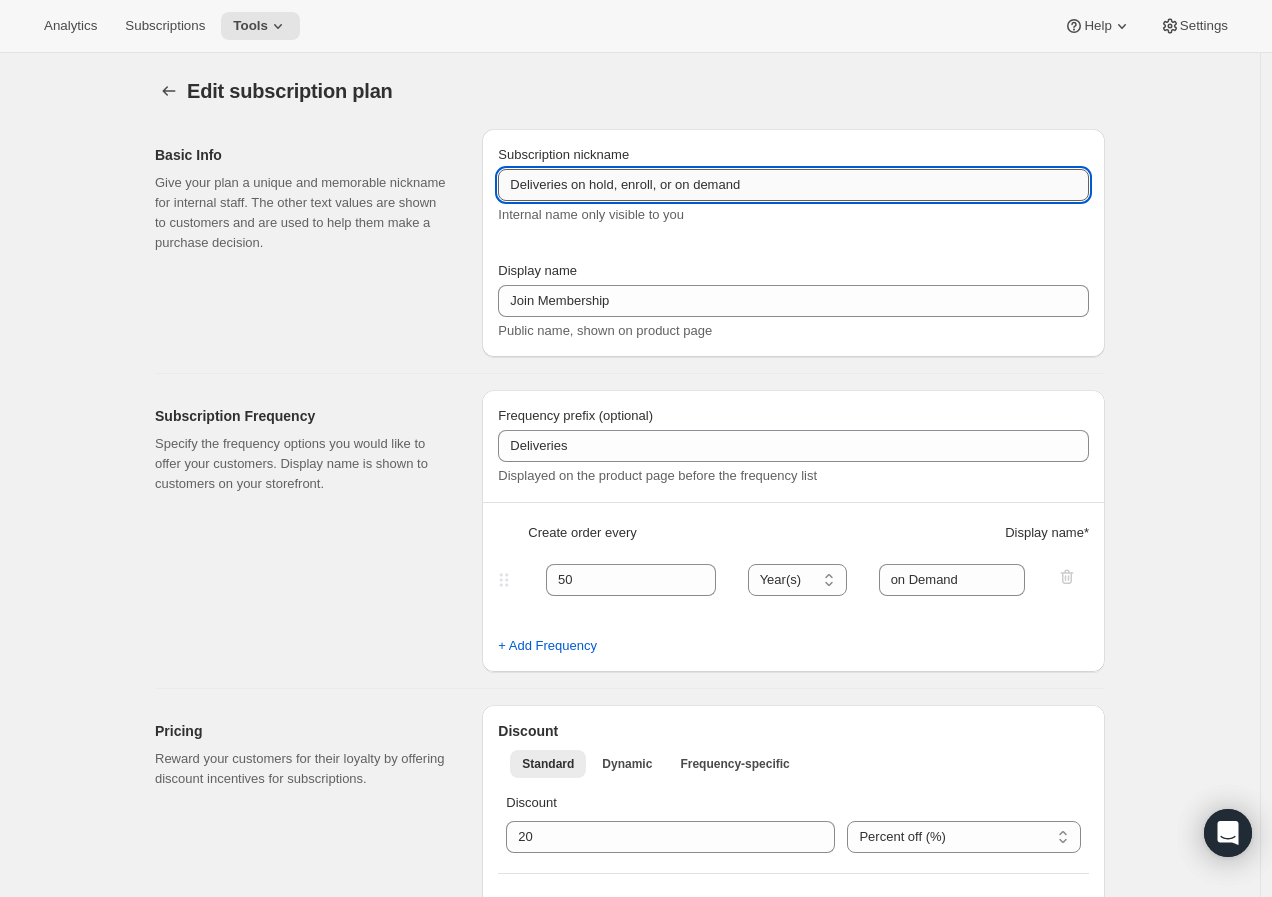drag, startPoint x: 617, startPoint y: 183, endPoint x: 674, endPoint y: 184, distance: 57.00877 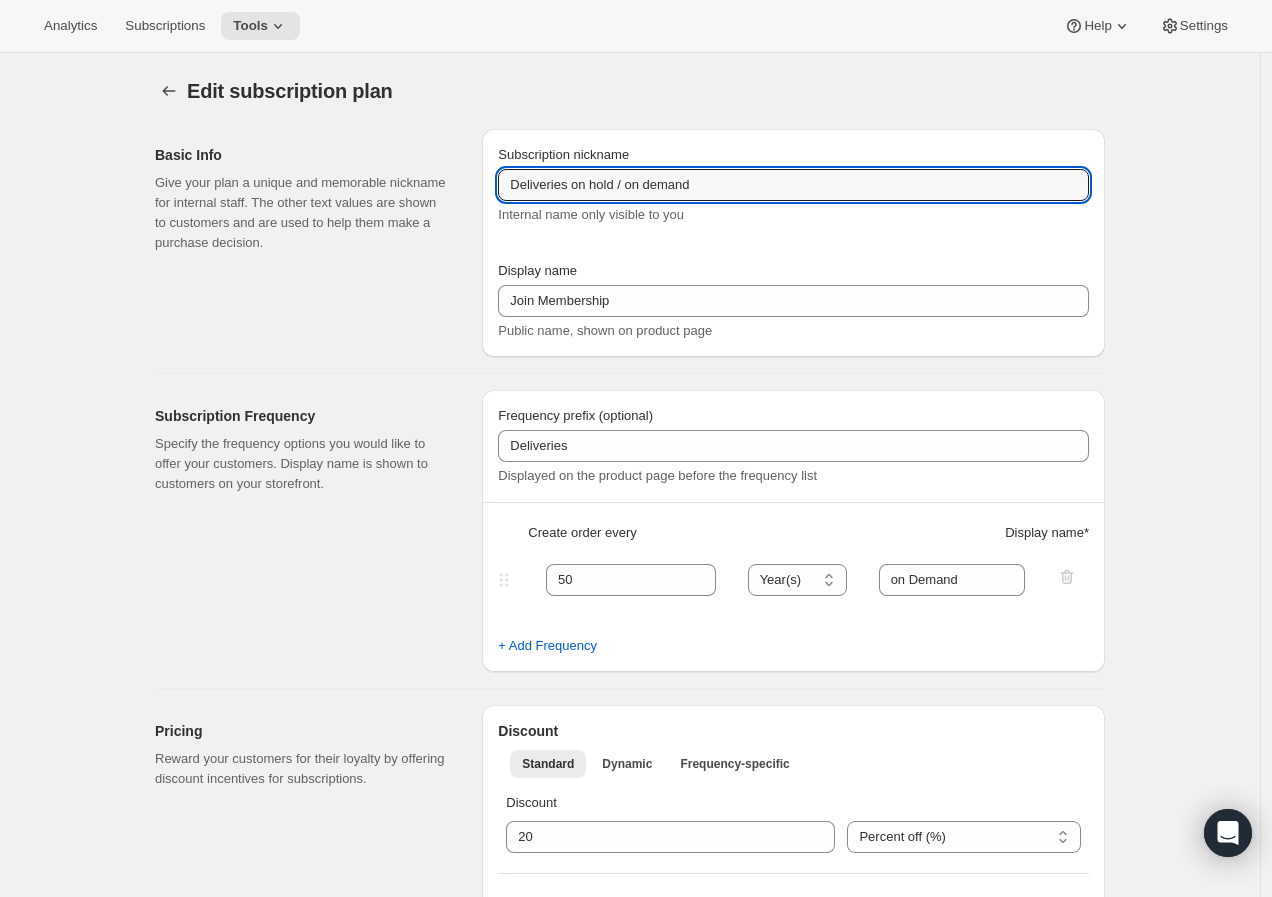 click on "Edit subscription plan" at bounding box center (466, 91) 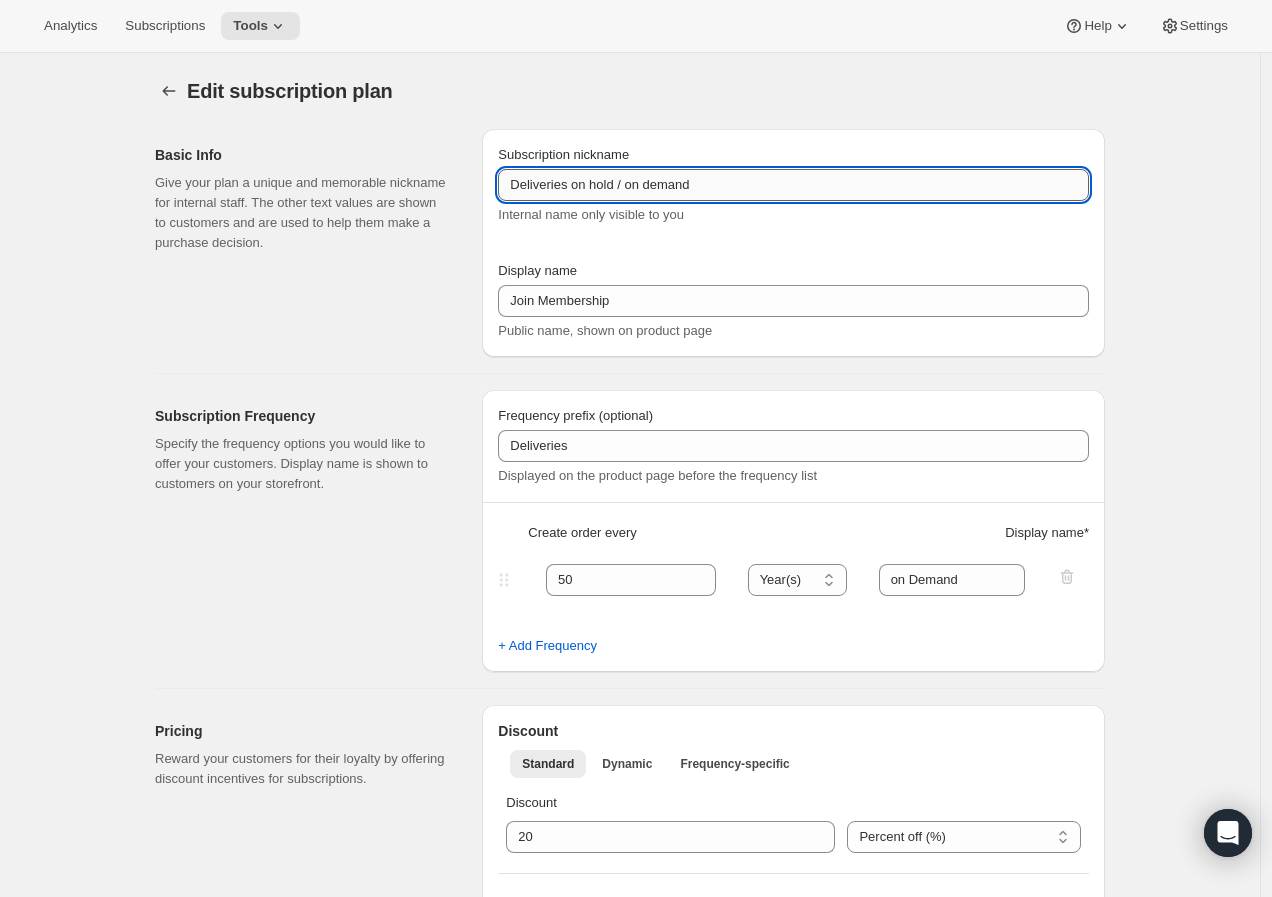 click on "Deliveries on hold / on demand" at bounding box center (793, 185) 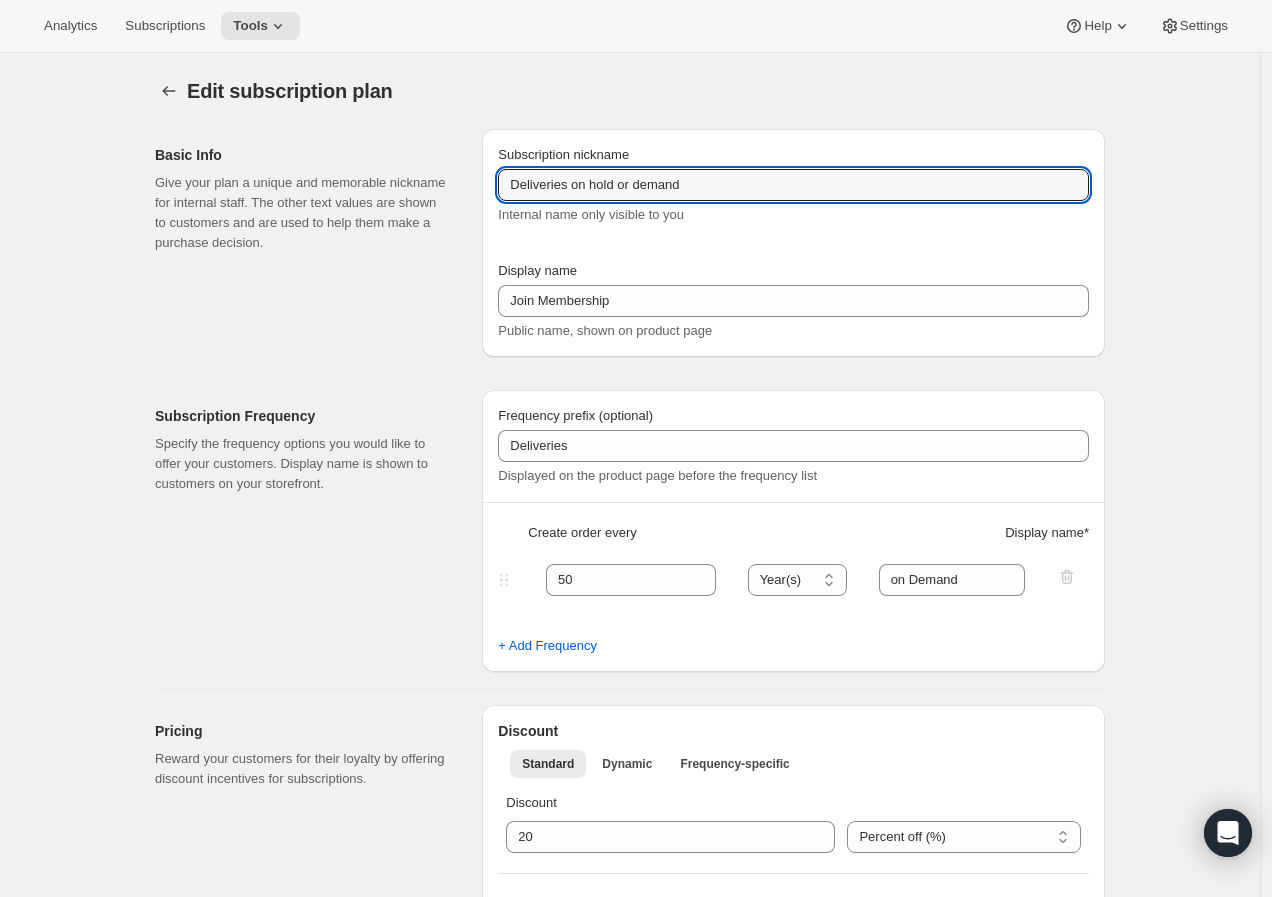 type on "Deliveries on hold or demand" 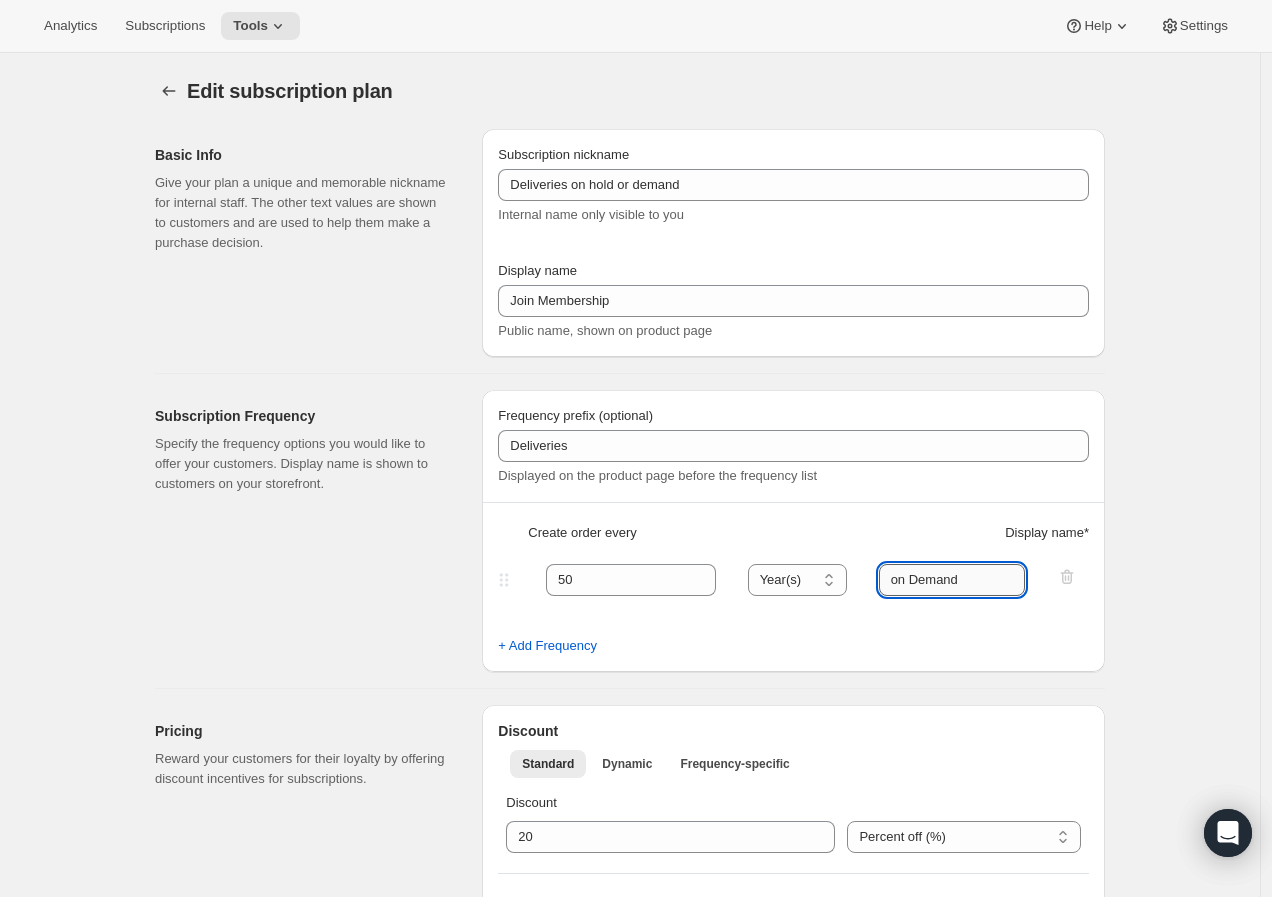 click on "on Demand" at bounding box center (952, 580) 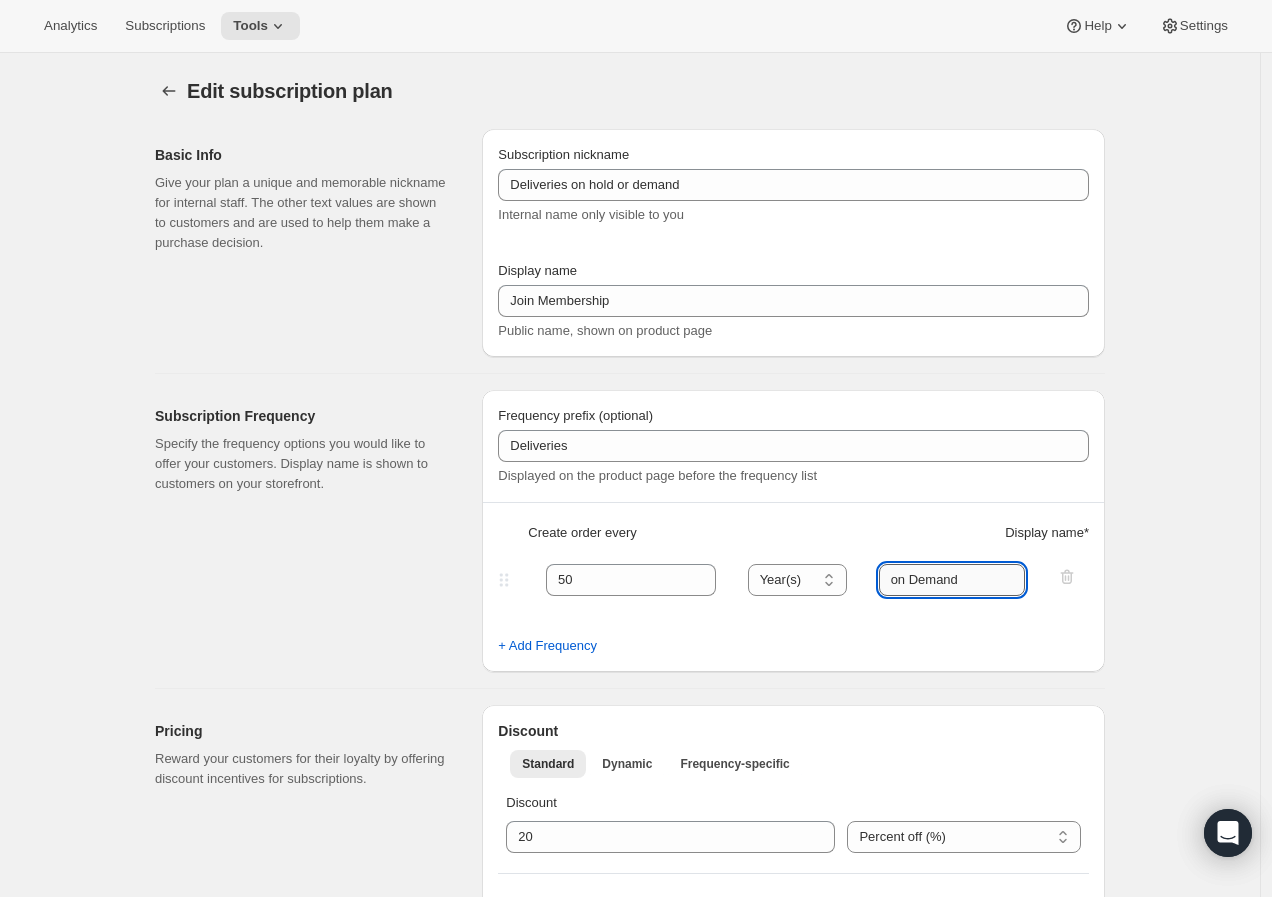 drag, startPoint x: 918, startPoint y: 580, endPoint x: 962, endPoint y: 578, distance: 44.04543 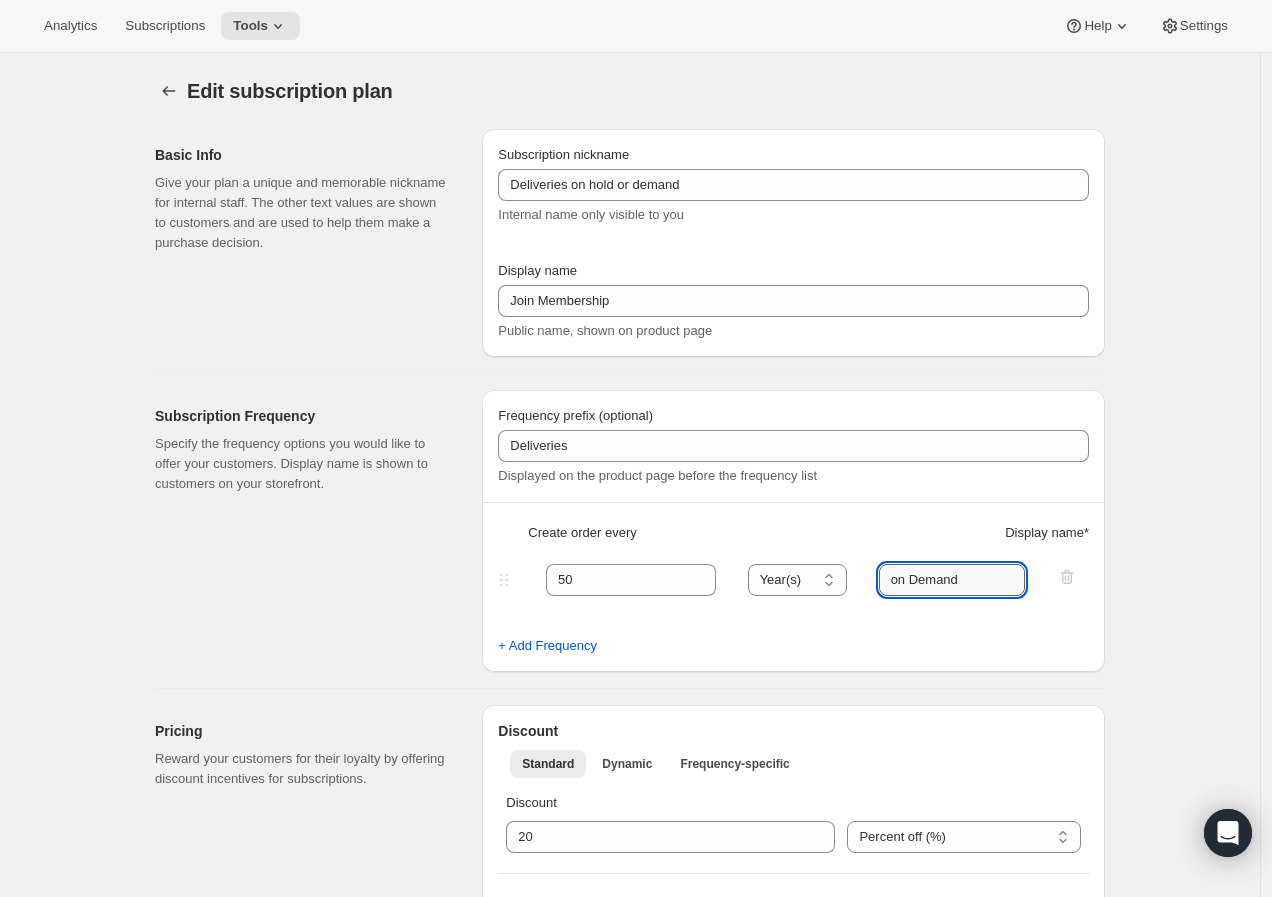 click on "on Demand" at bounding box center (952, 580) 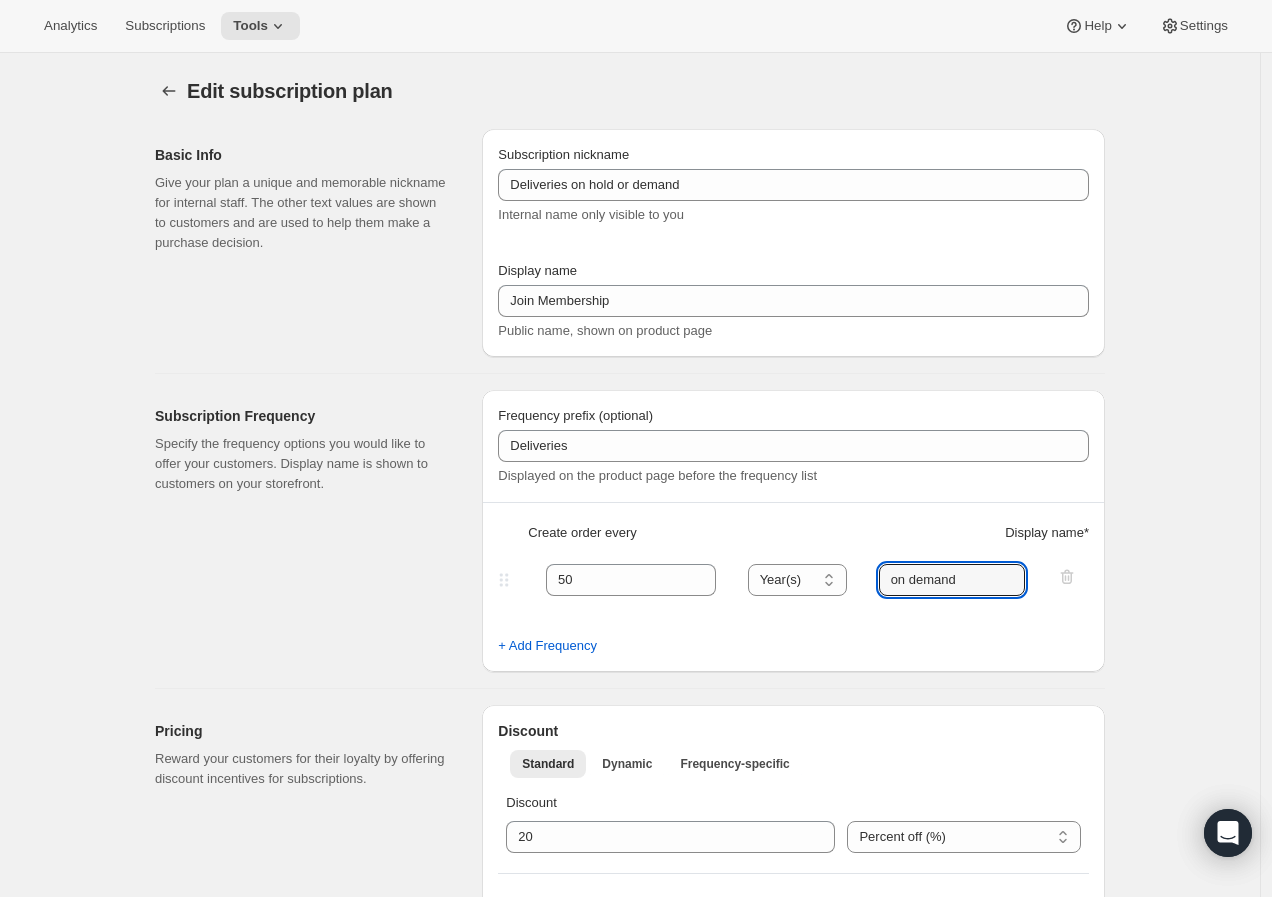 click on "Edit subscription plan. This page is ready Edit subscription plan Basic Info Give your plan a unique and memorable nickname for internal staff. The other text values are shown to customers and are used to help them make a purchase decision. Subscription nickname Deliveries on hold or demand Internal name only visible to you Display name Join Membership Public name, shown on product page Subscription Frequency Specify the frequency options you would like to offer your customers. Display name is shown to customers on your storefront. Frequency prefix (optional) Deliveries Displayed on the product page before the frequency list Create order every Display name * 50 Day(s) Week(s) Month(s) Year(s) Year(s) on demand + Add Frequency Pricing Reward your customers for their loyalty by offering discount incentives for subscriptions. Discount Standard Dynamic Frequency-specific More views Standard Dynamic Frequency-specific More views Discount Percent off (%) US Dollars off ($) Percent off (%) Shipping Customers within" at bounding box center [630, 993] 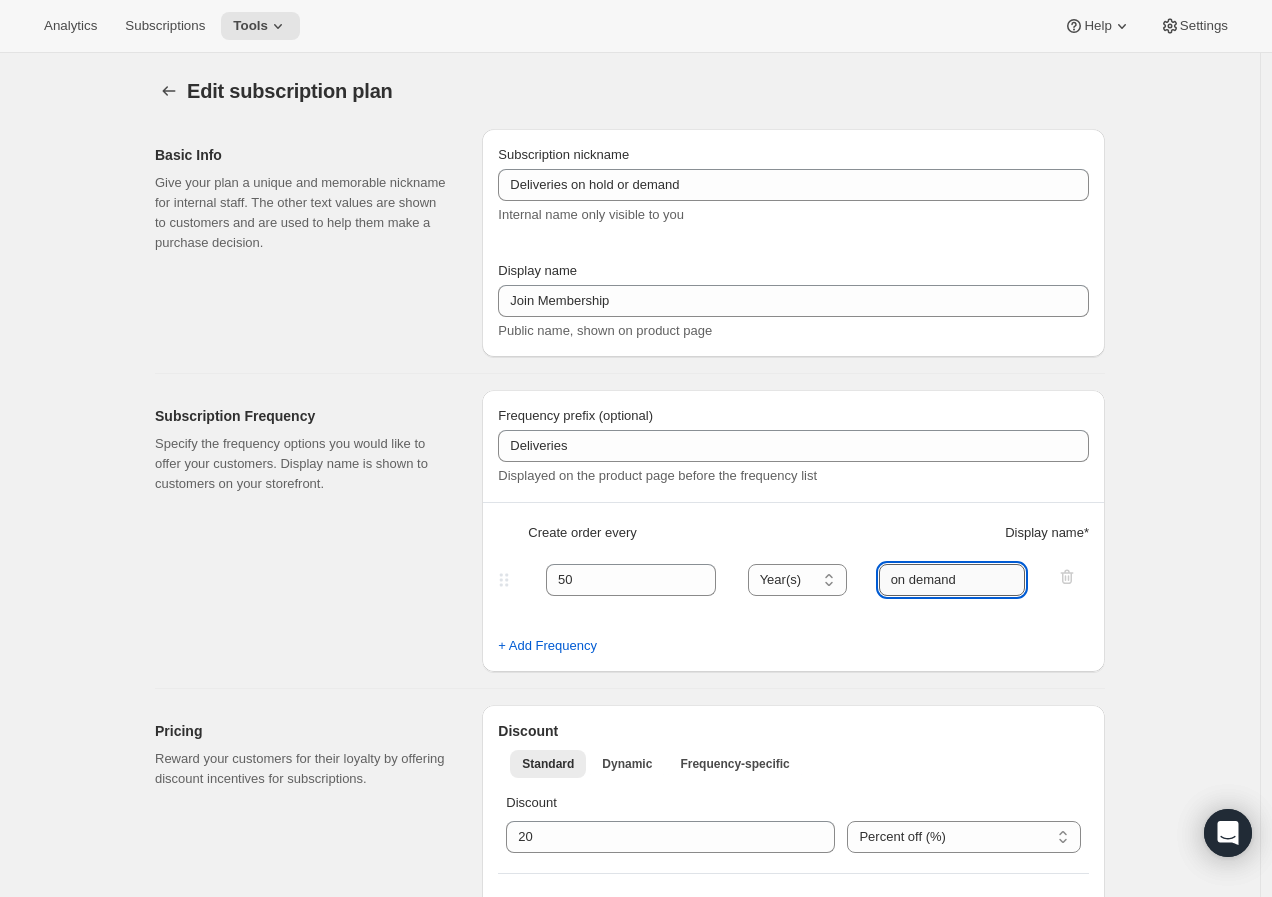 click on "on demand" at bounding box center (952, 580) 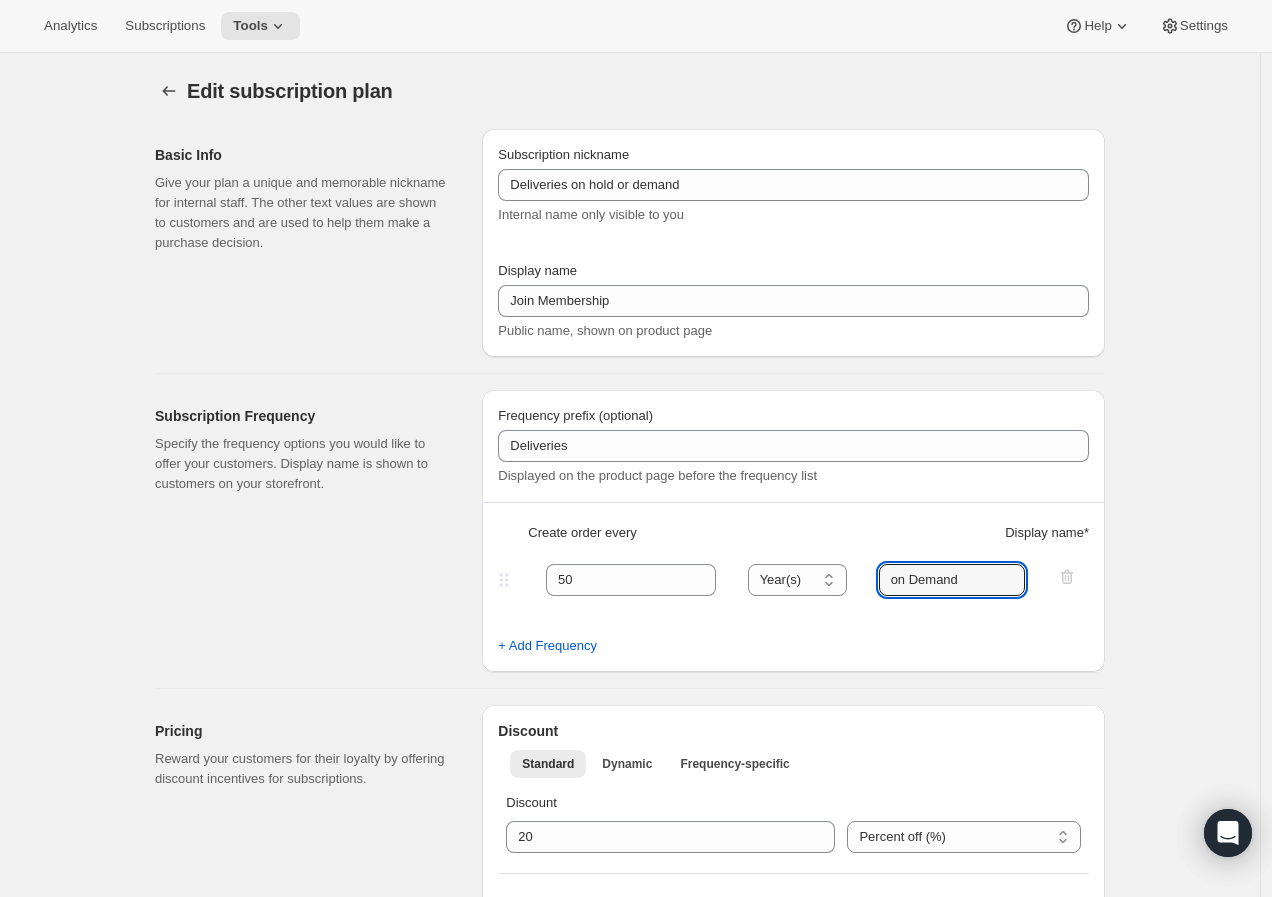 type on "on Demand" 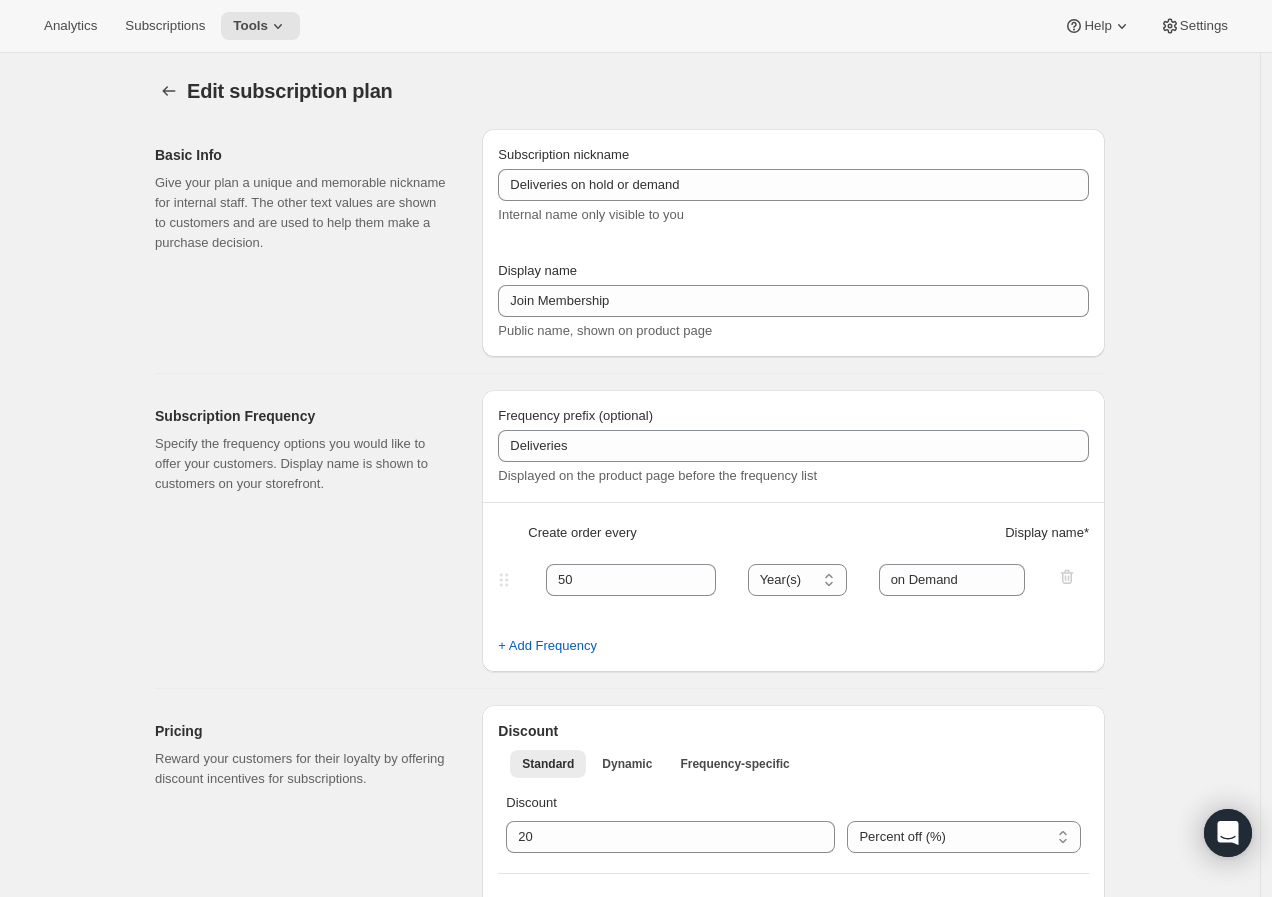 click on "Edit subscription plan. This page is ready Edit subscription plan Basic Info Give your plan a unique and memorable nickname for internal staff. The other text values are shown to customers and are used to help them make a purchase decision. Subscription nickname Deliveries on hold or demand Internal name only visible to you Display name Join Membership Public name, shown on product page Subscription Frequency Specify the frequency options you would like to offer your customers. Display name is shown to customers on your storefront. Frequency prefix (optional) Deliveries Displayed on the product page before the frequency list Create order every Display name * 50 Day(s) Week(s) Month(s) Year(s) Year(s) on Demand + Add Frequency Pricing Reward your customers for their loyalty by offering discount incentives for subscriptions. Discount Standard Dynamic Frequency-specific More views Standard Dynamic Frequency-specific More views Discount Percent off (%) US Dollars off ($) Percent off (%) Shipping Customers within" at bounding box center [630, 993] 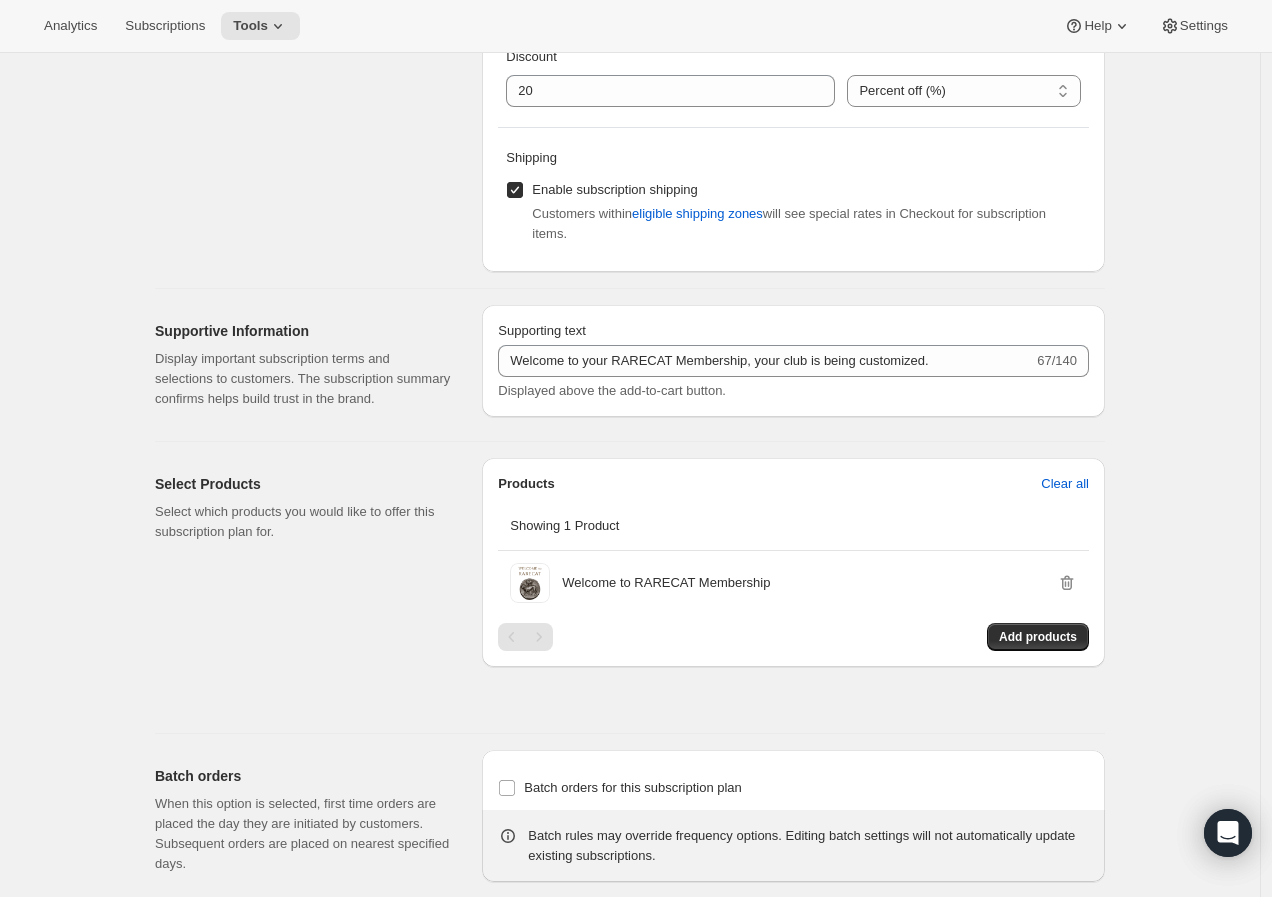 scroll, scrollTop: 777, scrollLeft: 0, axis: vertical 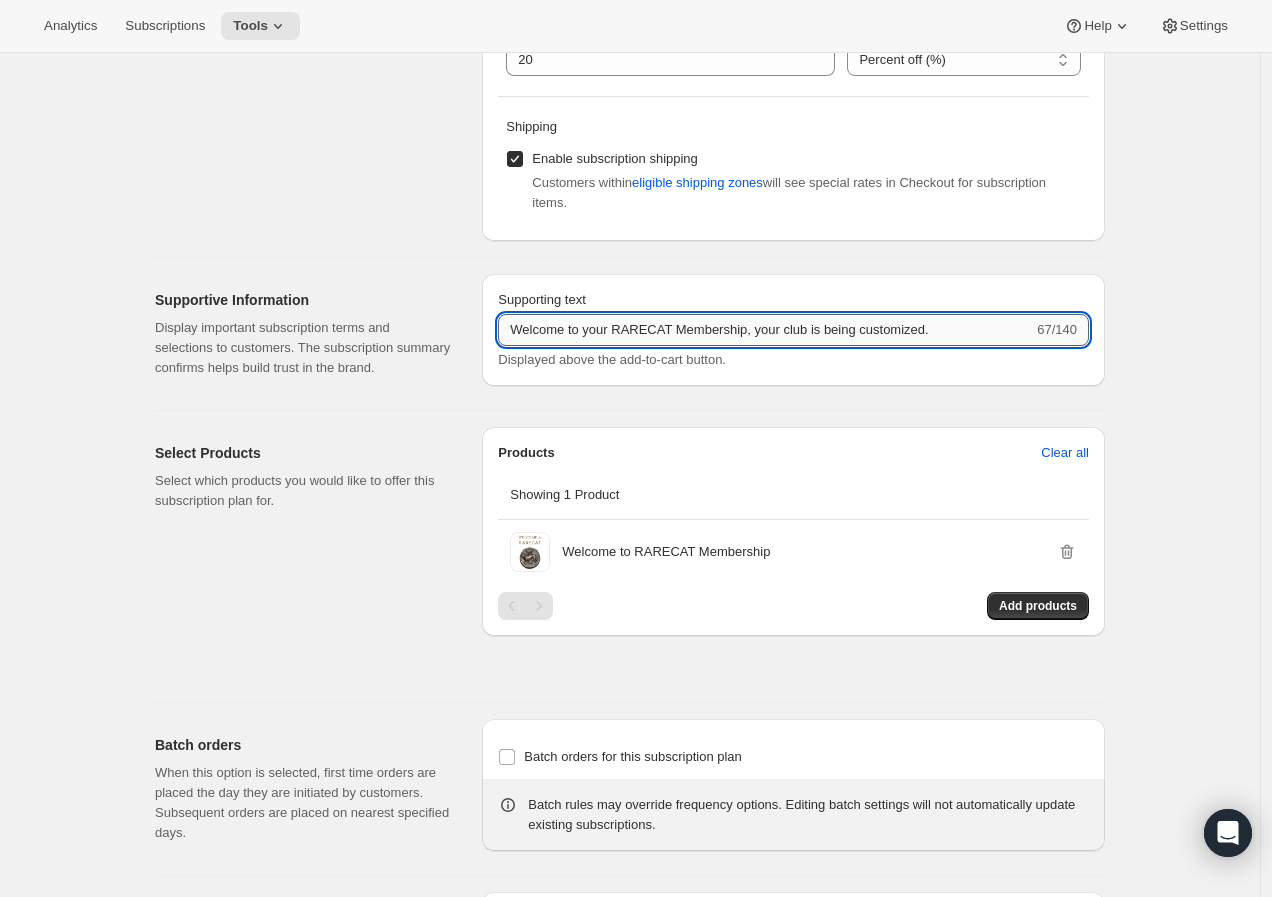 click on "Welcome to your RARECAT Membership, your club is being customized." at bounding box center (765, 330) 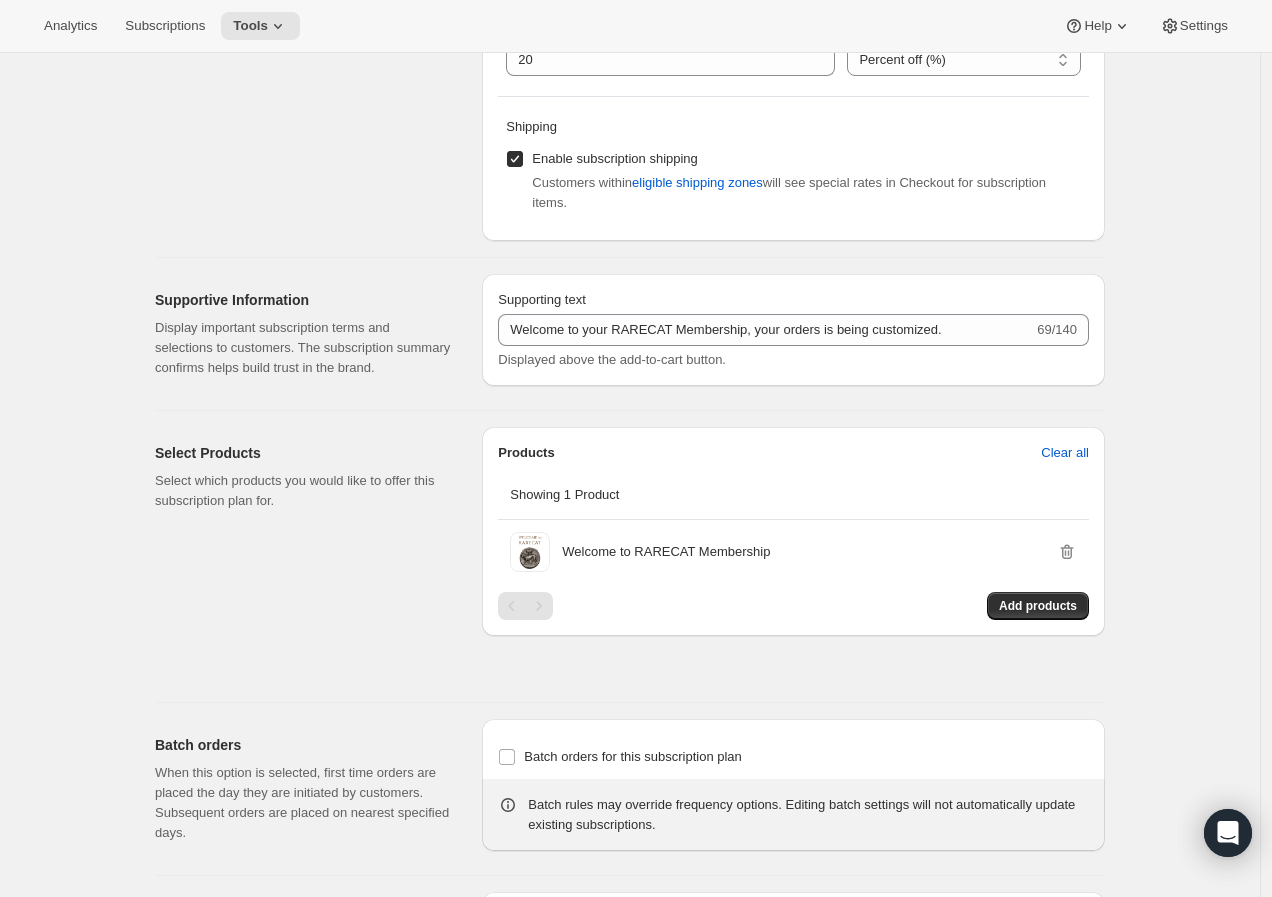 click on "Displayed above the add-to-cart button." at bounding box center (793, 360) 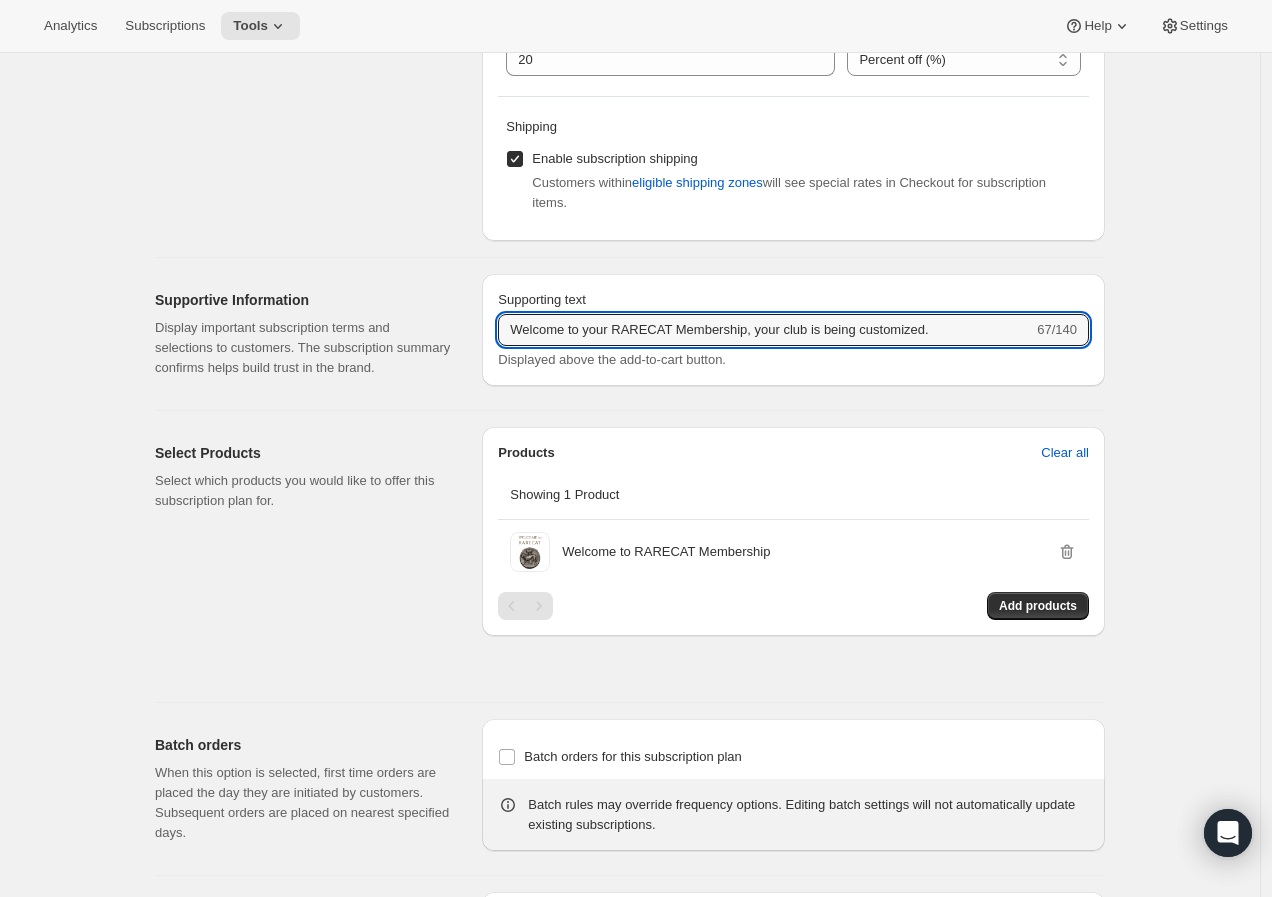 type on "Welcome to your RARECAT Membership, your club is being customized." 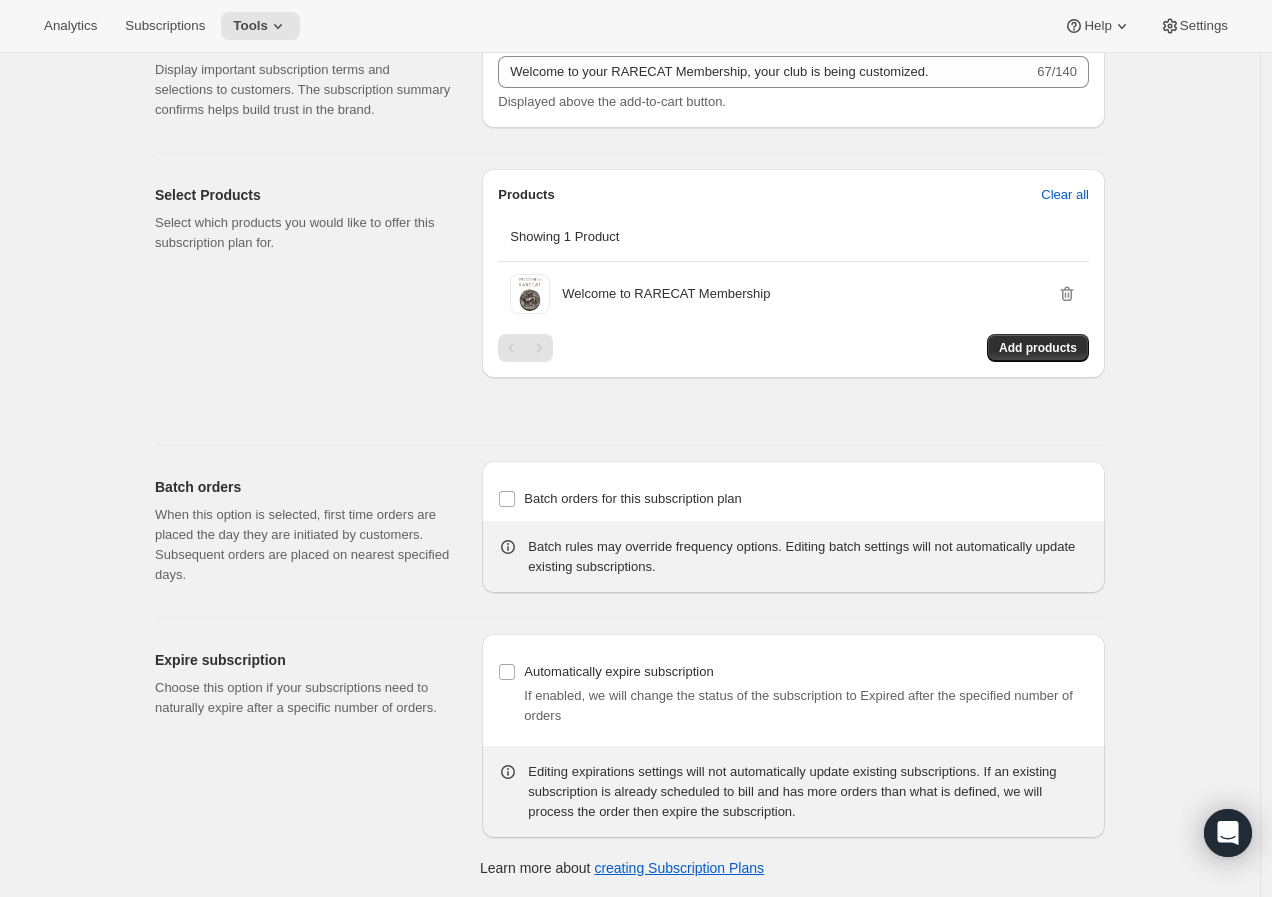 scroll, scrollTop: 0, scrollLeft: 0, axis: both 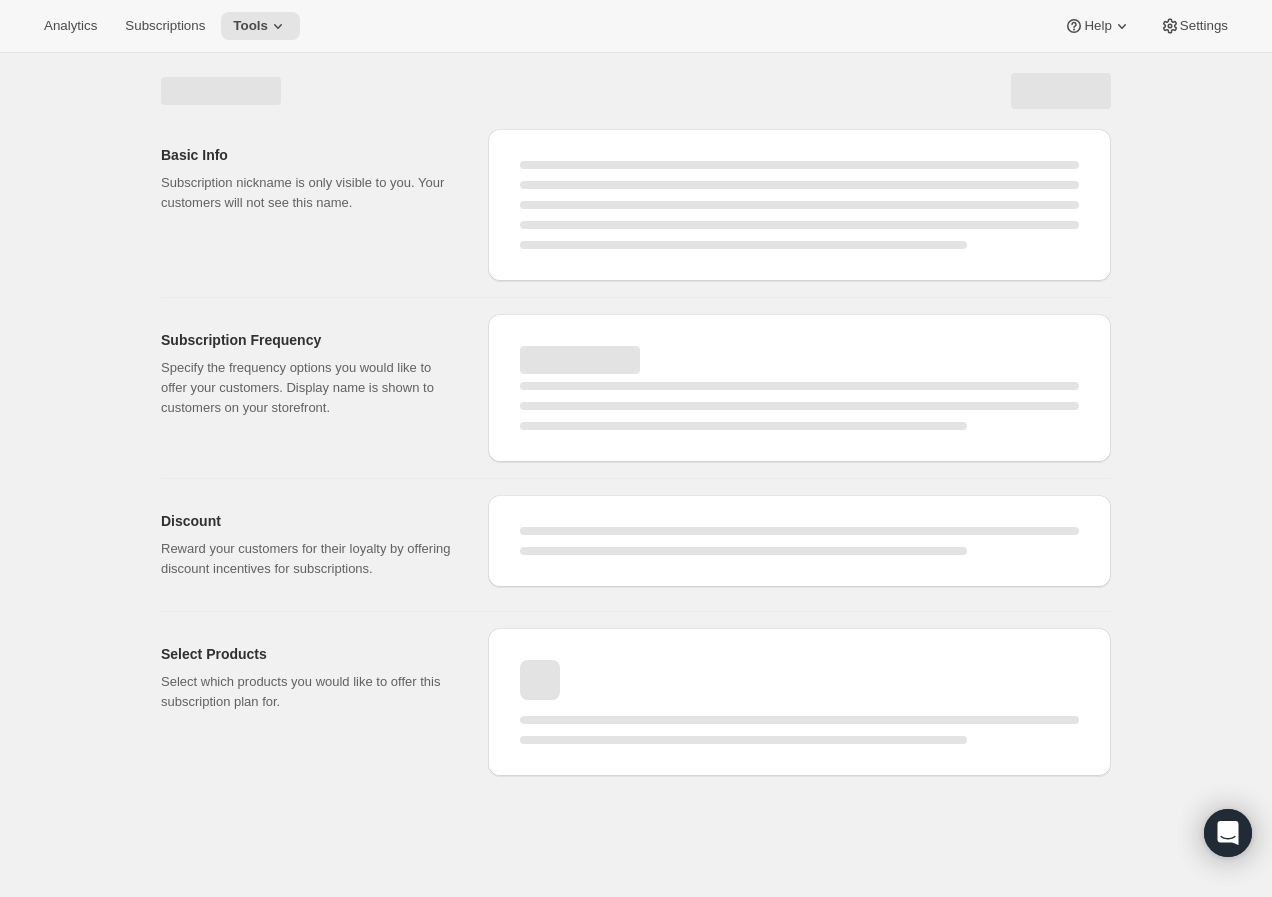 select on "YEAR" 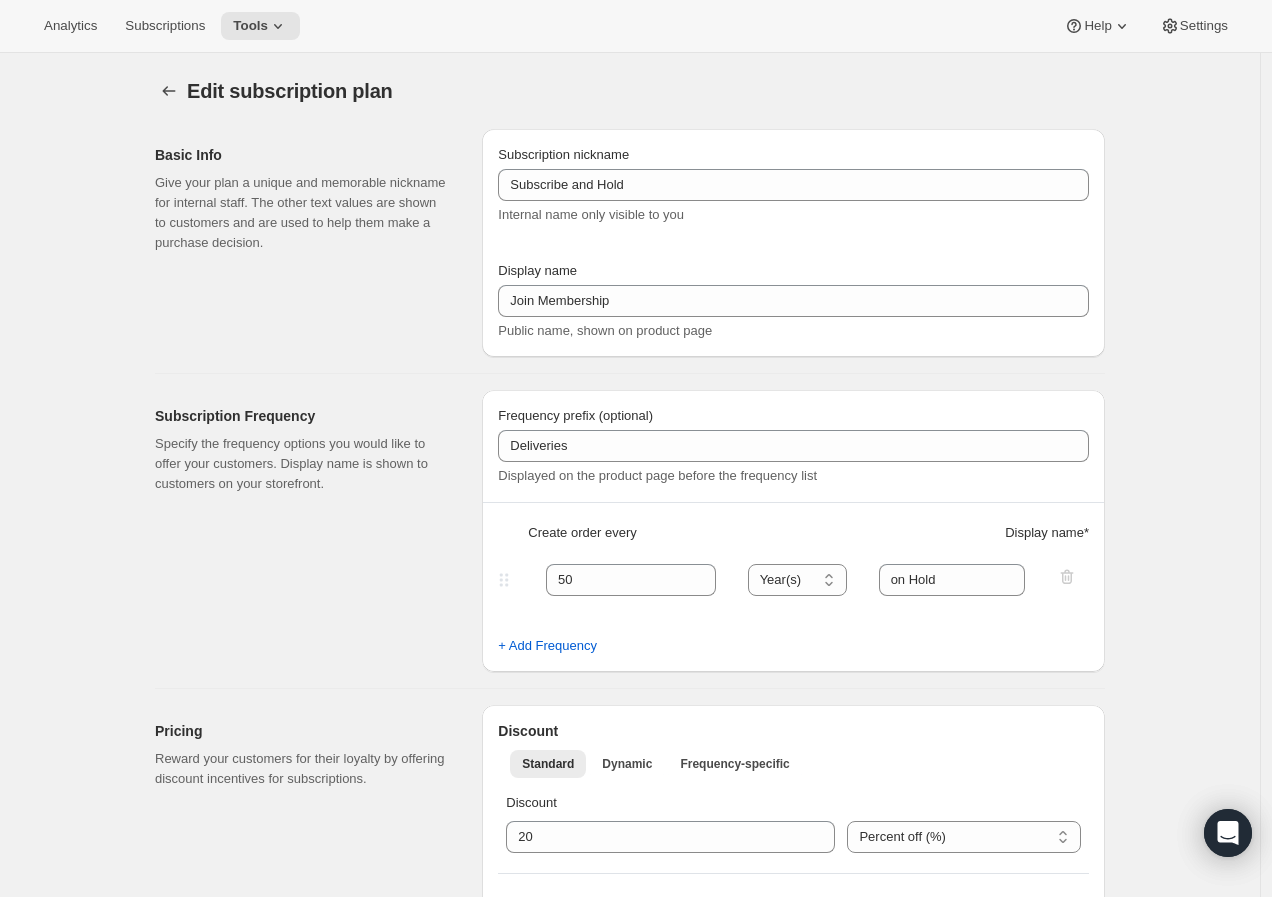 type on "Deliveries on hold or demand" 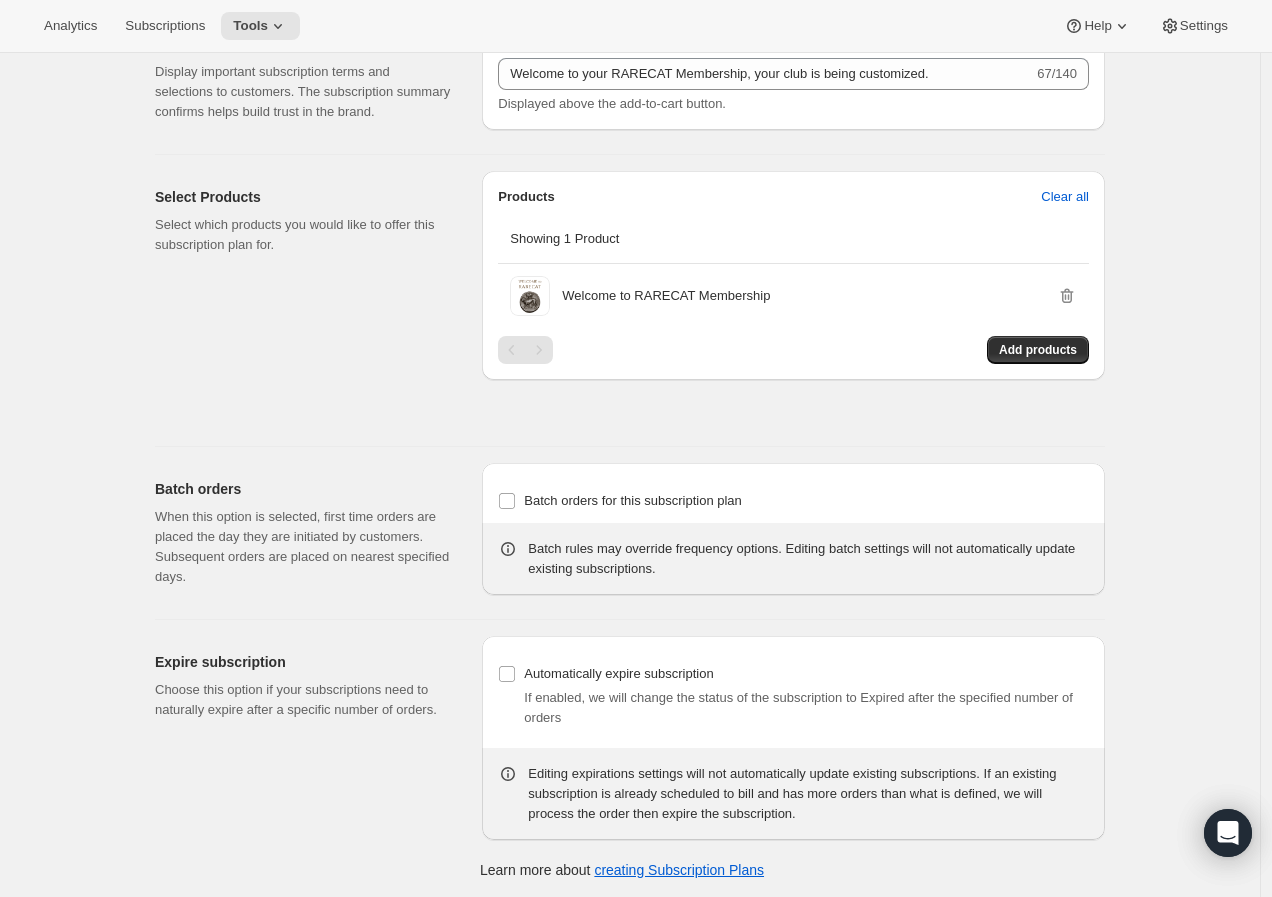 scroll, scrollTop: 1167, scrollLeft: 0, axis: vertical 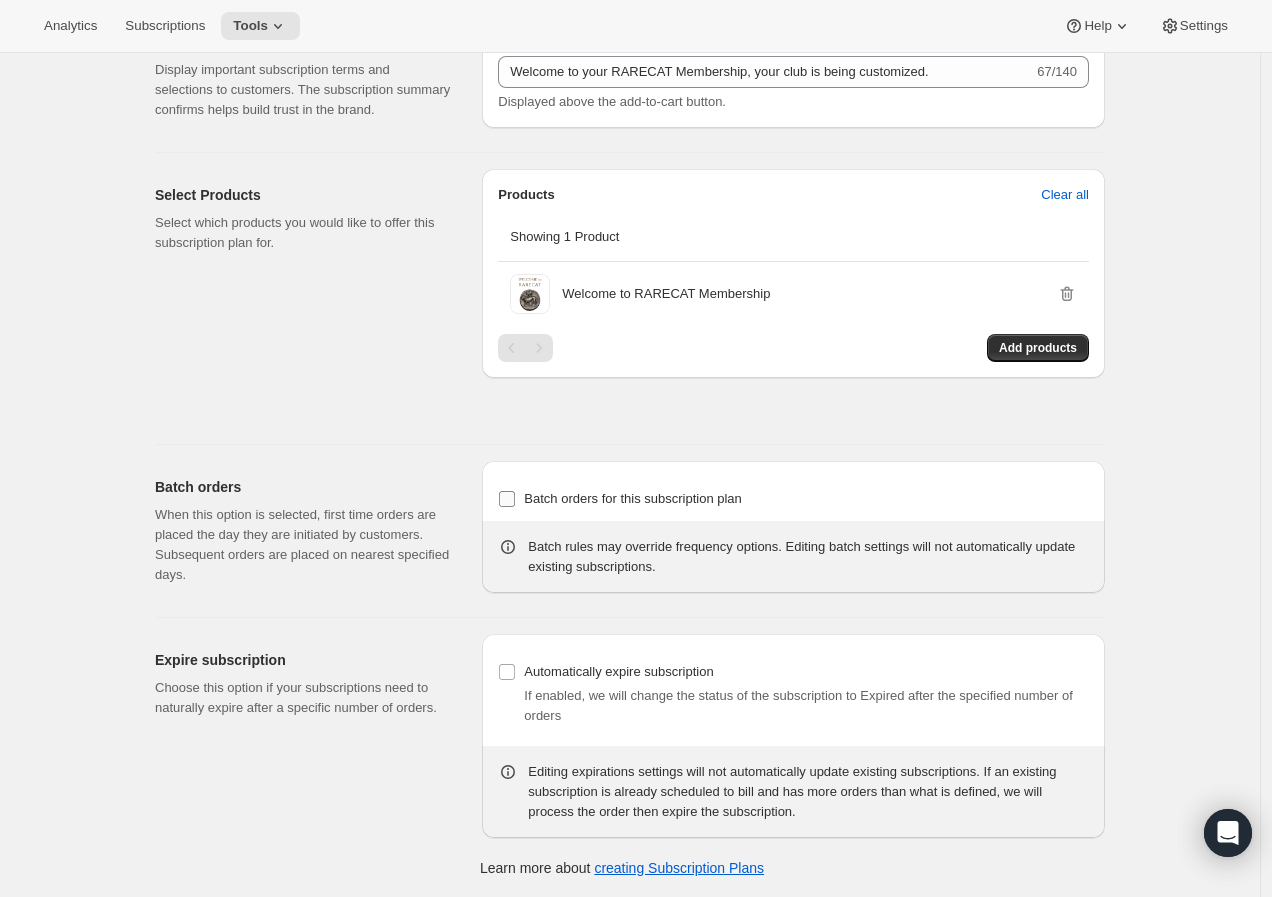 click on "Batch orders for this subscription plan" at bounding box center [633, 498] 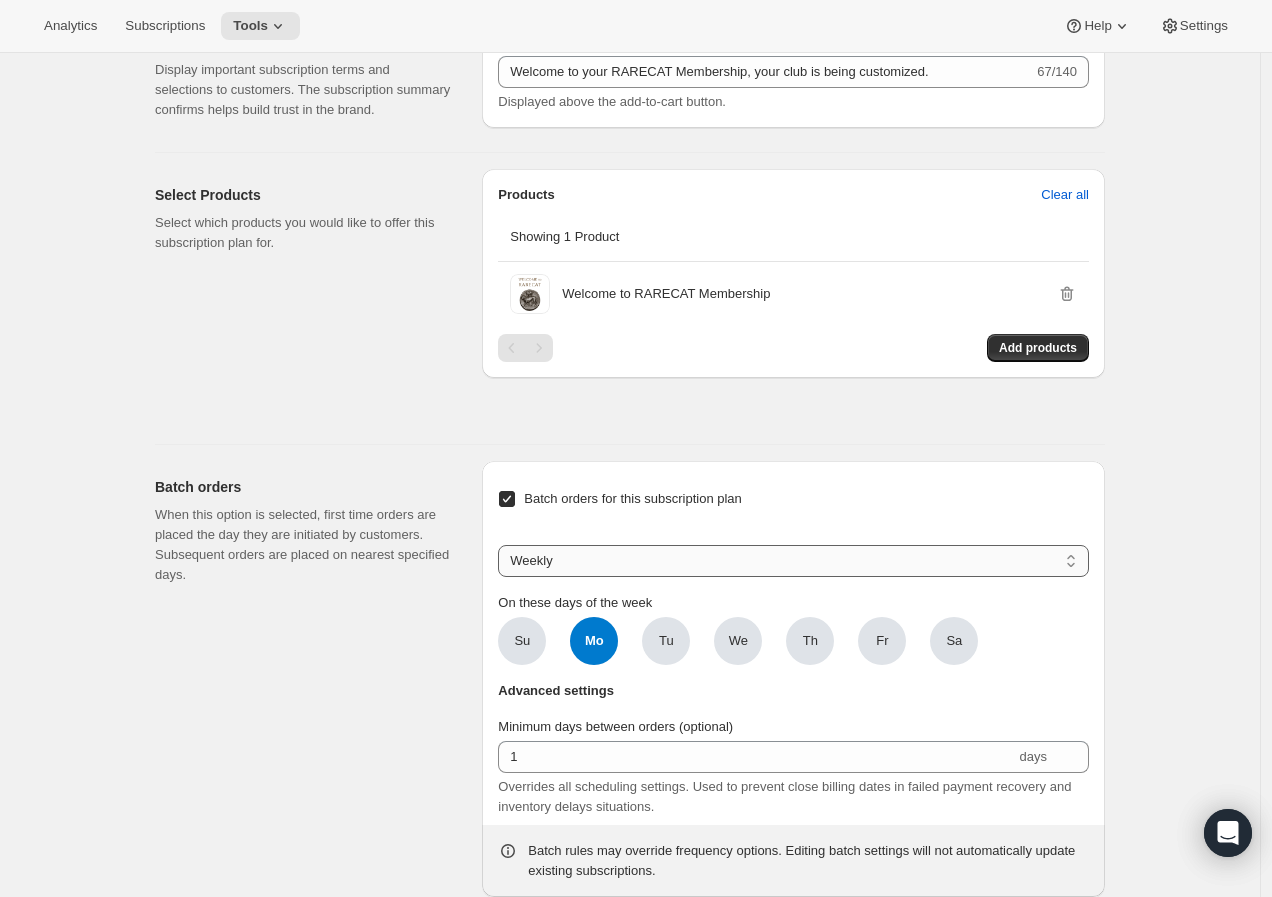 click on "Weekly Monthly Yearly" at bounding box center [793, 561] 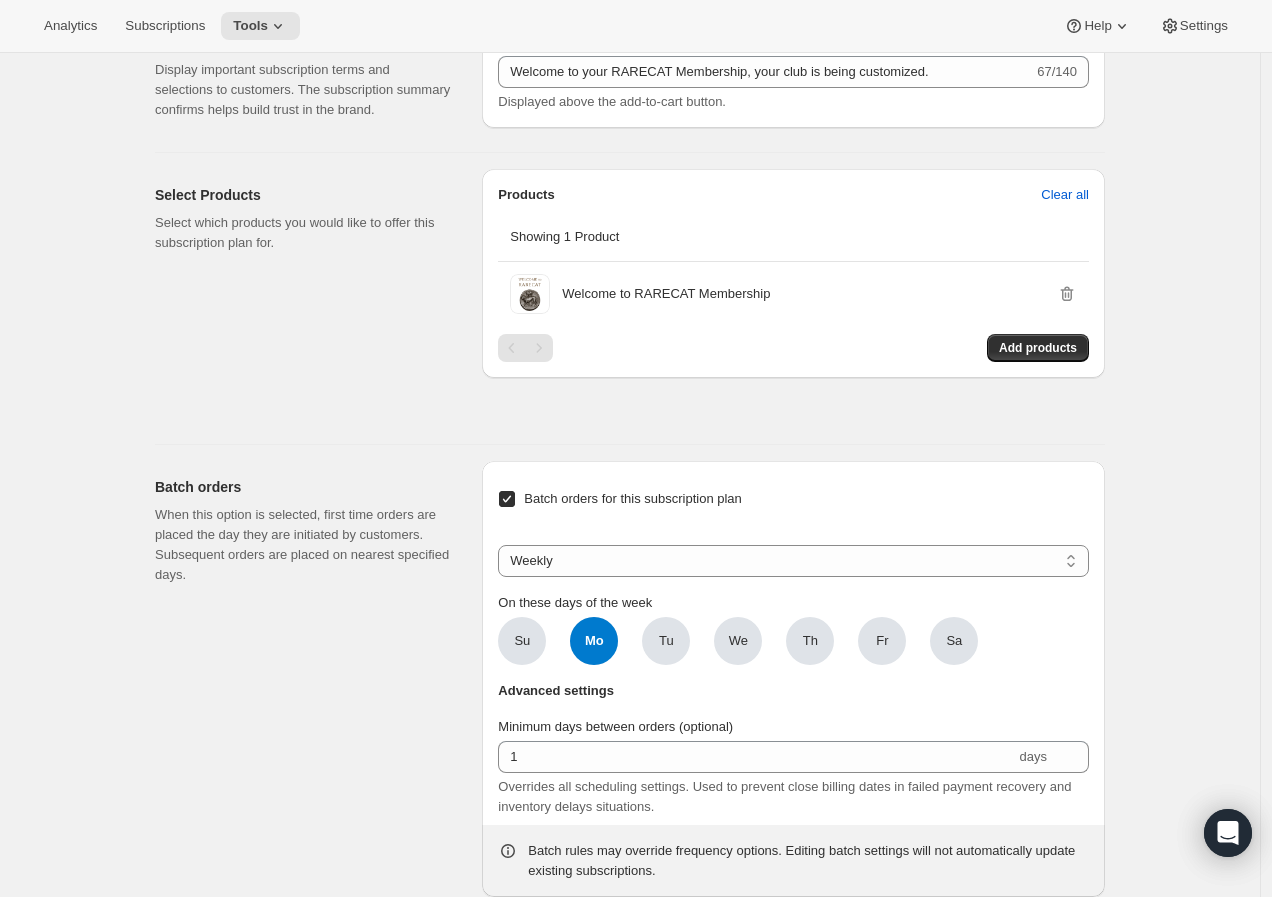 click on "Batch orders When this option is selected, first time orders are placed the day they are initiated by customers. Subsequent orders are placed on nearest specified days." at bounding box center [310, 679] 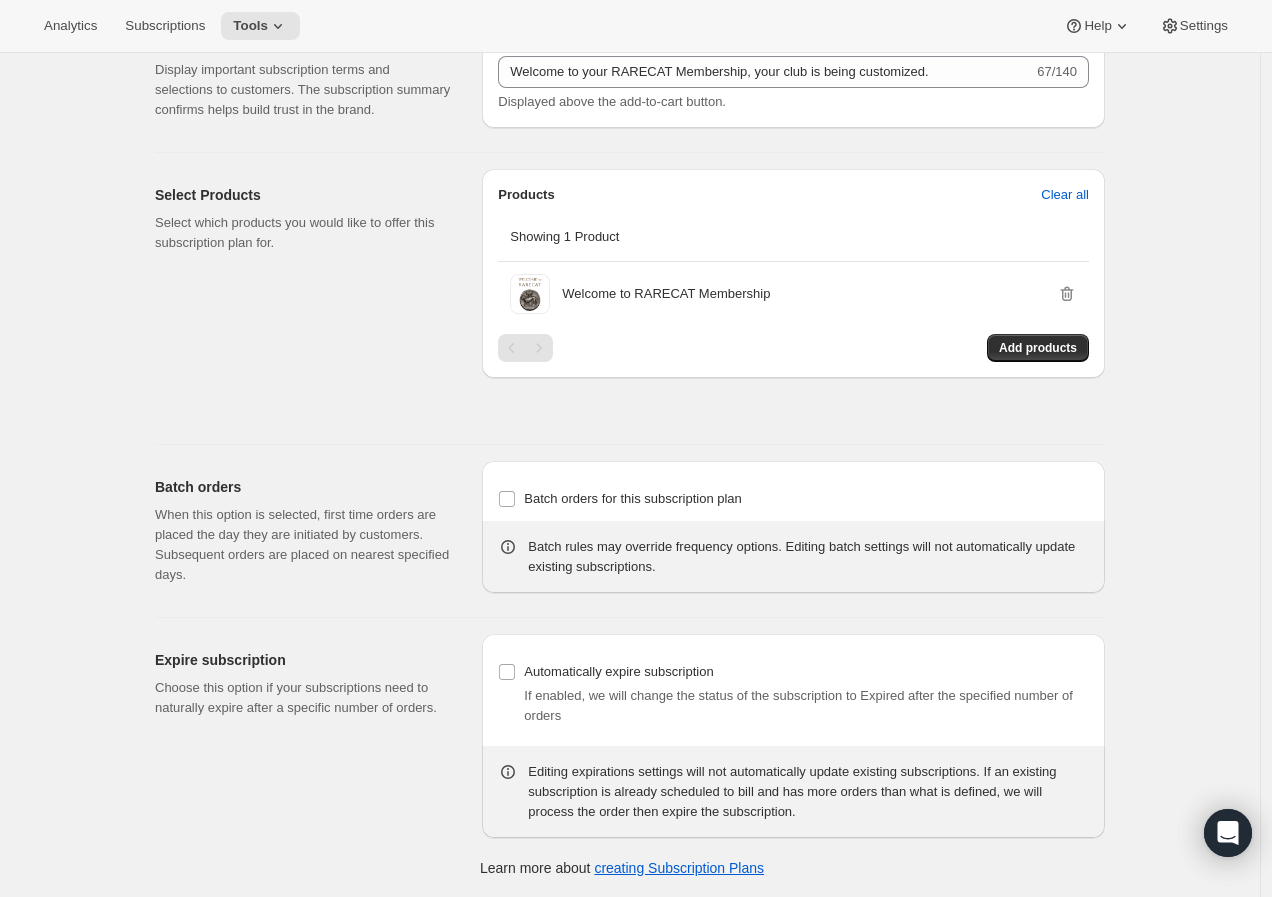 click on "Basic Info Give your plan a unique and memorable nickname for internal staff. The other text values are shown to customers and are used to help them make a purchase decision. Subscription nickname Deliveries on hold or demand Internal name only visible to you Display name Join Membership Public name, shown on product page Subscription Frequency Specify the frequency options you would like to offer your customers. Display name is shown to customers on your storefront. Frequency prefix (optional) Deliveries Displayed on the product page before the frequency list Create order every Display name * 50 Day(s) Week(s) Month(s) Year(s) Year(s) on Demand + Add Frequency Pricing Reward your customers for their loyalty by offering discount incentives for subscriptions. Discount Standard Dynamic Frequency-specific More views Standard Dynamic Frequency-specific More views Discount Percent off (%) US Dollars off ($) Percent off (%) Shipping Enable subscription shipping Customers within  eligible shipping zones 67/140" at bounding box center [622, -12] 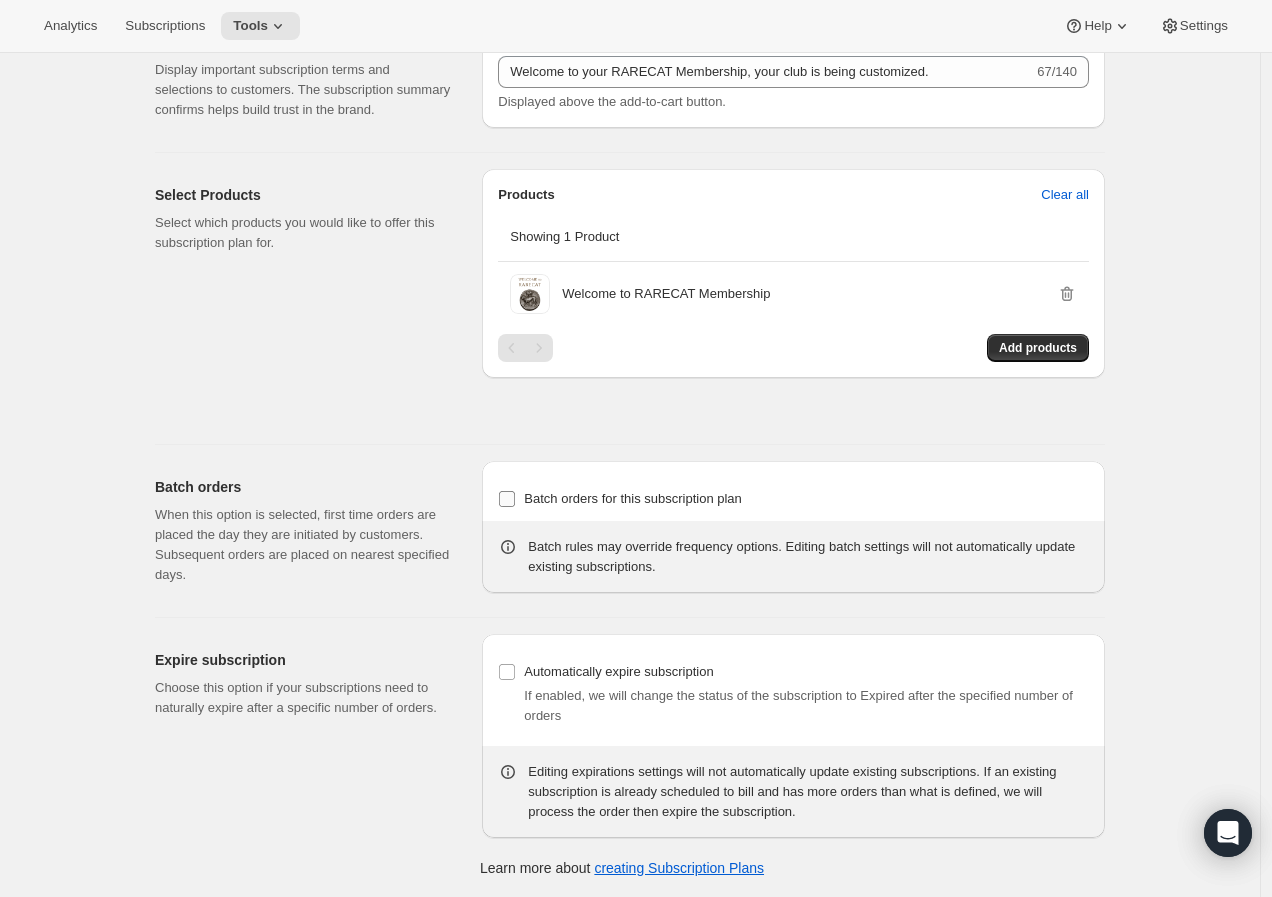 click on "Batch orders for this subscription plan" at bounding box center [633, 498] 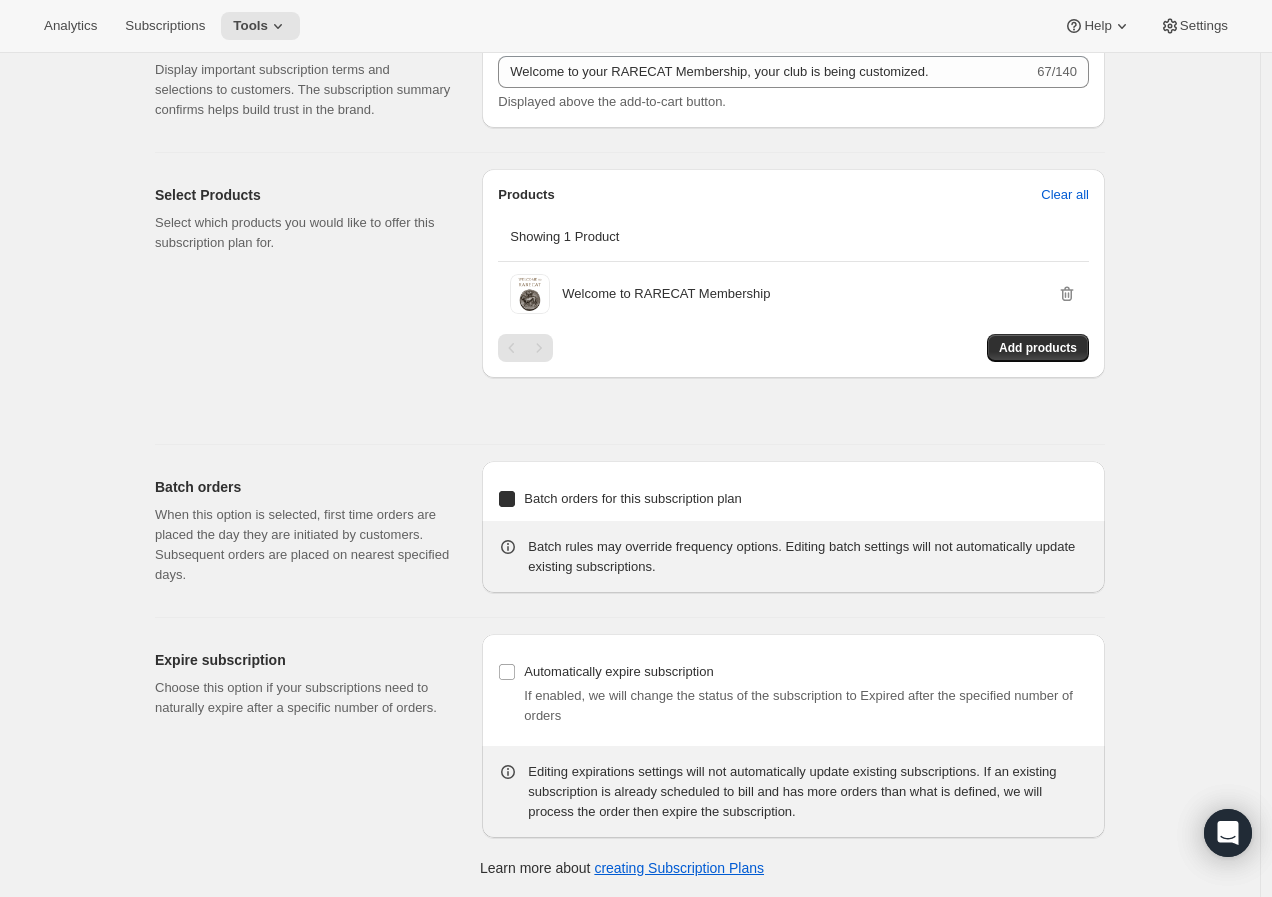 checkbox on "true" 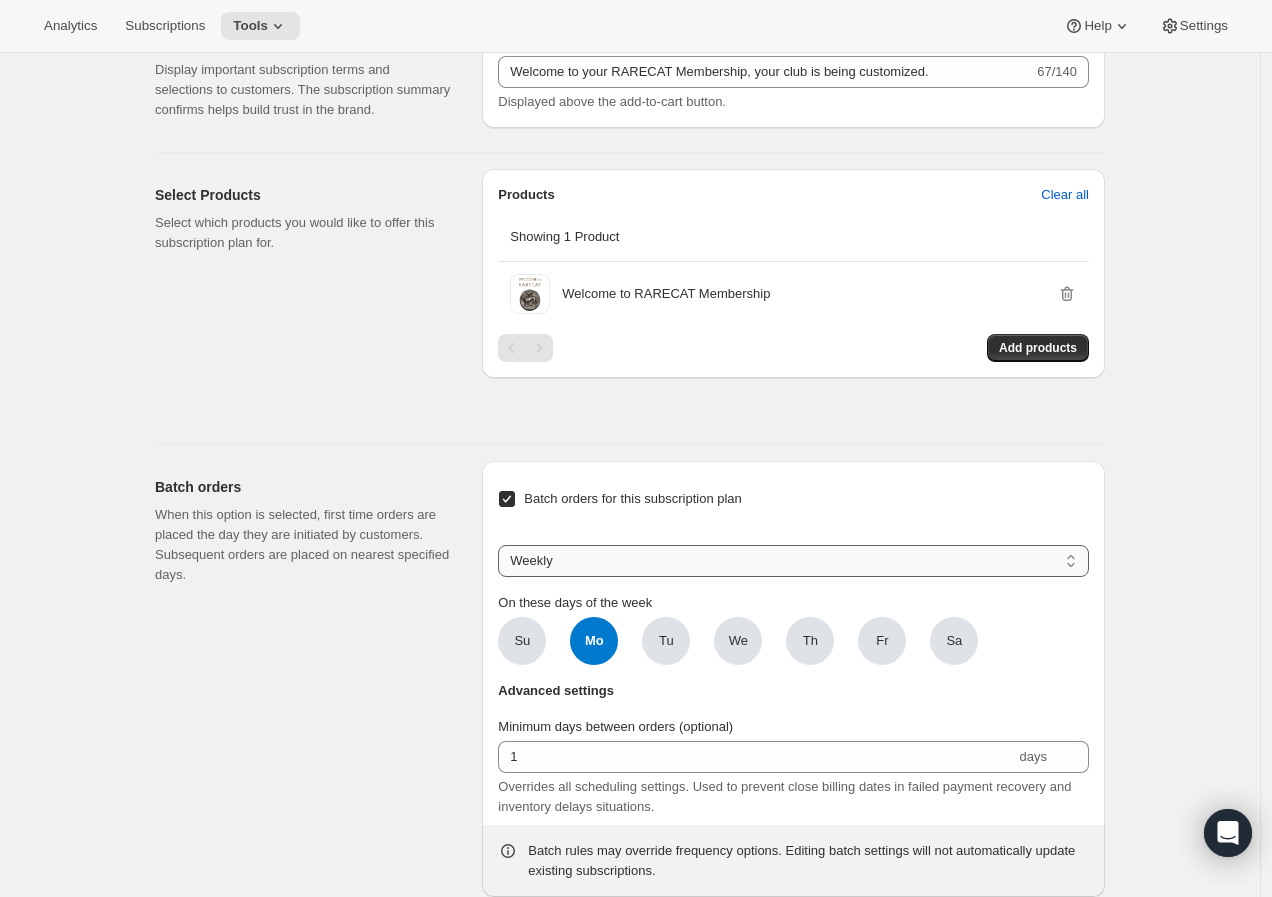 click on "Weekly Monthly Yearly" at bounding box center (793, 561) 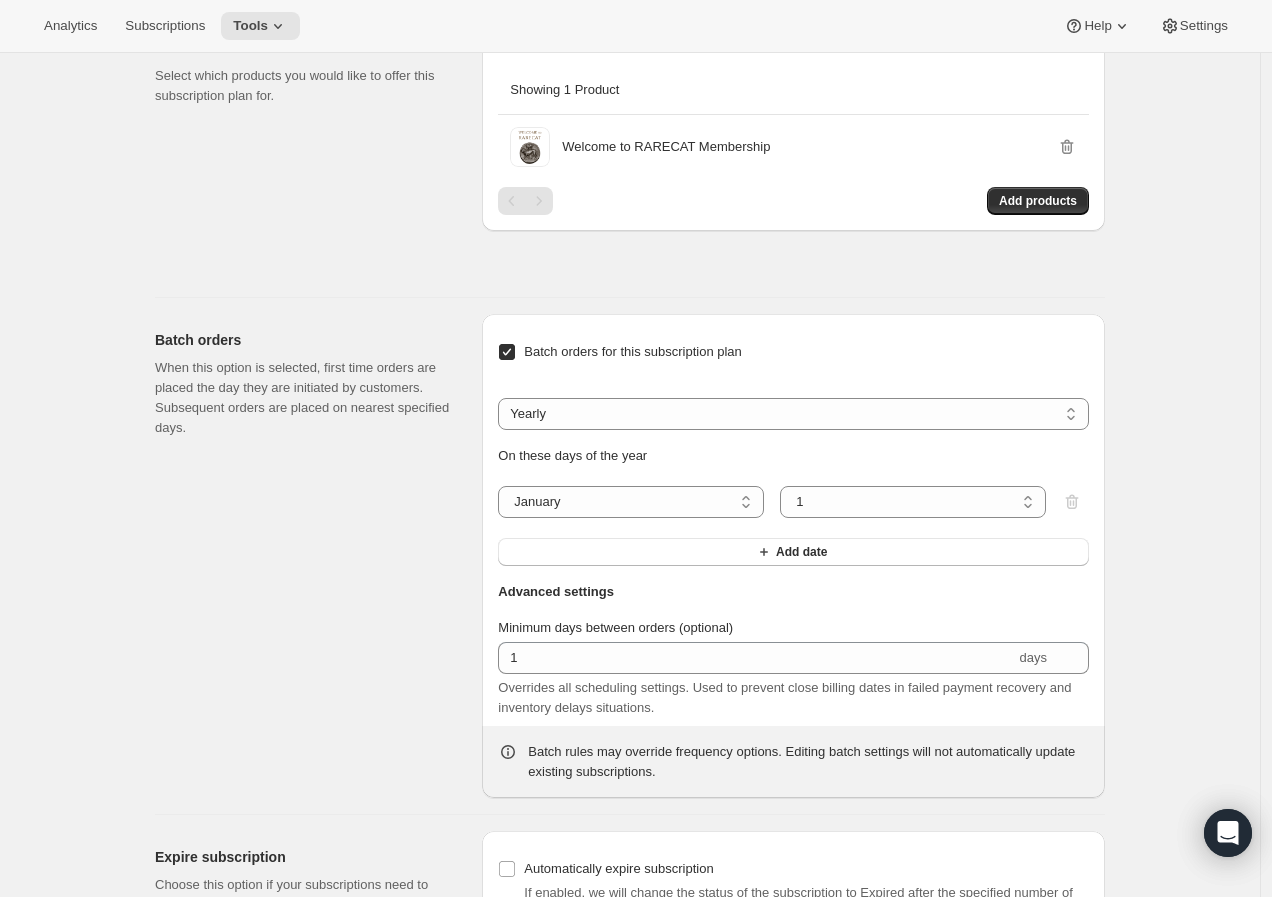 scroll, scrollTop: 1501, scrollLeft: 0, axis: vertical 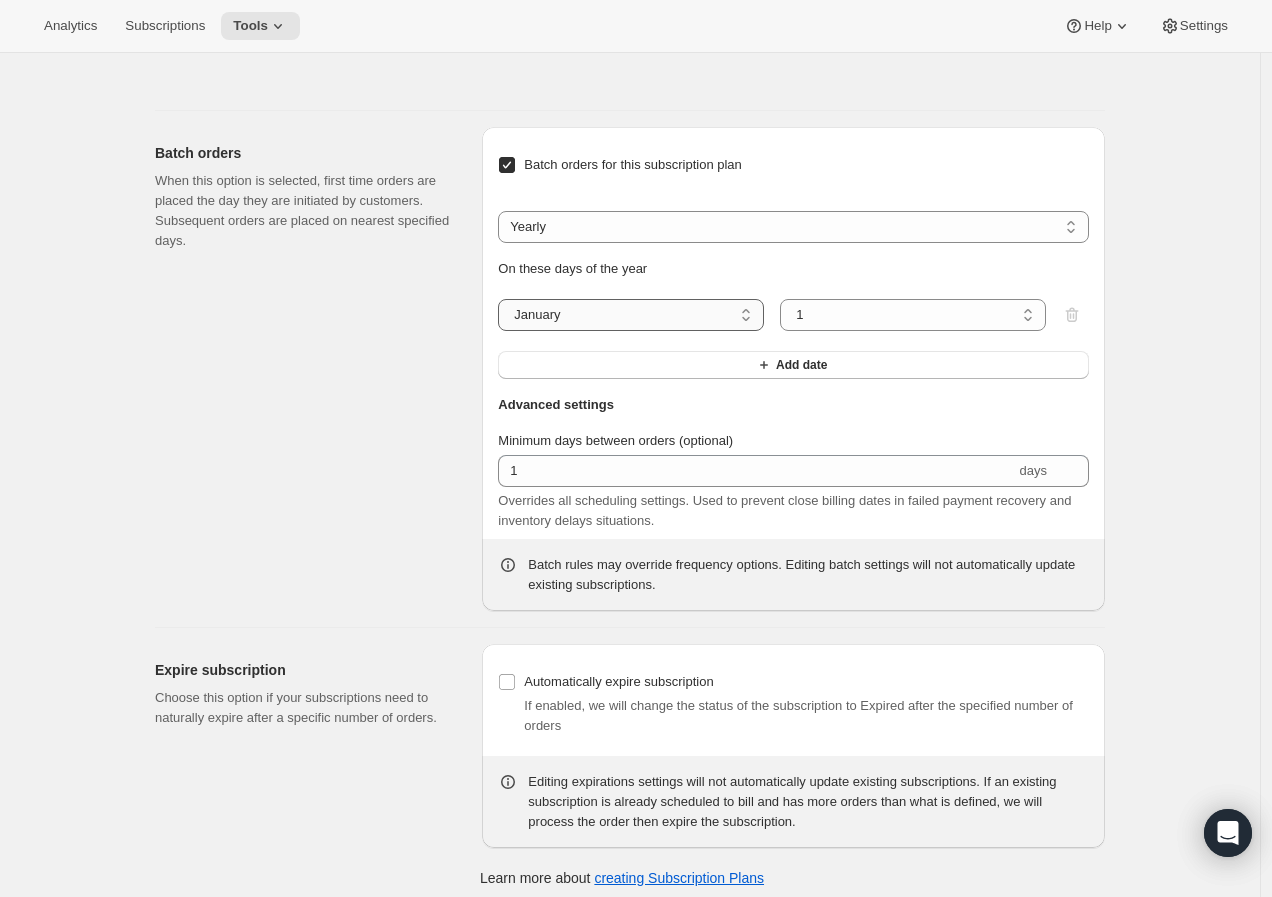 click on "January February March April May June July August September October November December" at bounding box center (631, 315) 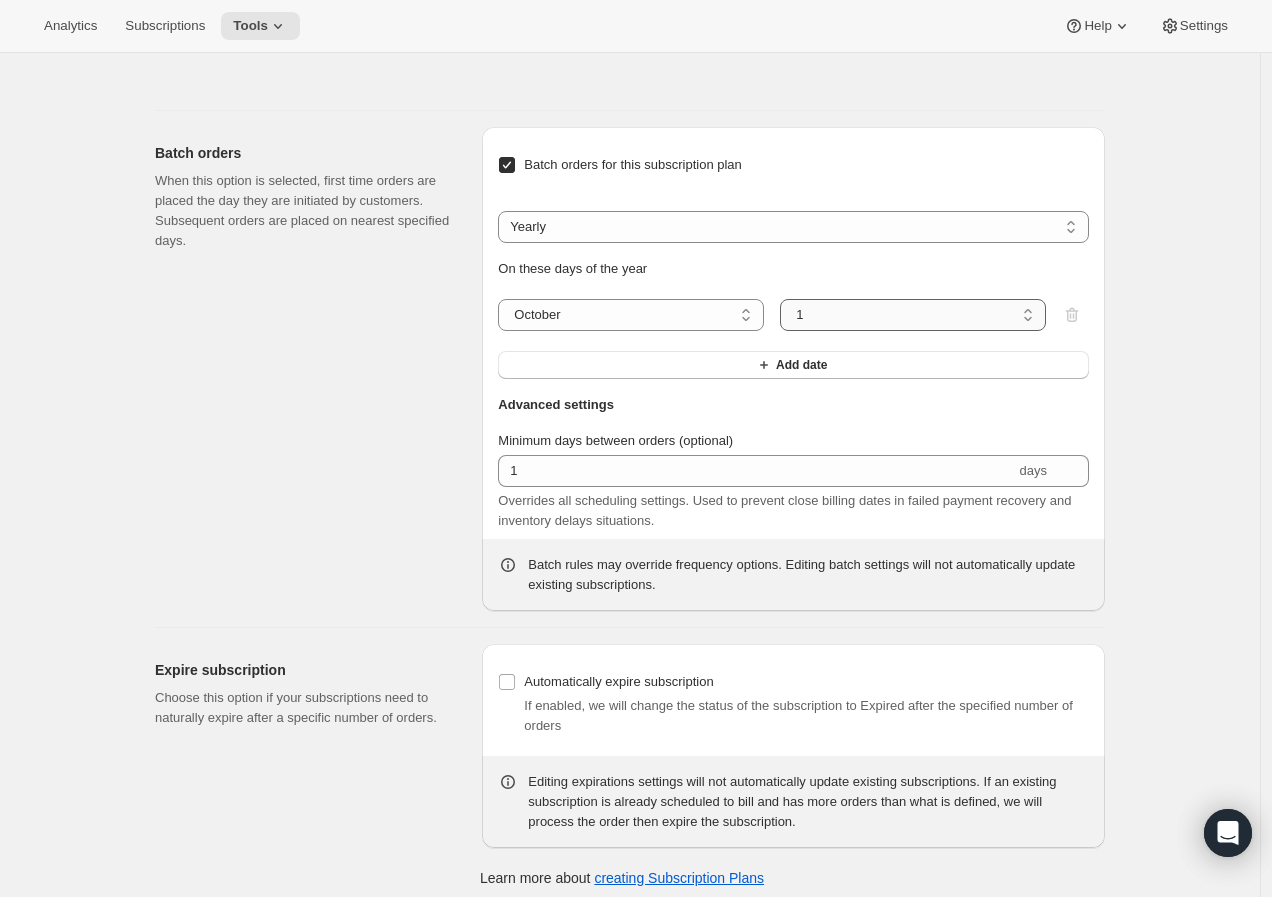 click on "1 2 3 4 5 6 7 8 9 10 11 12 13 14 15 16 17 18 19 20 21 22 23 24 25 26 27 28 29 30 31" at bounding box center (913, 315) 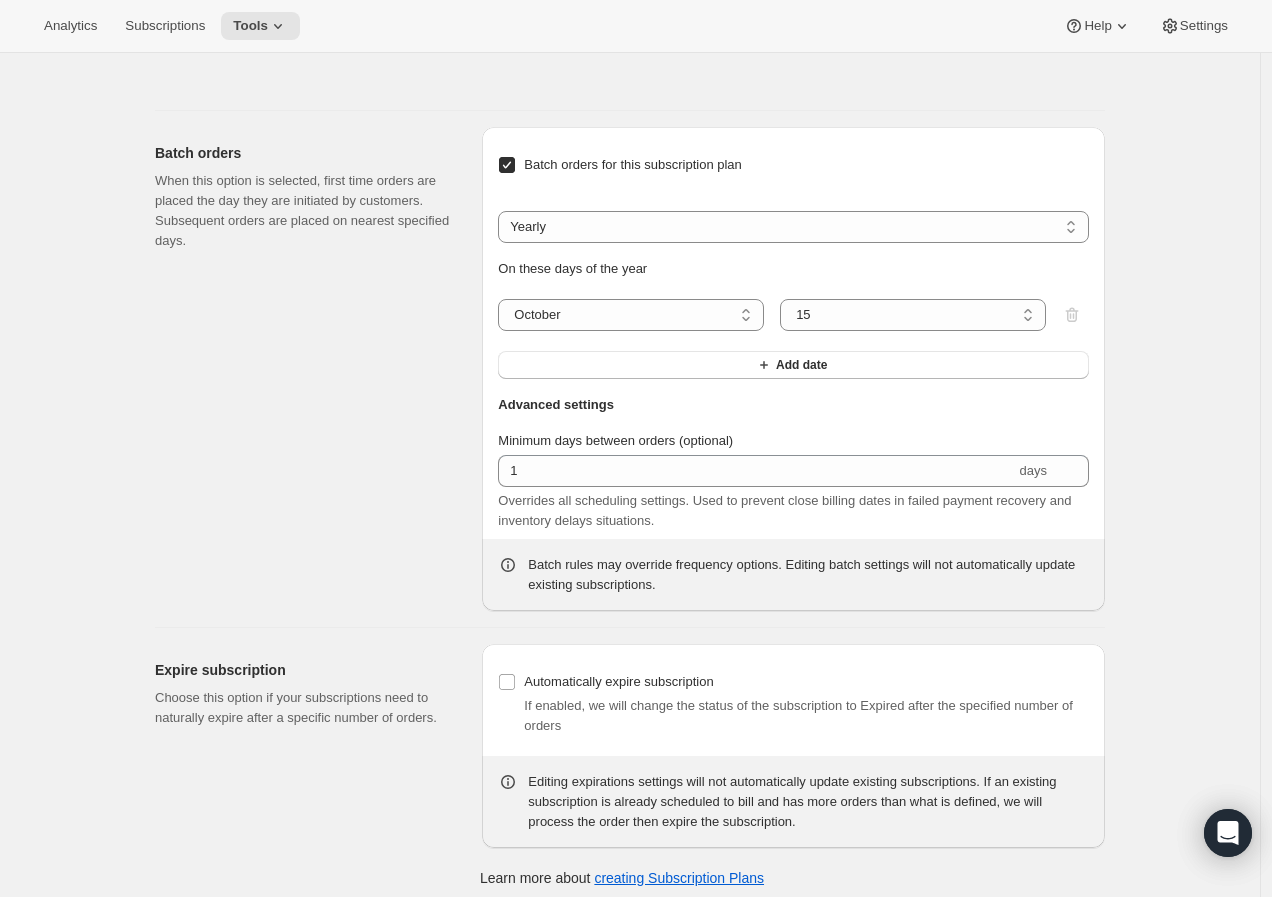 click on "Edit subscription plan. This page is ready Edit subscription plan Subscription plan updated Subscriptions that have already been purchased will not be updated to reflect these settings. Please contact Awtomic support if you need existing subscriptions updated. Basic Info Give your plan a unique and memorable nickname for internal staff. The other text values are shown to customers and are used to help them make a purchase decision. Subscription nickname Deliveries on hold or demand Internal name only visible to you Display name Join Membership Public name, shown on product page Subscription Frequency Specify the frequency options you would like to offer your customers. Display name is shown to customers on your storefront. Frequency prefix (optional) Deliveries Displayed on the product page before the frequency list Create order every Display name * 50 Day(s) Week(s) Month(s) Year(s) Year(s) on Demand + Add Frequency Pricing Discount Standard Dynamic Frequency-specific More views Standard Dynamic More views 1" at bounding box center [630, -270] 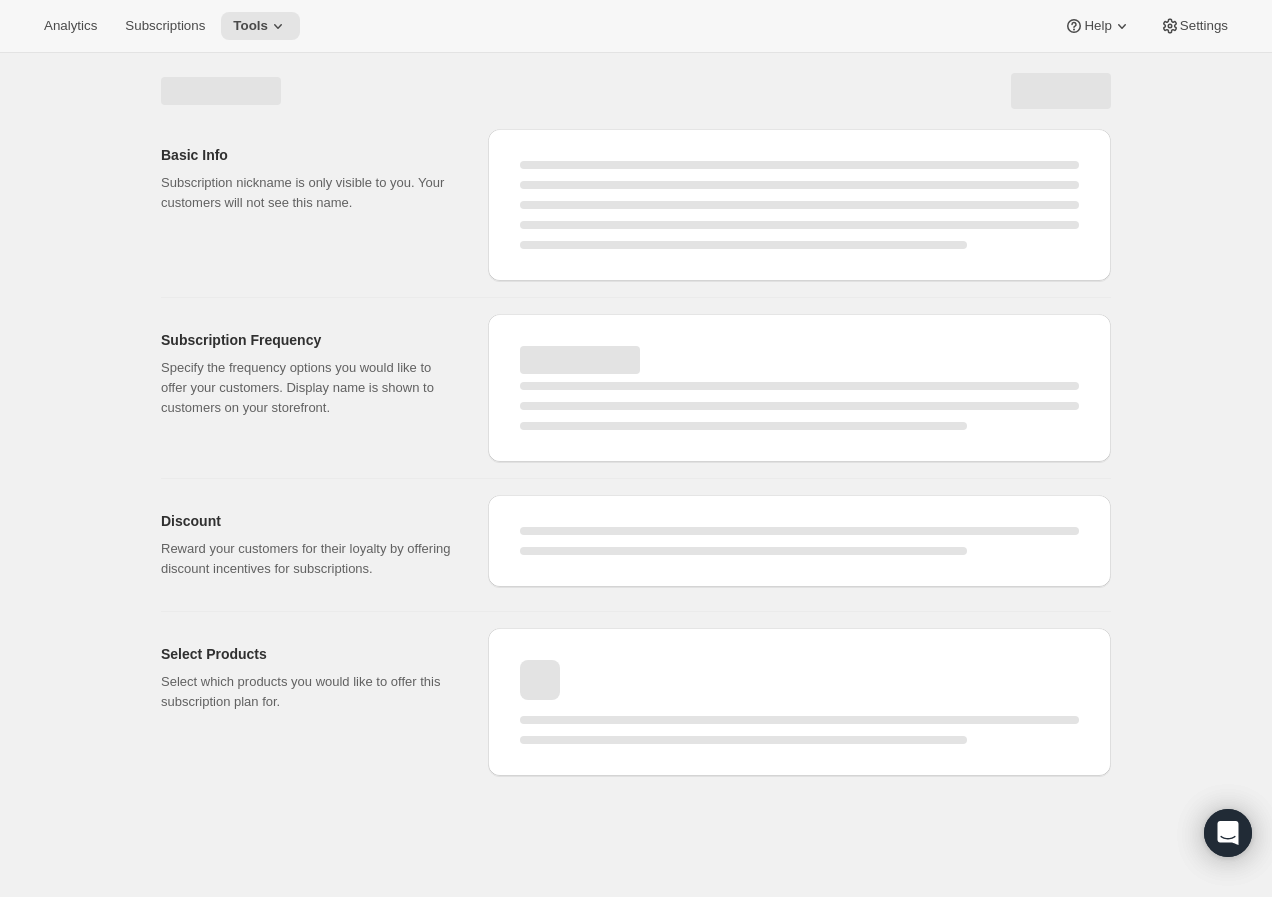 scroll, scrollTop: 0, scrollLeft: 0, axis: both 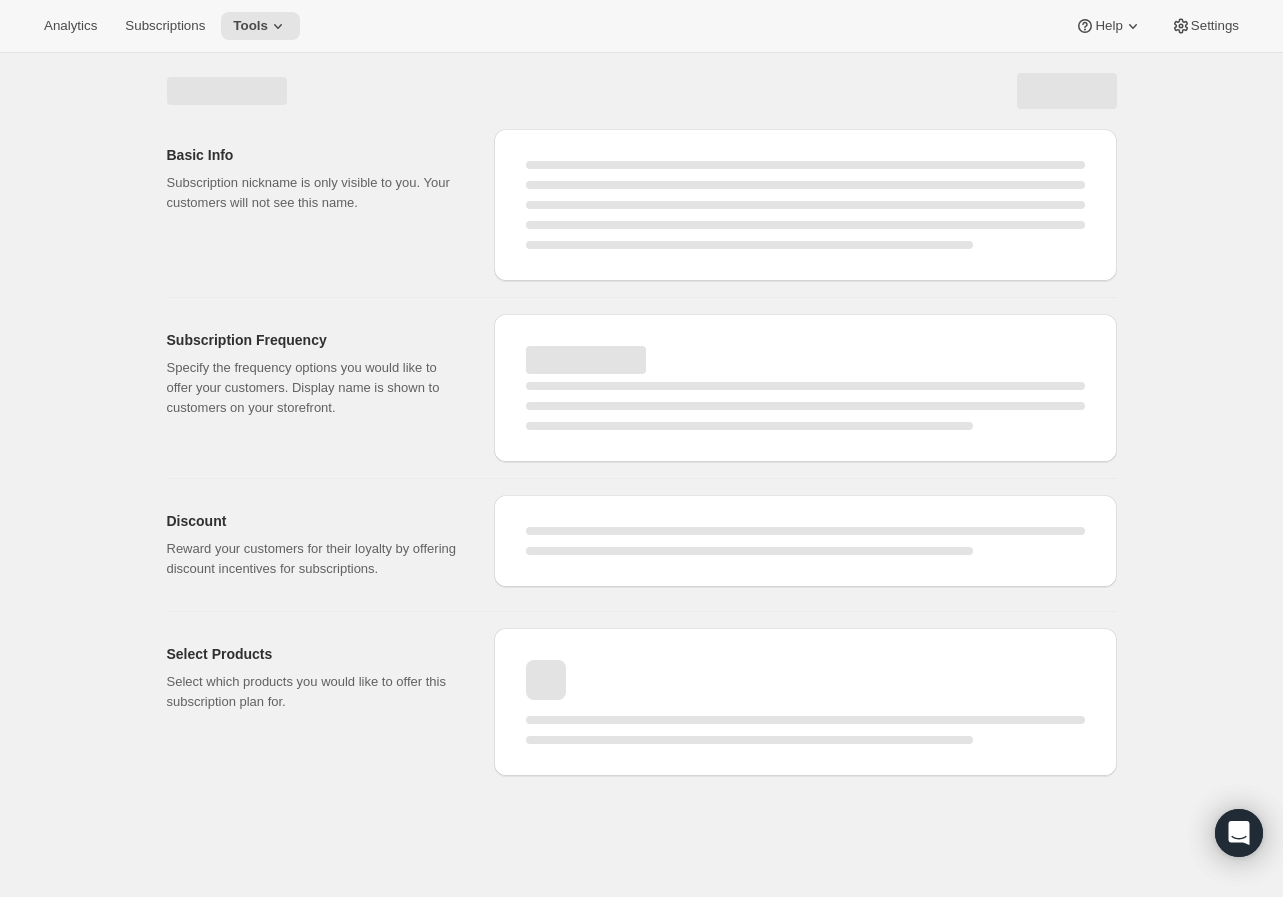 select on "YEAR" 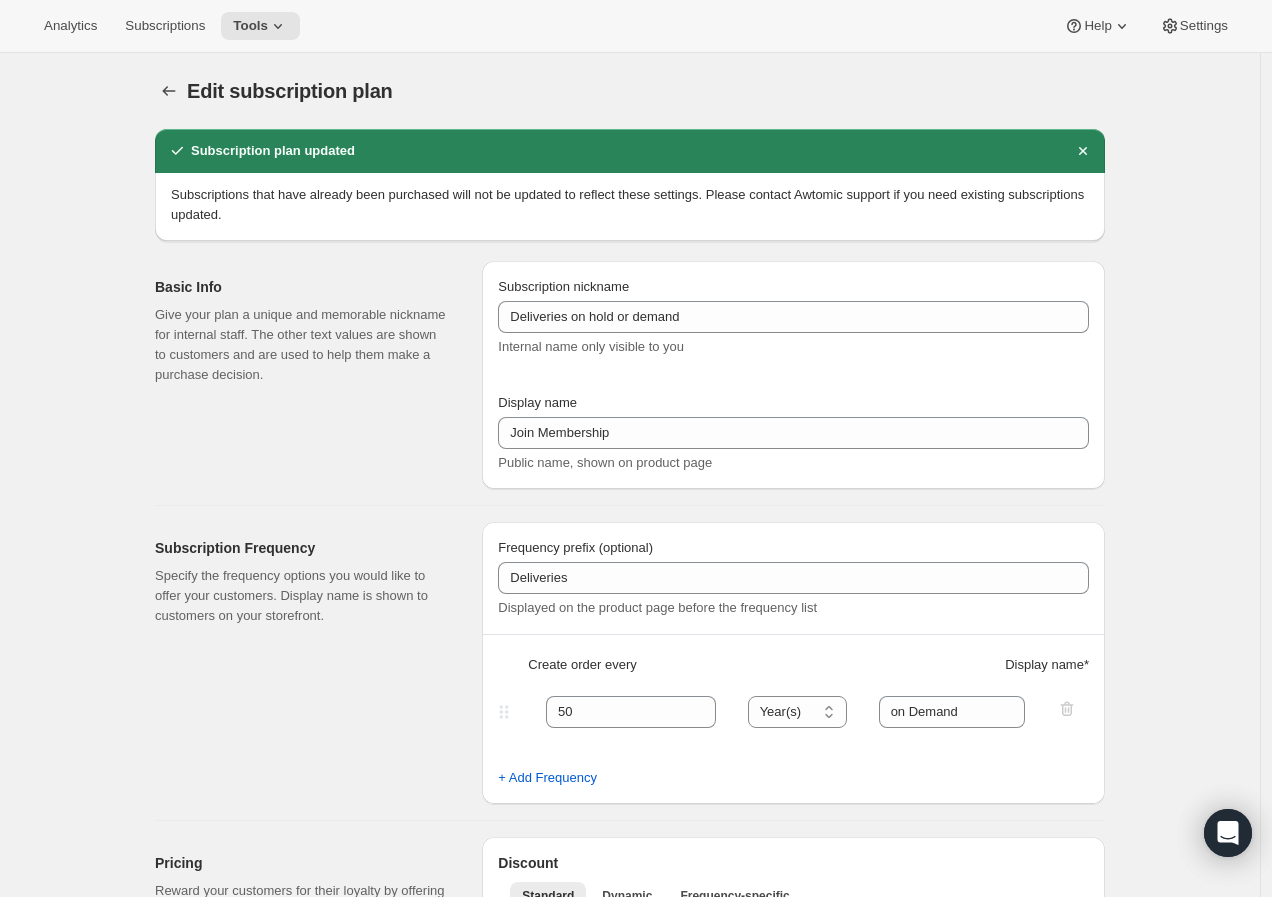 checkbox on "true" 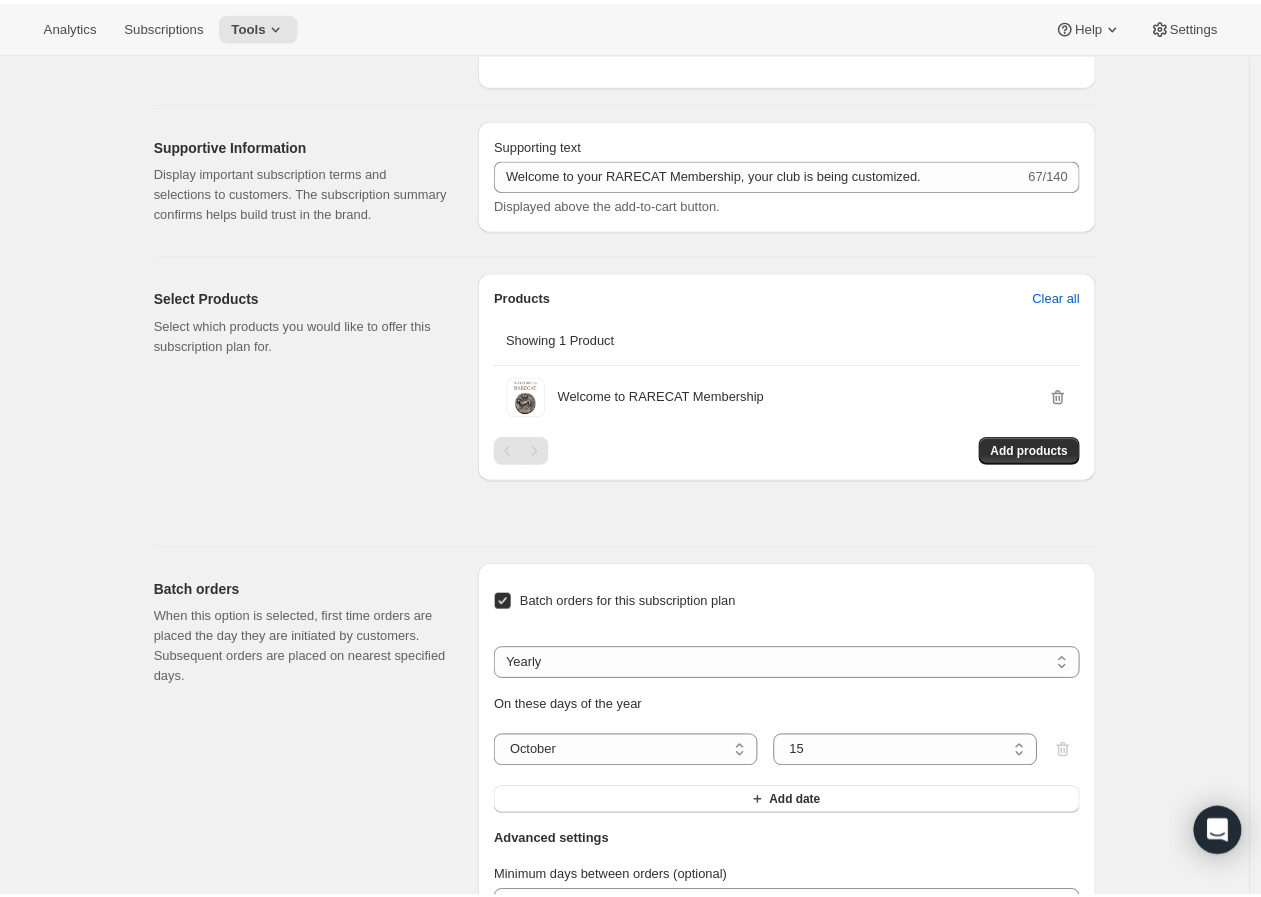 scroll, scrollTop: 1111, scrollLeft: 0, axis: vertical 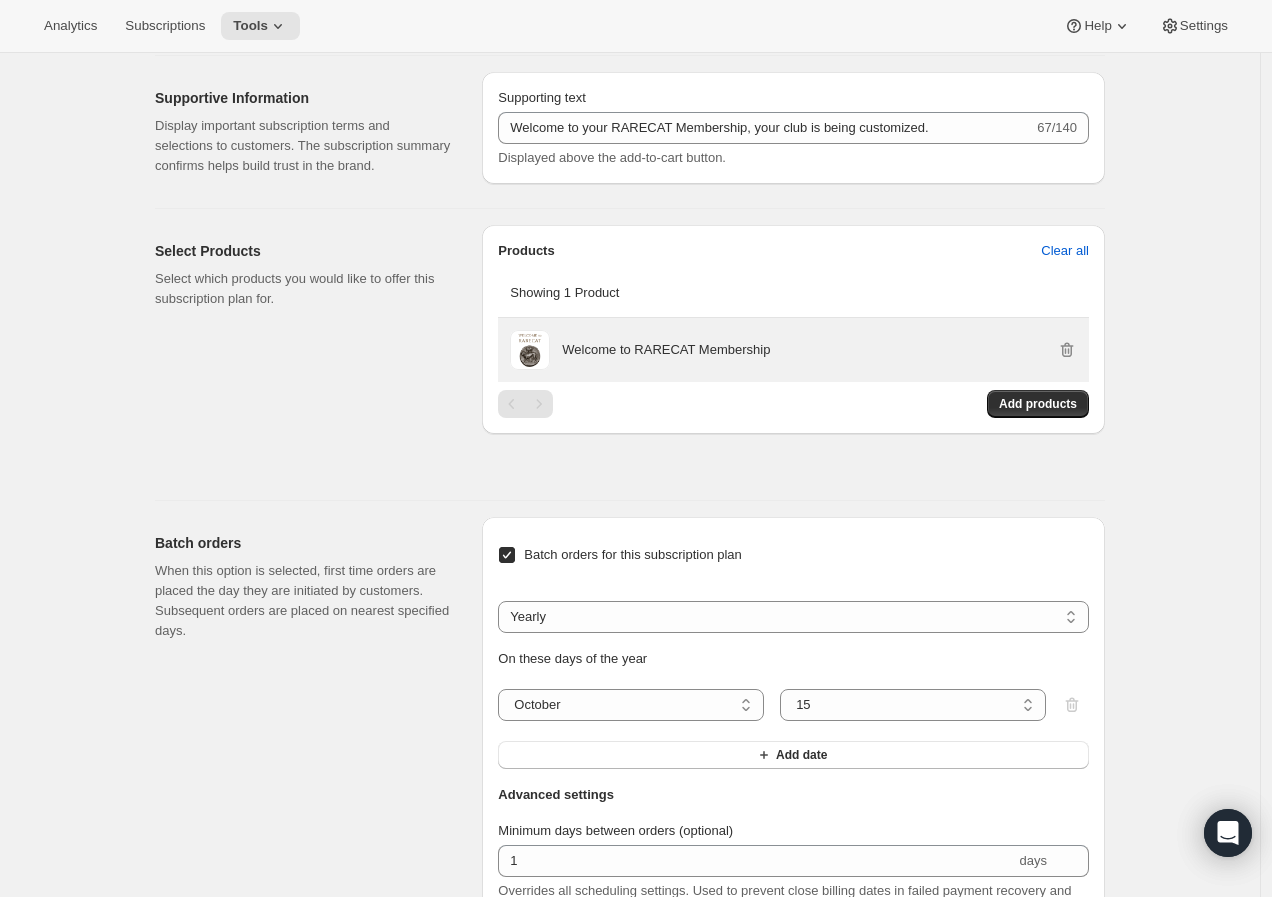 click on "Welcome to RARECAT Membership" at bounding box center (666, 350) 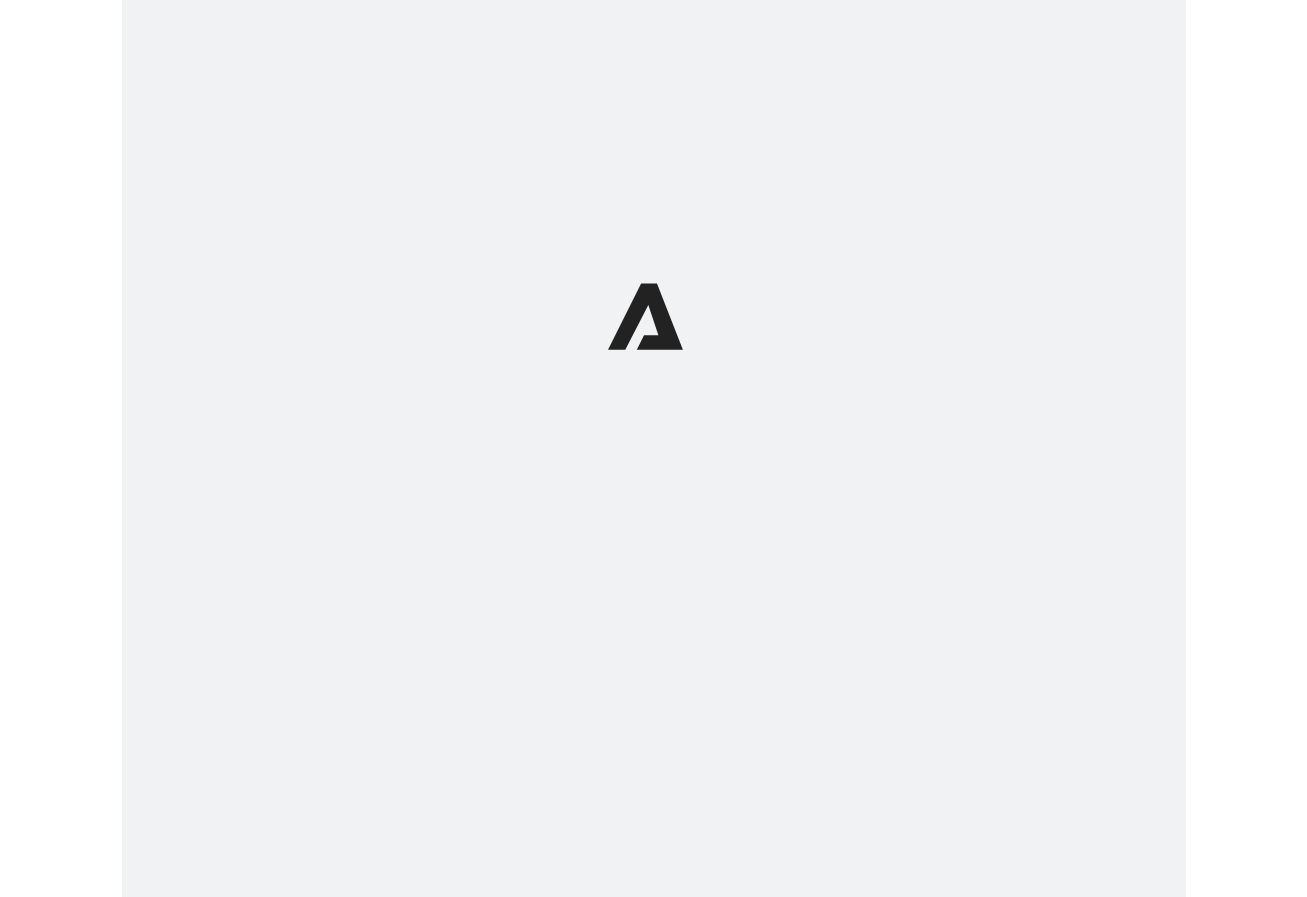 scroll, scrollTop: 0, scrollLeft: 0, axis: both 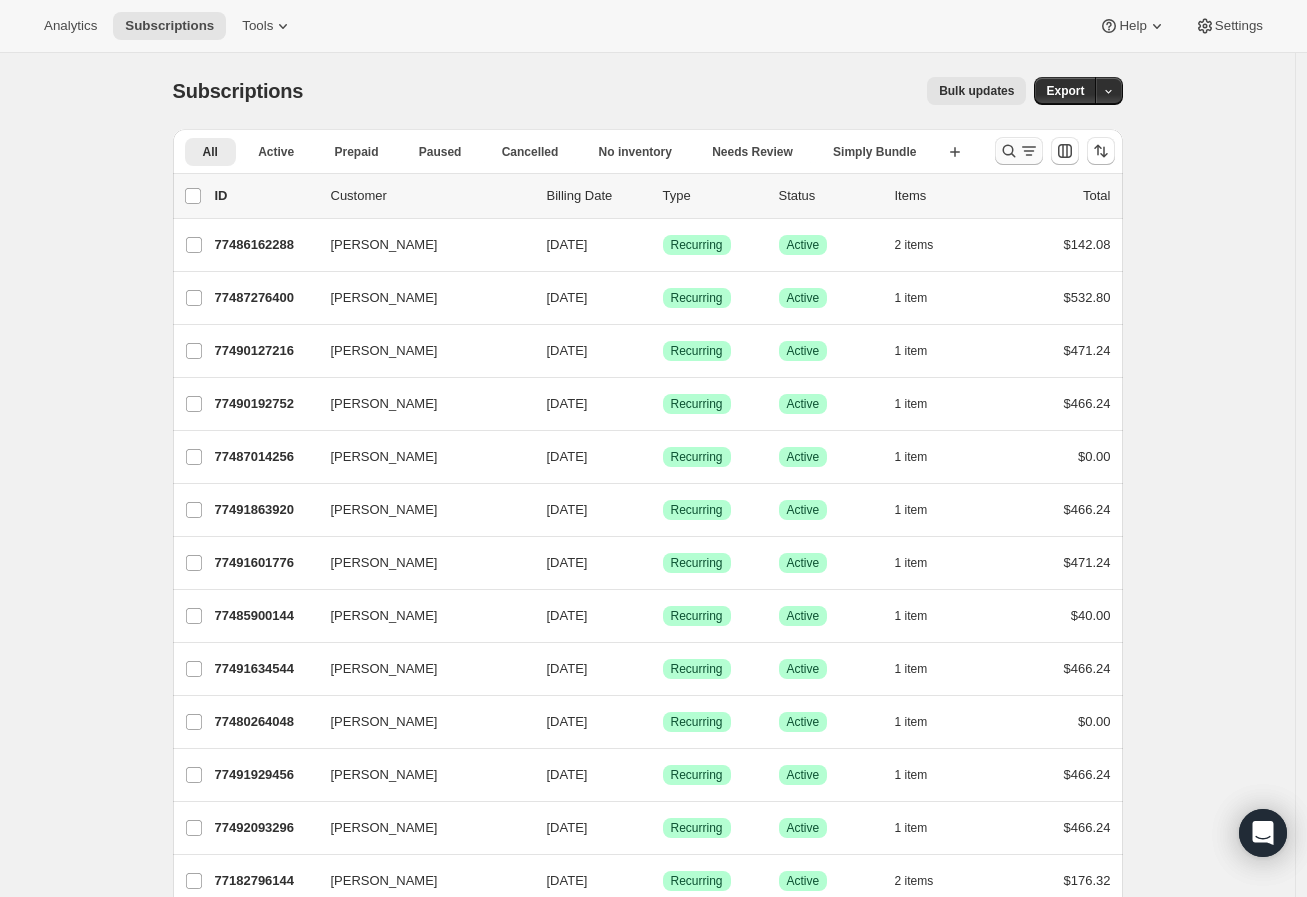 click 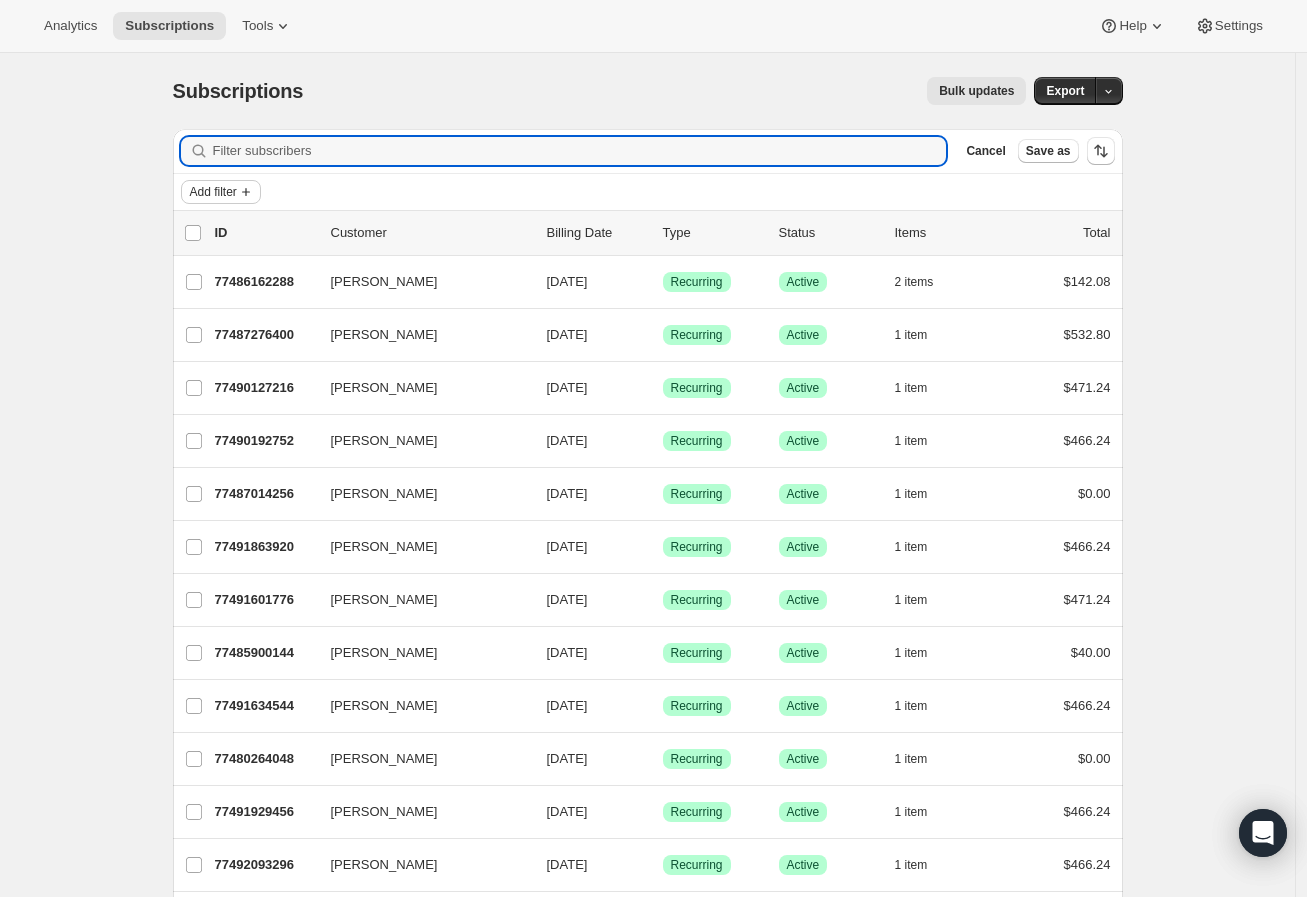 click 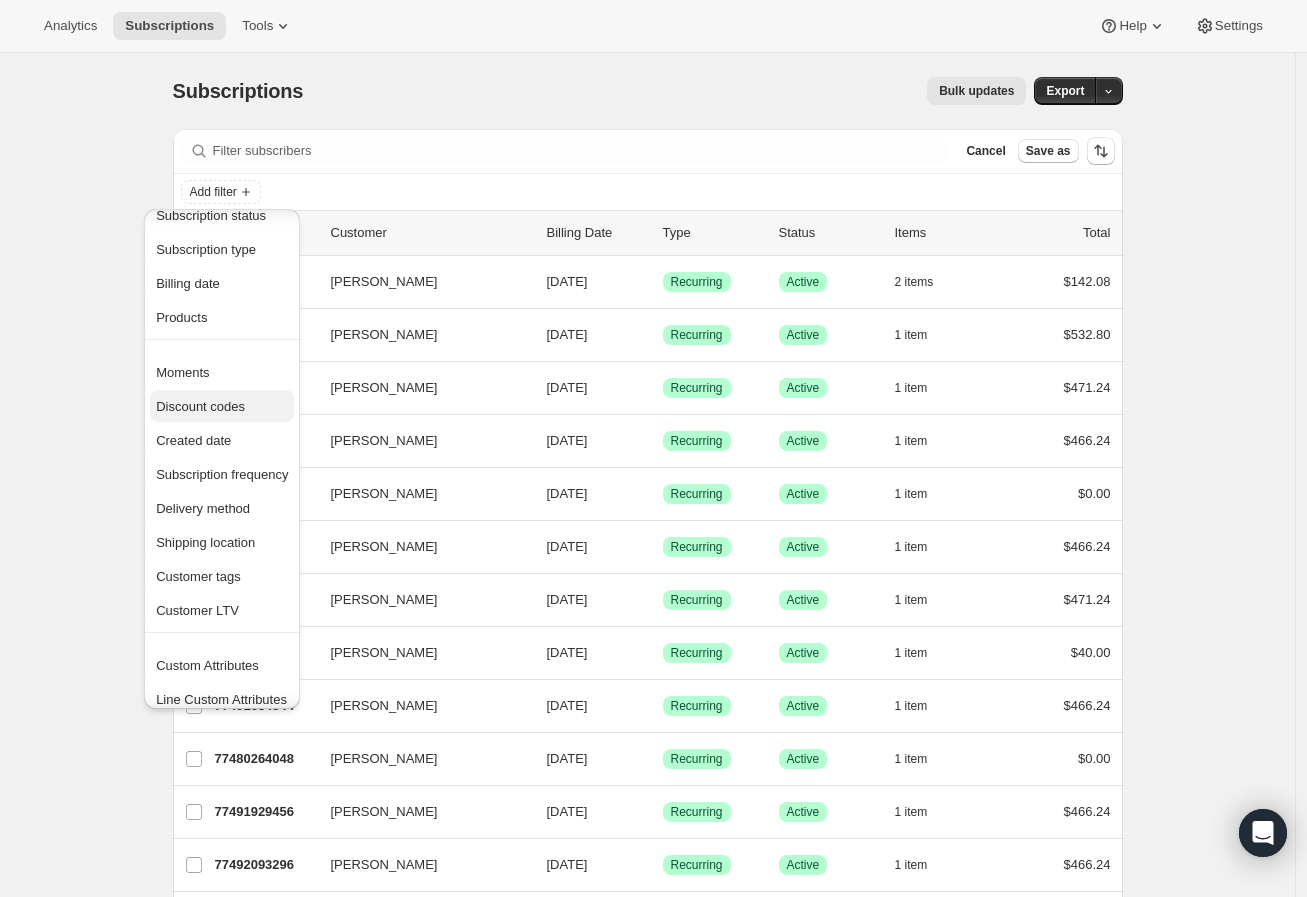 scroll, scrollTop: 38, scrollLeft: 0, axis: vertical 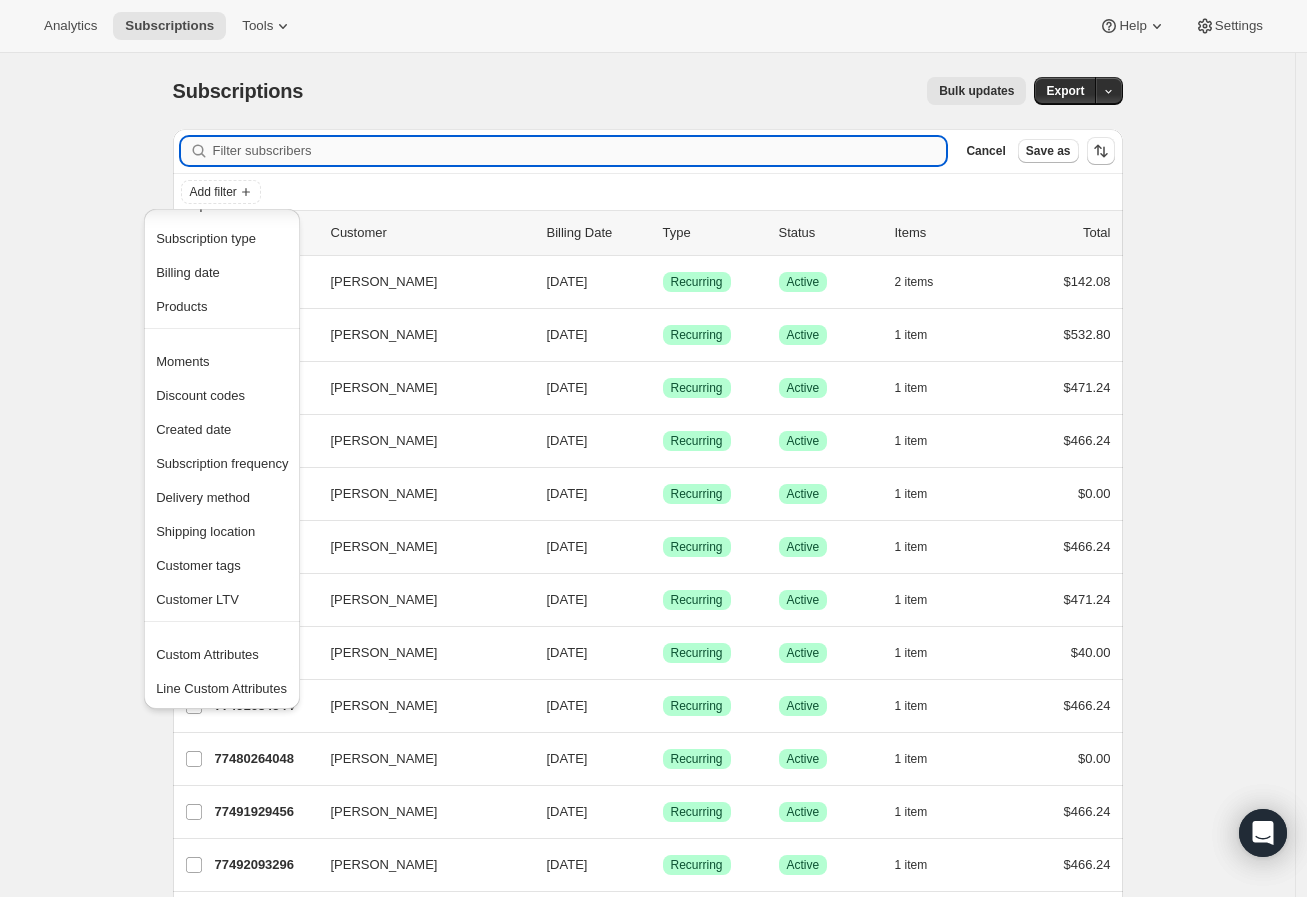 click on "Filter subscribers" at bounding box center [580, 151] 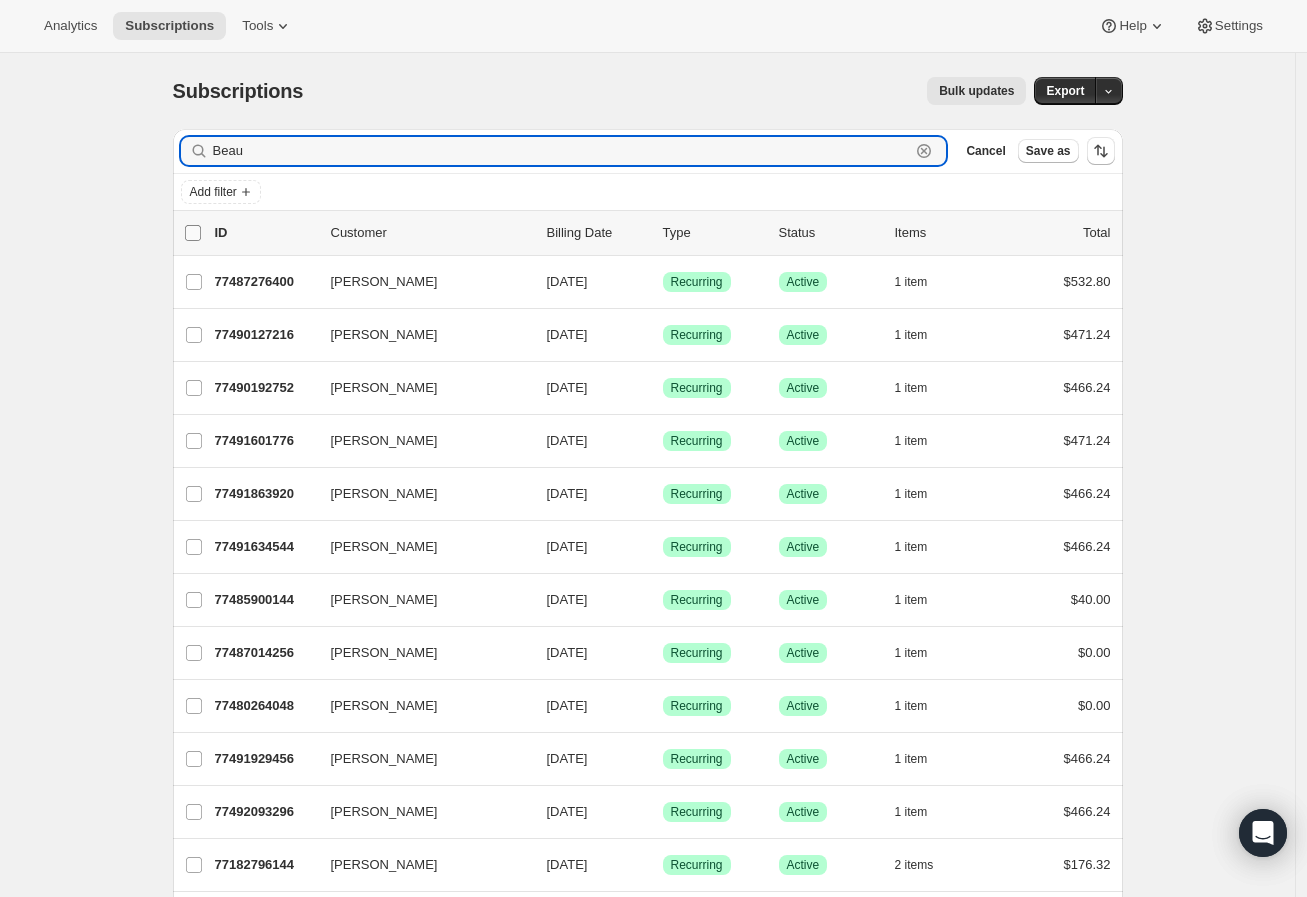 type on "Beau" 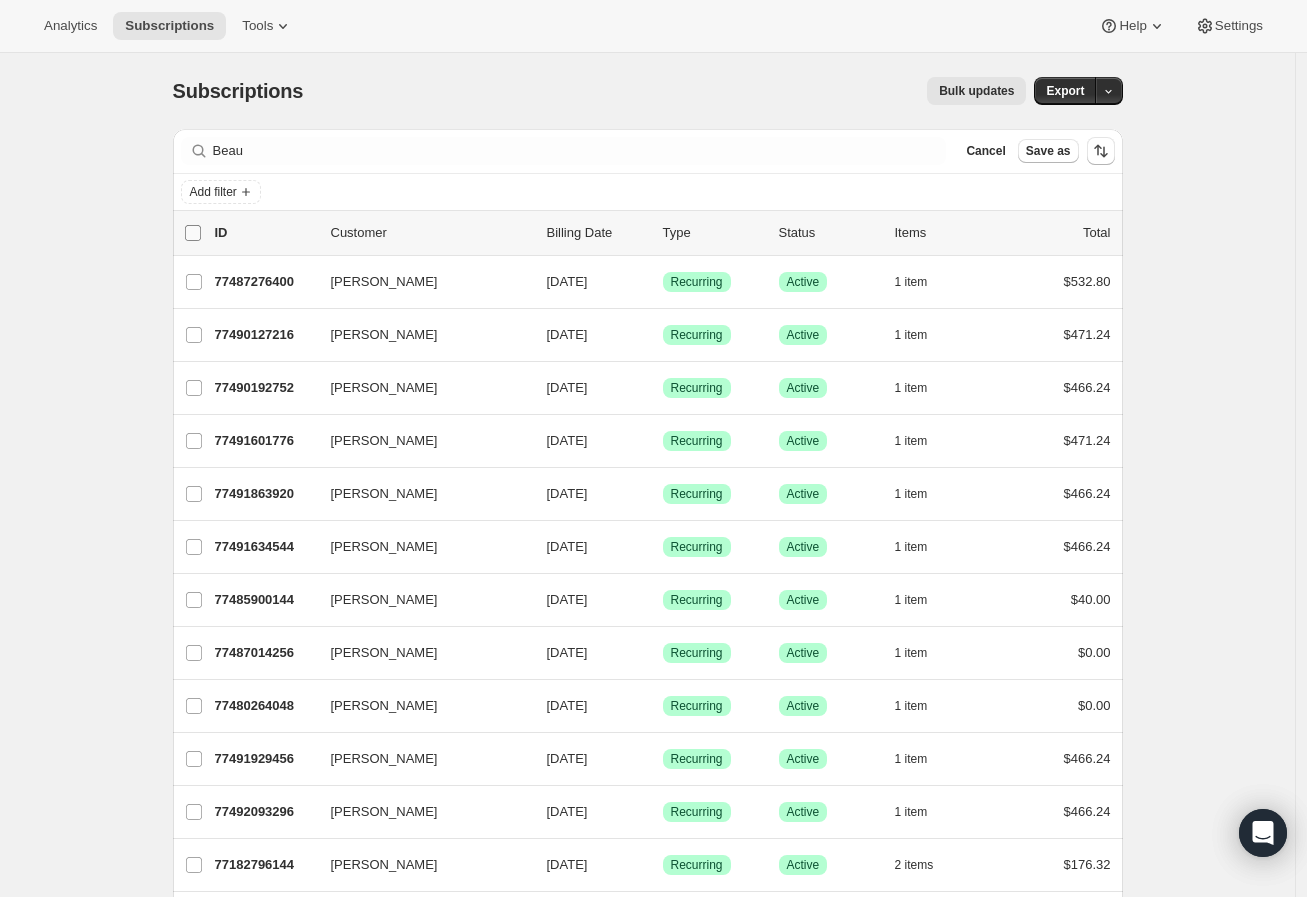 click on "0 selected" at bounding box center (193, 233) 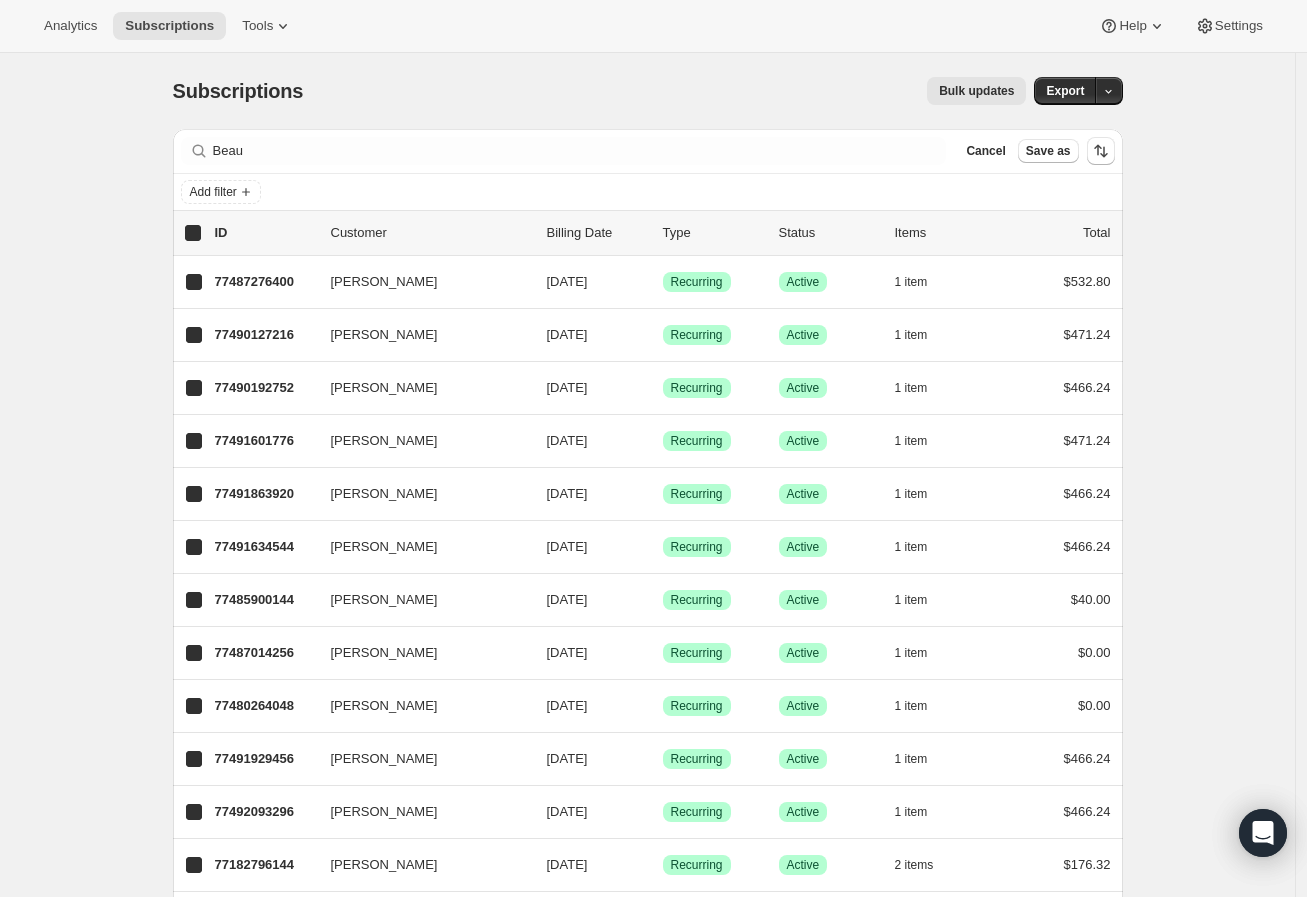 checkbox on "true" 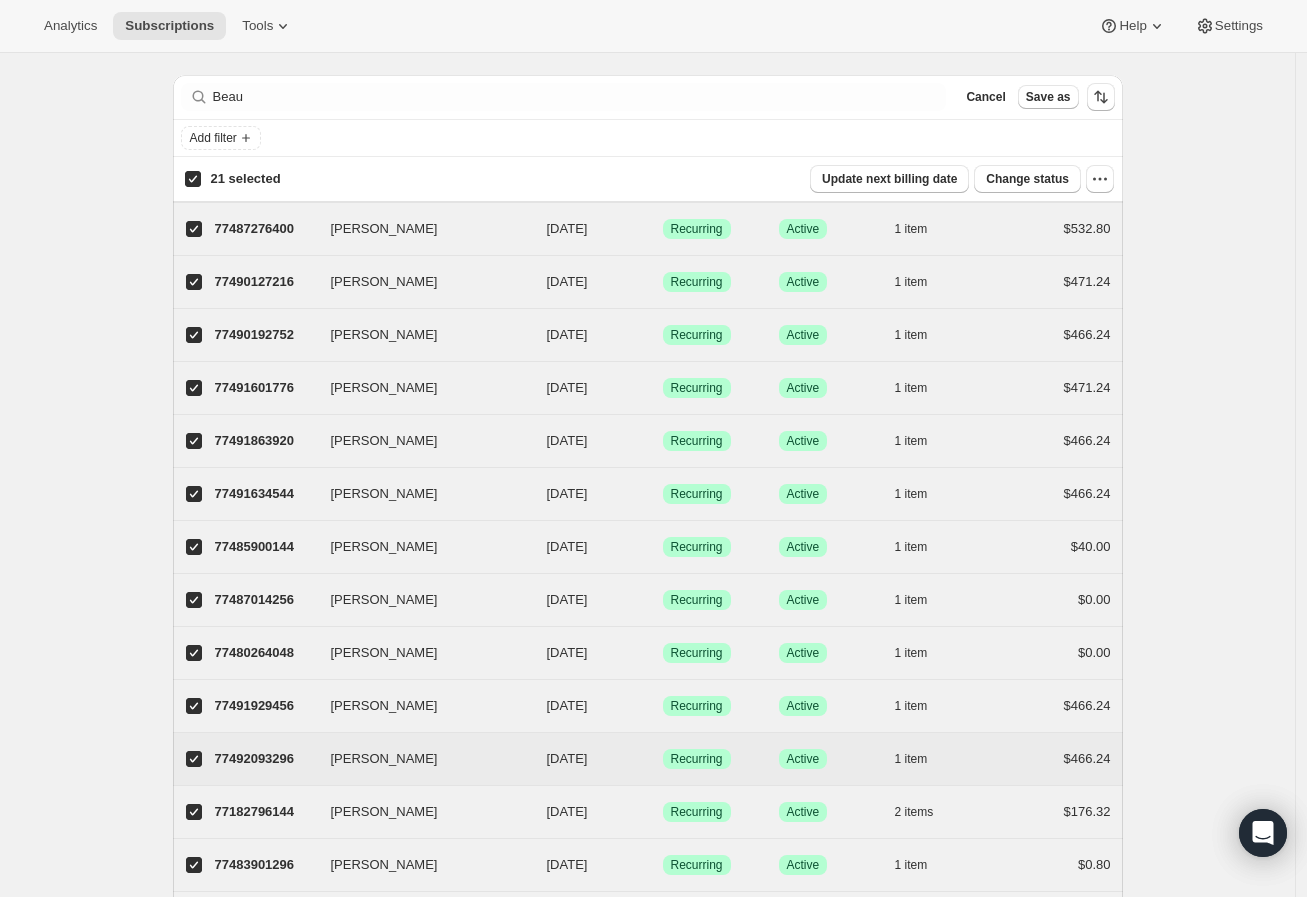 scroll, scrollTop: 0, scrollLeft: 0, axis: both 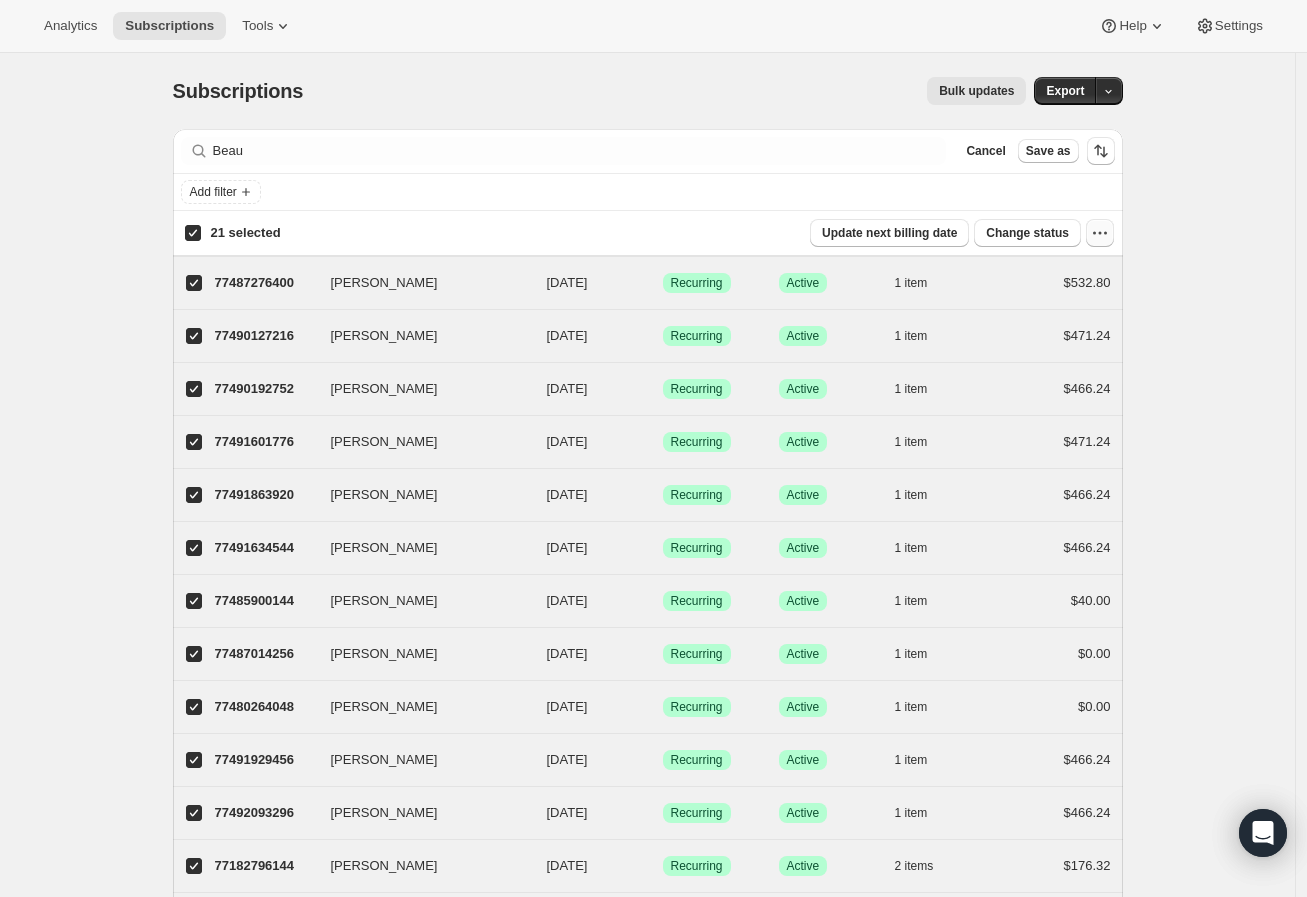 click 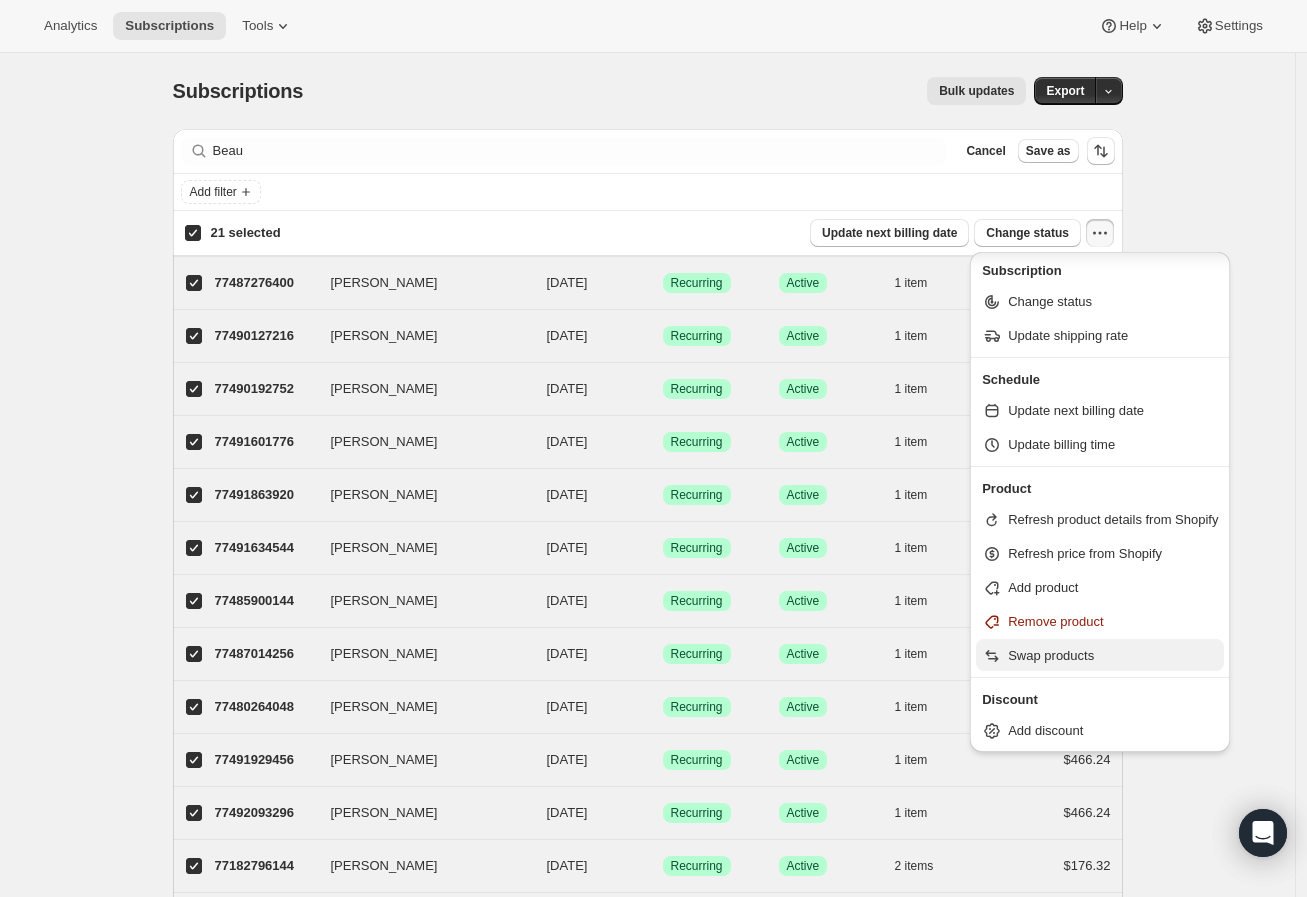 scroll, scrollTop: 0, scrollLeft: 0, axis: both 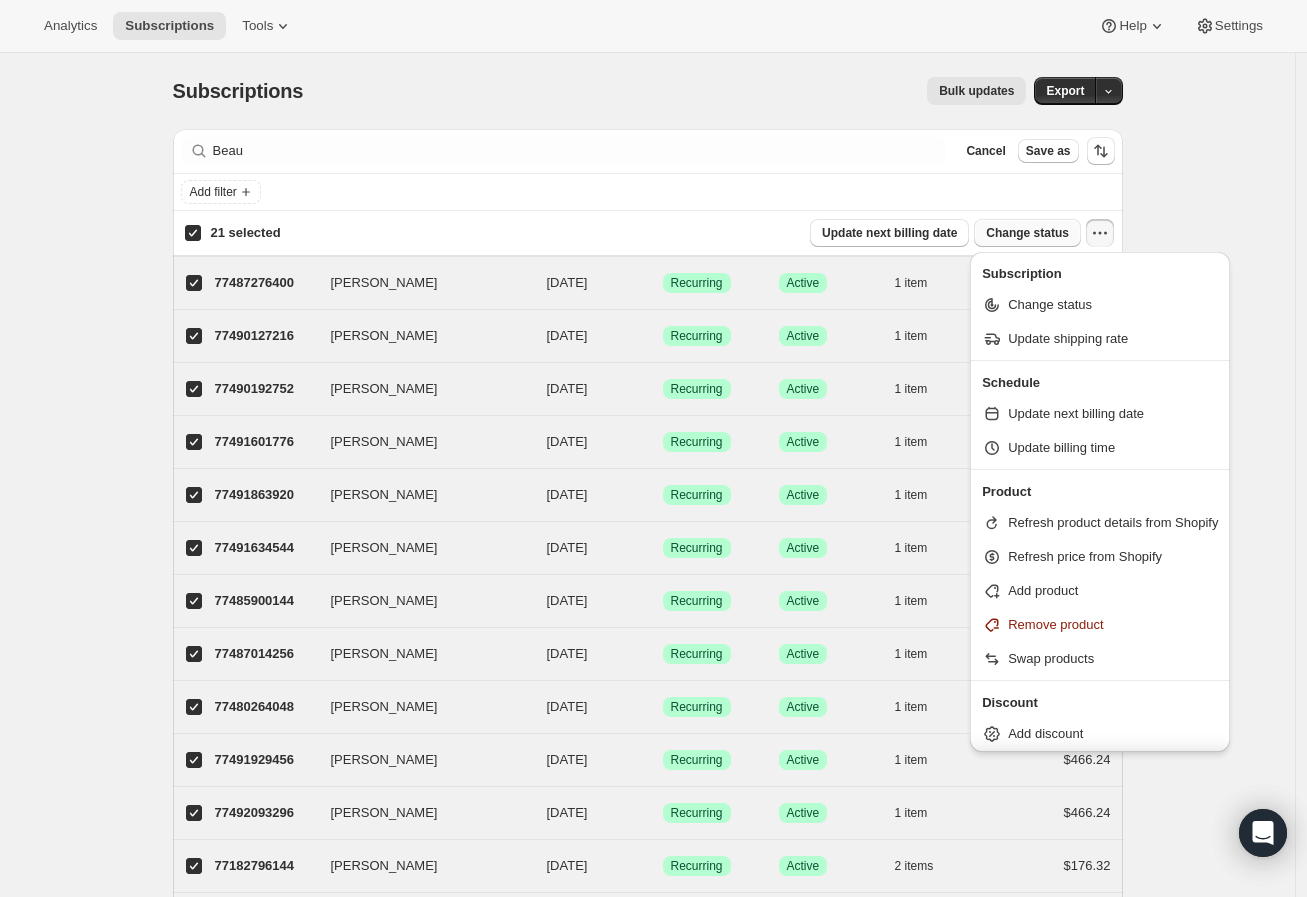click on "Change status" at bounding box center [1027, 233] 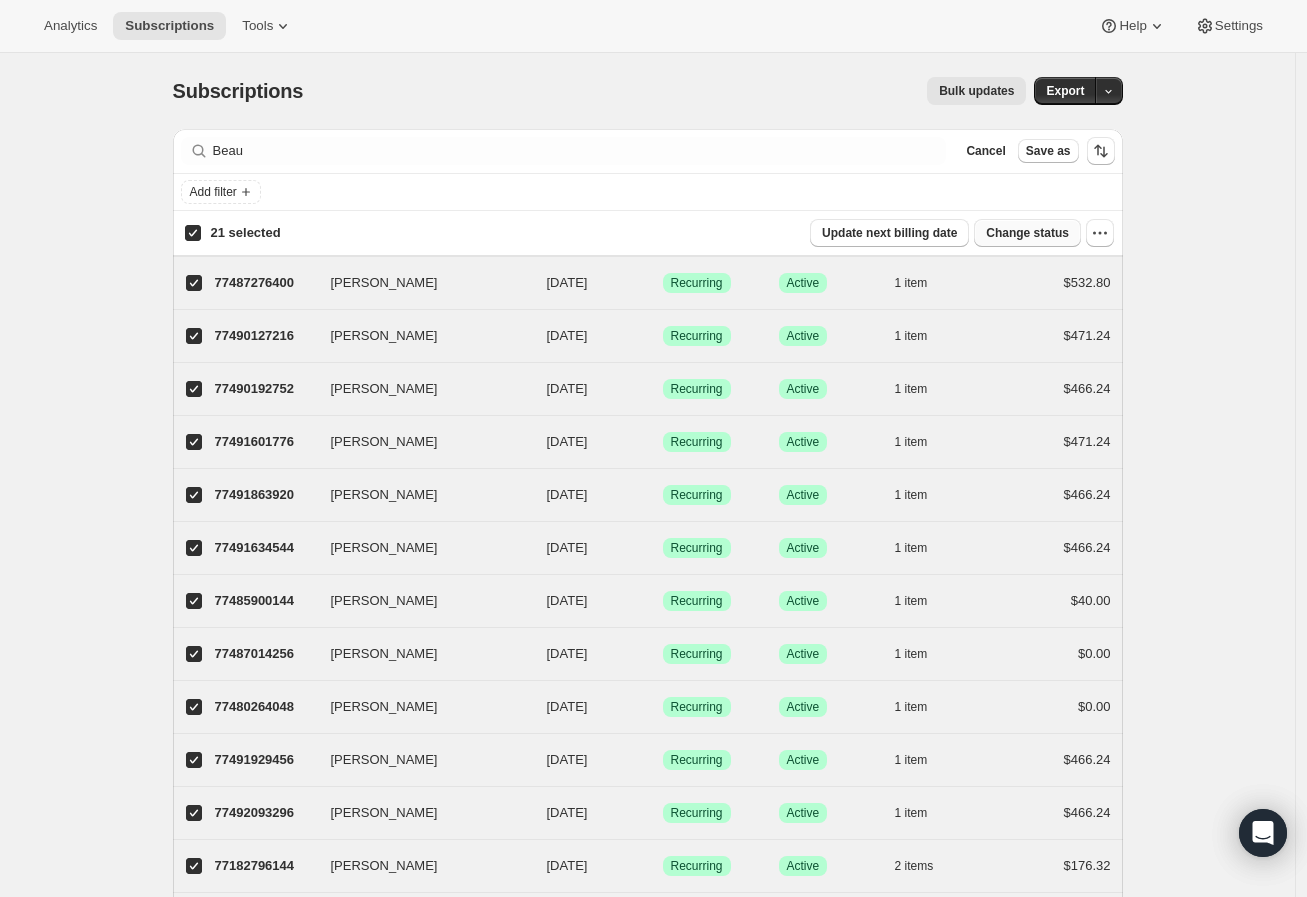 select on "22" 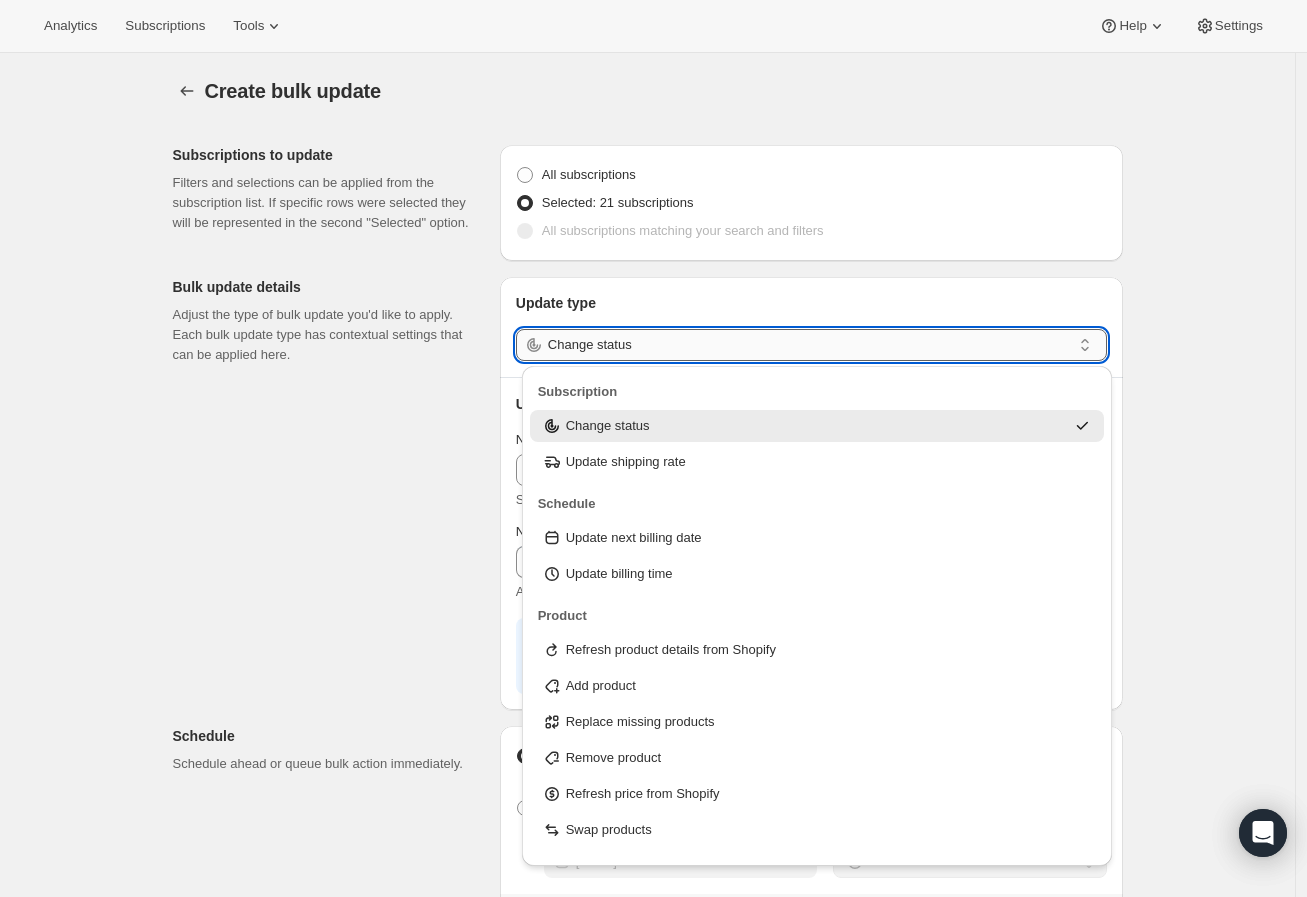 click on "Change status" at bounding box center [809, 345] 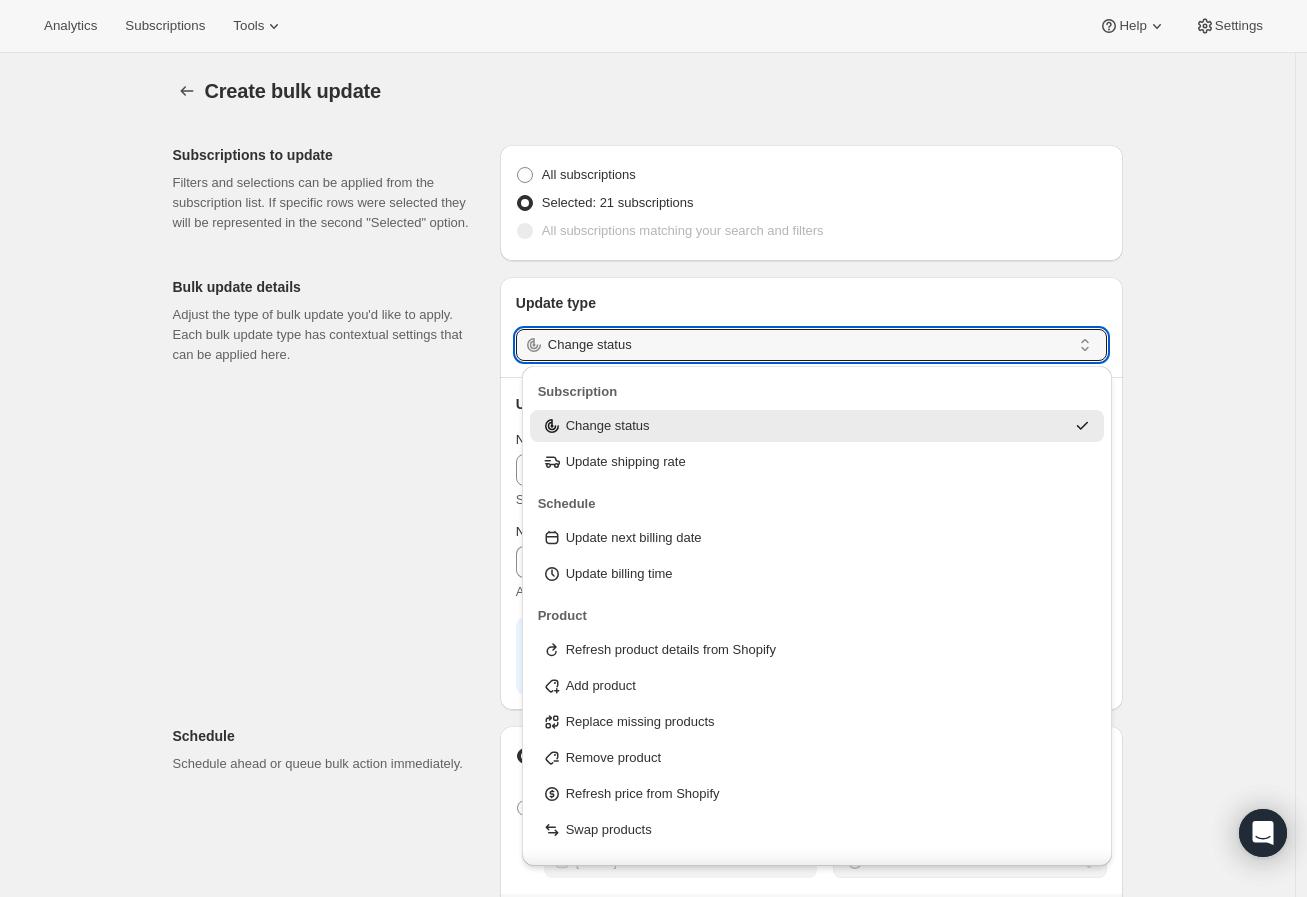 click on "Update type Change status" at bounding box center (811, 327) 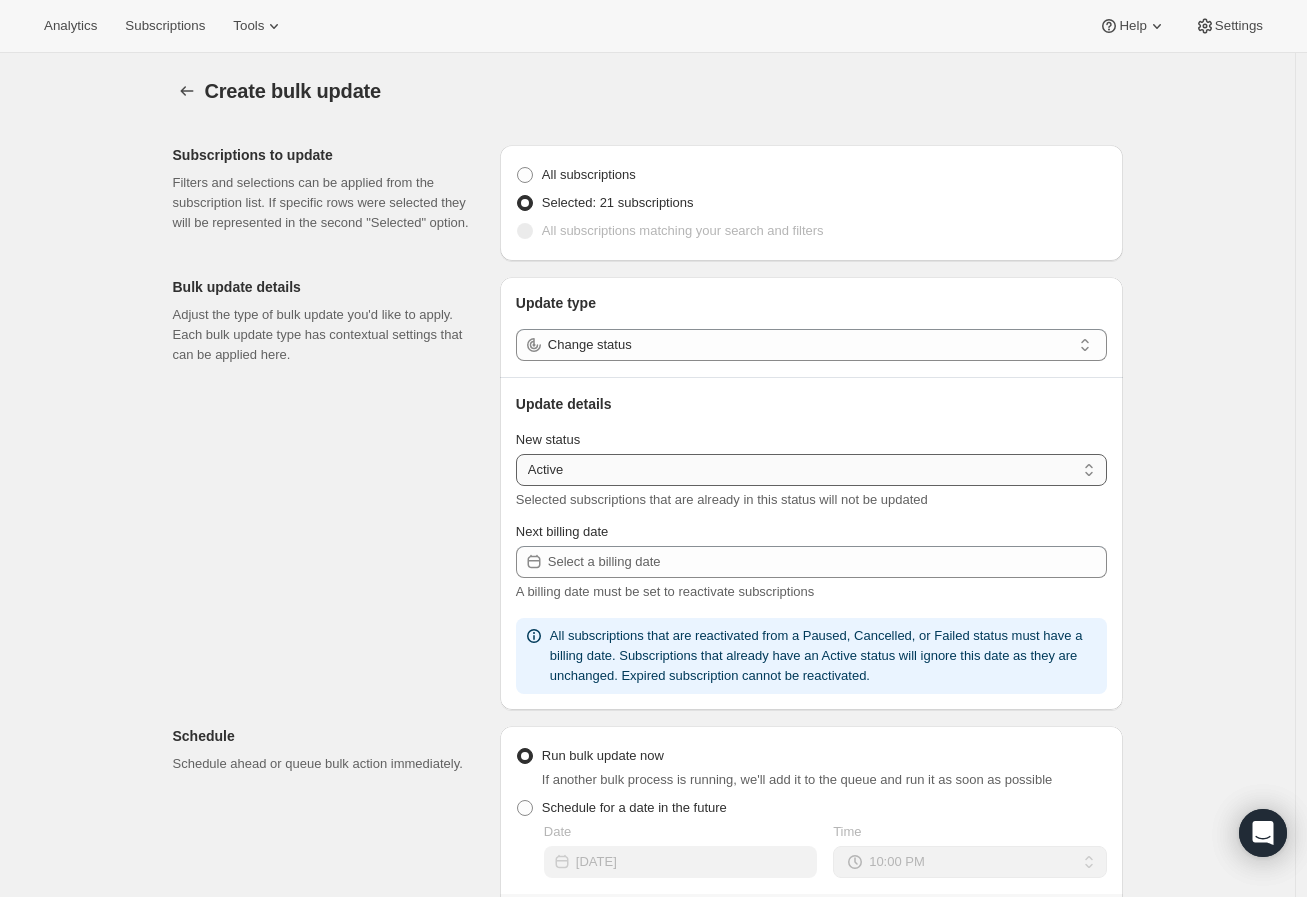 click on "Active Paused Cancelled" at bounding box center [811, 470] 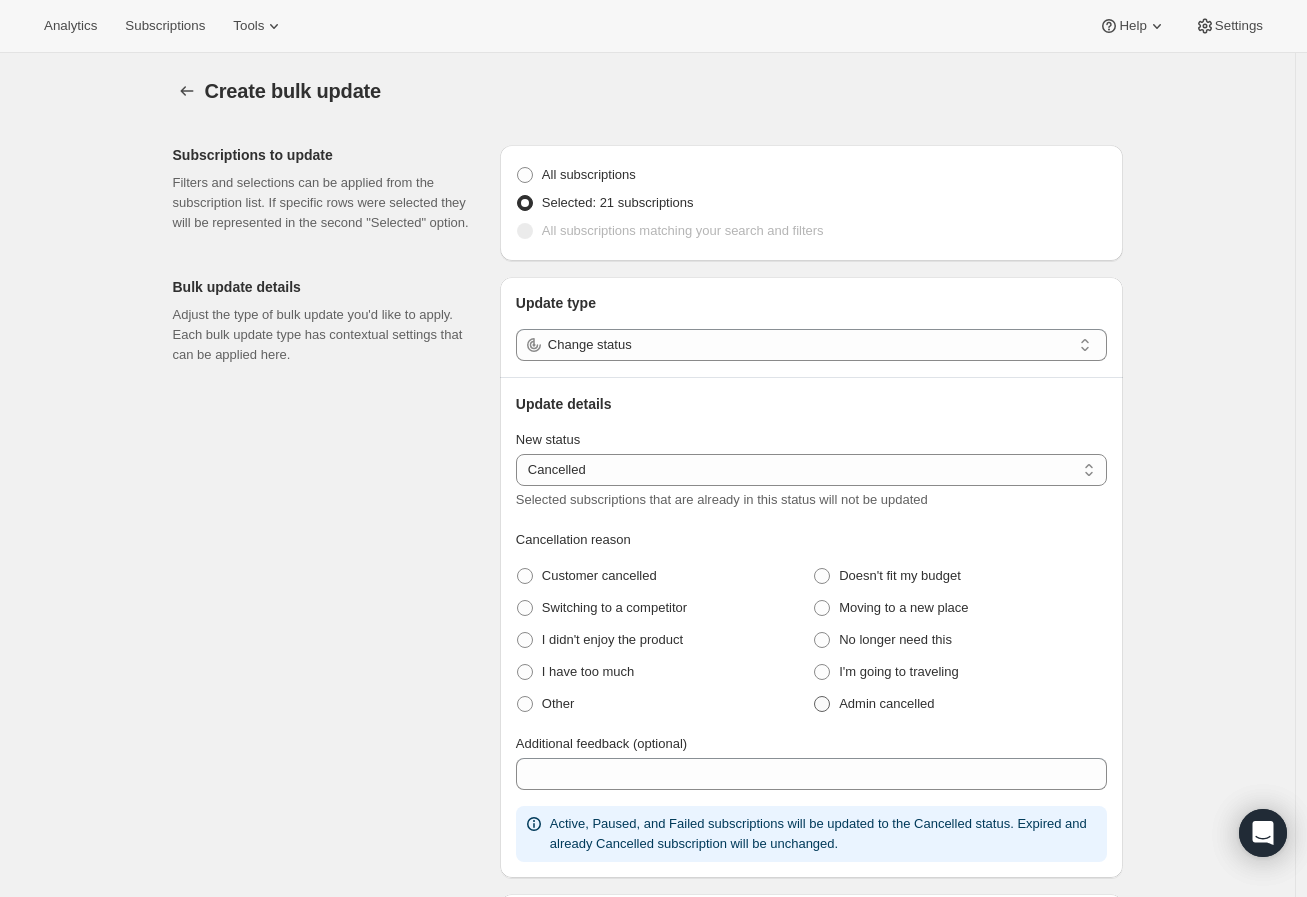 click on "Admin cancelled" at bounding box center (886, 703) 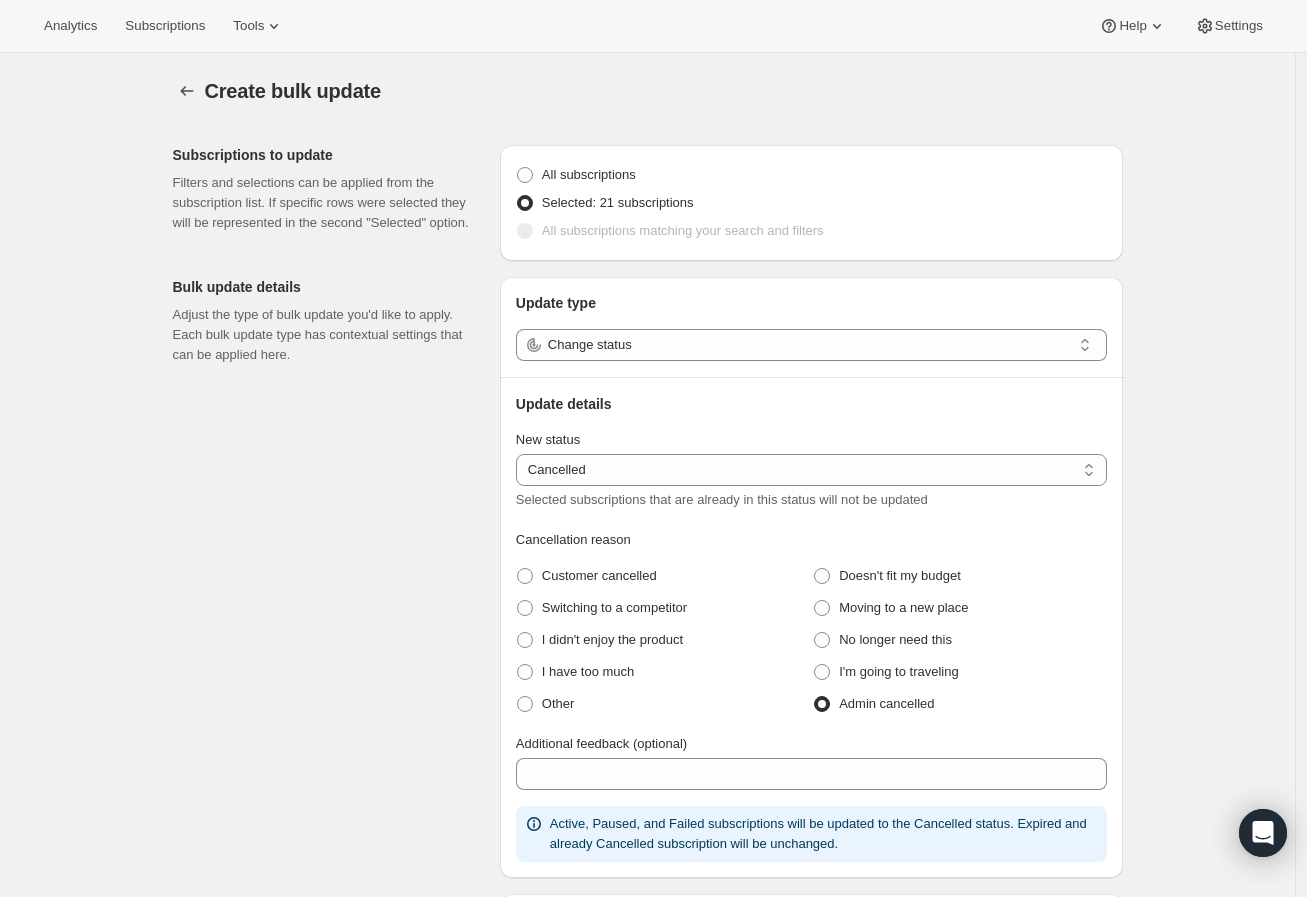 radio on "true" 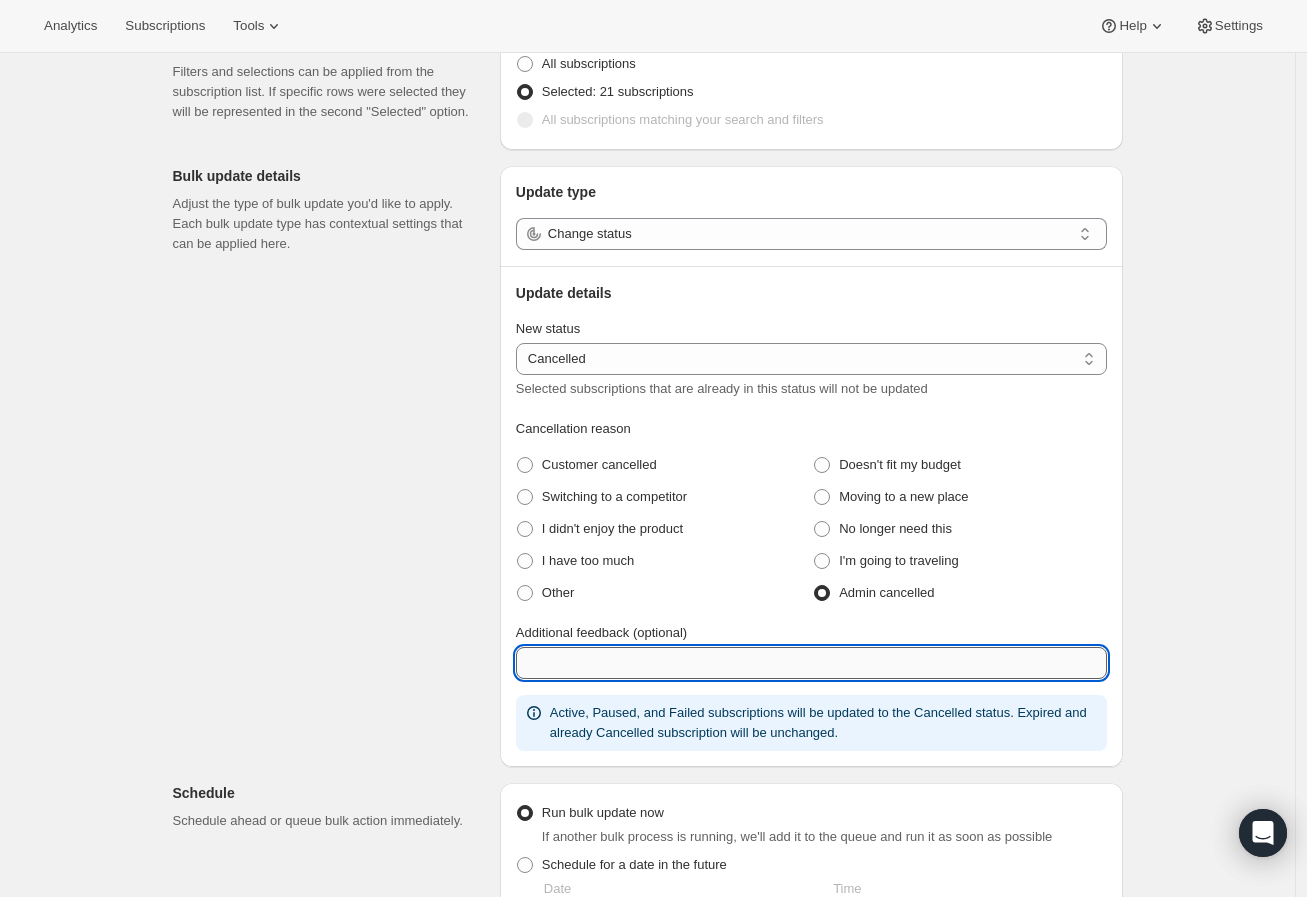 click on "Additional feedback (optional)" at bounding box center [811, 663] 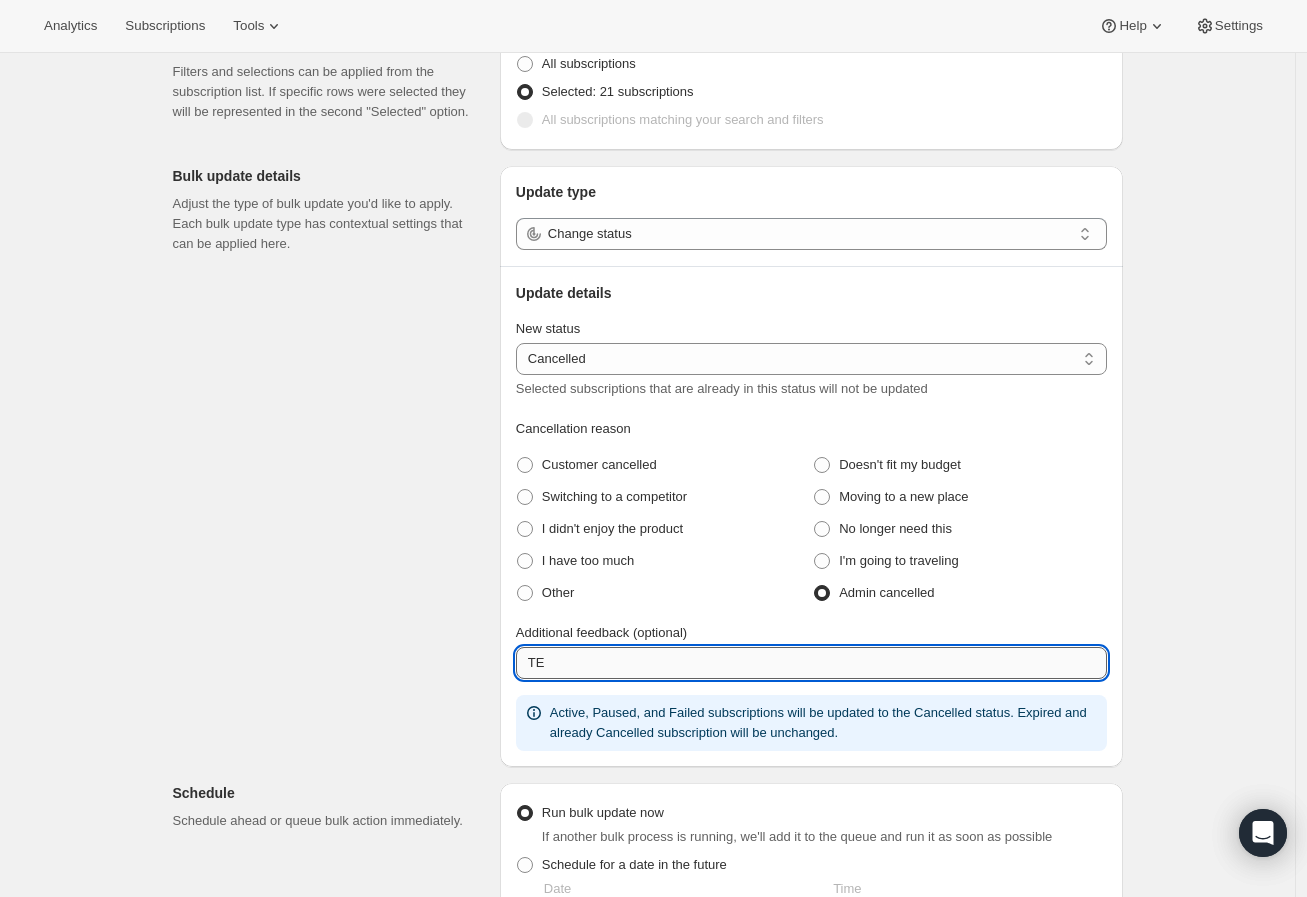 type on "T" 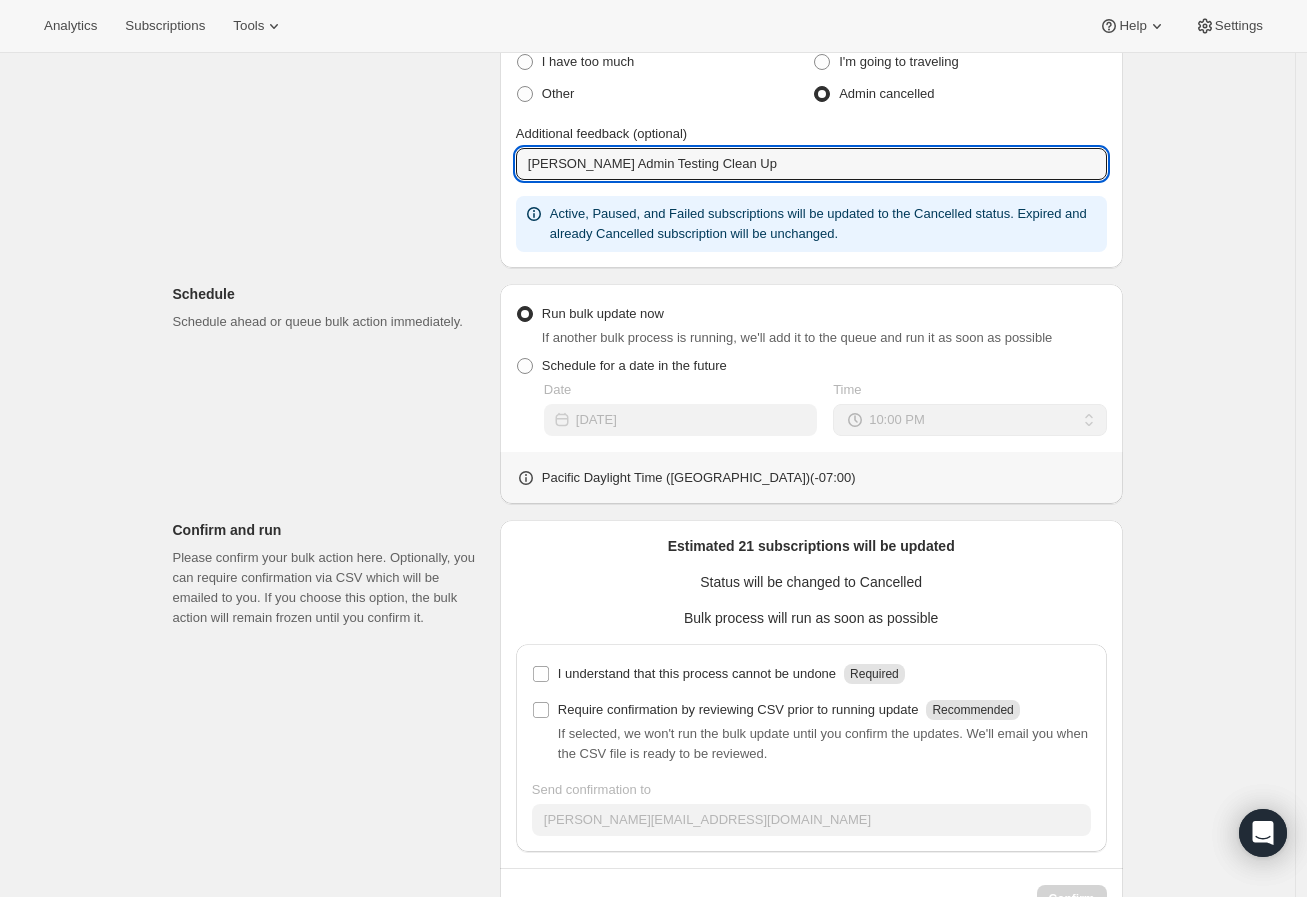 scroll, scrollTop: 666, scrollLeft: 0, axis: vertical 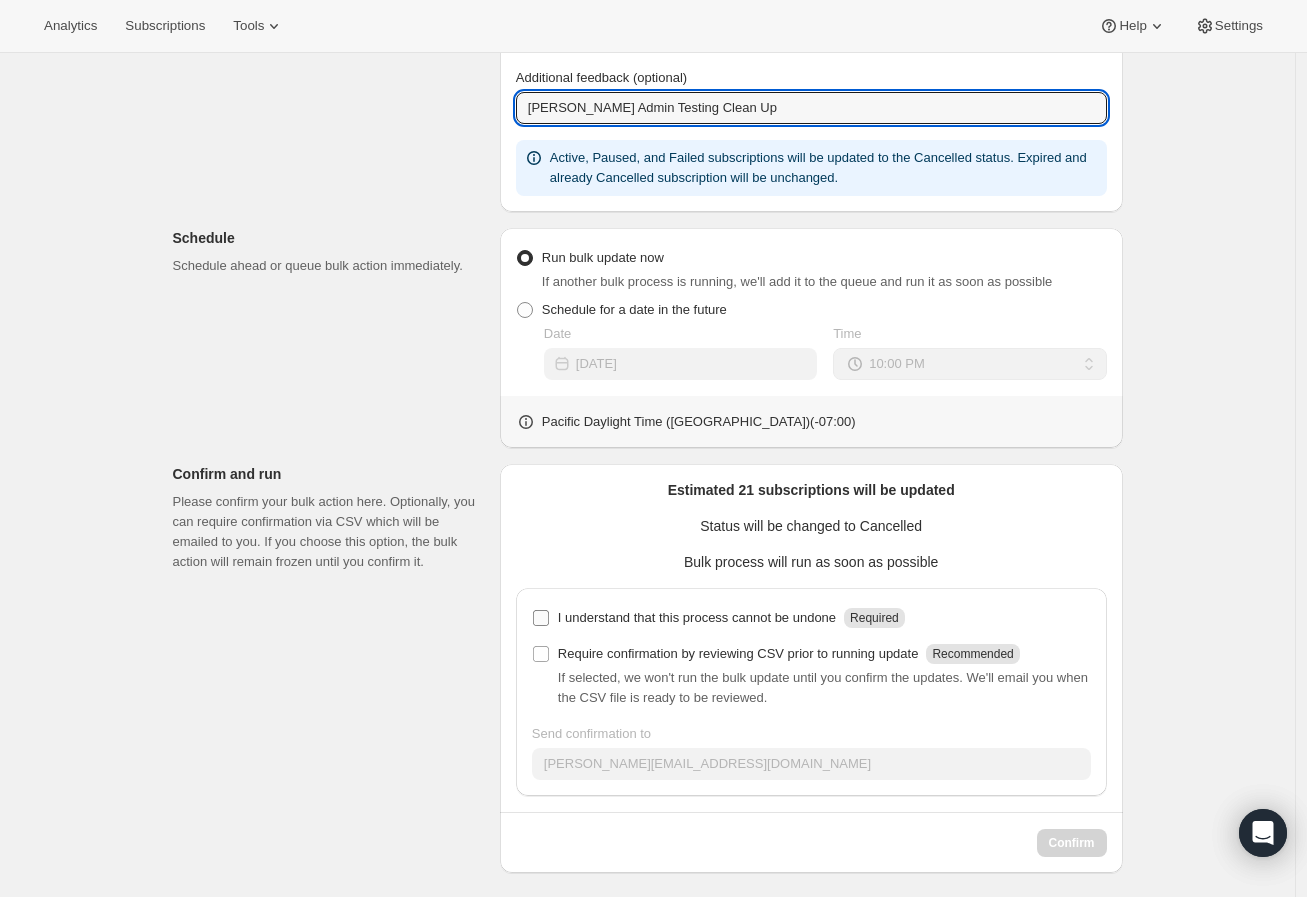 type on "Beau Harris Admin Testing Clean Up" 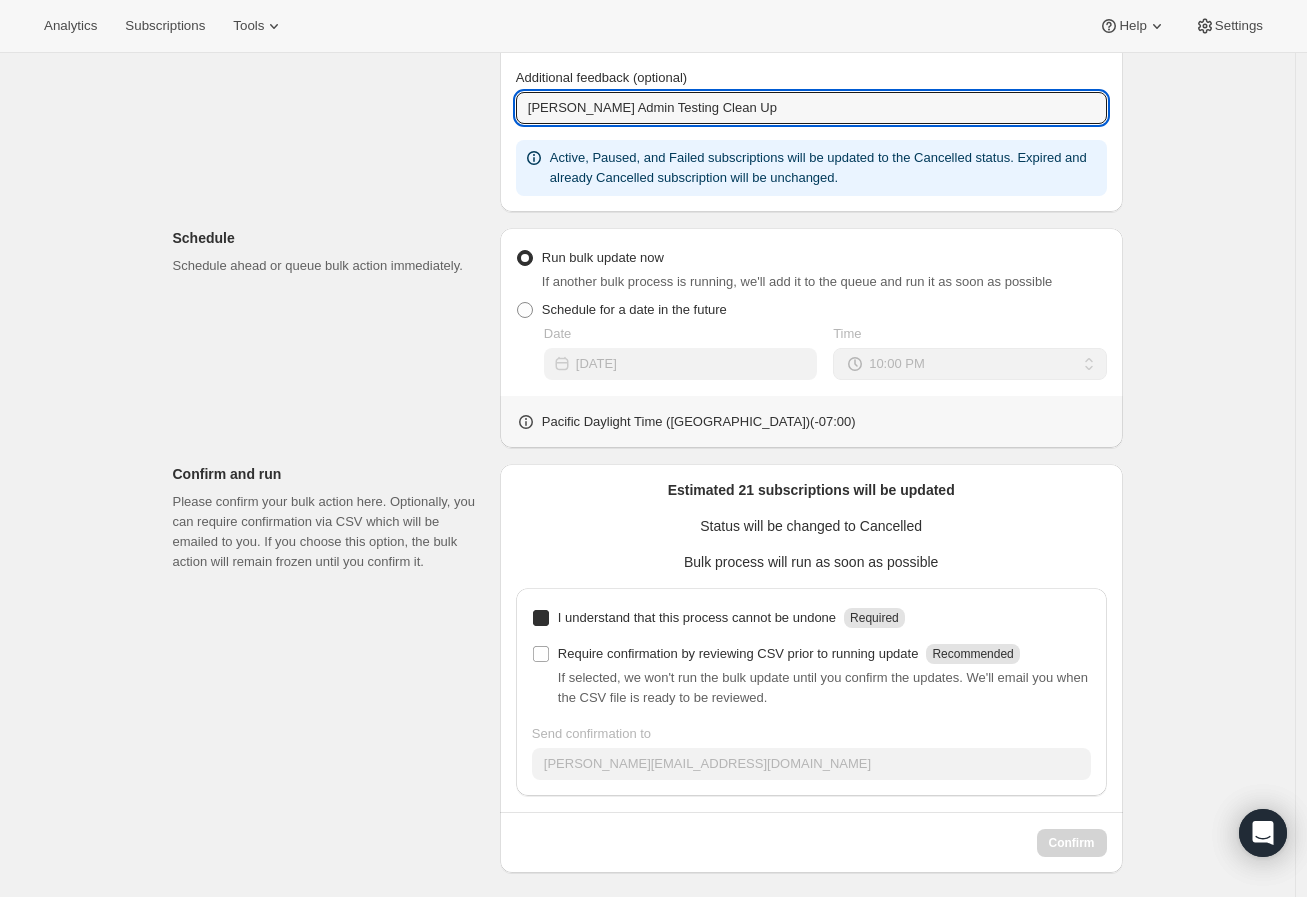 checkbox on "true" 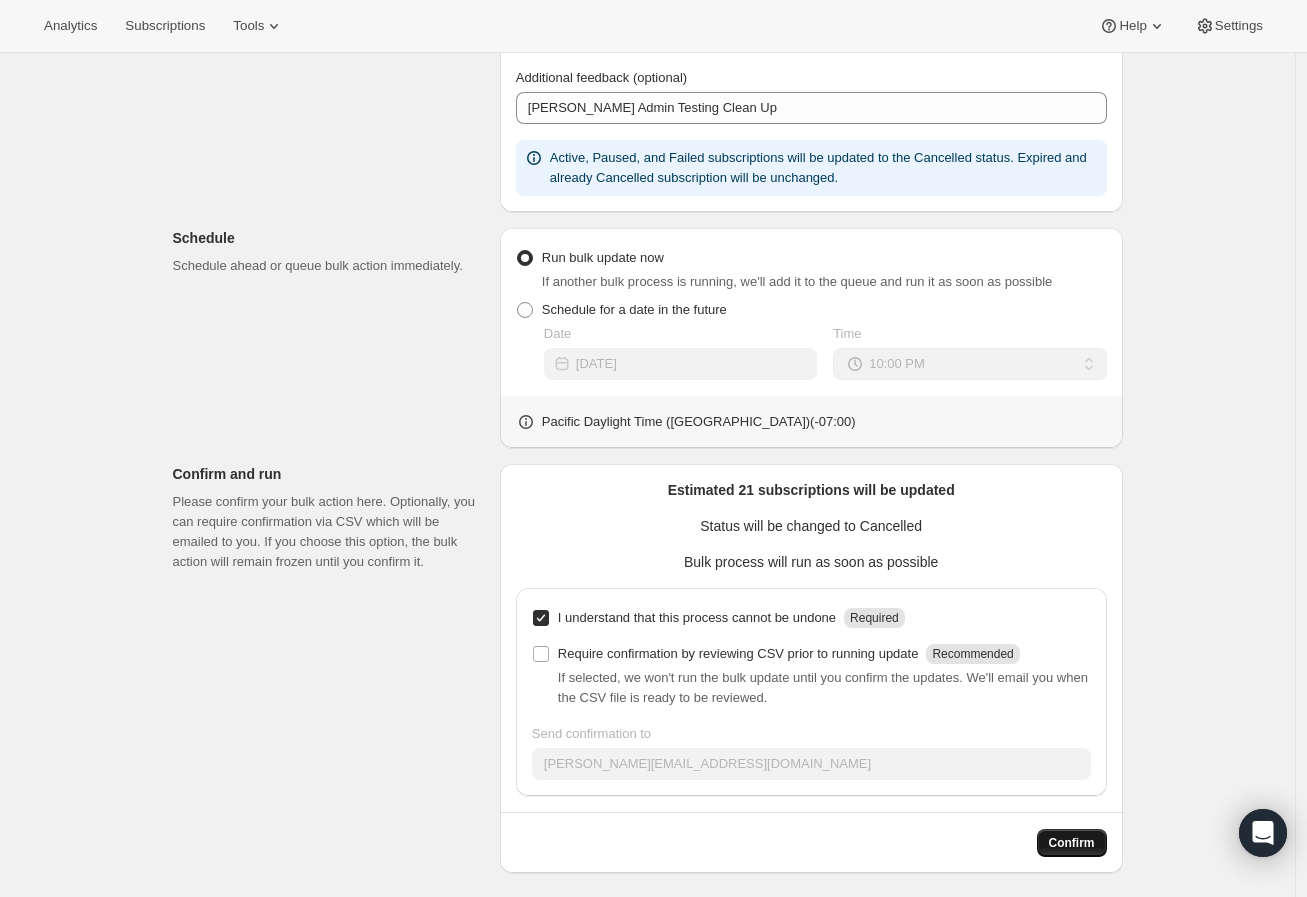 click on "Confirm" at bounding box center (1072, 843) 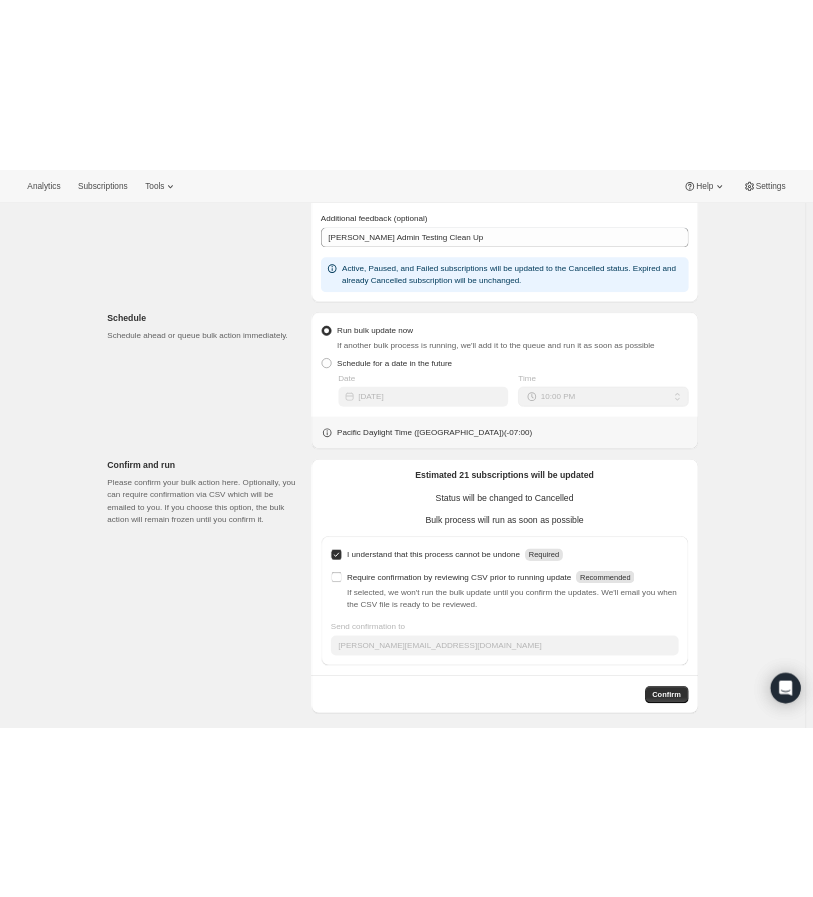 scroll, scrollTop: 0, scrollLeft: 0, axis: both 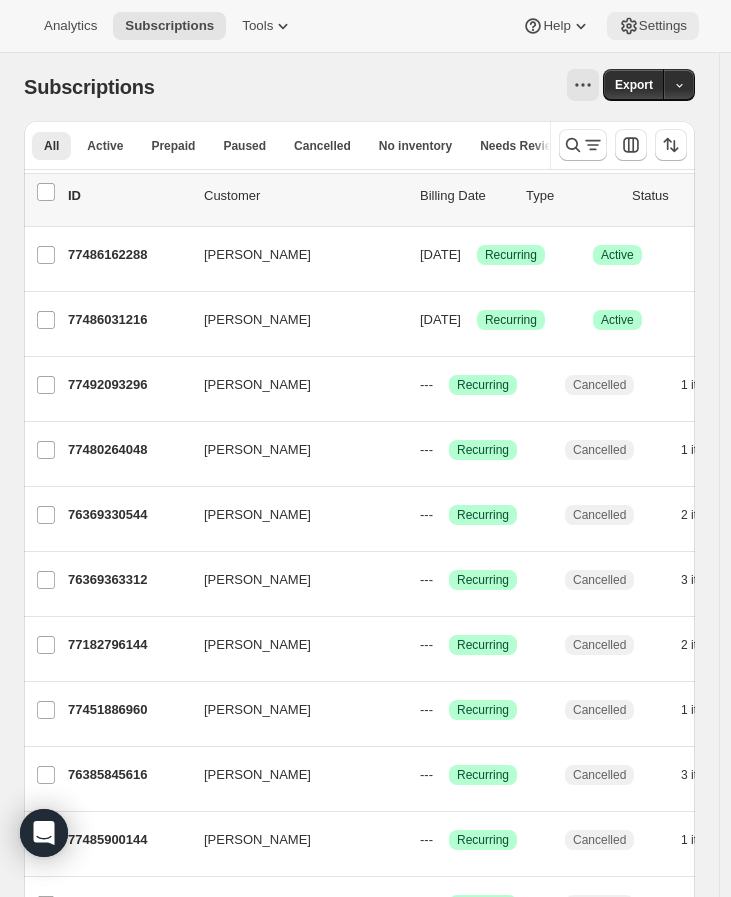 click on "Settings" at bounding box center (663, 26) 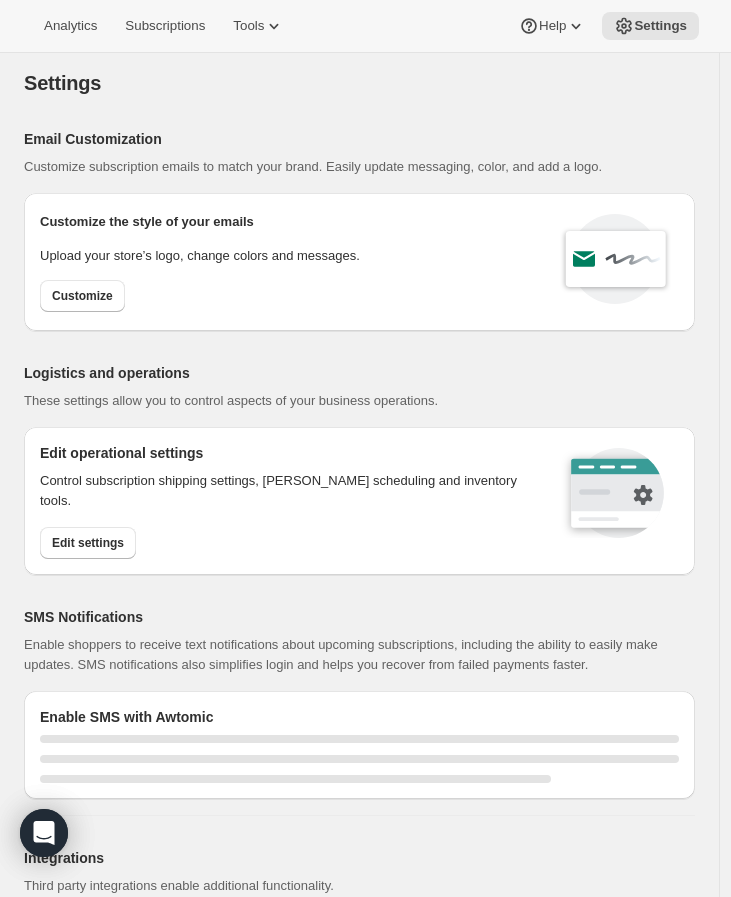 select on "22:00" 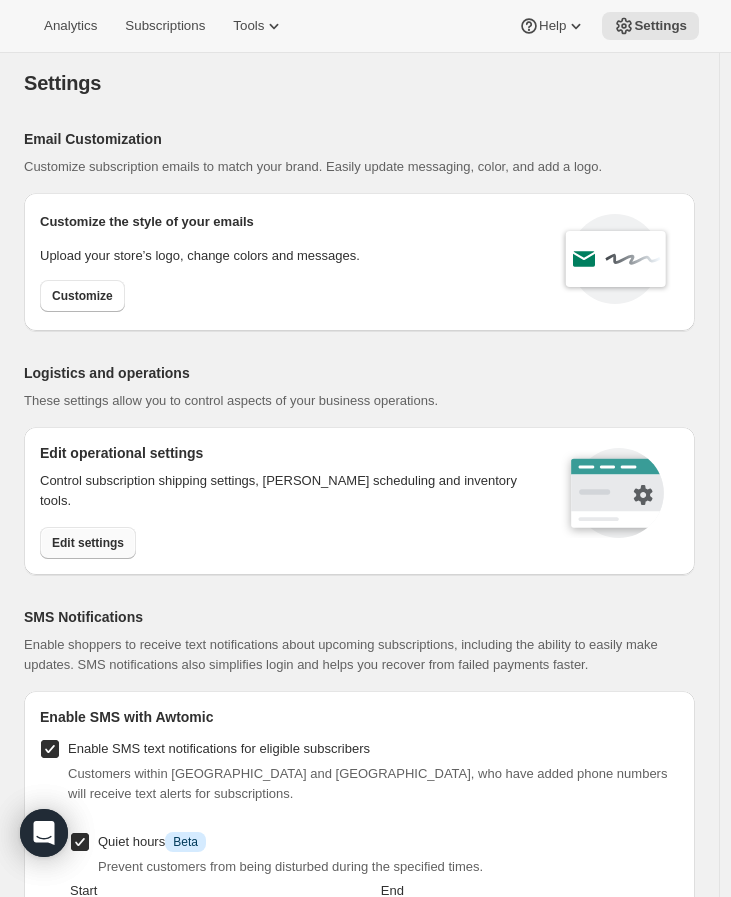 click on "Edit settings" at bounding box center (88, 543) 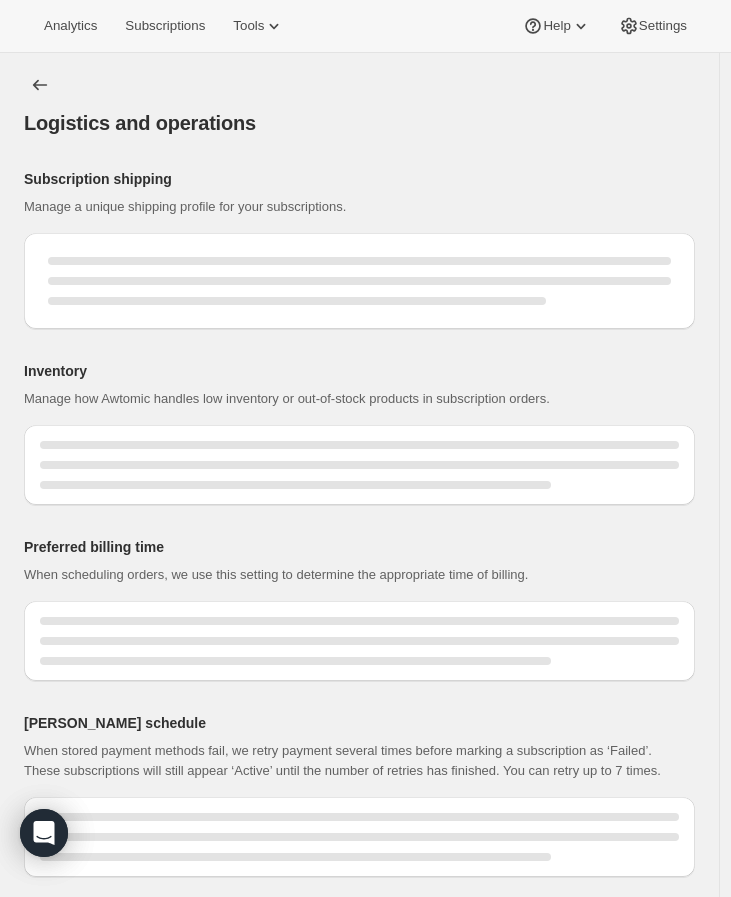 select on "DAY" 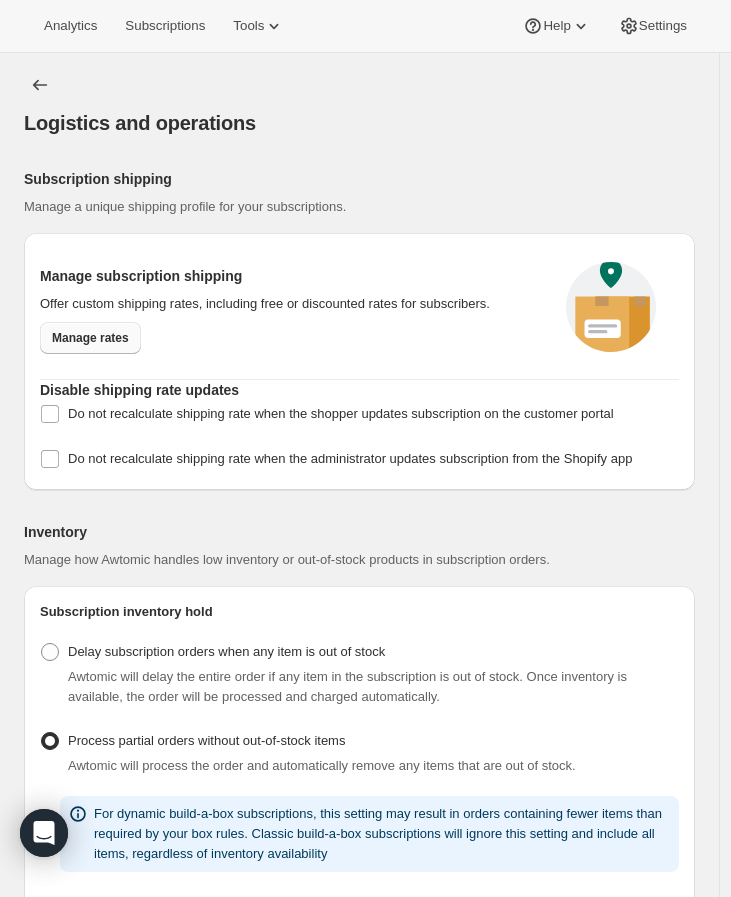 click on "Manage rates" at bounding box center [90, 338] 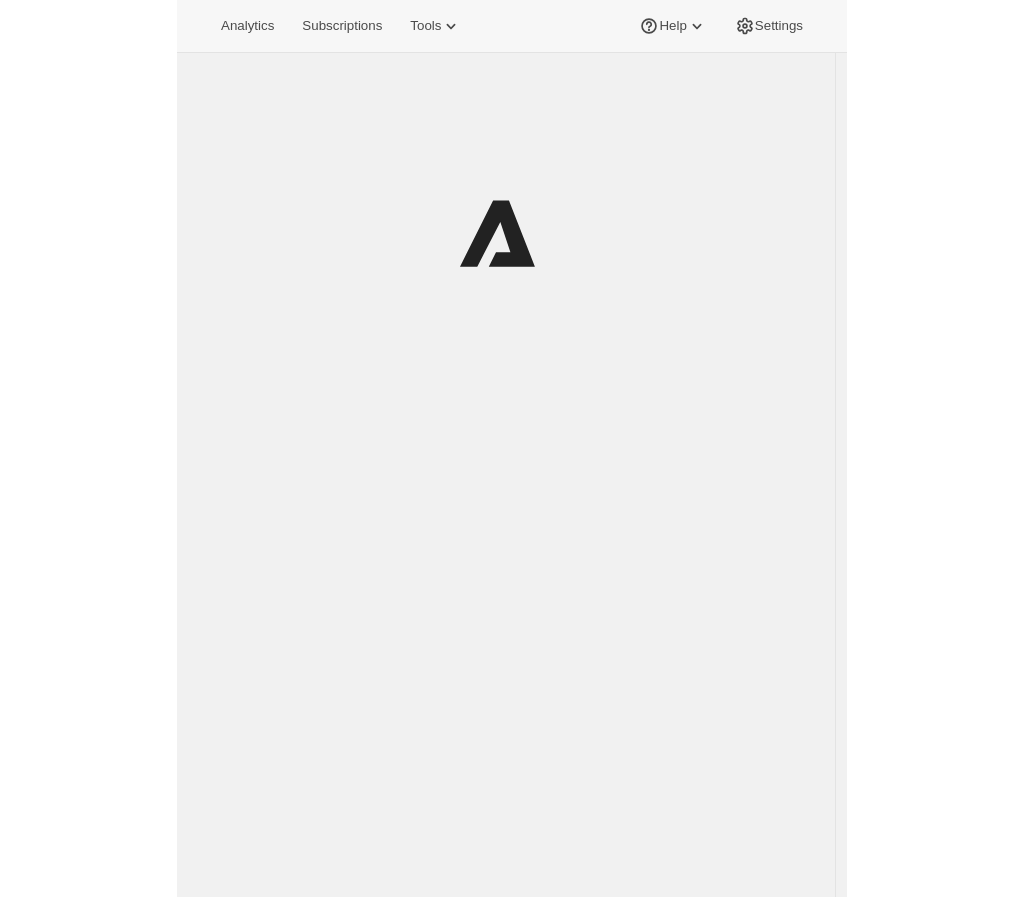 scroll, scrollTop: 0, scrollLeft: 0, axis: both 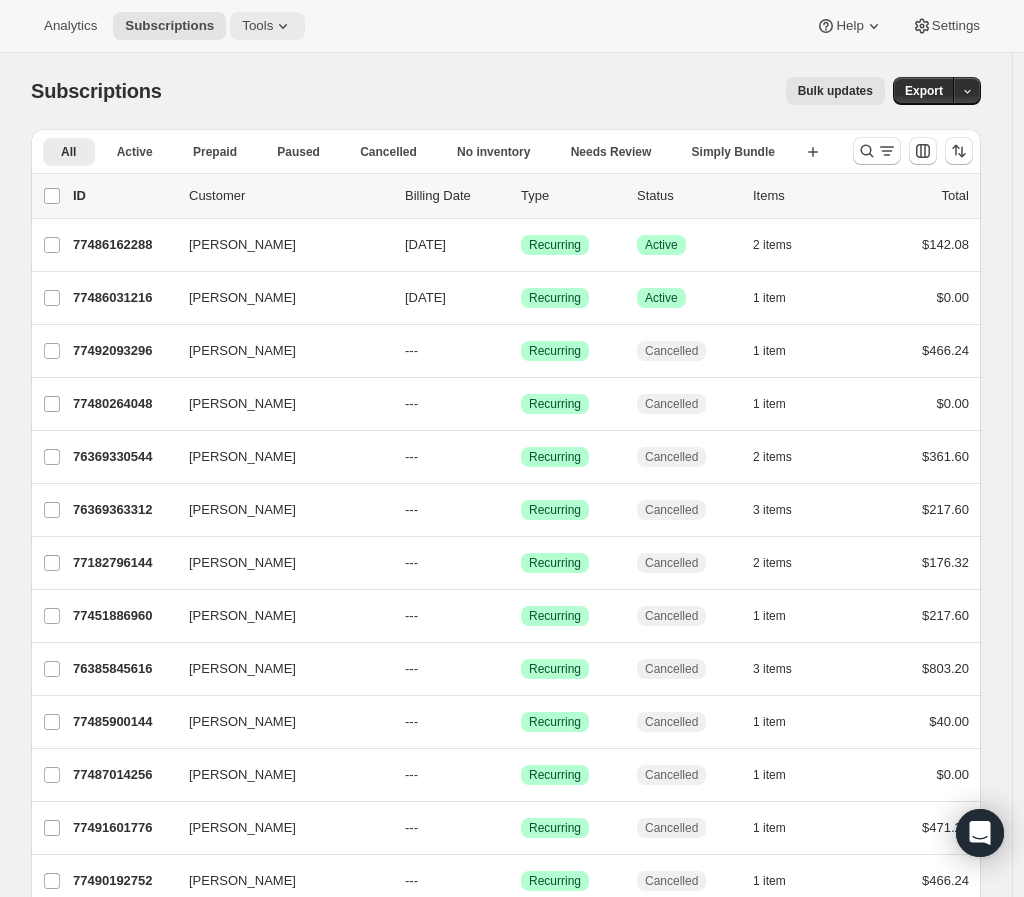 click on "Tools" at bounding box center (257, 26) 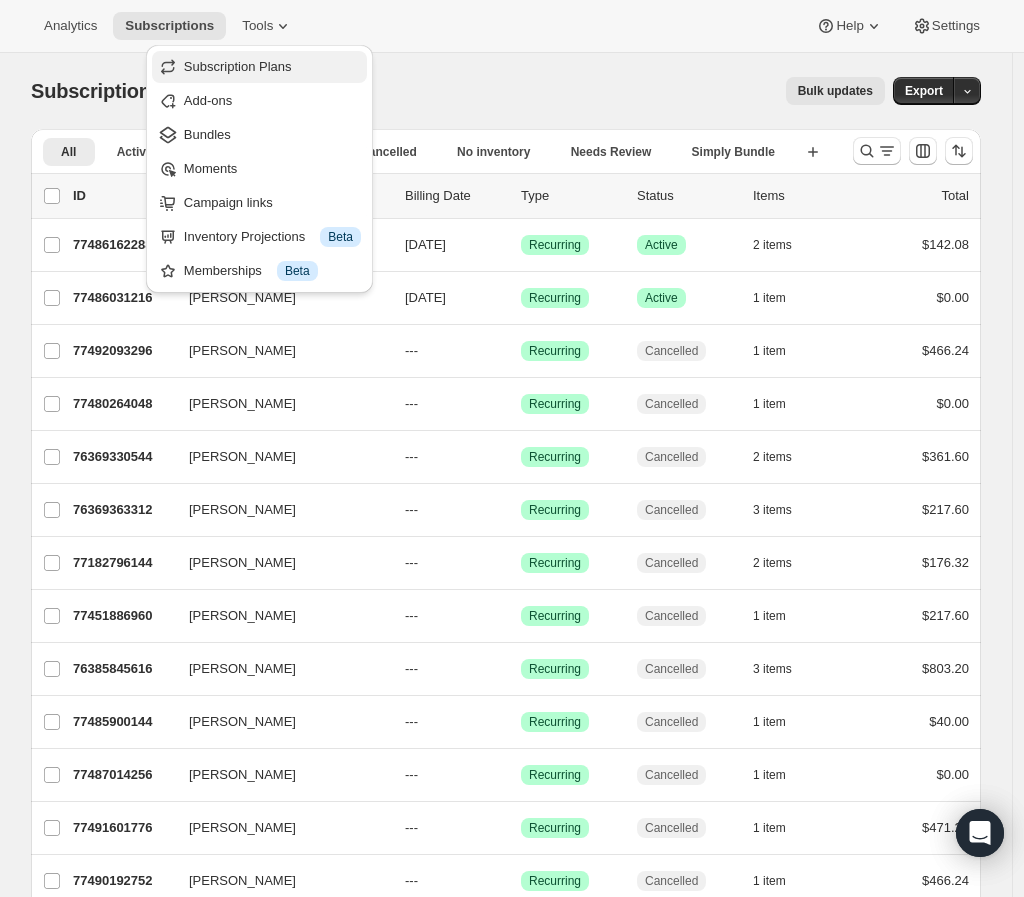 click on "Subscription Plans" at bounding box center [259, 67] 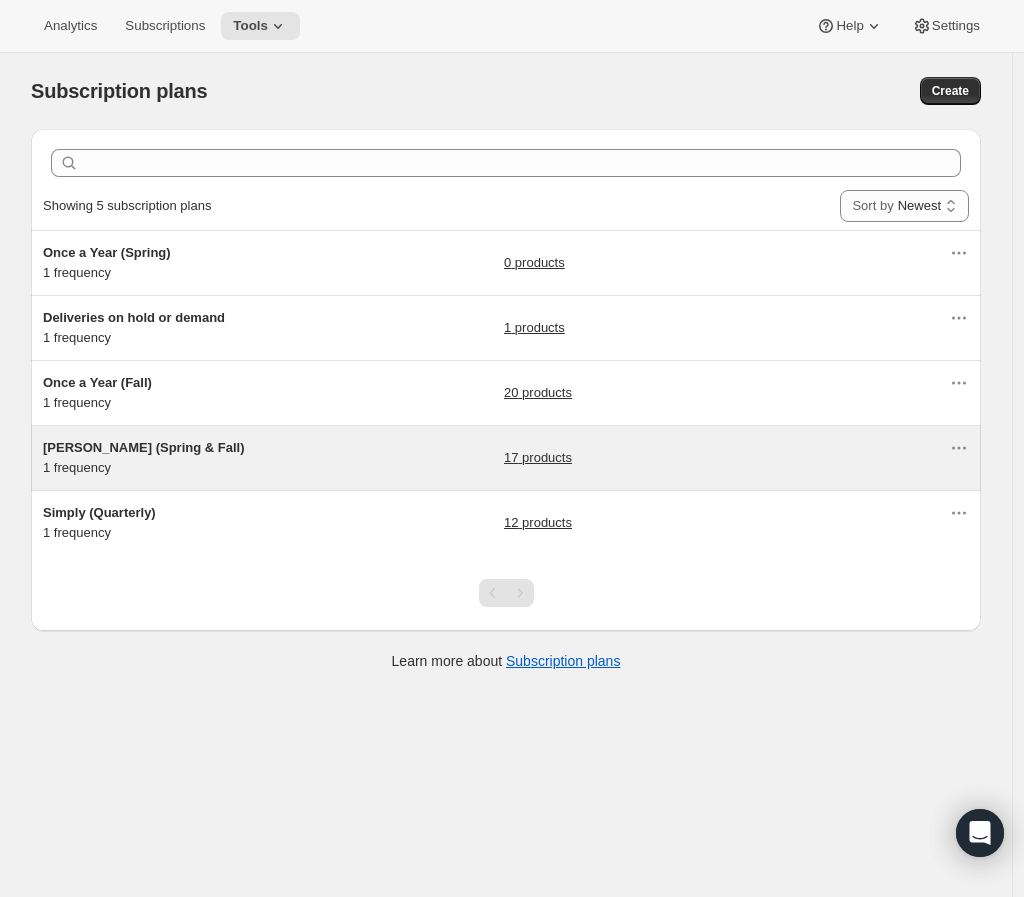click on "Audrey (Spring & Fall)" at bounding box center [144, 447] 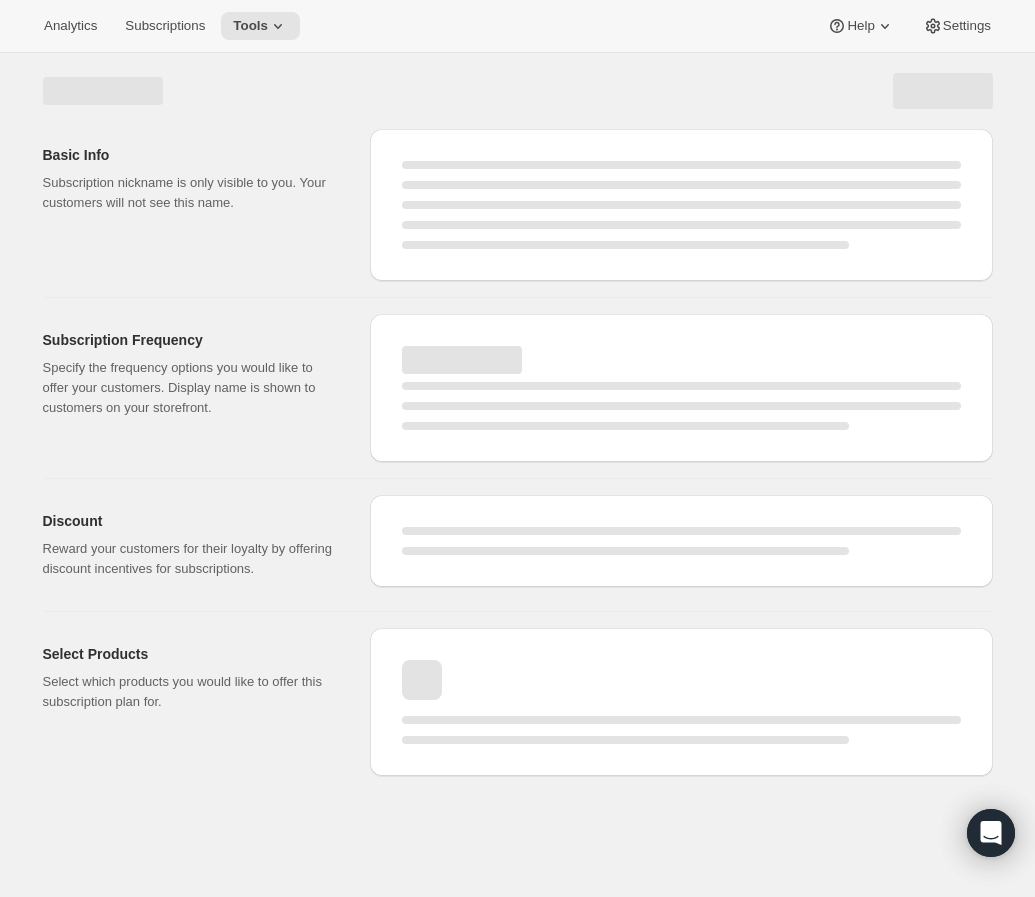select on "WEEK" 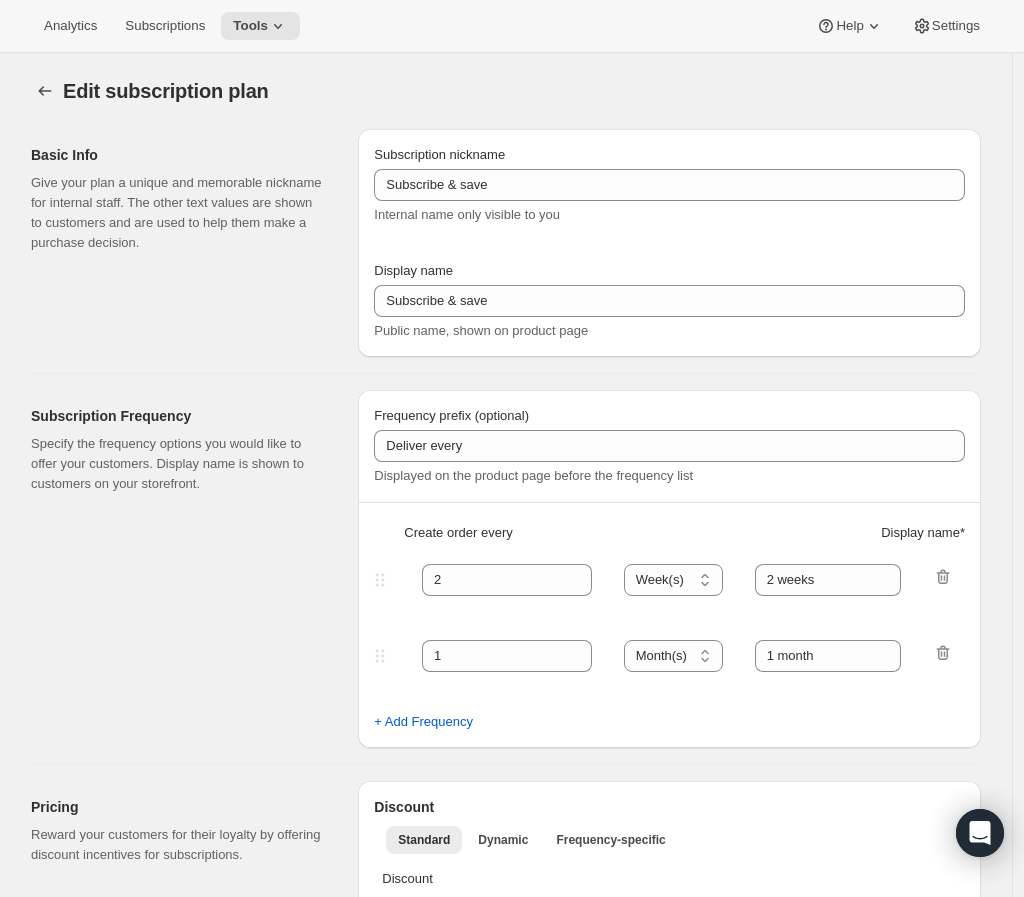 type on "Audrey (Spring & Fall)" 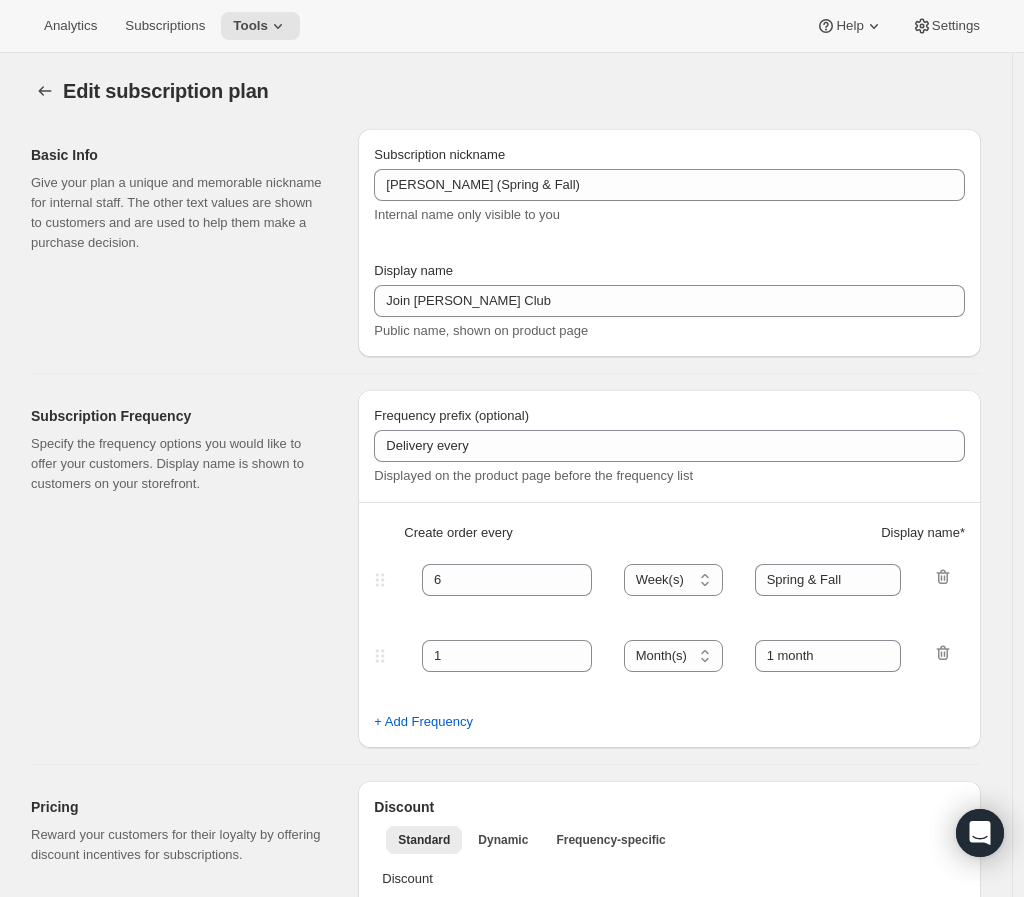 select on "YEARDAY" 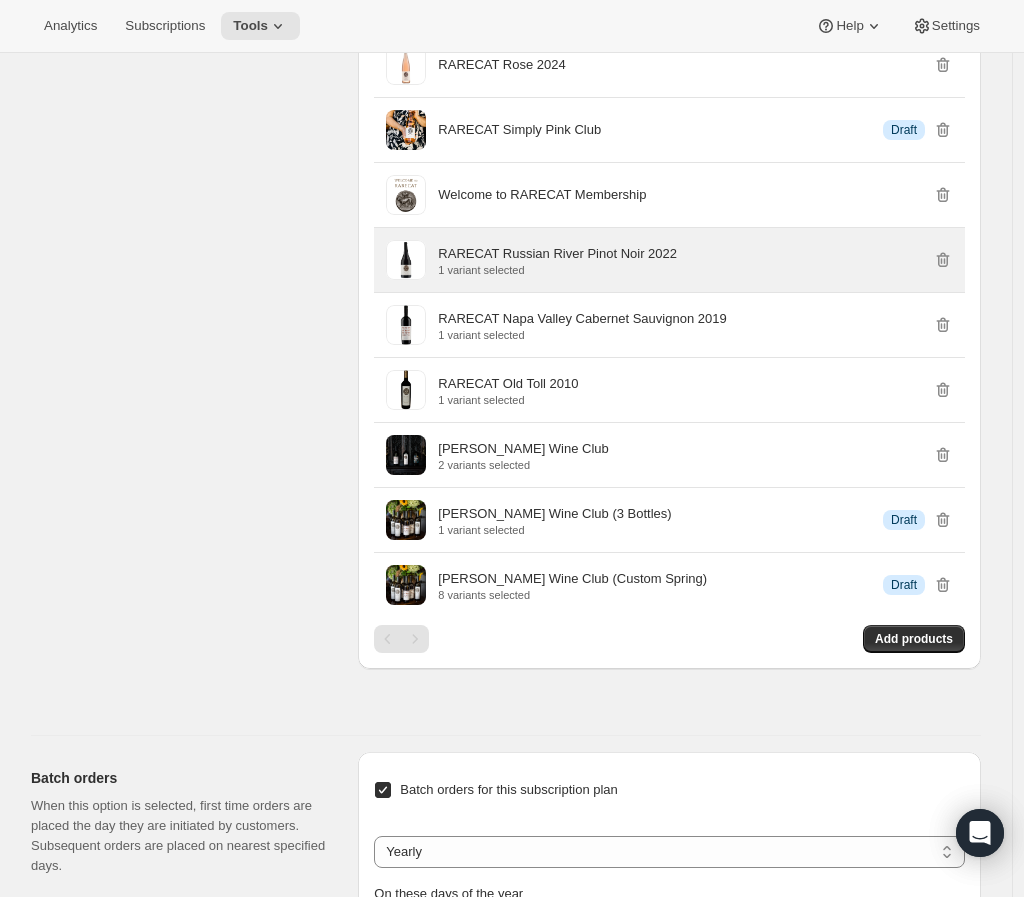 scroll, scrollTop: 1333, scrollLeft: 0, axis: vertical 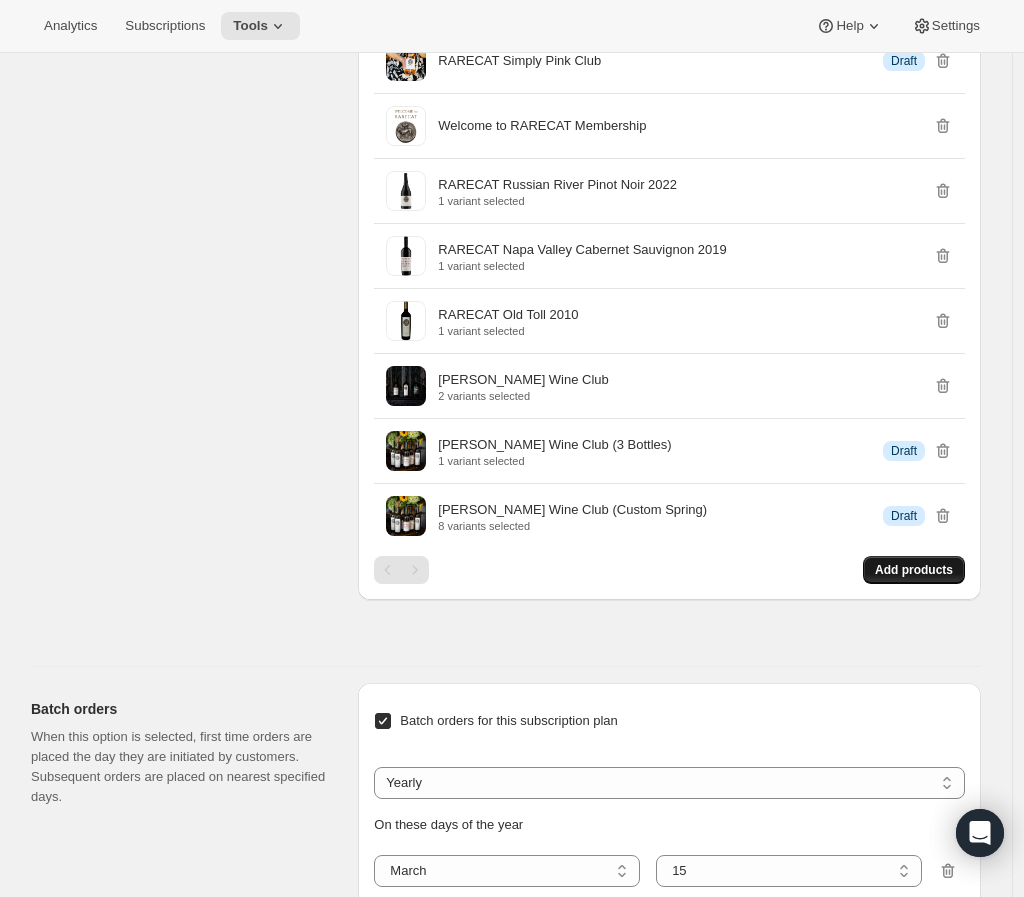 click on "Add products" at bounding box center (914, 570) 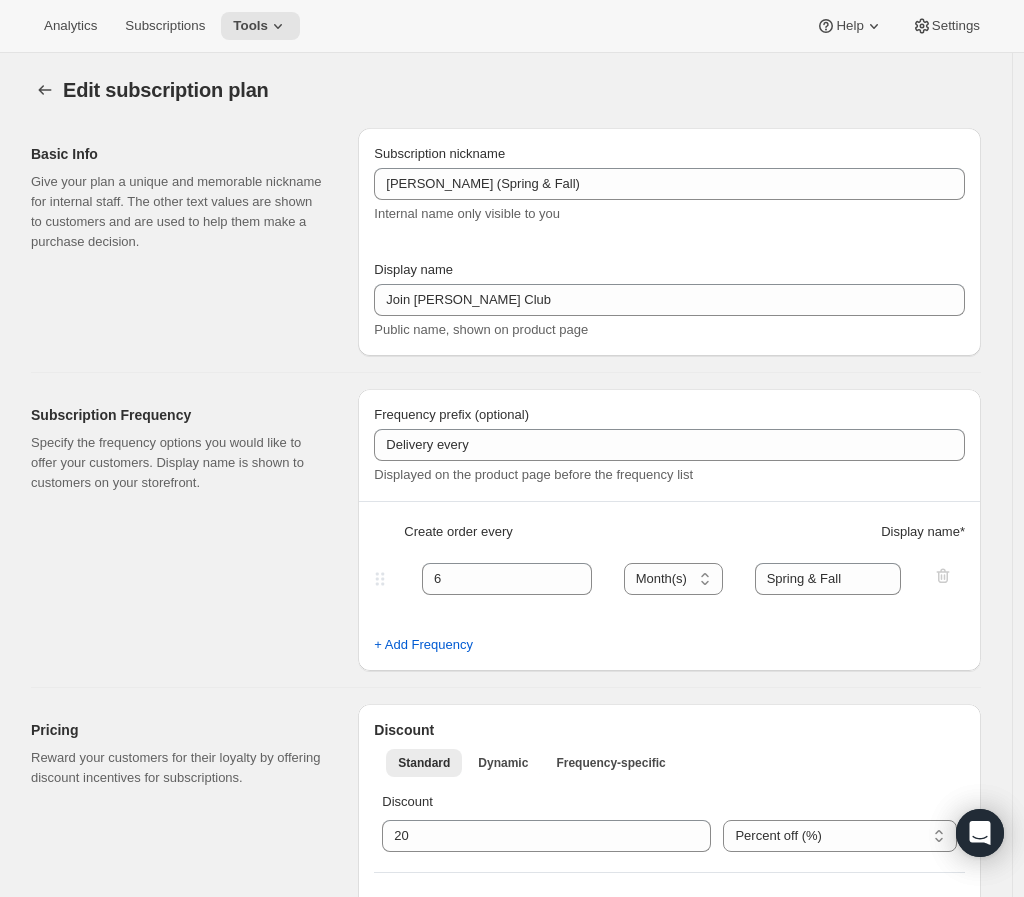scroll, scrollTop: 0, scrollLeft: 0, axis: both 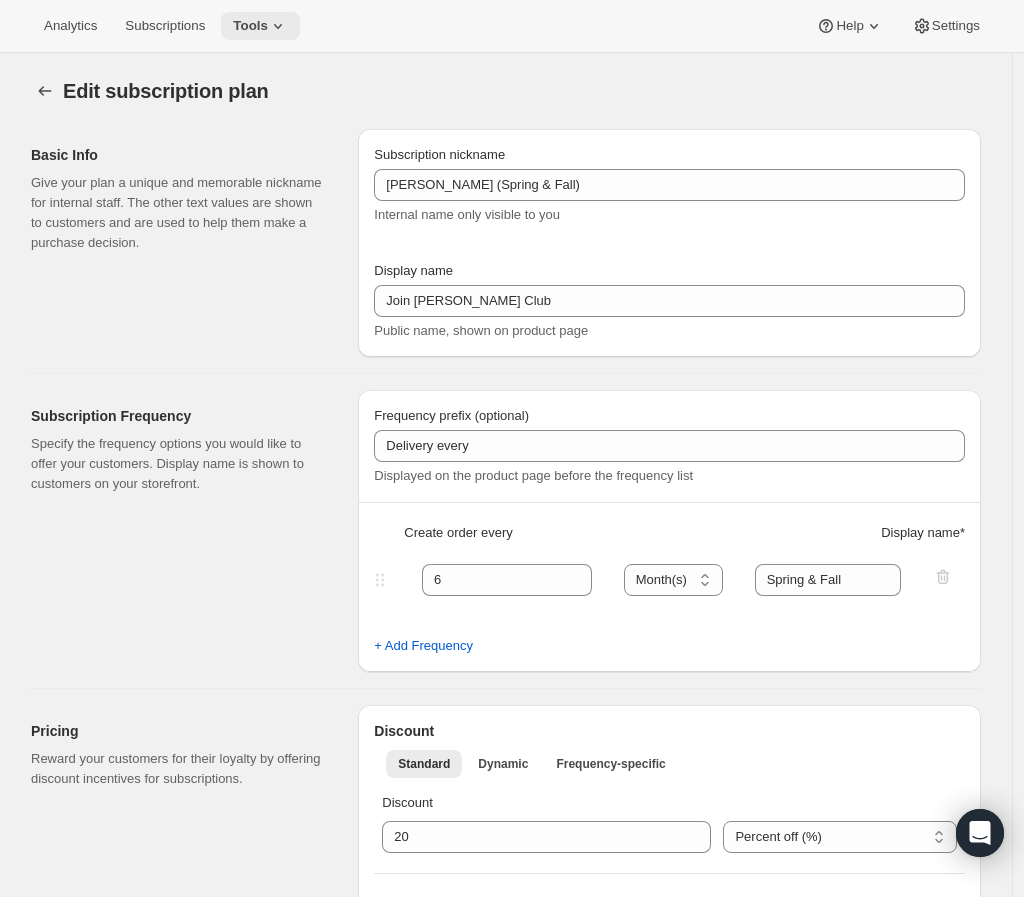 click on "Tools" at bounding box center (250, 26) 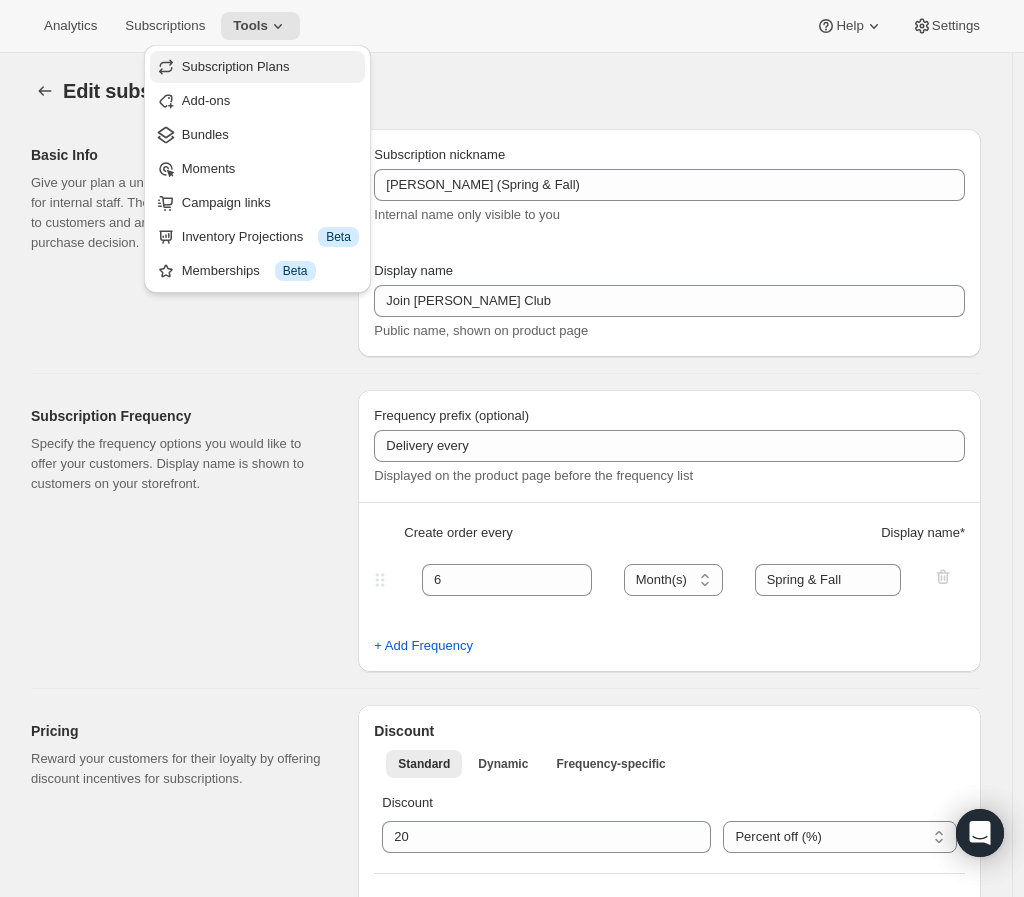 click on "Subscription Plans" at bounding box center [236, 66] 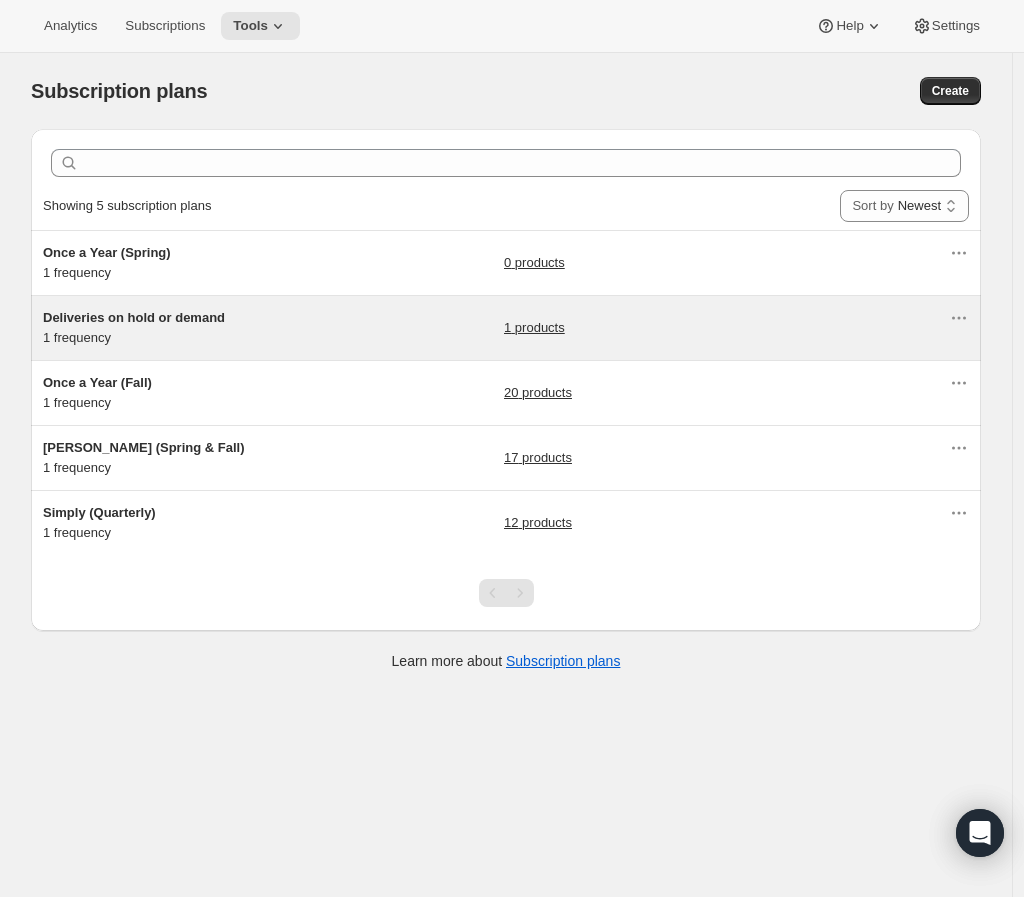 click on "Deliveries on hold or demand" at bounding box center (134, 317) 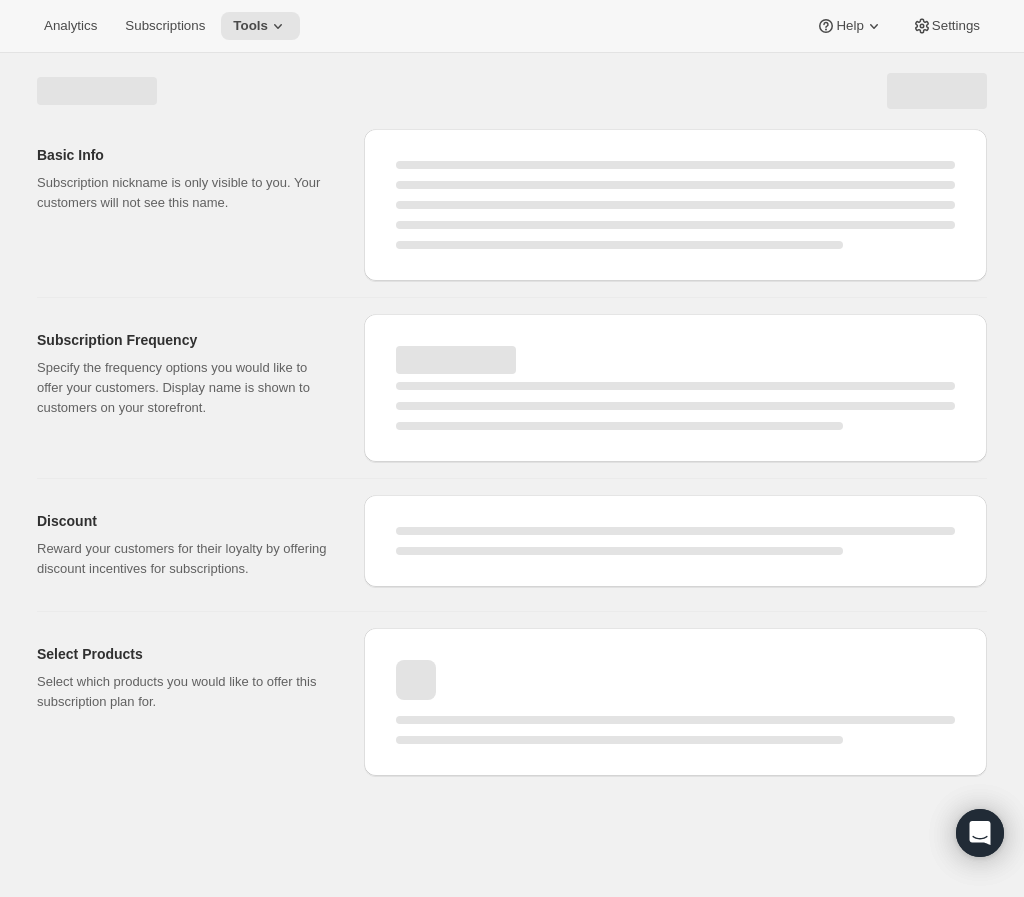 select on "WEEK" 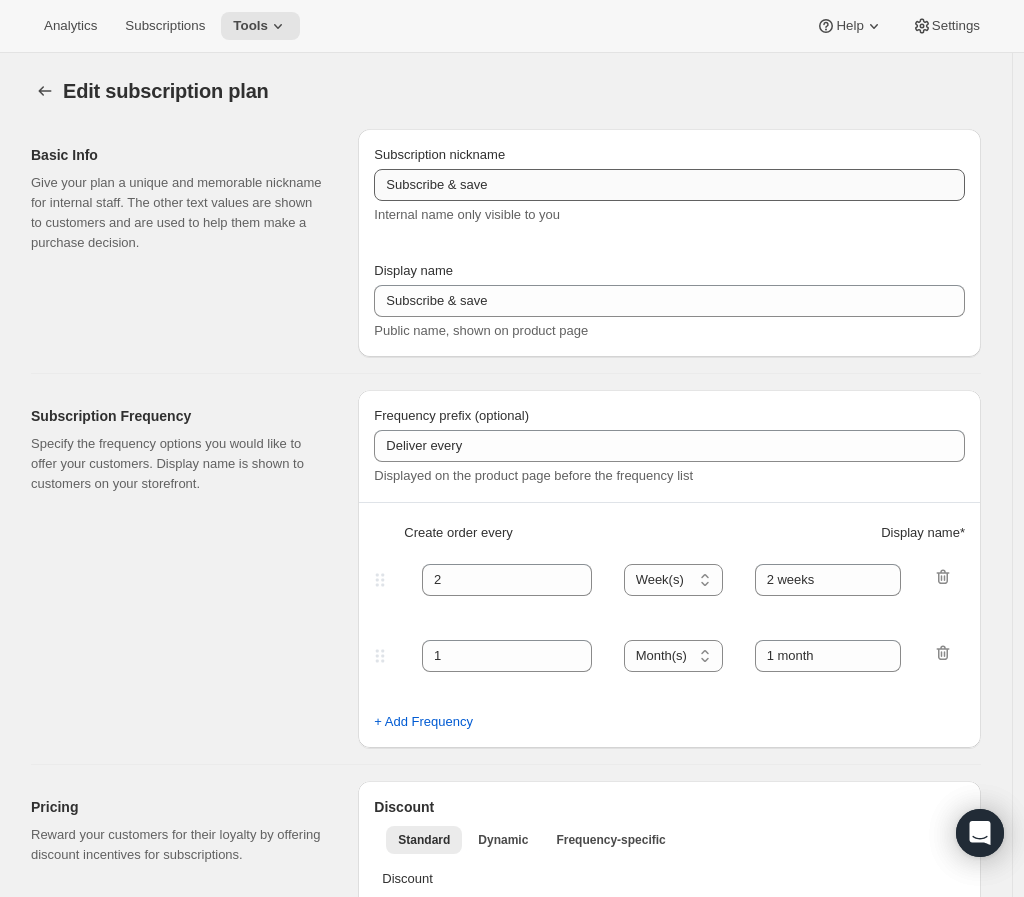 type on "Deliveries on hold or demand" 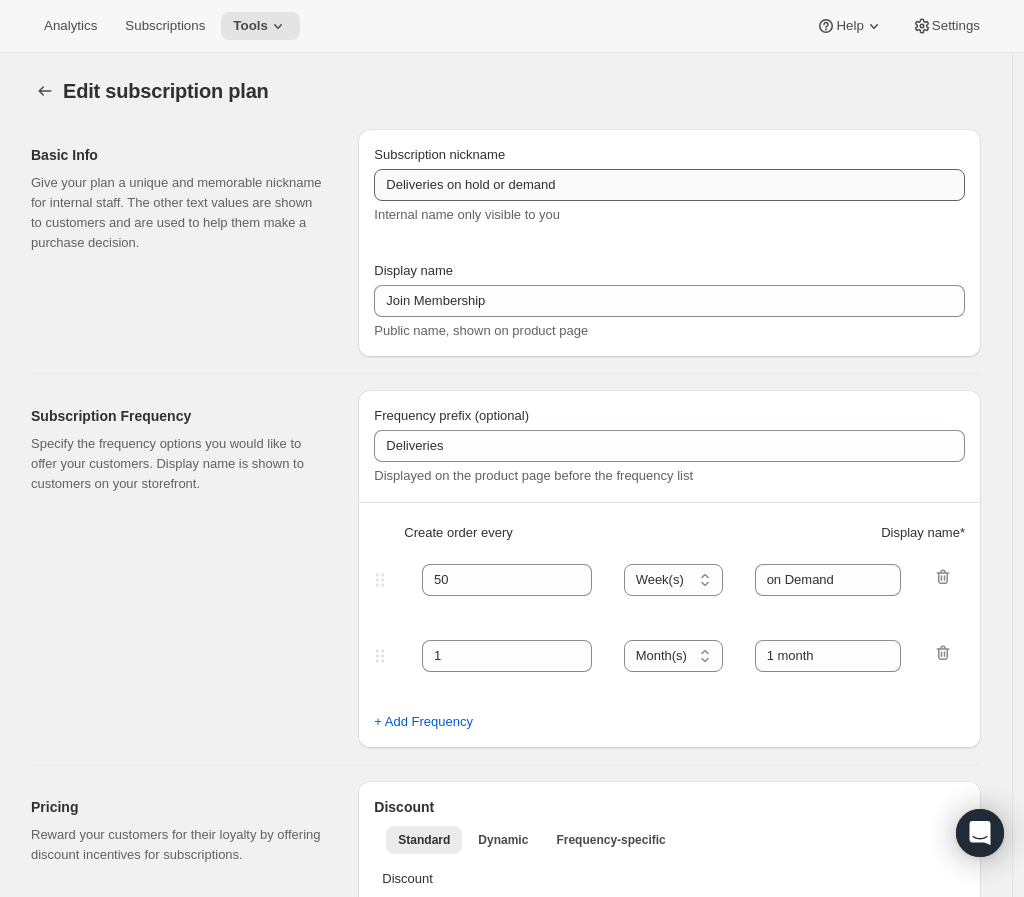 select on "YEARDAY" 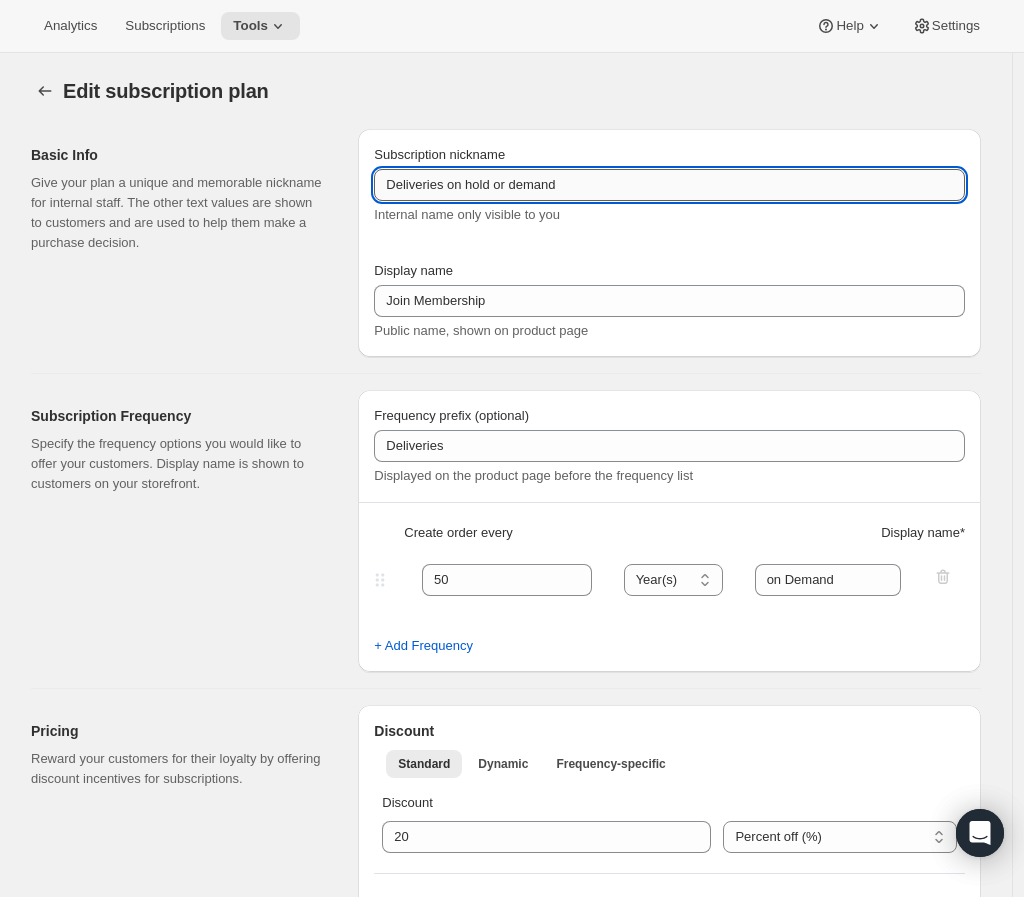 click on "Deliveries on hold or demand" at bounding box center (669, 185) 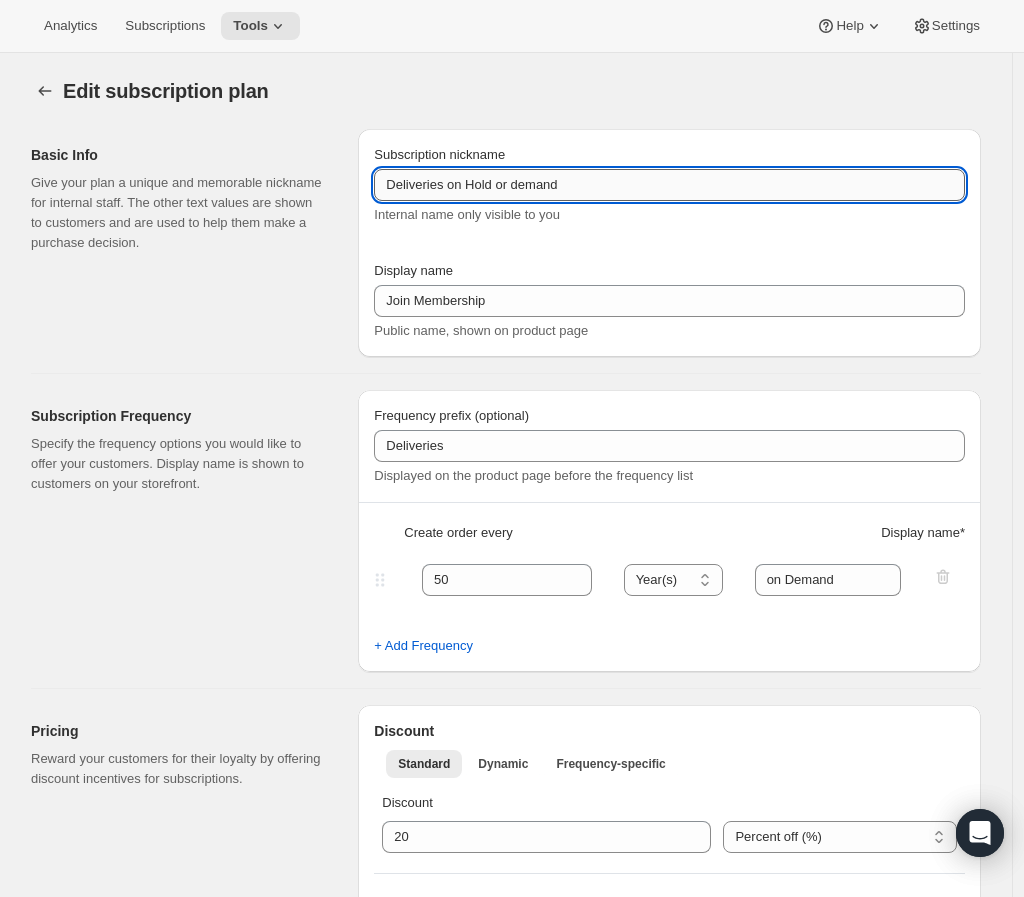 click on "Deliveries on Hold or demand" at bounding box center (669, 185) 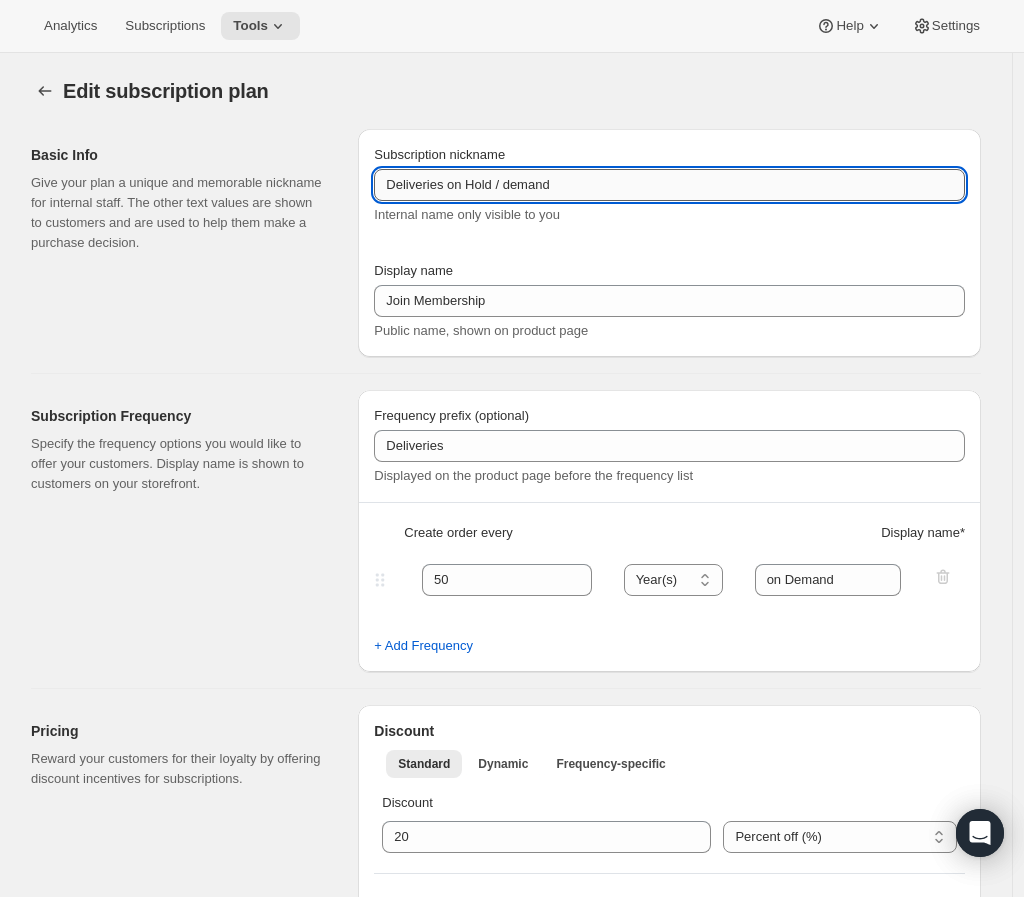 click on "Deliveries on Hold / demand" at bounding box center [669, 185] 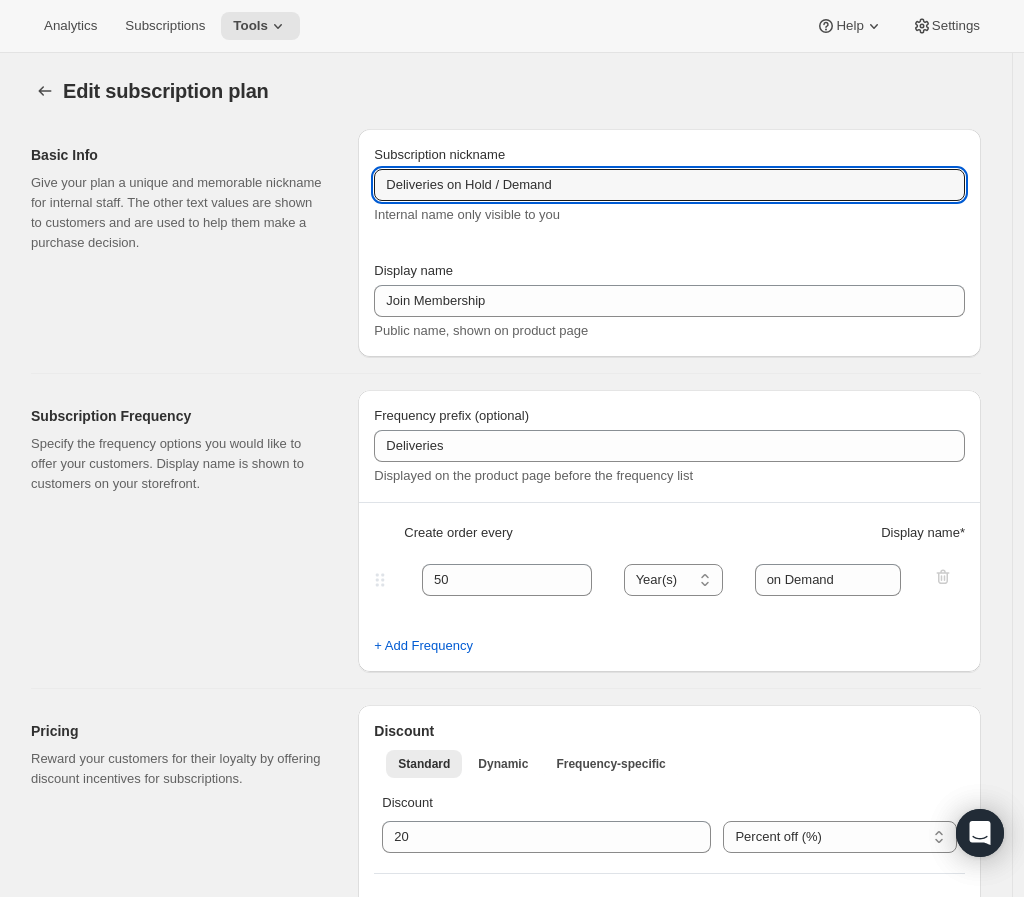 type on "Deliveries on Hold / Demand" 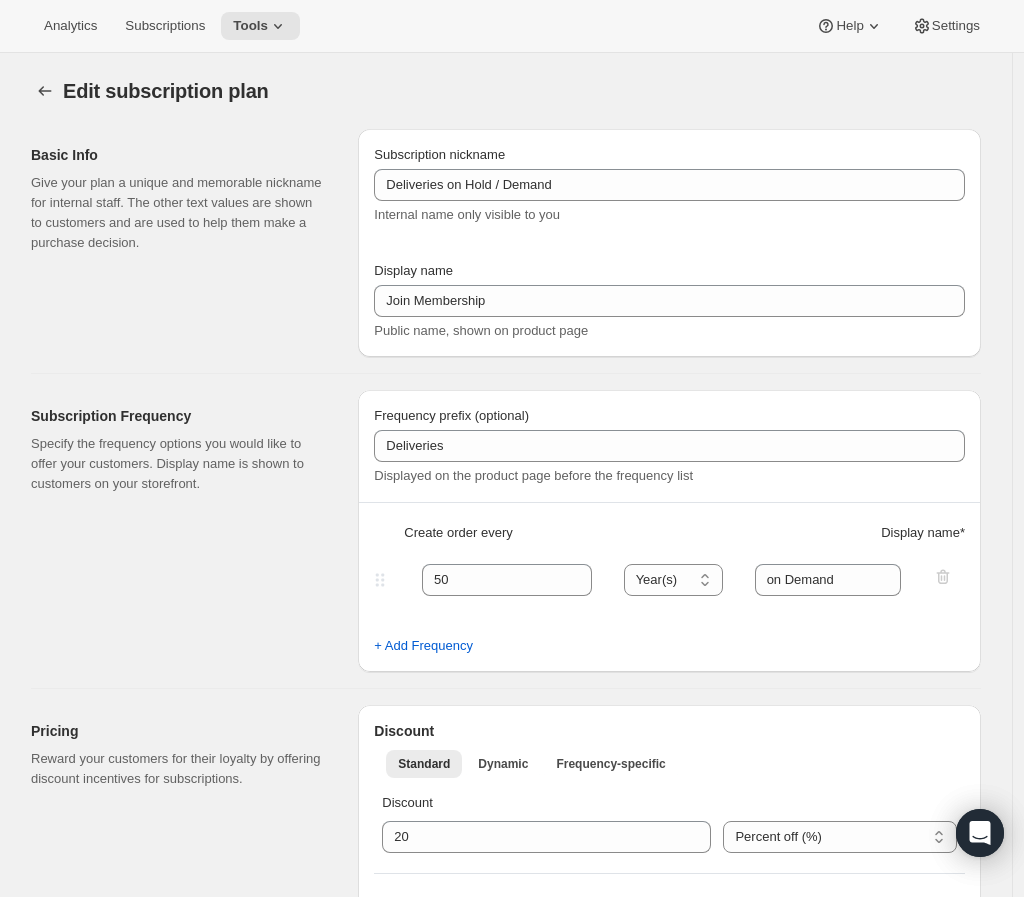 click on "Subscription nickname Deliveries on Hold / Demand Internal name only visible to you Display name Join Membership Public name, shown on product page" at bounding box center [669, 243] 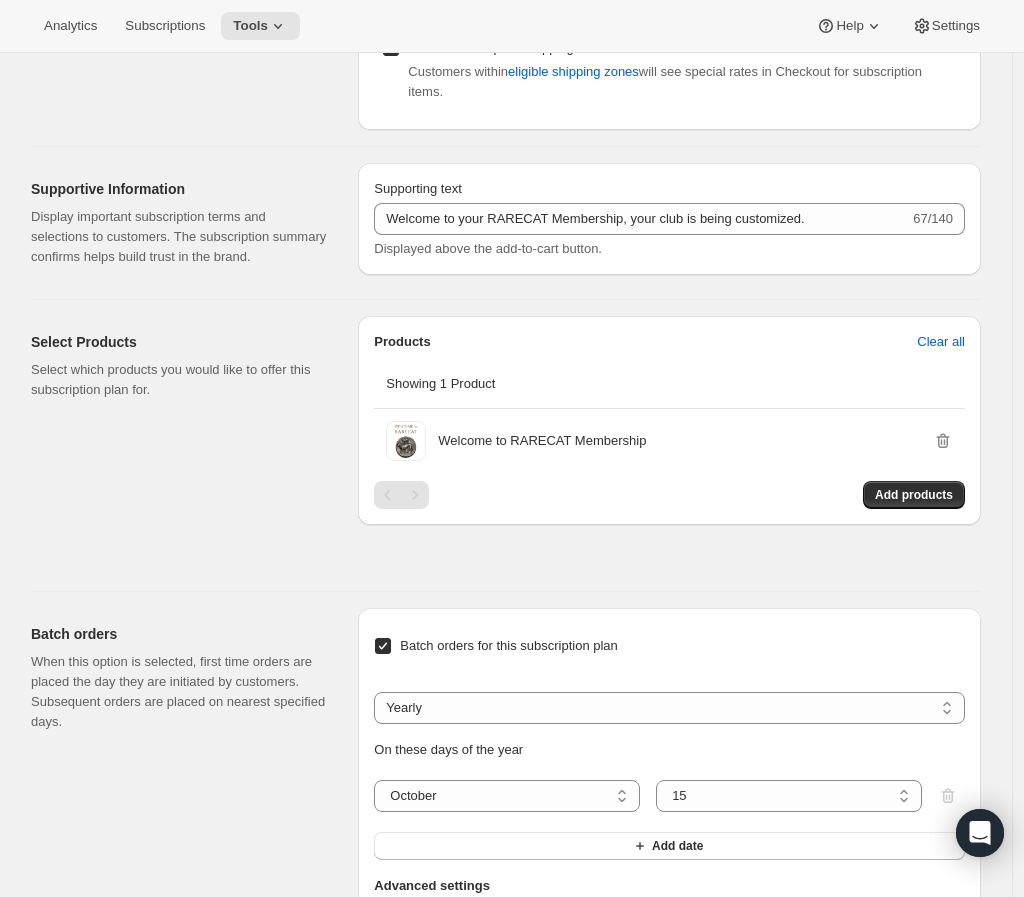 scroll, scrollTop: 0, scrollLeft: 0, axis: both 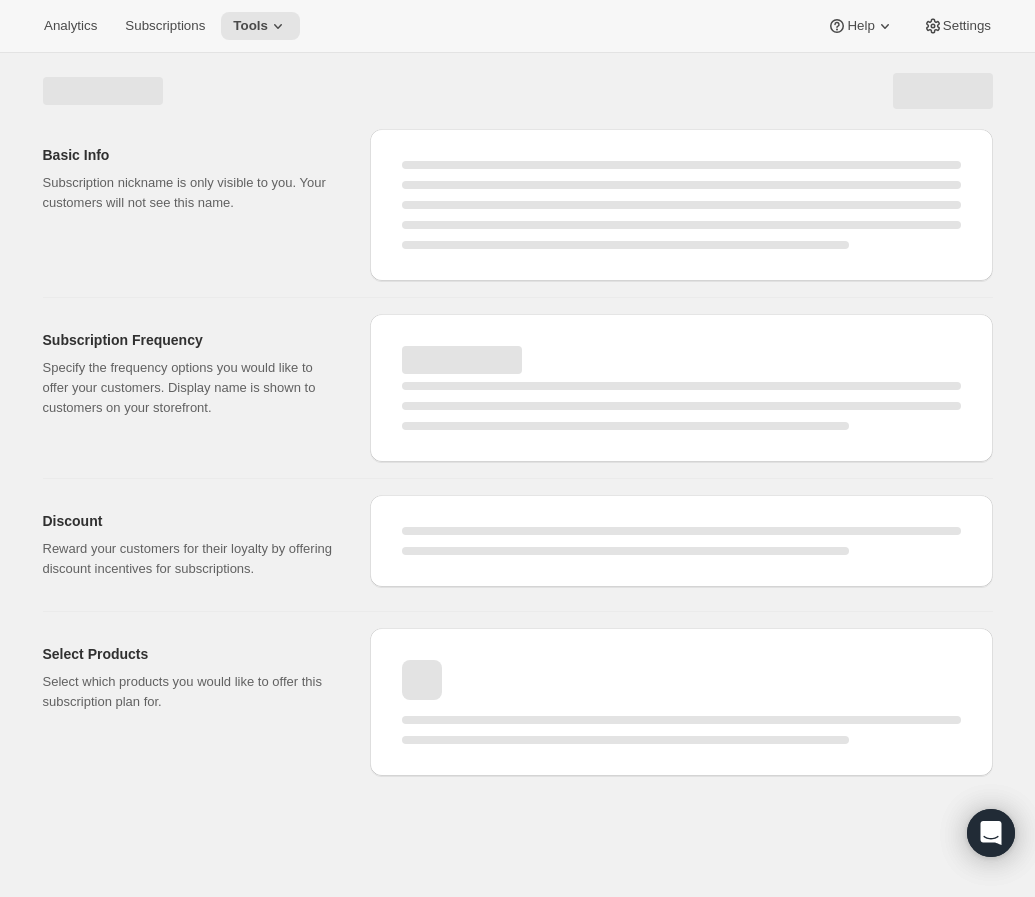 select on "YEAR" 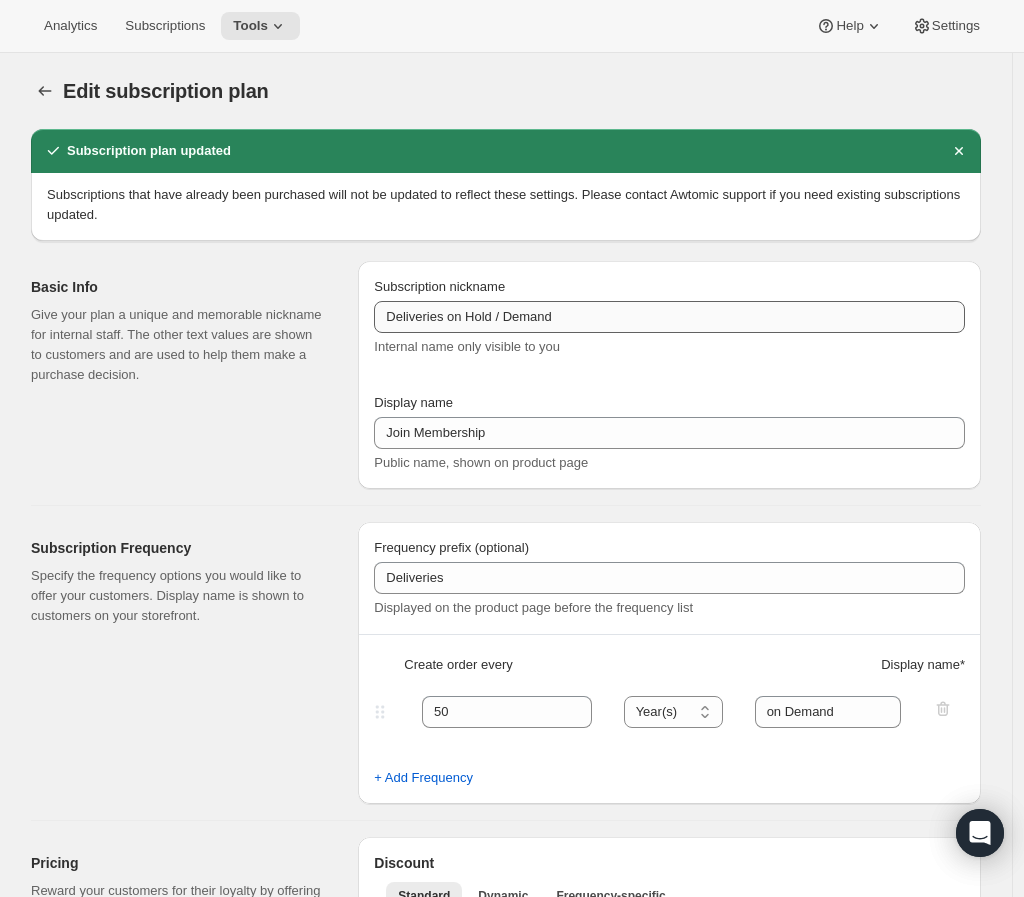 type on "Deliveries on Hold / Demand" 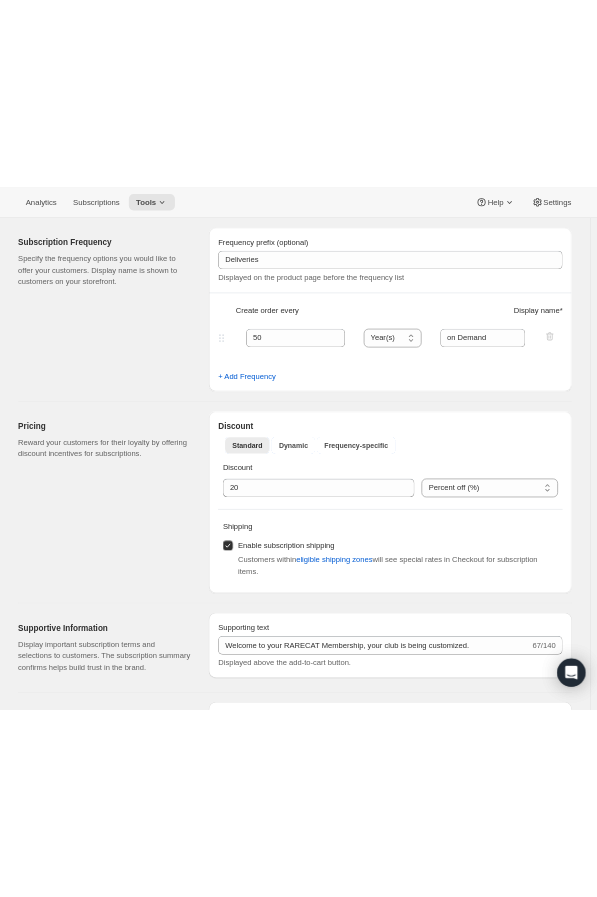 scroll, scrollTop: 555, scrollLeft: 0, axis: vertical 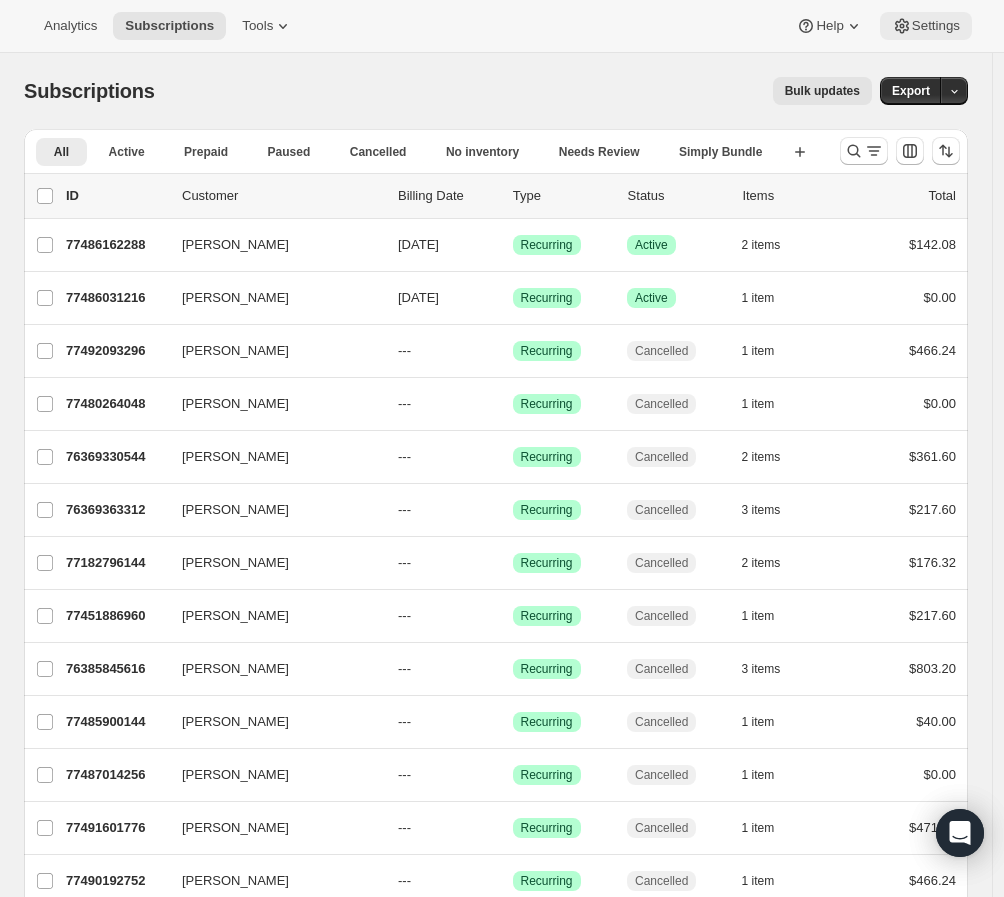 click on "Settings" at bounding box center (936, 26) 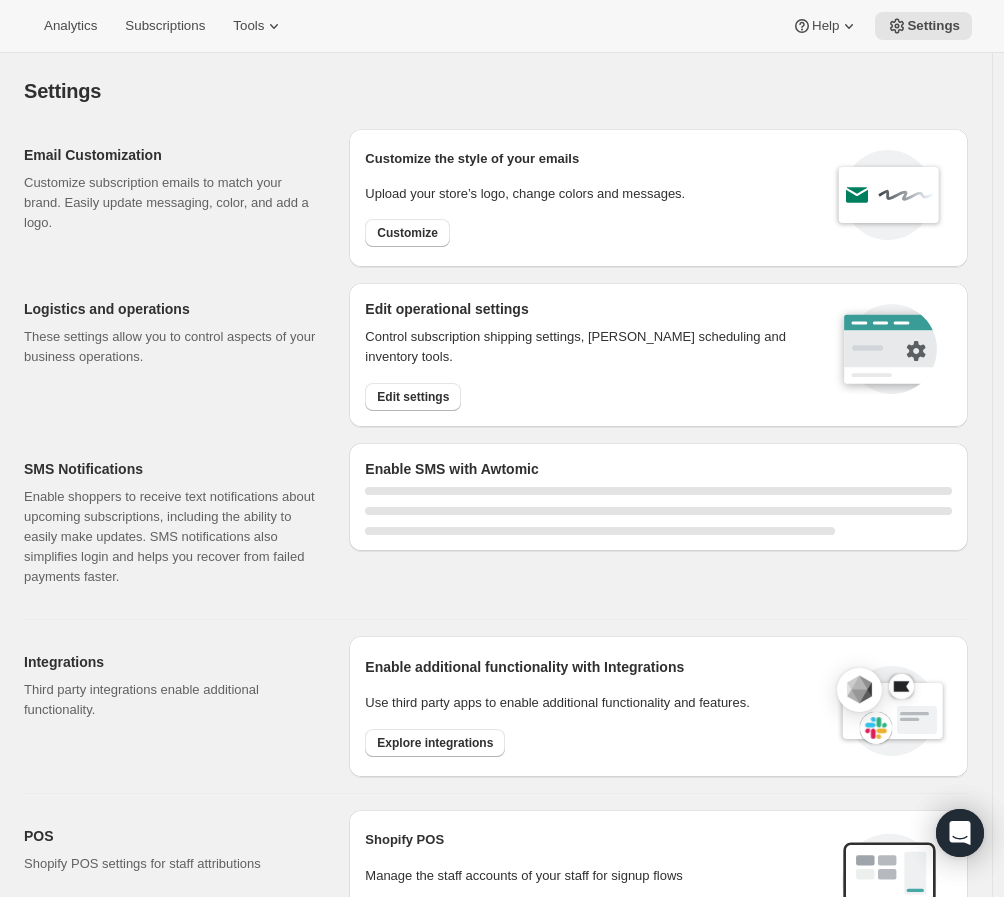 select on "22:00" 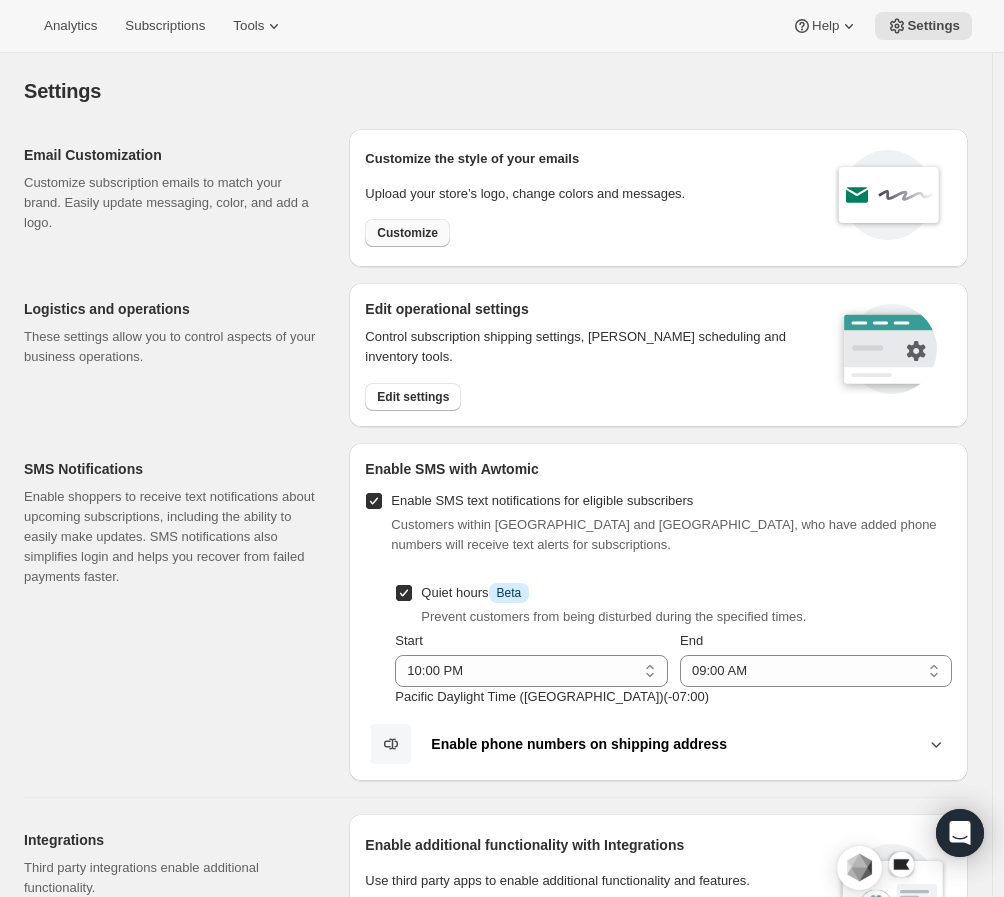 click on "Customize" at bounding box center [407, 233] 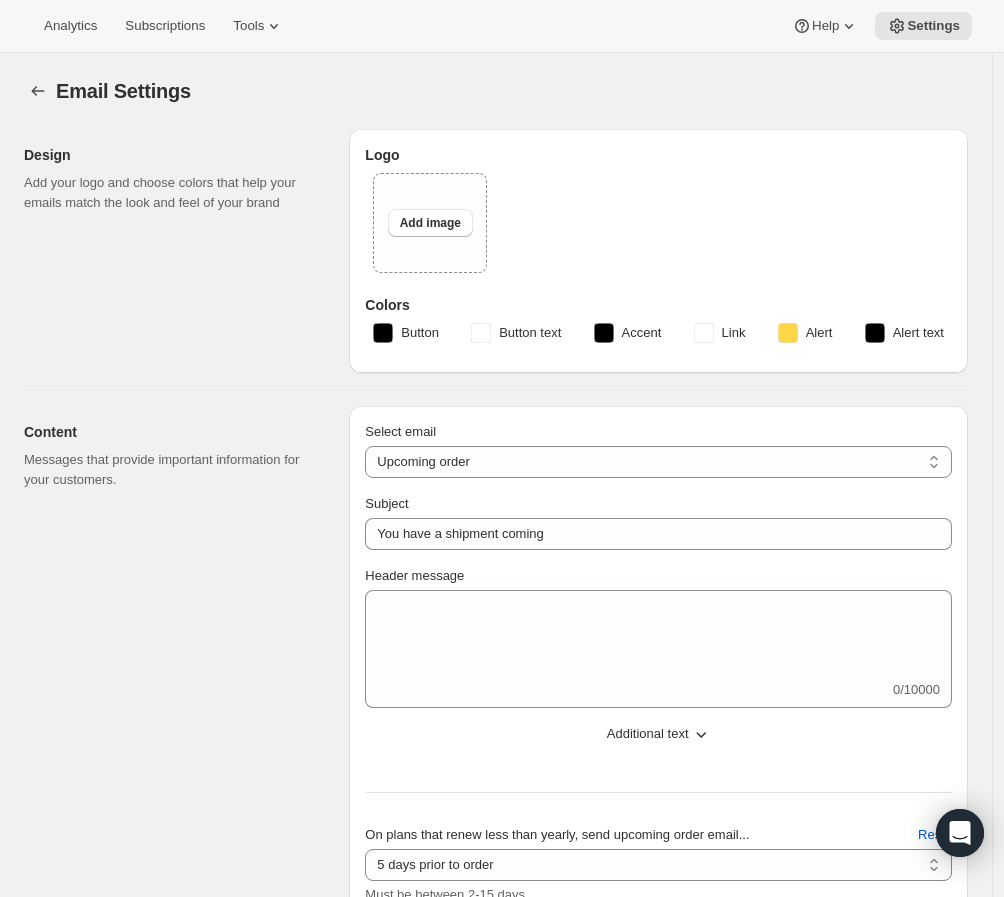 select on "14" 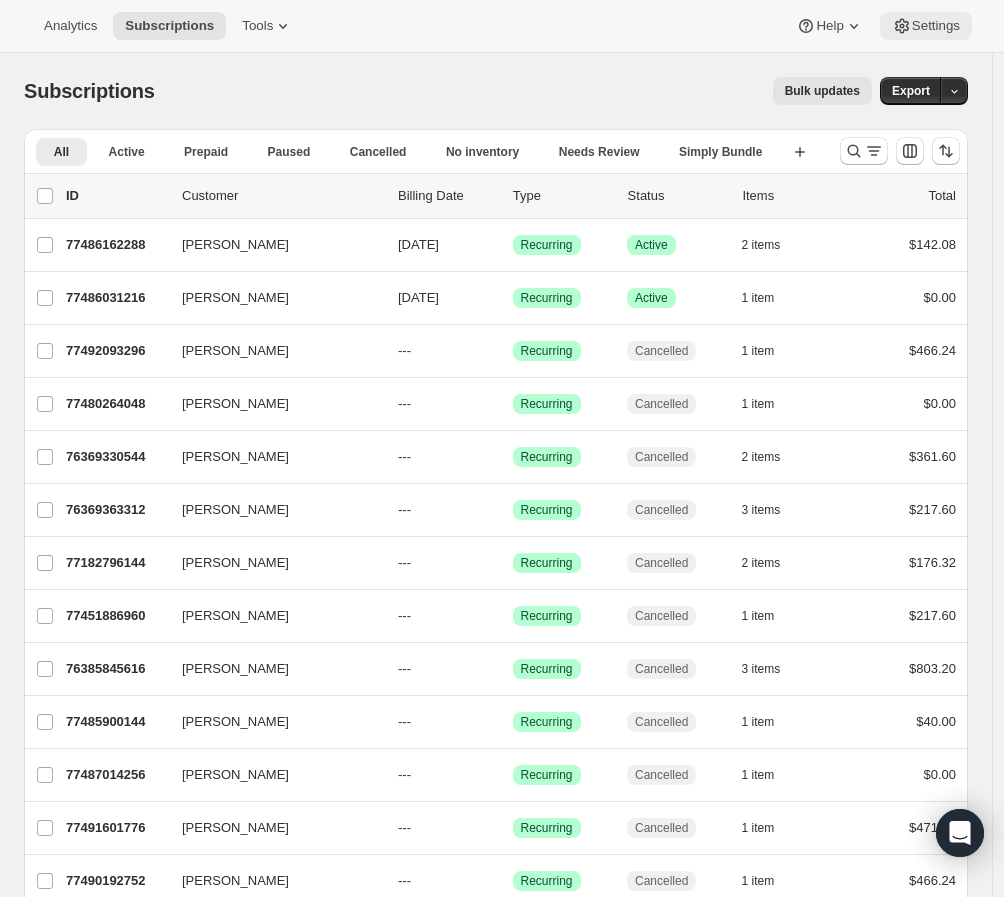 click on "Settings" at bounding box center [936, 26] 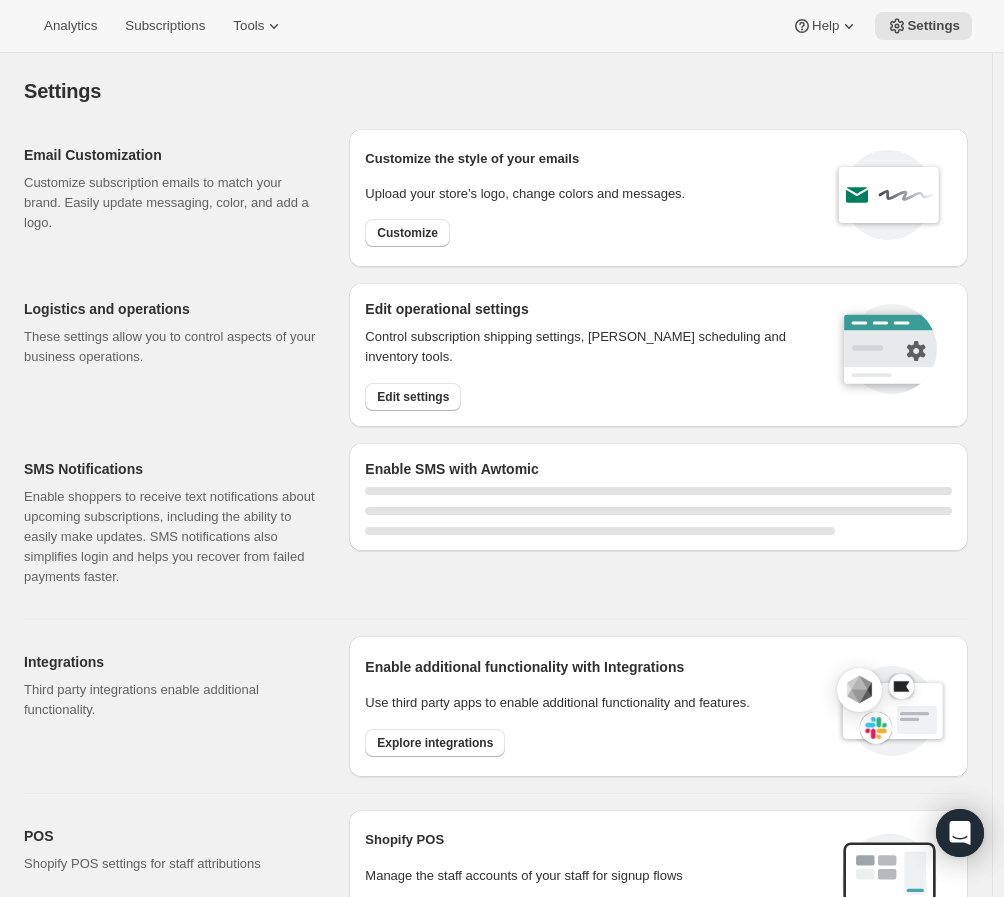select on "22:00" 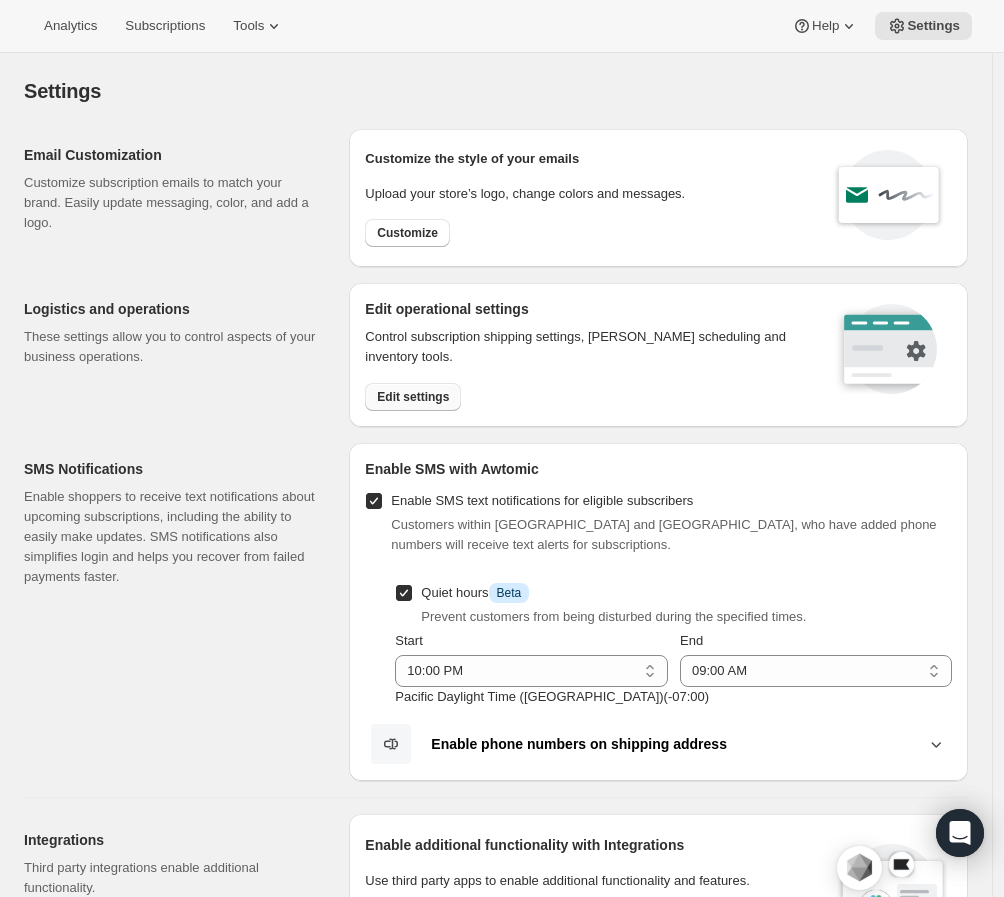 click on "Edit settings" at bounding box center (413, 397) 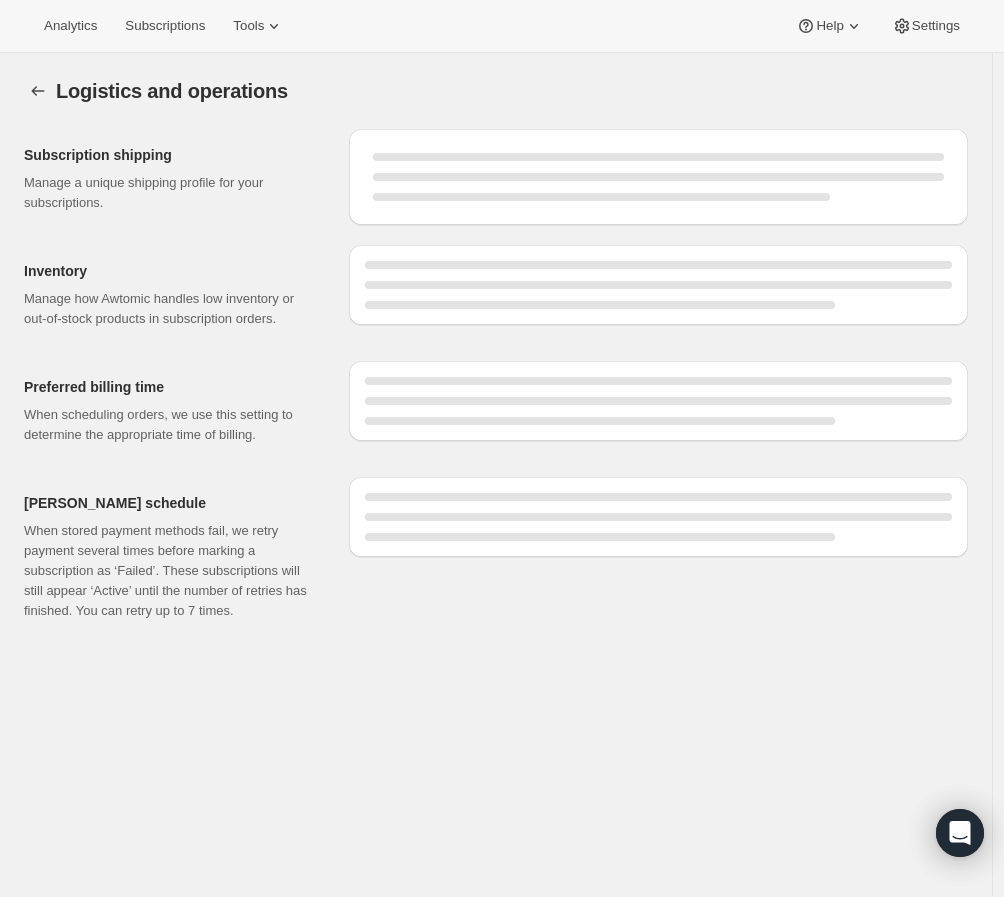 select on "DAY" 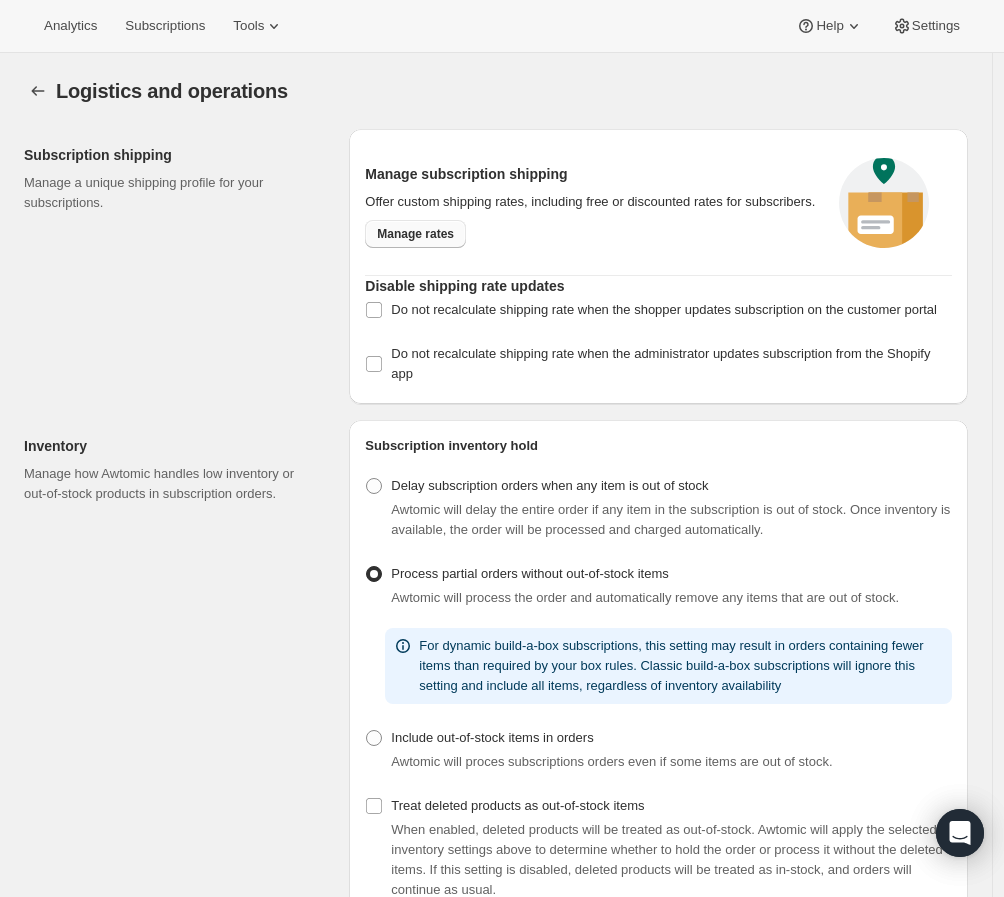 click on "Manage rates" at bounding box center [415, 234] 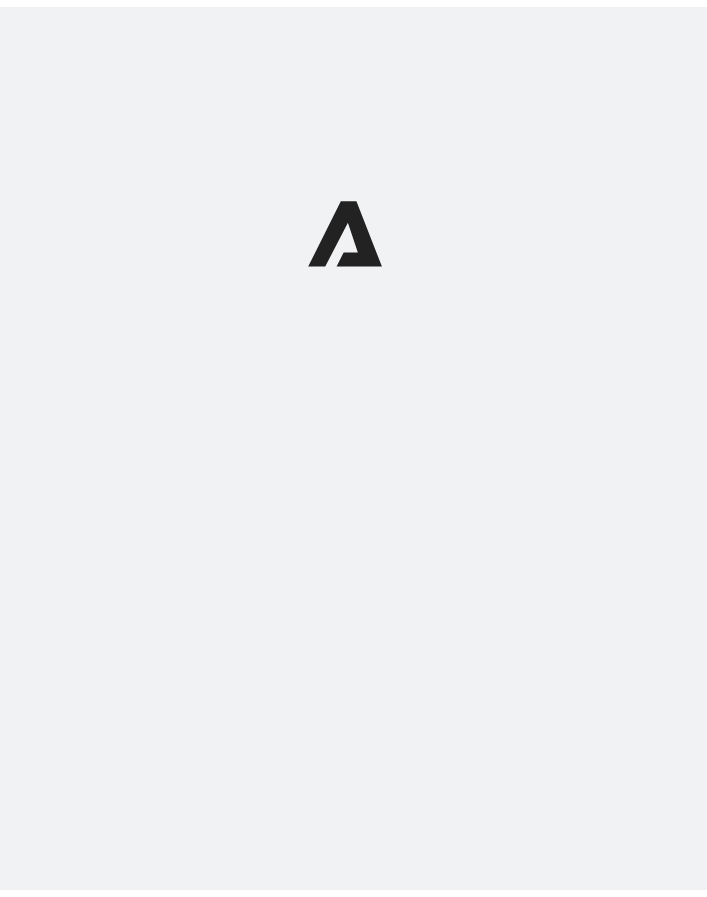 scroll, scrollTop: 0, scrollLeft: 0, axis: both 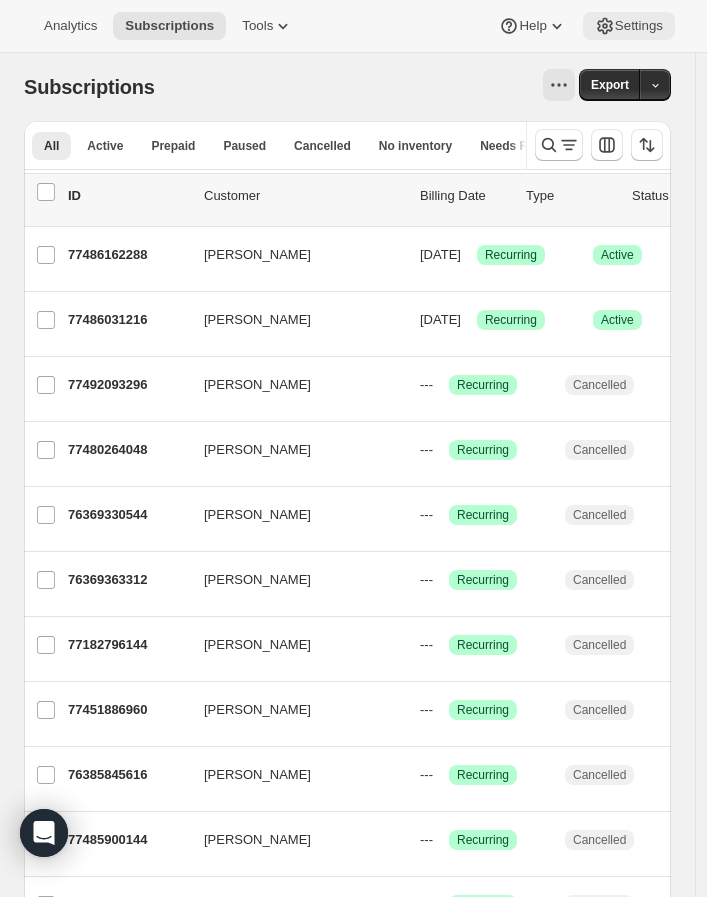 click on "Settings" at bounding box center (639, 26) 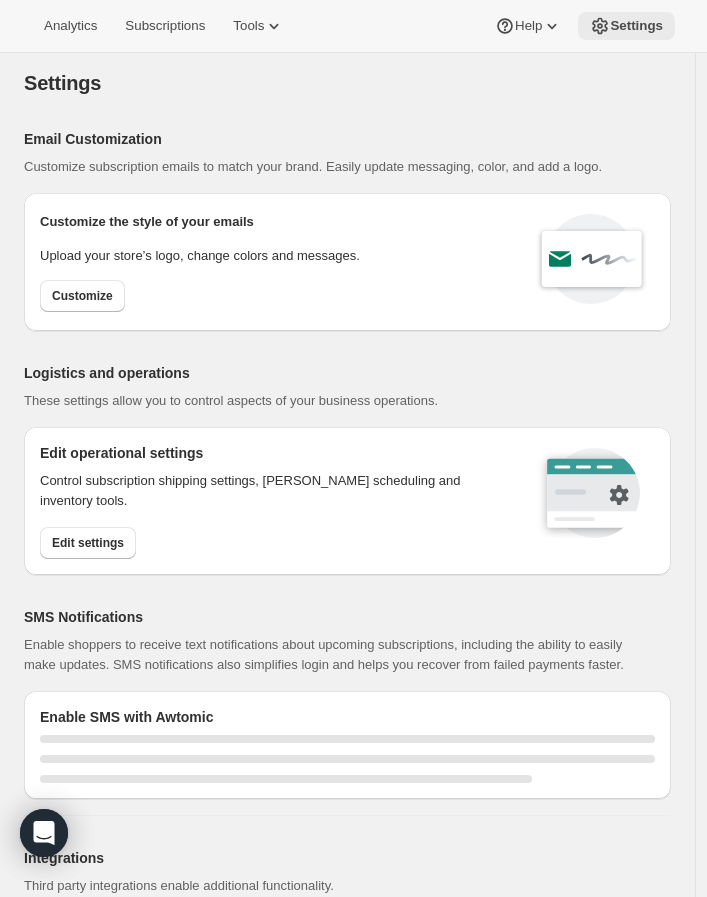 select on "22:00" 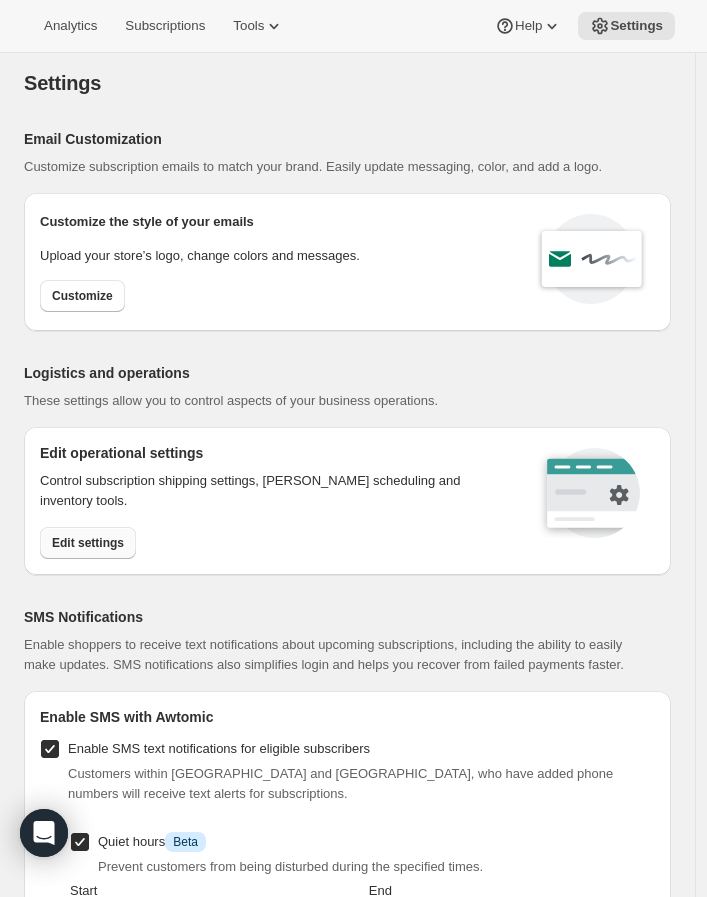 click on "Edit settings" at bounding box center (88, 543) 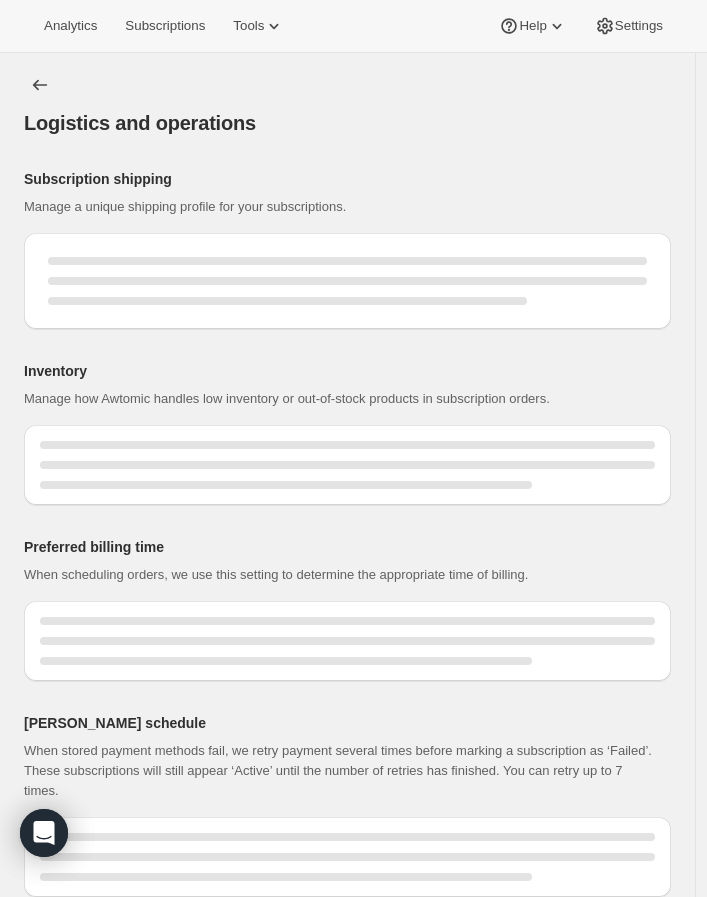 select on "DAY" 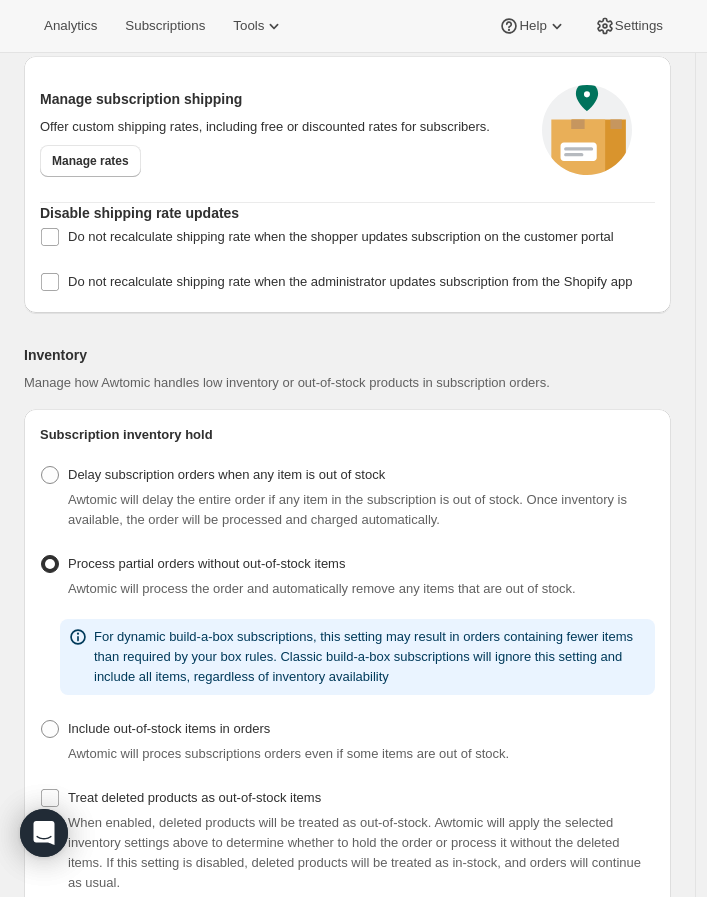 scroll, scrollTop: 138, scrollLeft: 0, axis: vertical 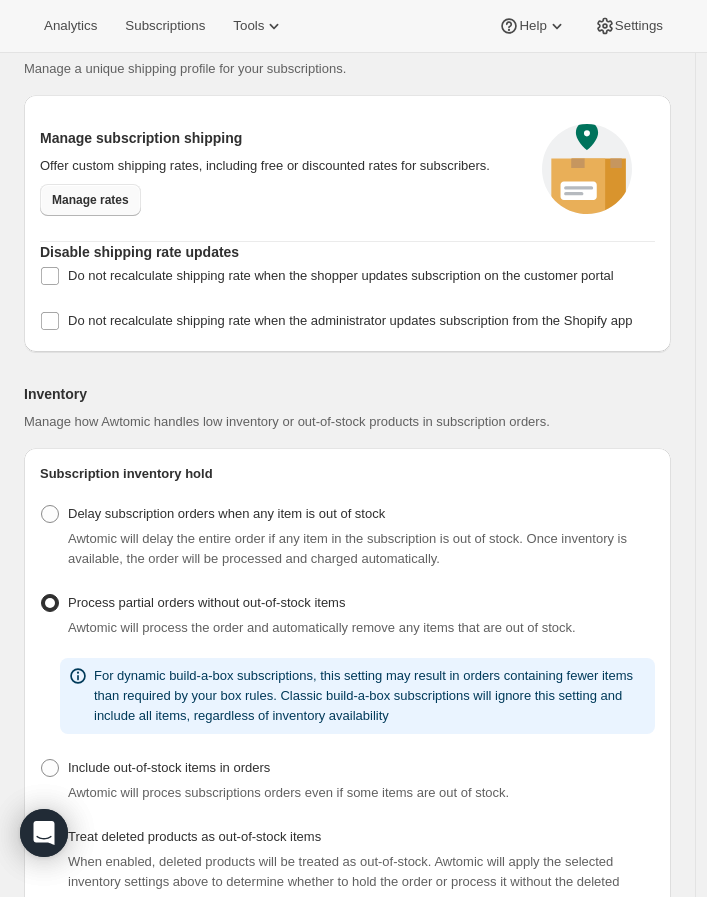 click on "Manage rates" at bounding box center (90, 200) 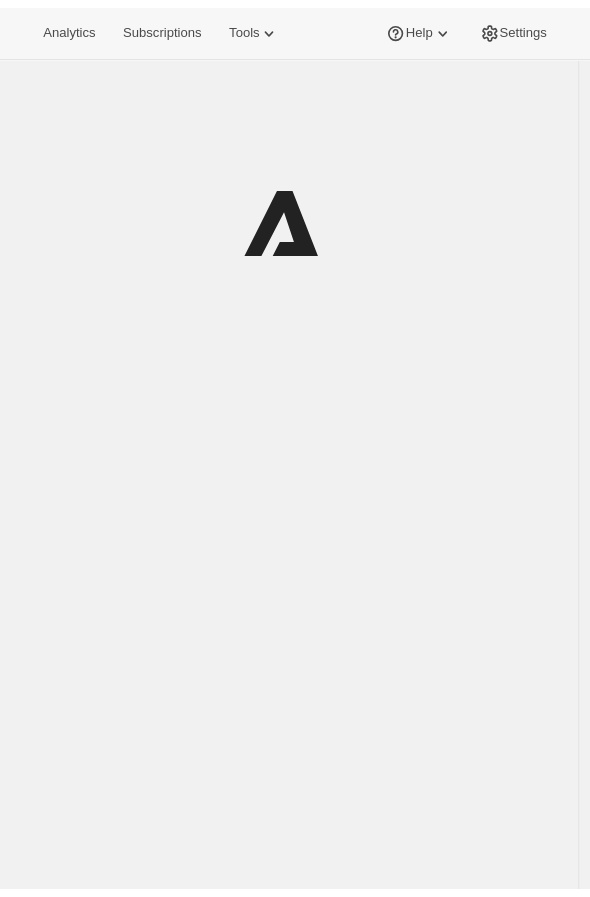 scroll, scrollTop: 0, scrollLeft: 0, axis: both 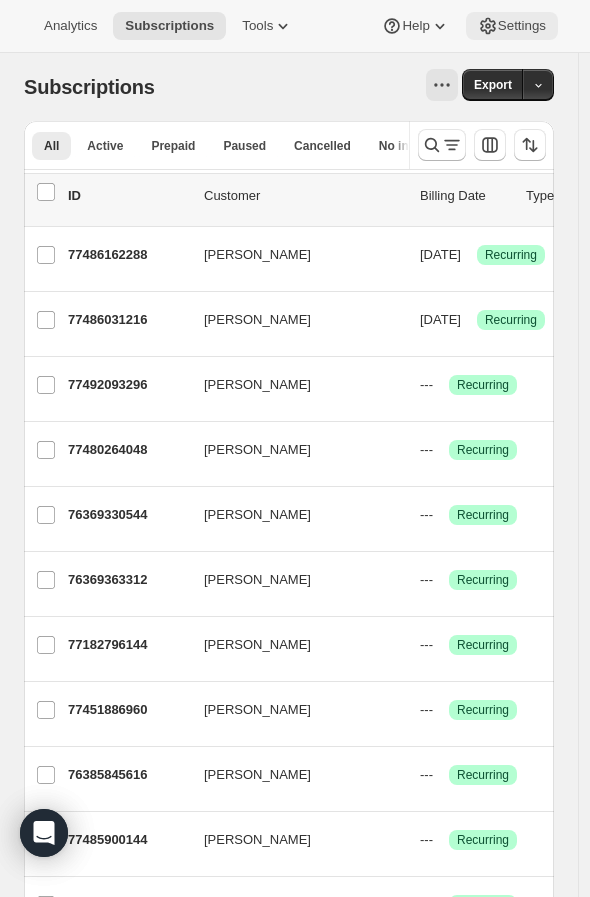 click on "Settings" at bounding box center (522, 26) 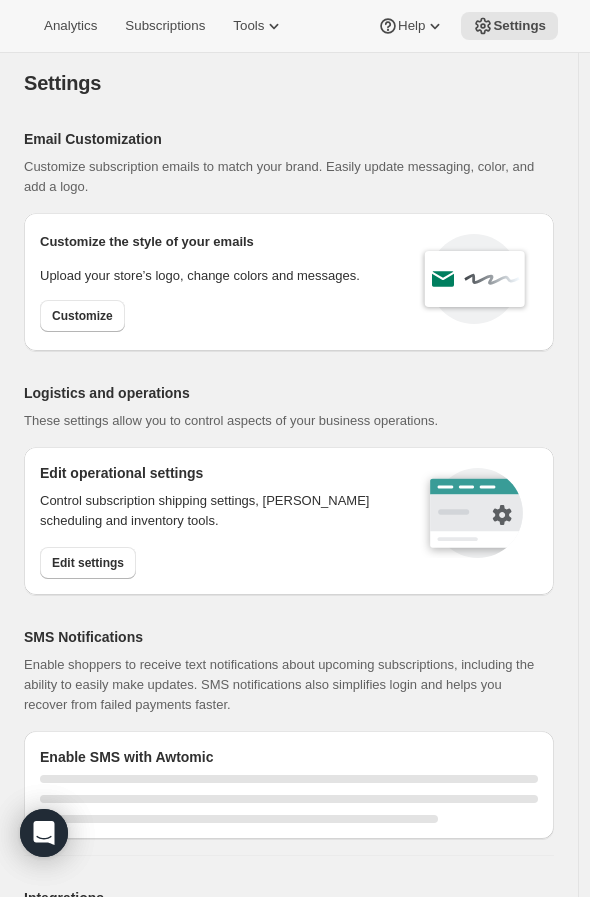select on "22:00" 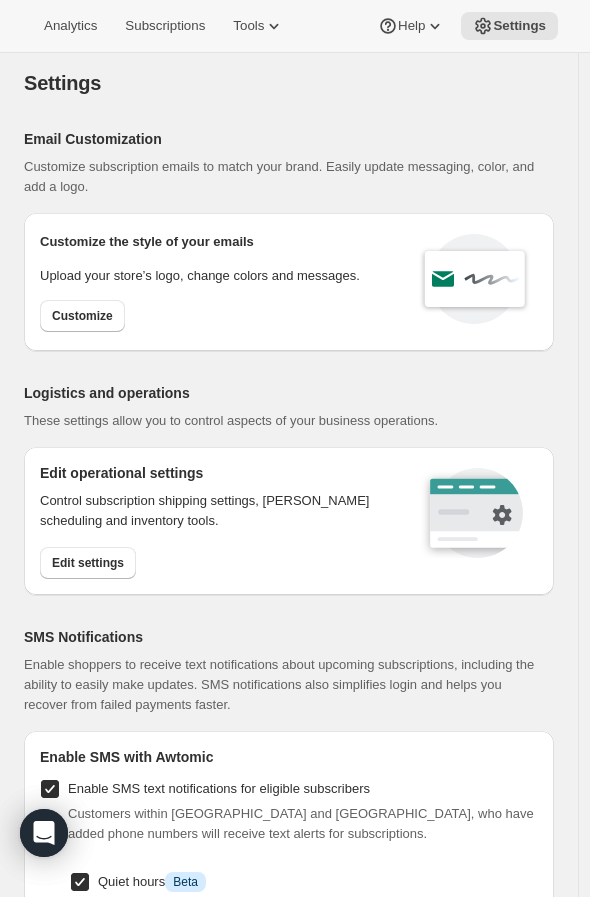 click on "Control subscription shipping settings, [PERSON_NAME] scheduling and inventory tools. Edit settings" at bounding box center (217, 535) 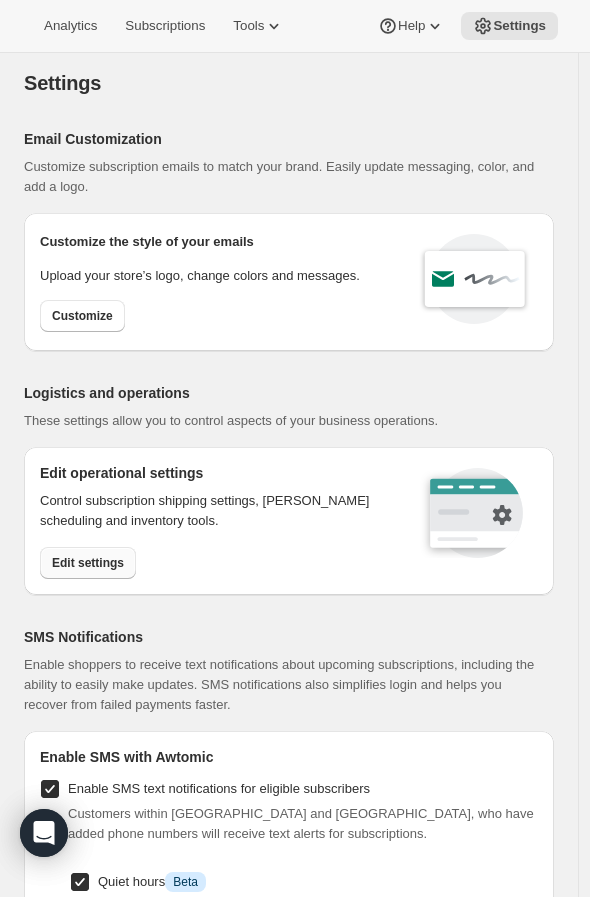 click on "Edit settings" at bounding box center (88, 563) 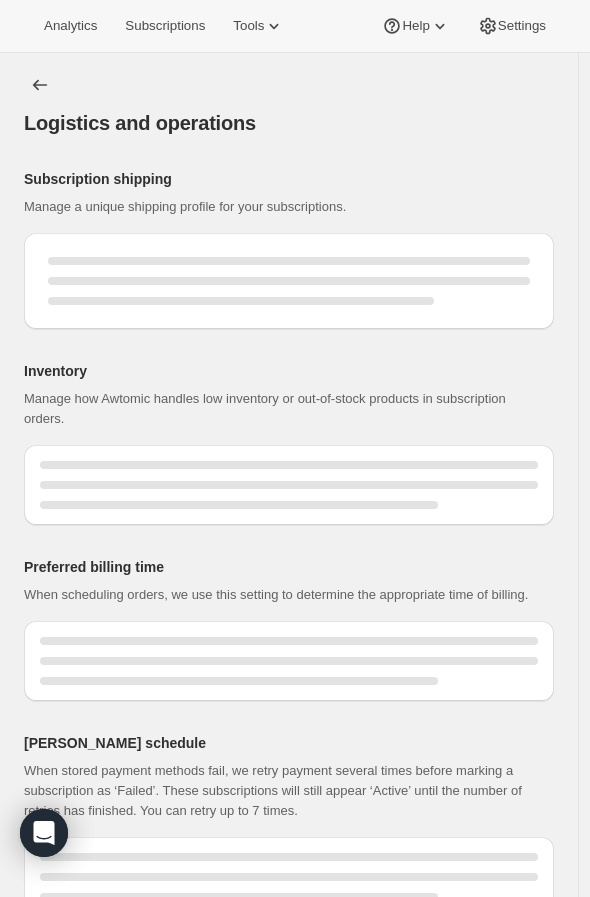 select on "DAY" 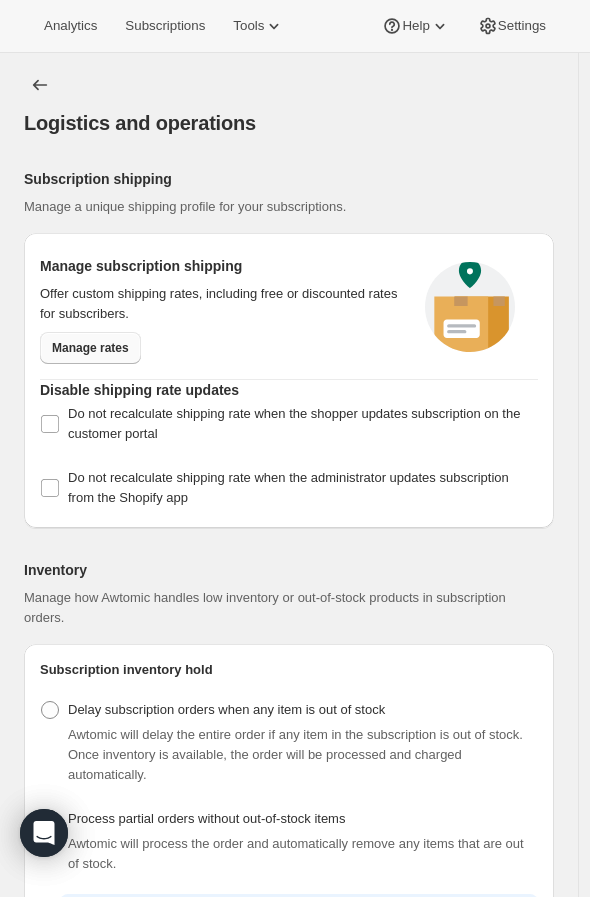 click on "Manage rates" at bounding box center (90, 348) 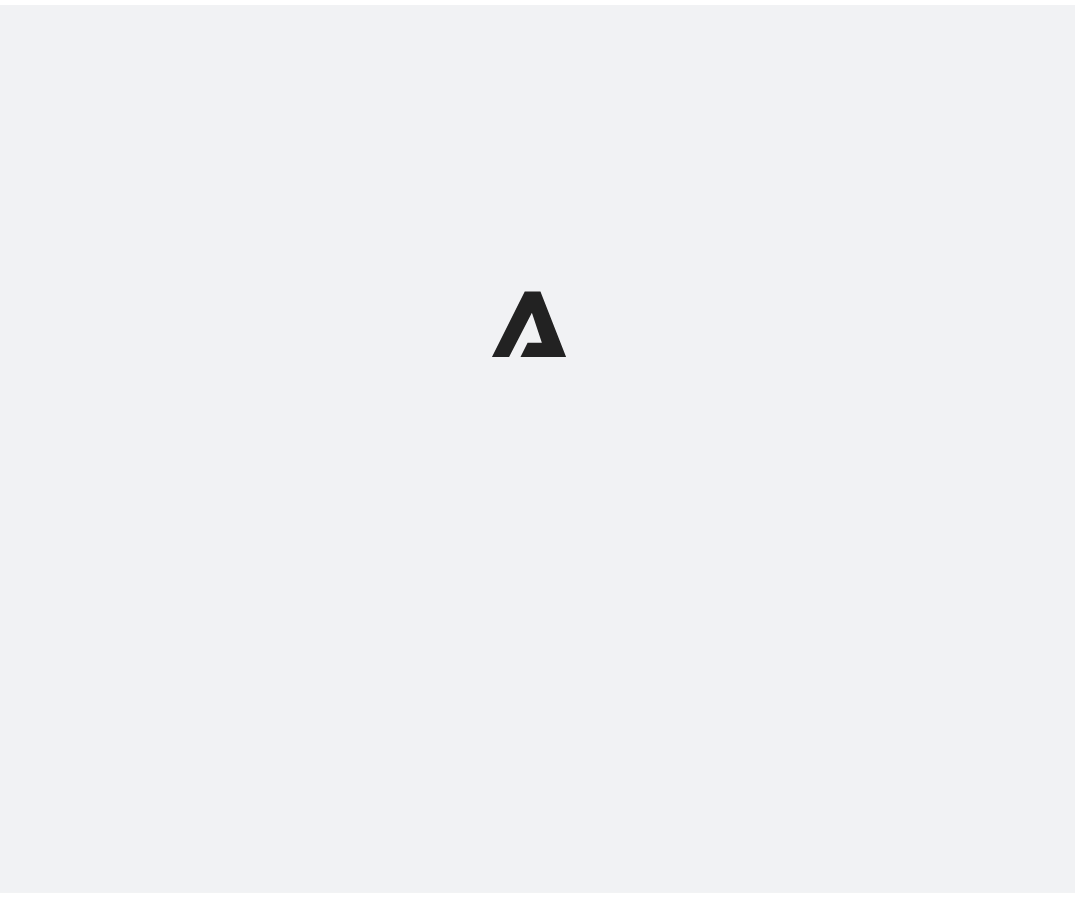 scroll, scrollTop: 0, scrollLeft: 0, axis: both 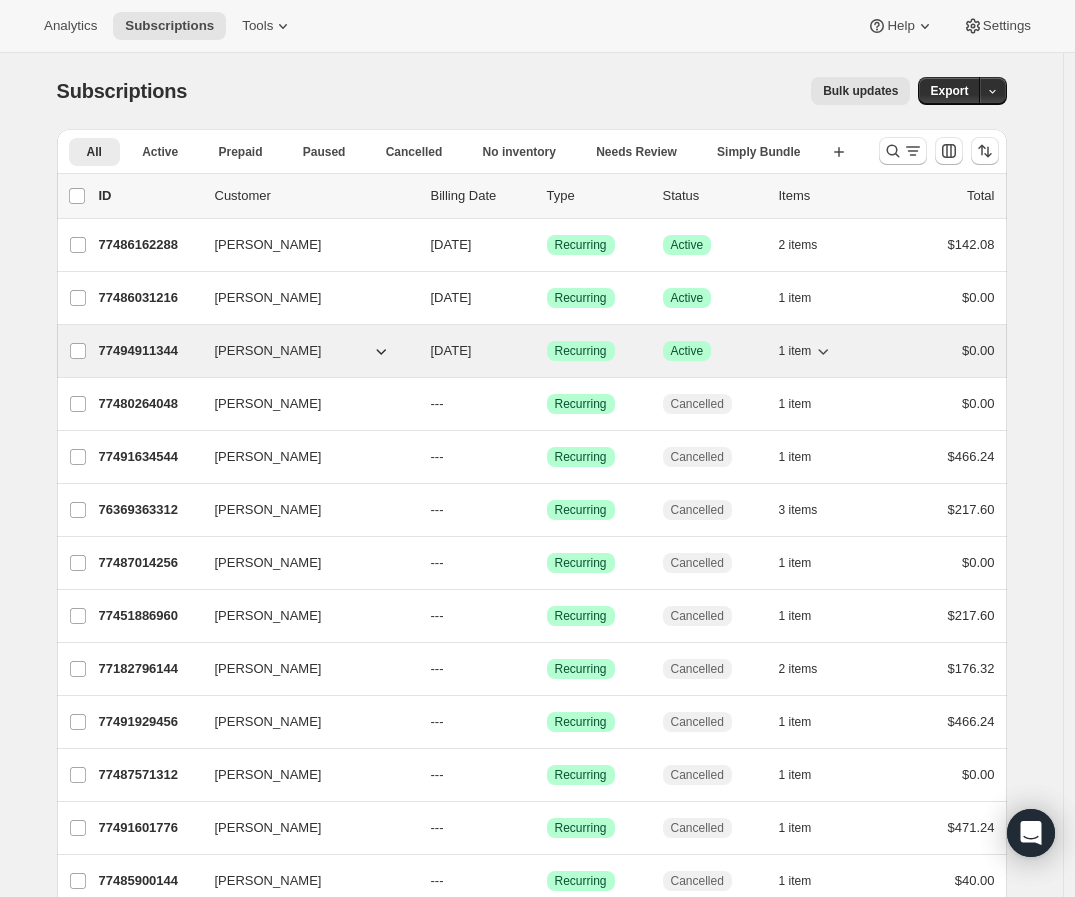 click on "[PERSON_NAME]" at bounding box center [268, 351] 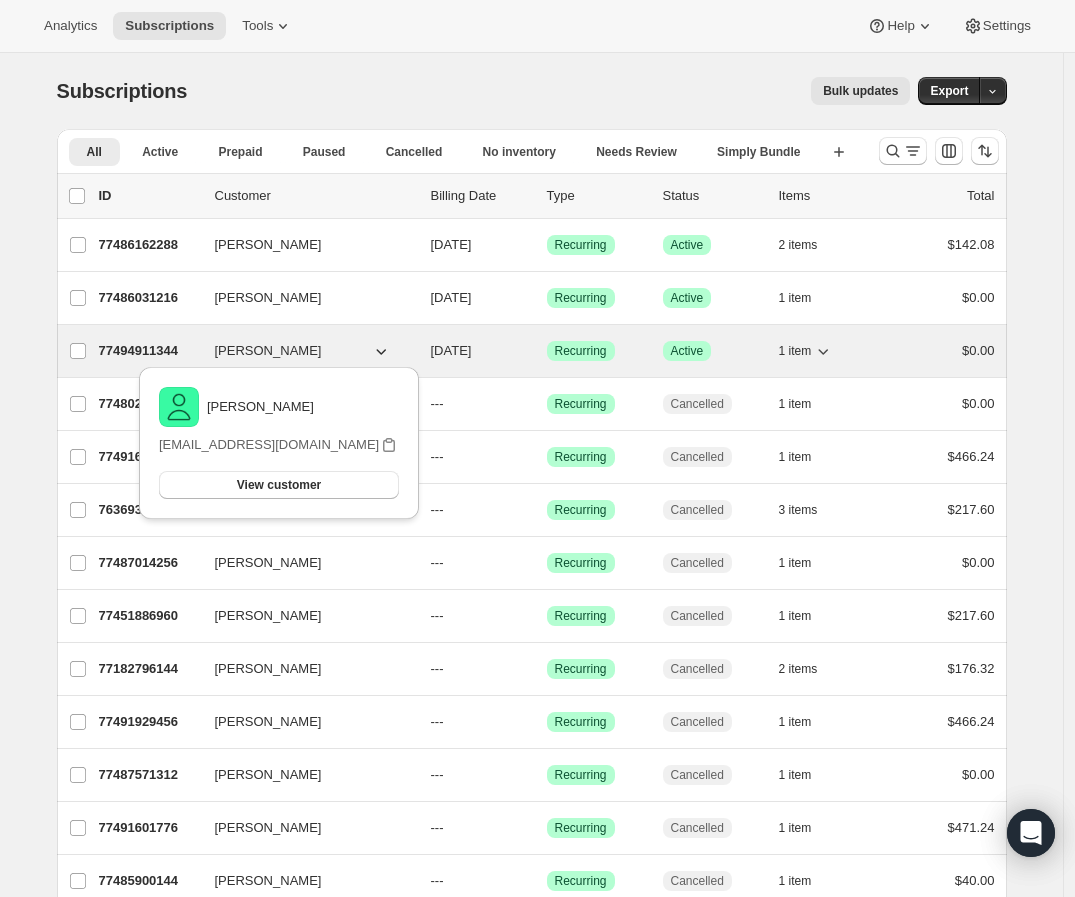 click on "77494911344 [PERSON_NAME] [DATE] Success Recurring Success Active 1   item $0.00" at bounding box center (547, 351) 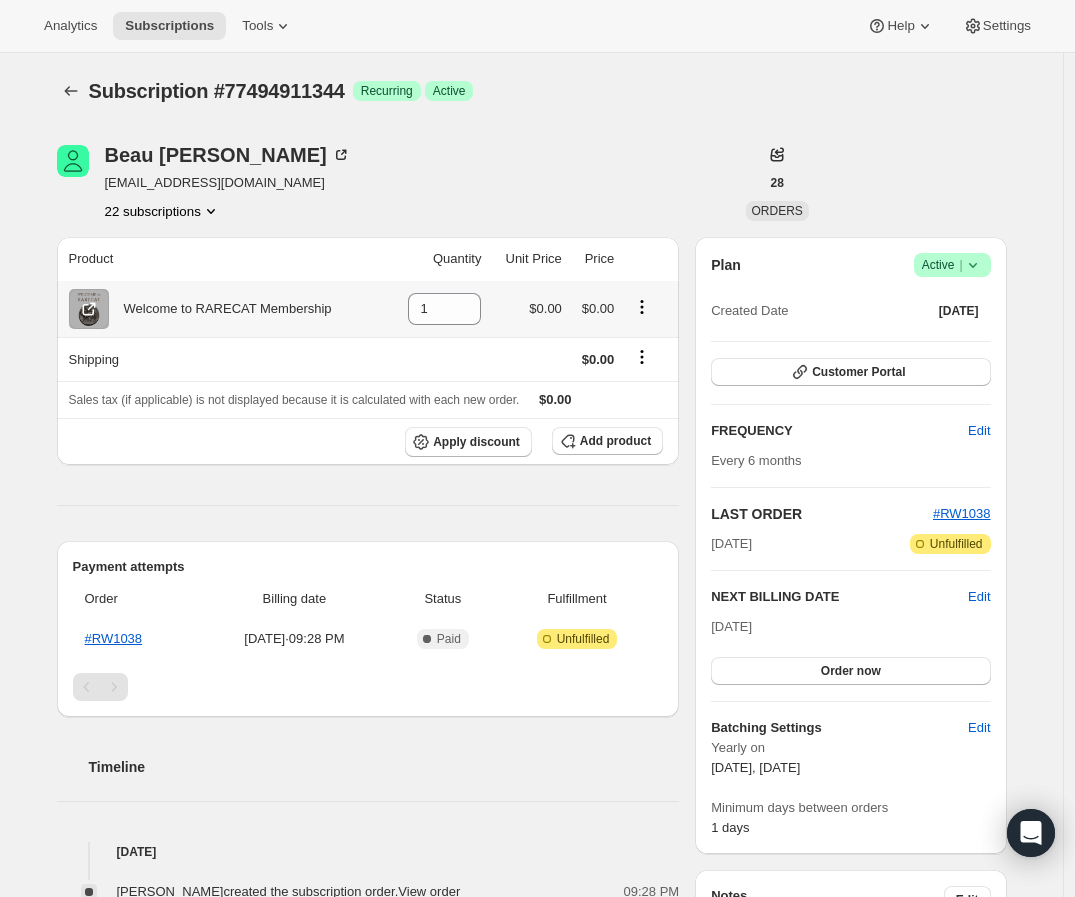 click 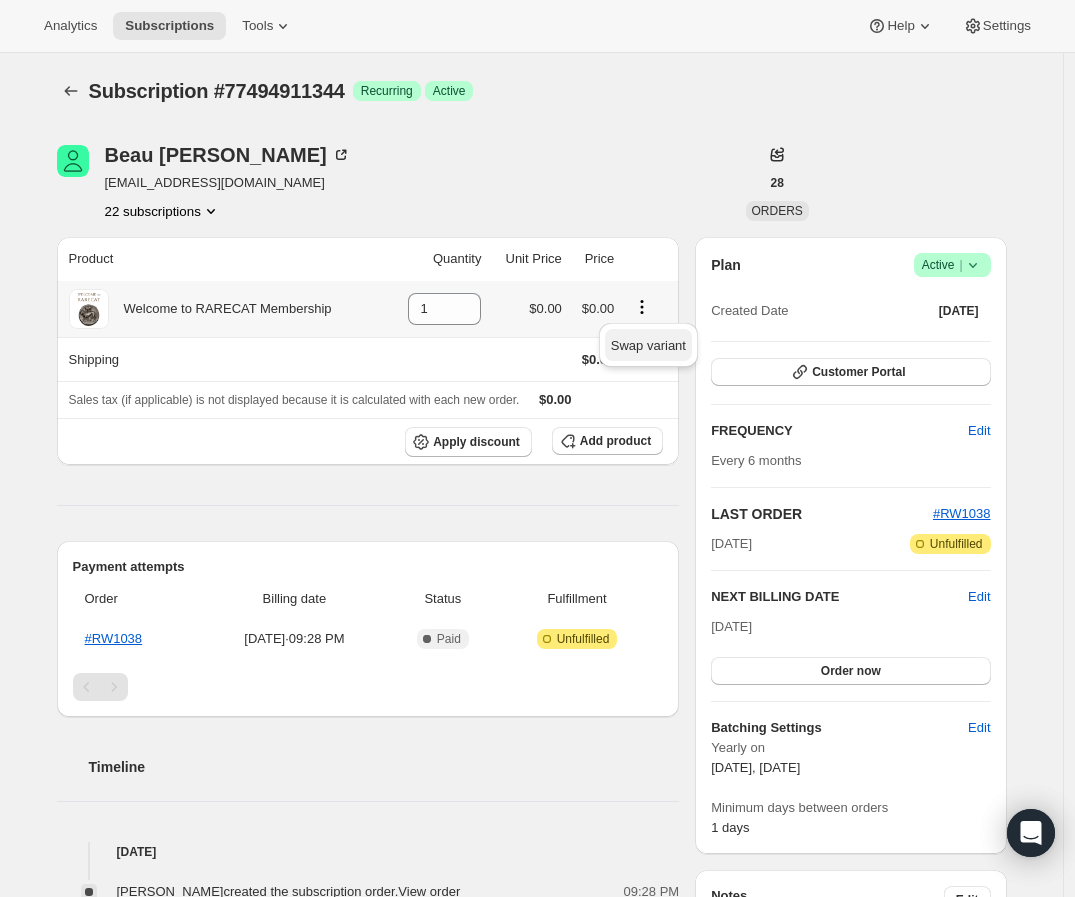 click on "Swap variant" at bounding box center (648, 345) 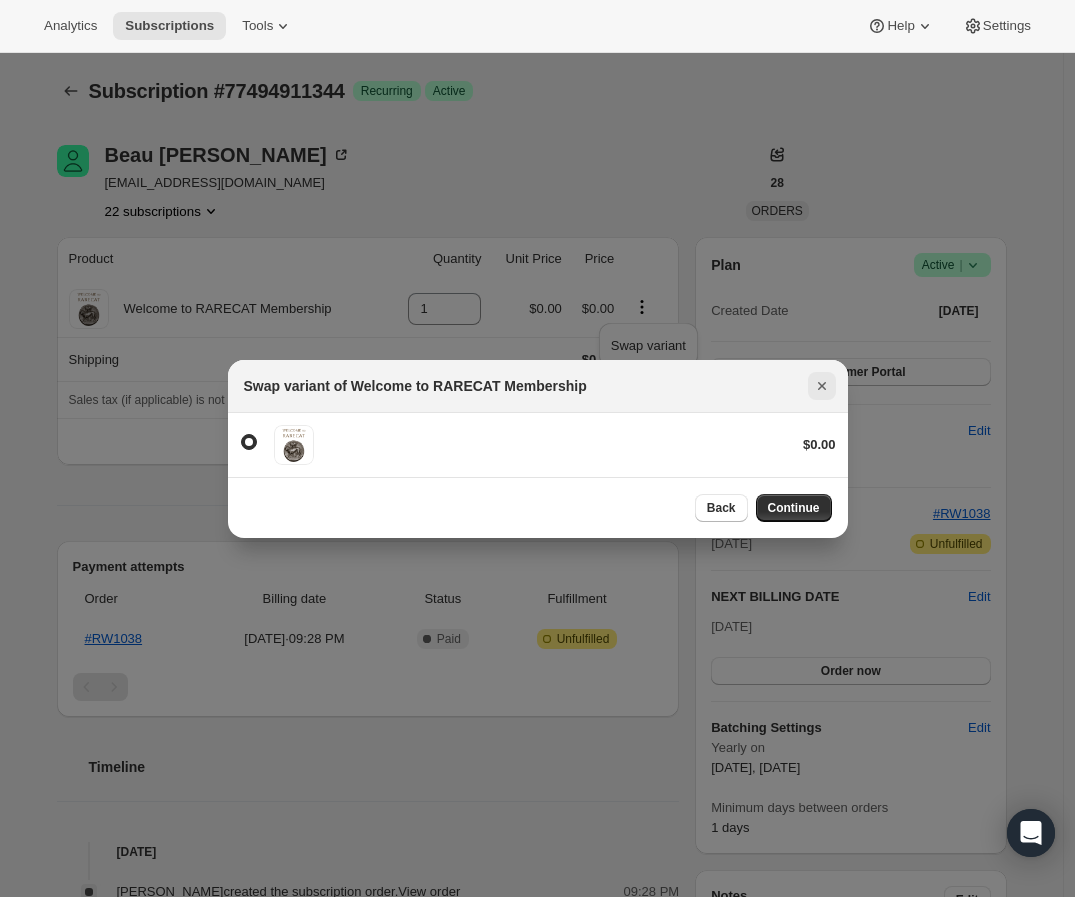 click at bounding box center [822, 386] 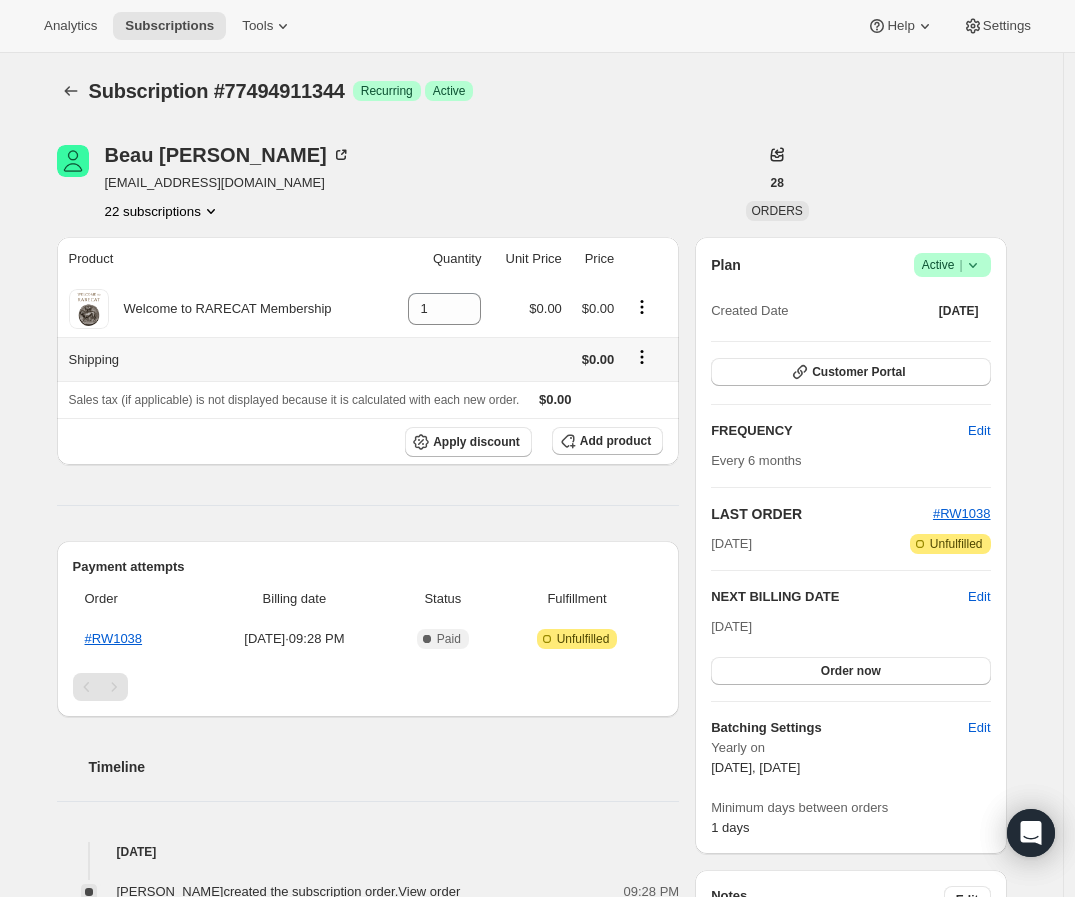 click at bounding box center (646, 359) 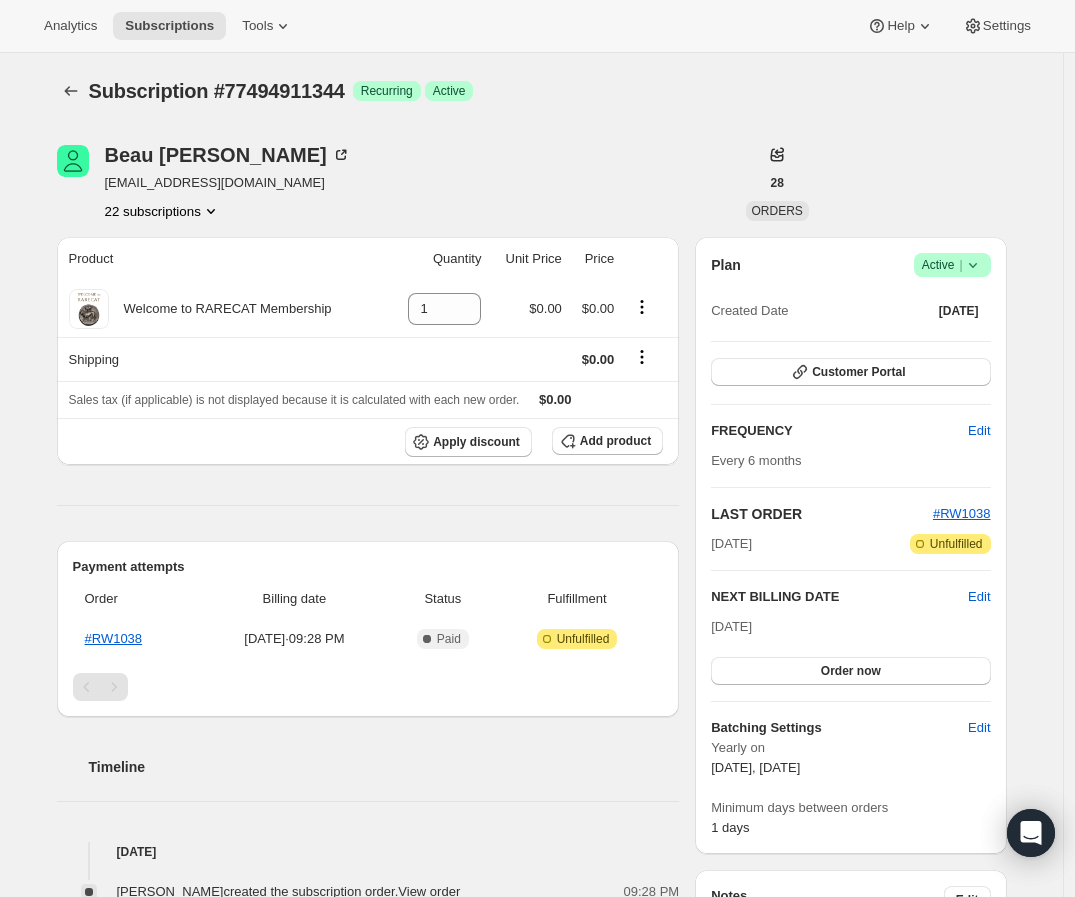click on "Beau   Harris beauharris1472@gmail.com 22 subscriptions 28 ORDERS Product Quantity Unit Price Price Welcome to RARECAT Membership 1 $0.00 $0.00 Shipping $0.00 Sales tax (if applicable) is not displayed because it is calculated with each new order.   $0.00 Apply discount Add product Payment attempts Order Billing date Status Fulfillment #RW1038 Jul 21, 2025  ·  09:28 PM  Complete Paid Attention Incomplete Unfulfilled Timeline Jul 21, 2025 Beau Harris  created the subscription order.  View order 09:28 PM Plan Success Active | Created Date Jul 21, 2025 Customer Portal FREQUENCY Edit Every 6 months LAST ORDER #RW1038 Jul 21, 2025 Attention Incomplete Unfulfilled NEXT BILLING DATE Edit Mar 15, 2026  Order now Batching Settings Edit Yearly on March 15, October 15 Minimum days between orders 1   days Notes Edit No notes from customer SHIPPING ADDRESS Edit Beau Harris
3843 Ingraham Street
APT F109
San Diego CA, 92109
United States
+16502081465 BILLING ADDRESS 3843 Ingraham Street
San Diego CA 92109
US" at bounding box center [524, 727] 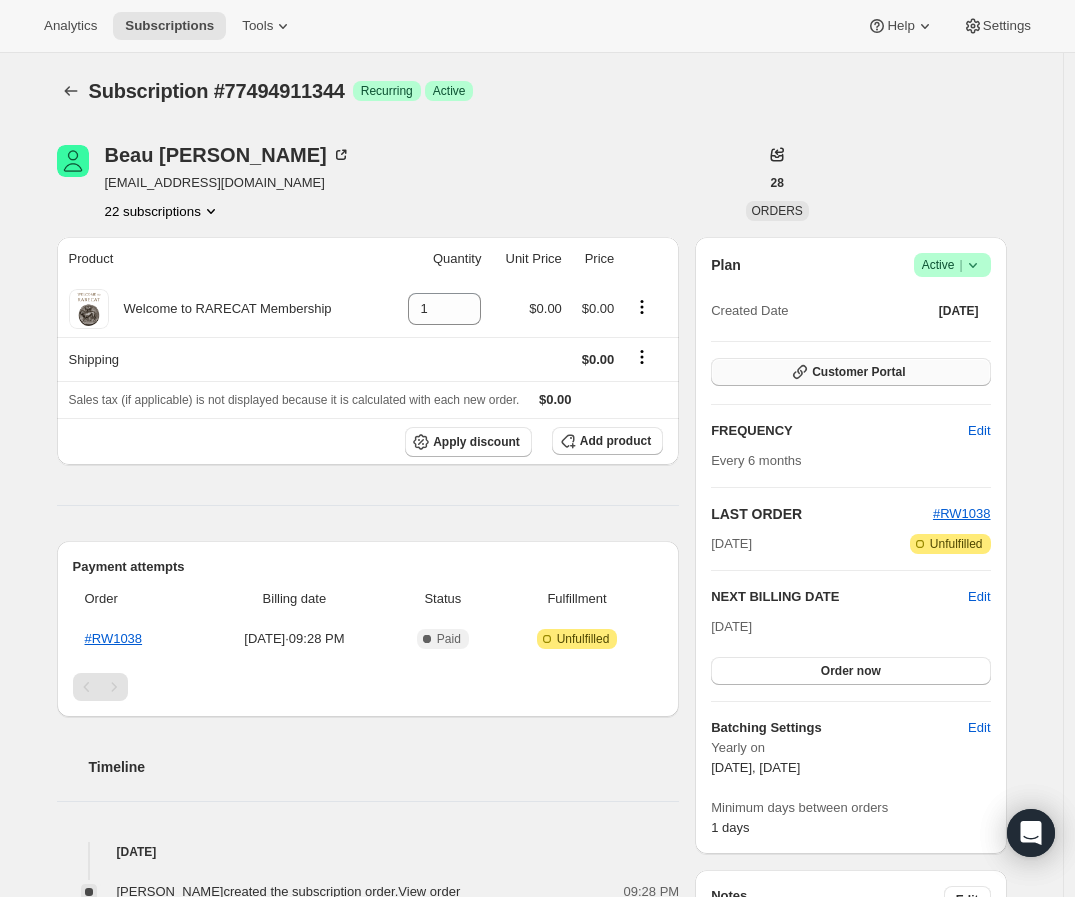 click on "Customer Portal" at bounding box center [850, 372] 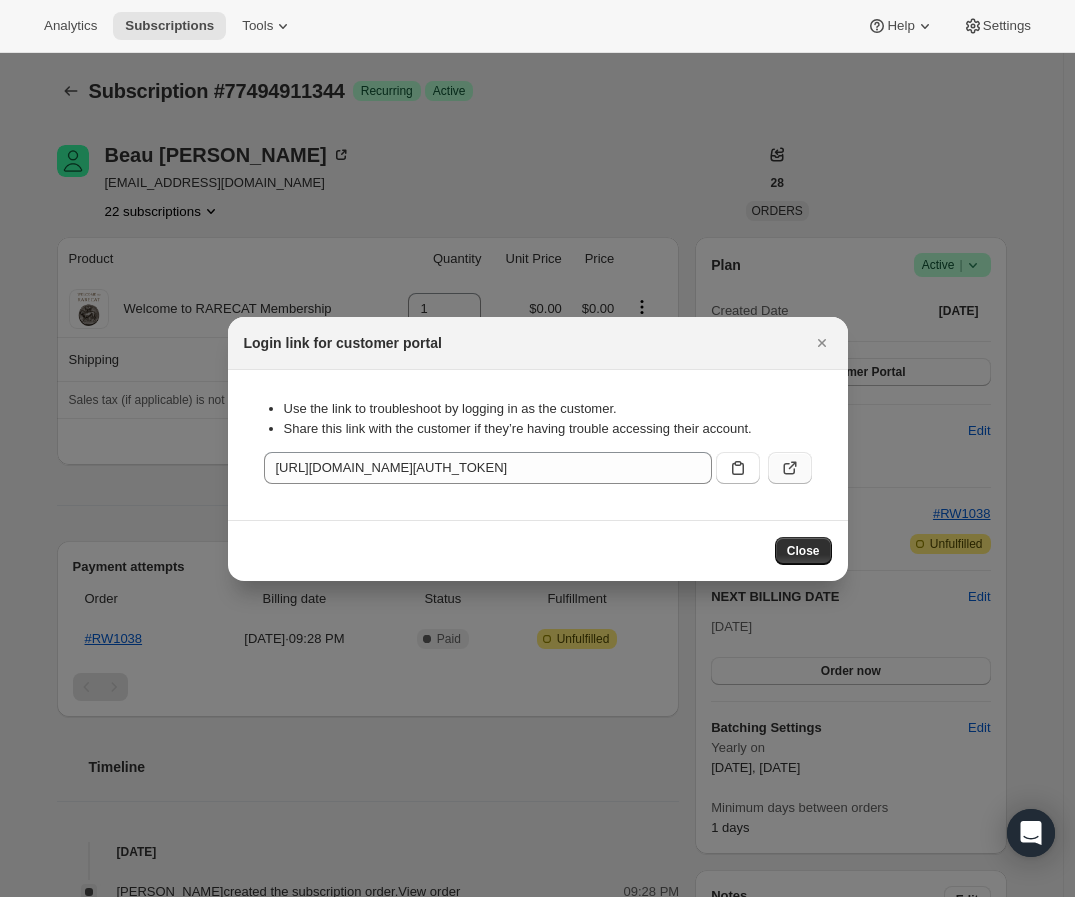 click 